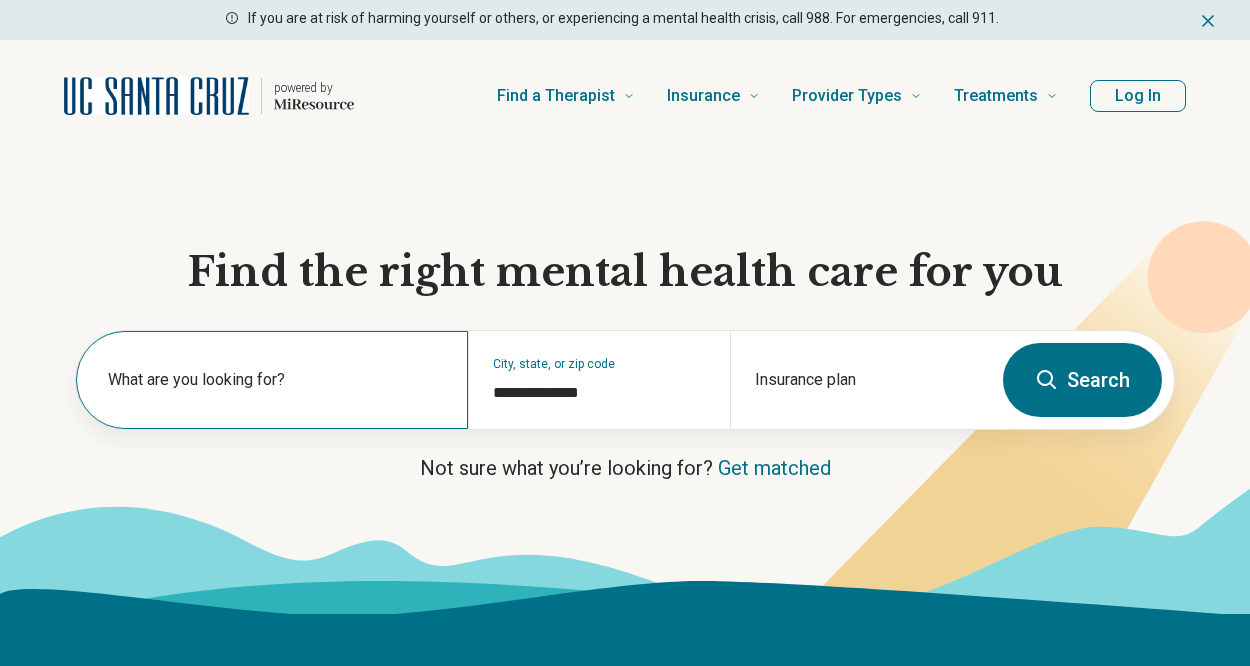 scroll, scrollTop: 0, scrollLeft: 0, axis: both 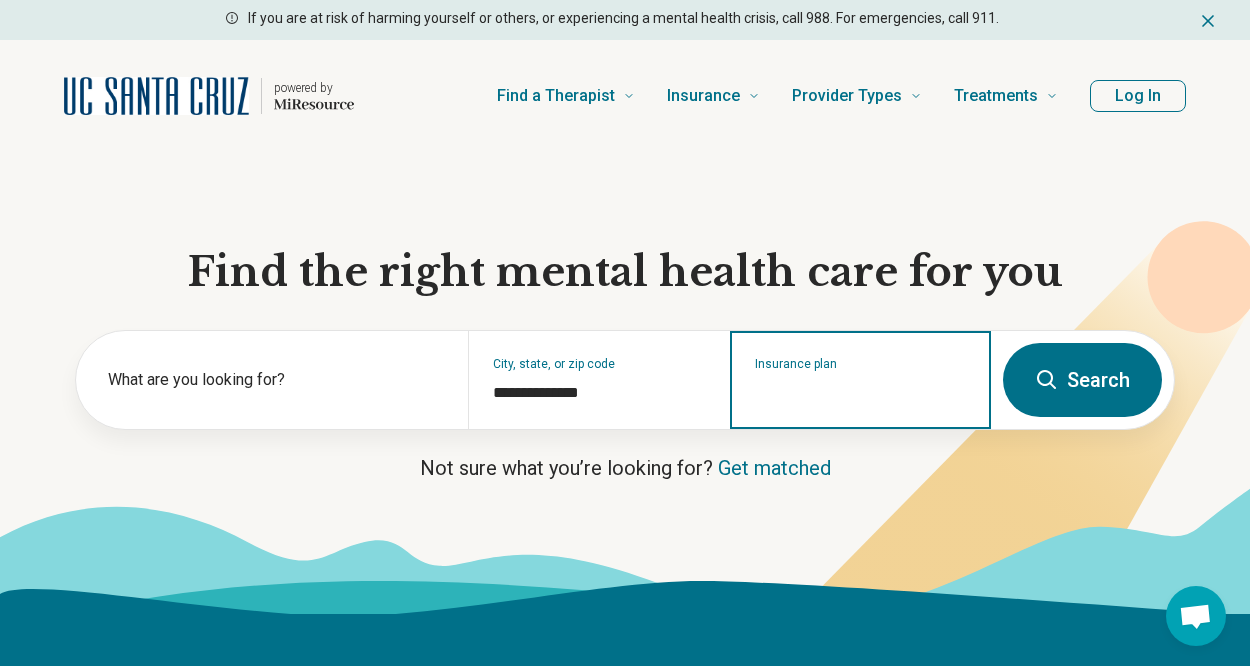 click on "Insurance plan" at bounding box center [861, 393] 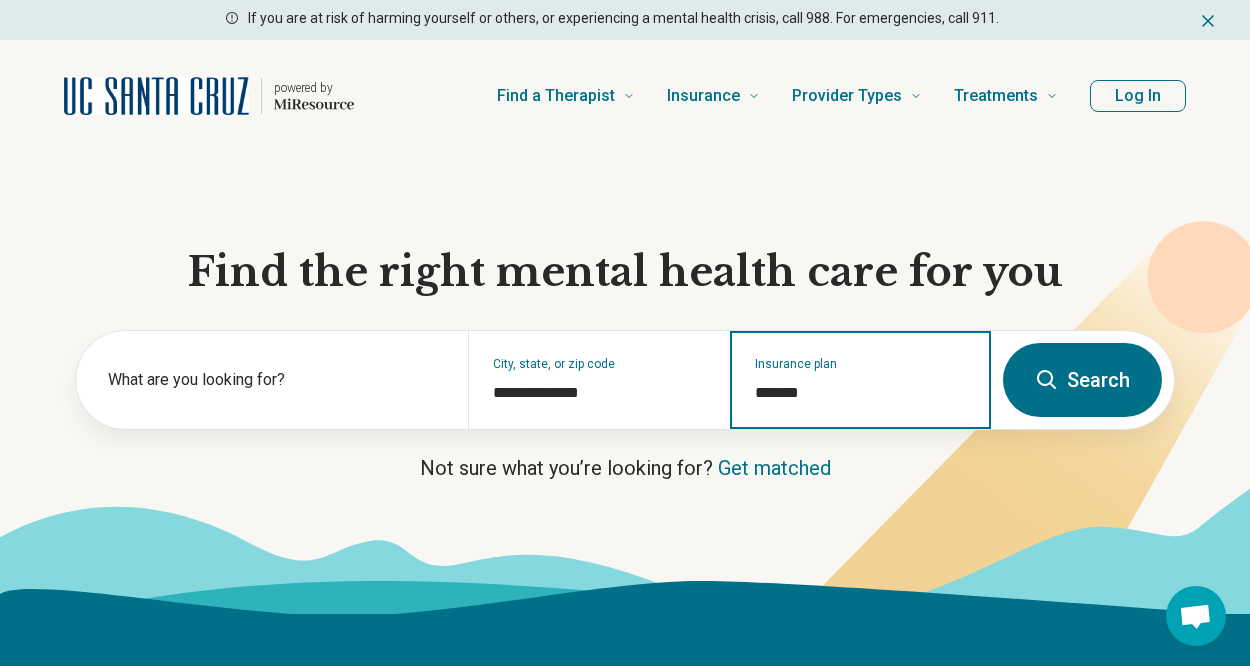 type on "*******" 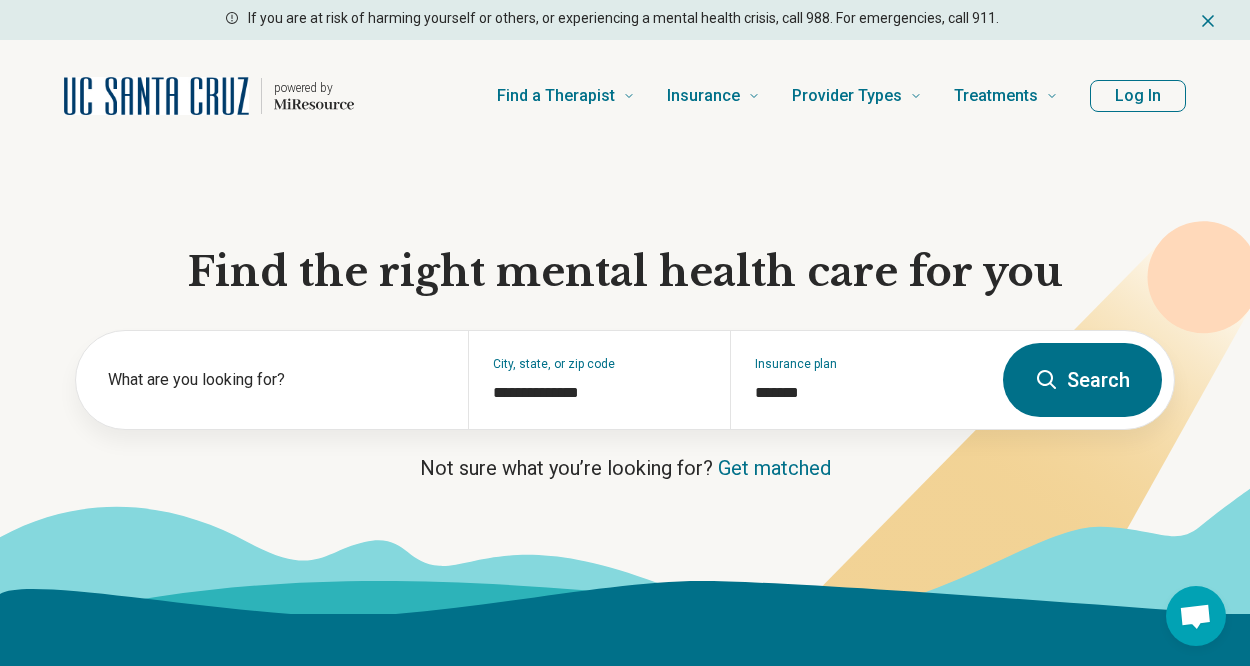 type 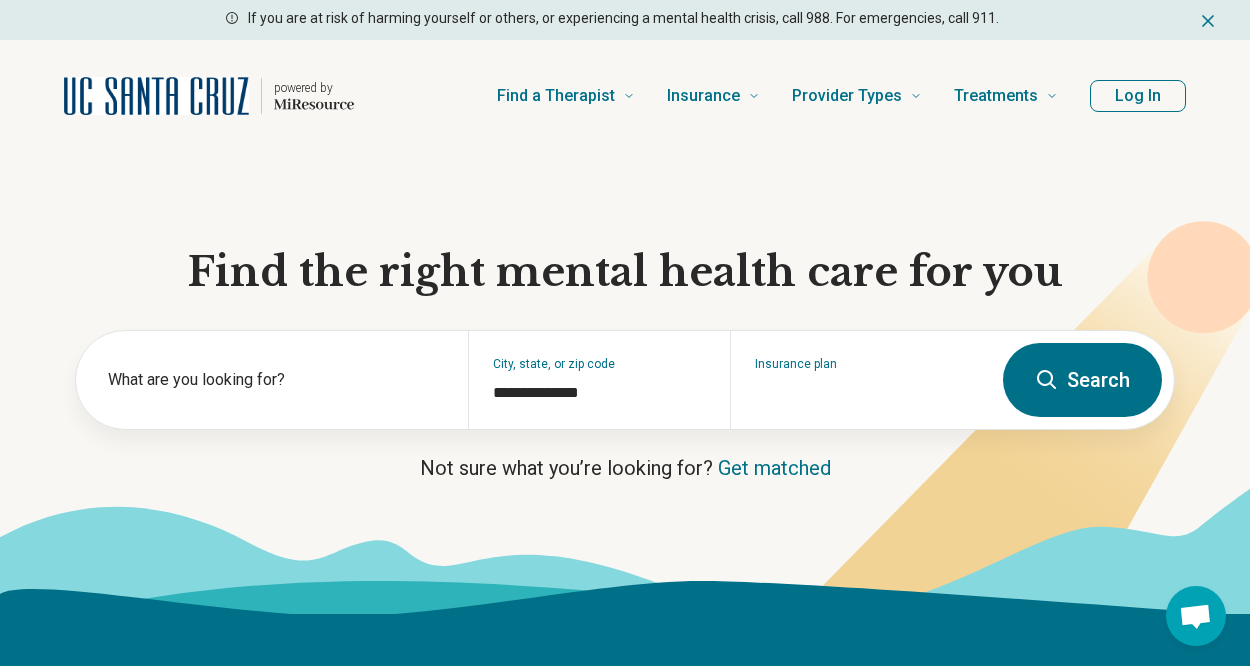 click on "Search" at bounding box center (1082, 380) 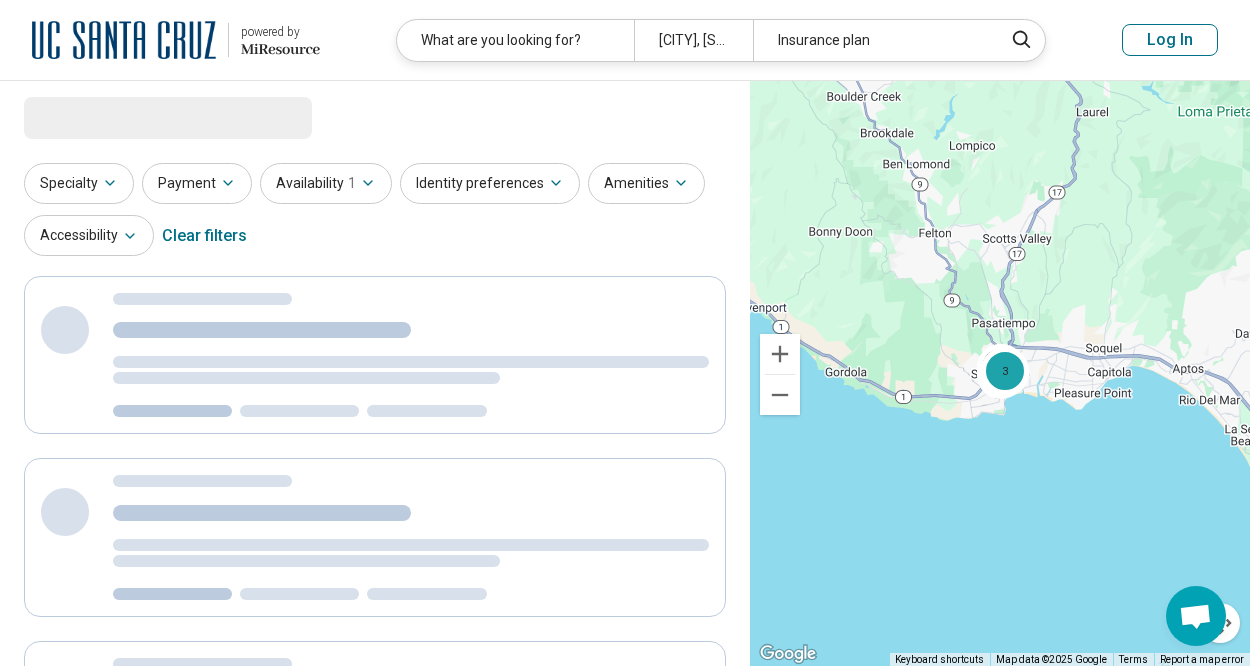 select on "***" 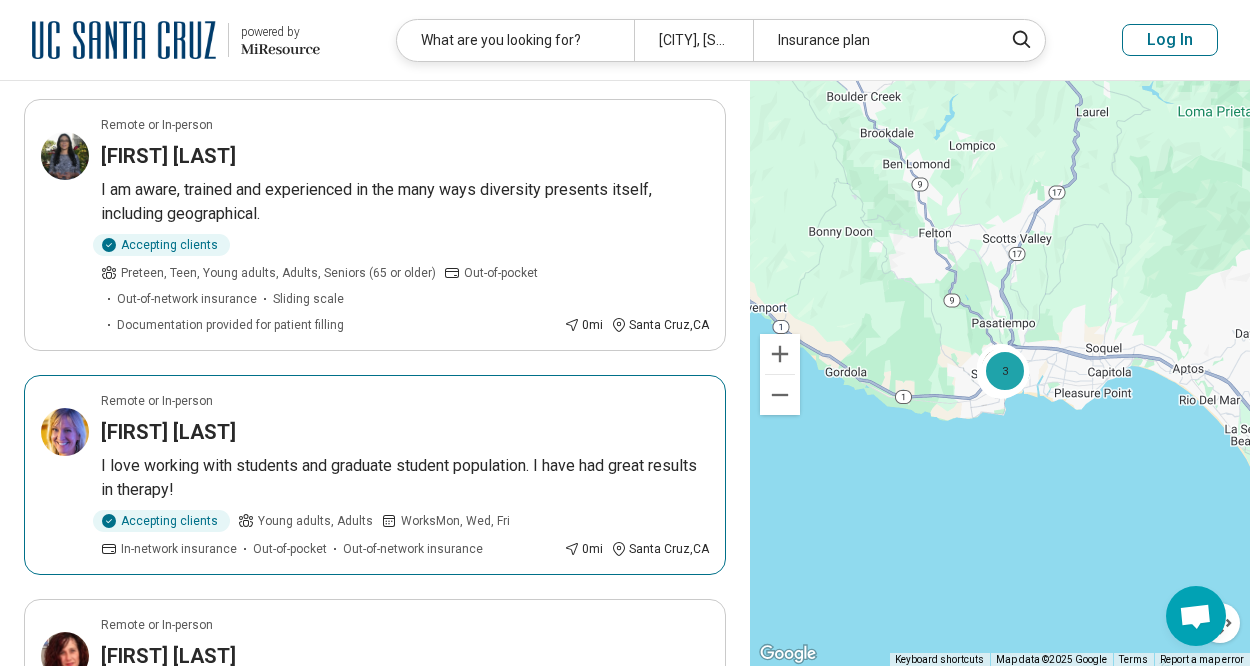 scroll, scrollTop: 200, scrollLeft: 0, axis: vertical 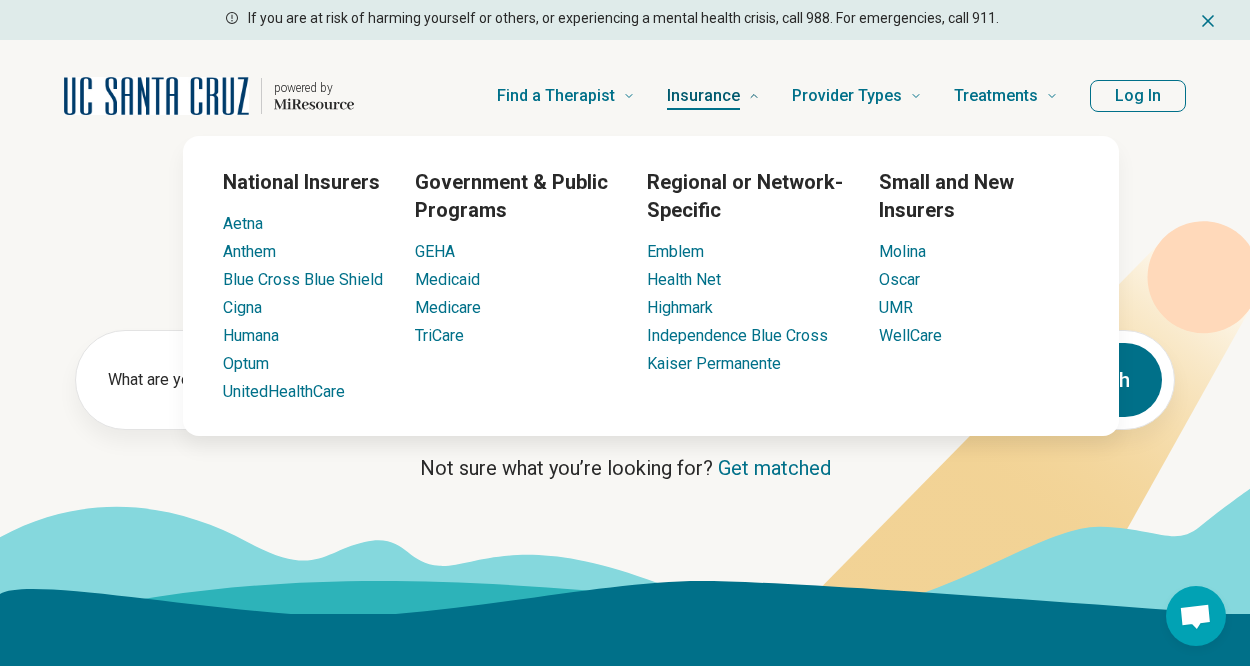 click 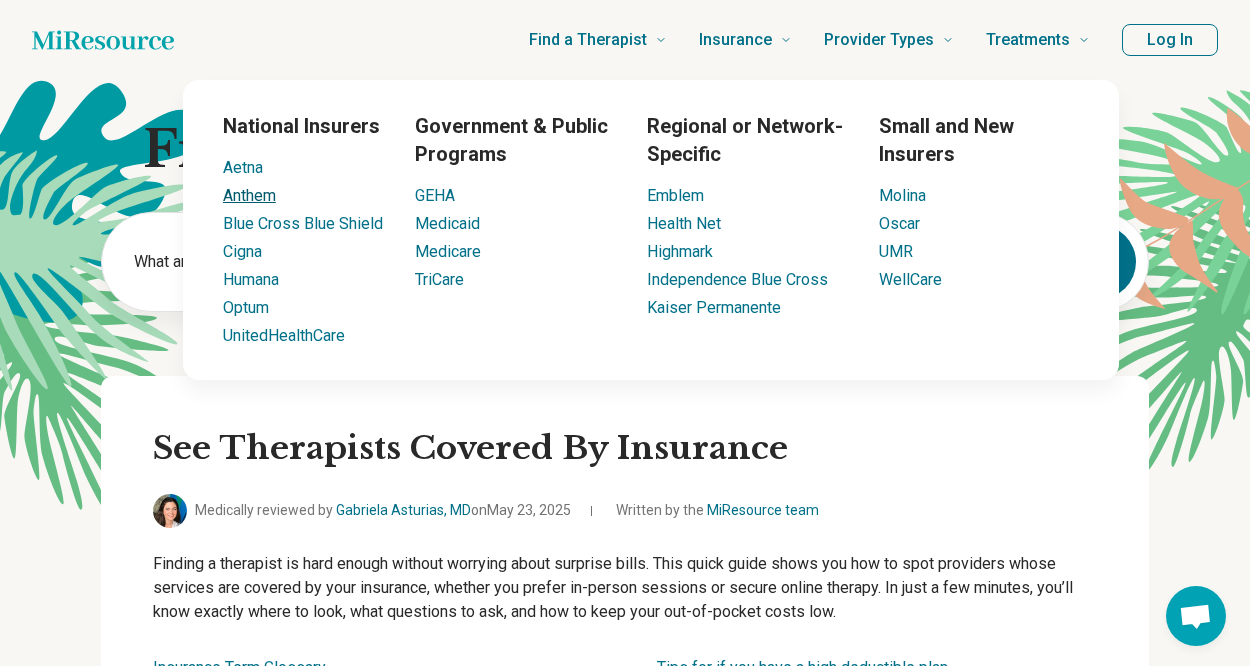 click on "Anthem" at bounding box center [249, 195] 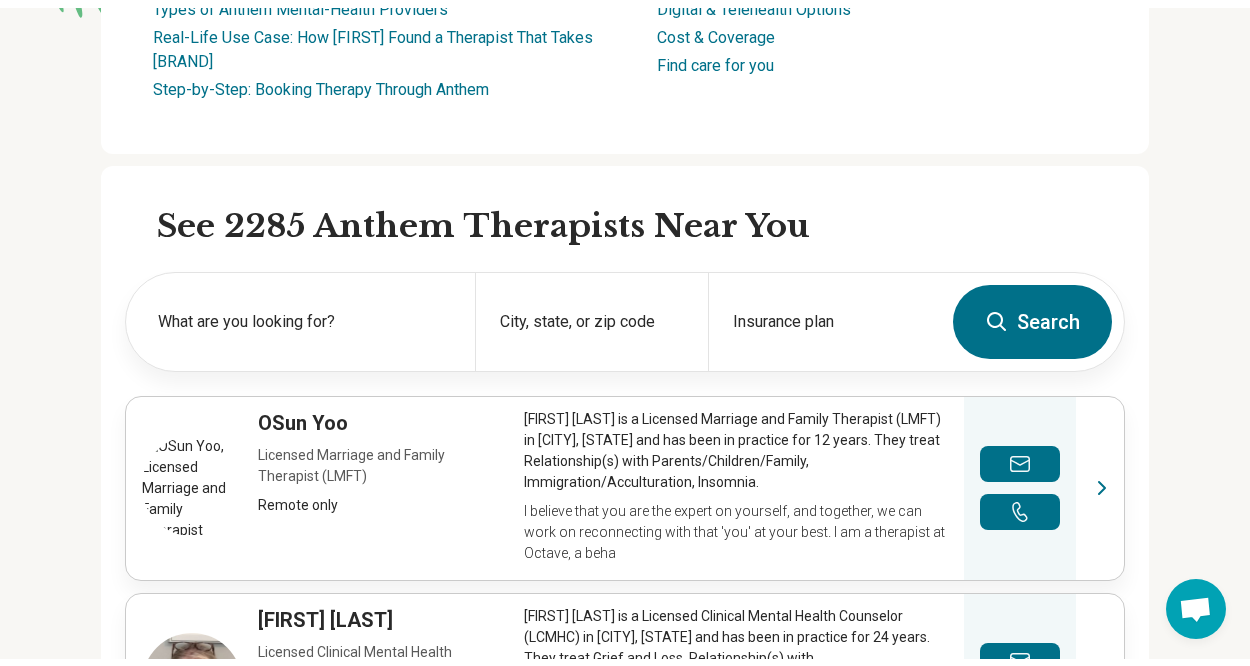 scroll, scrollTop: 0, scrollLeft: 0, axis: both 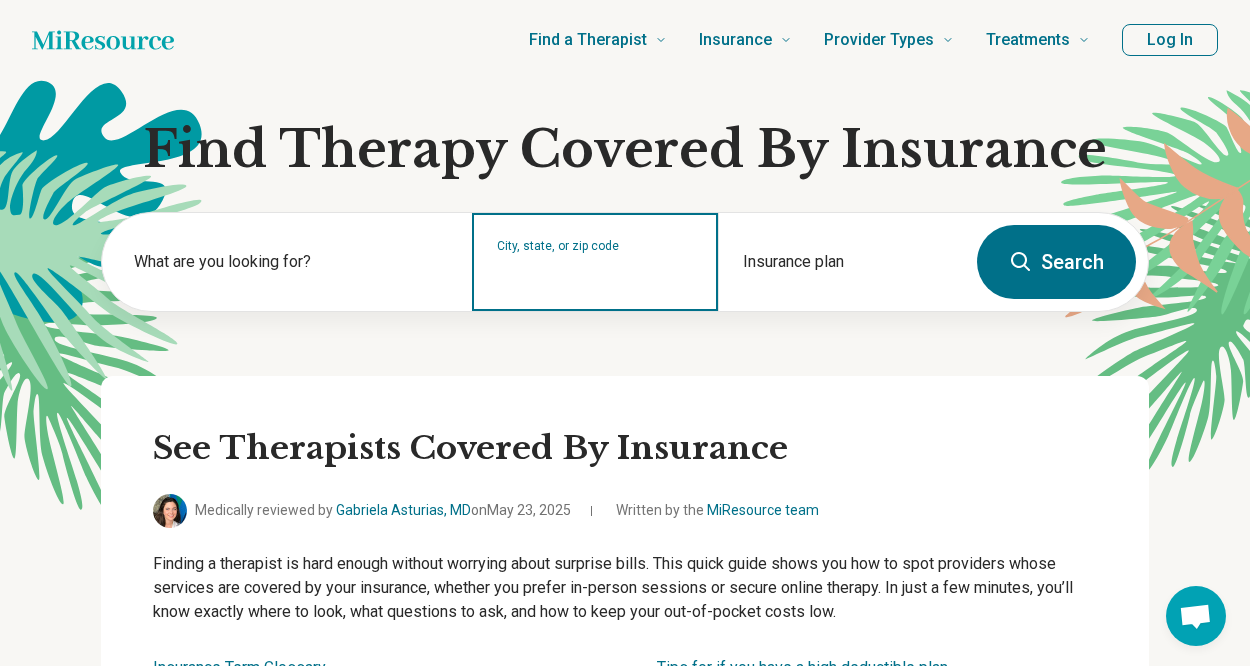 click on "City, state, or zip code" at bounding box center (596, 275) 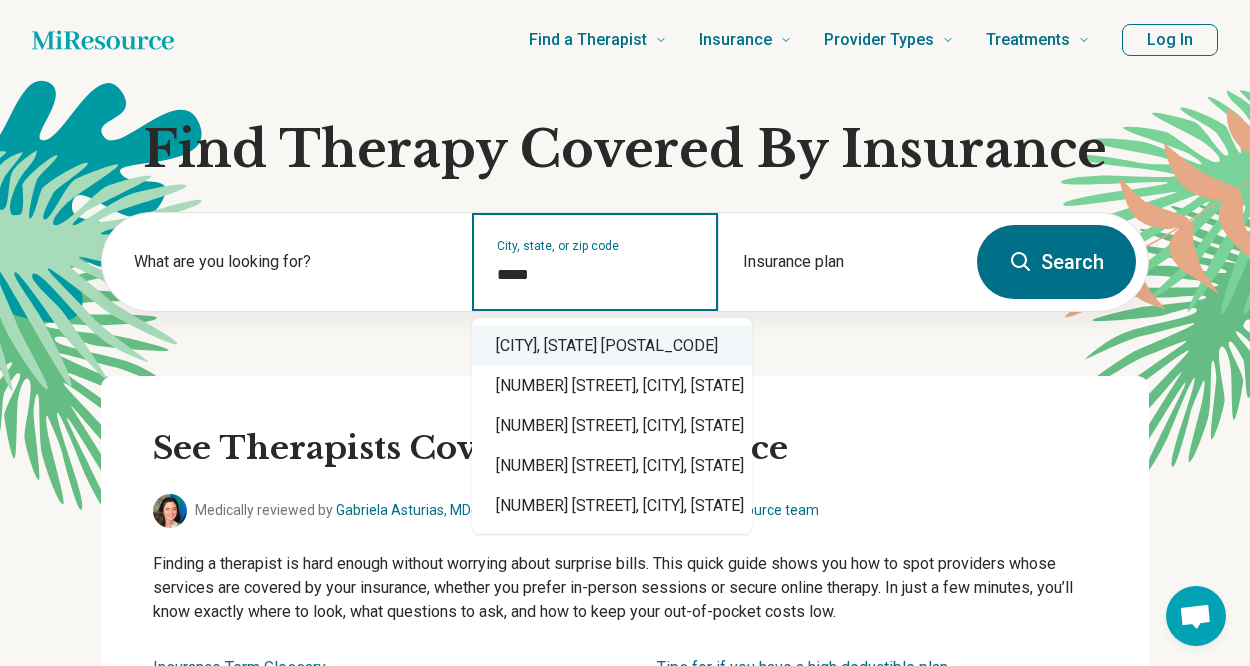 click on "Santa Cruz, CA 95062" at bounding box center [612, 346] 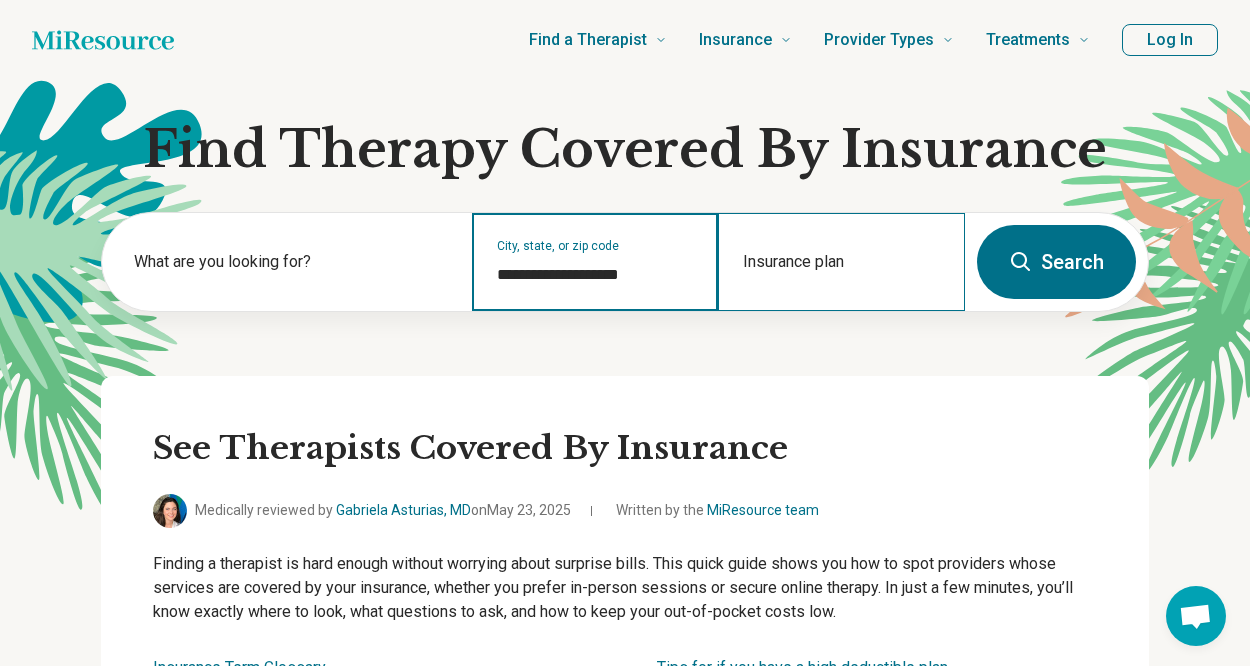 type on "**********" 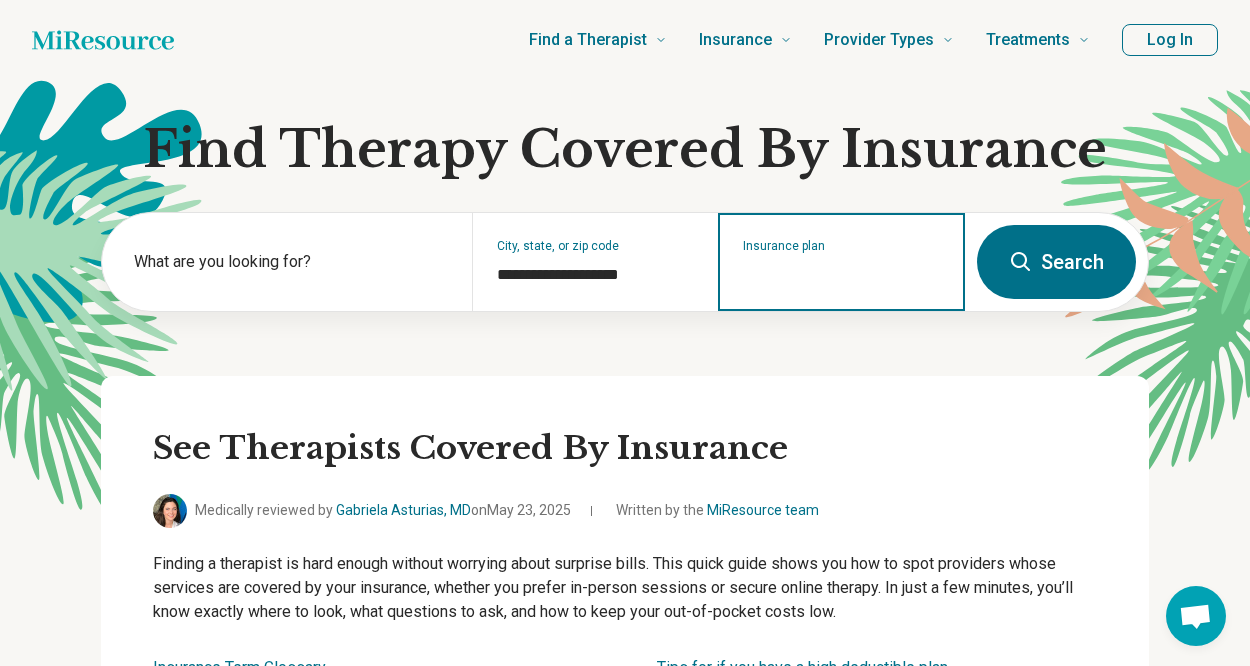 click on "Insurance plan" at bounding box center (842, 275) 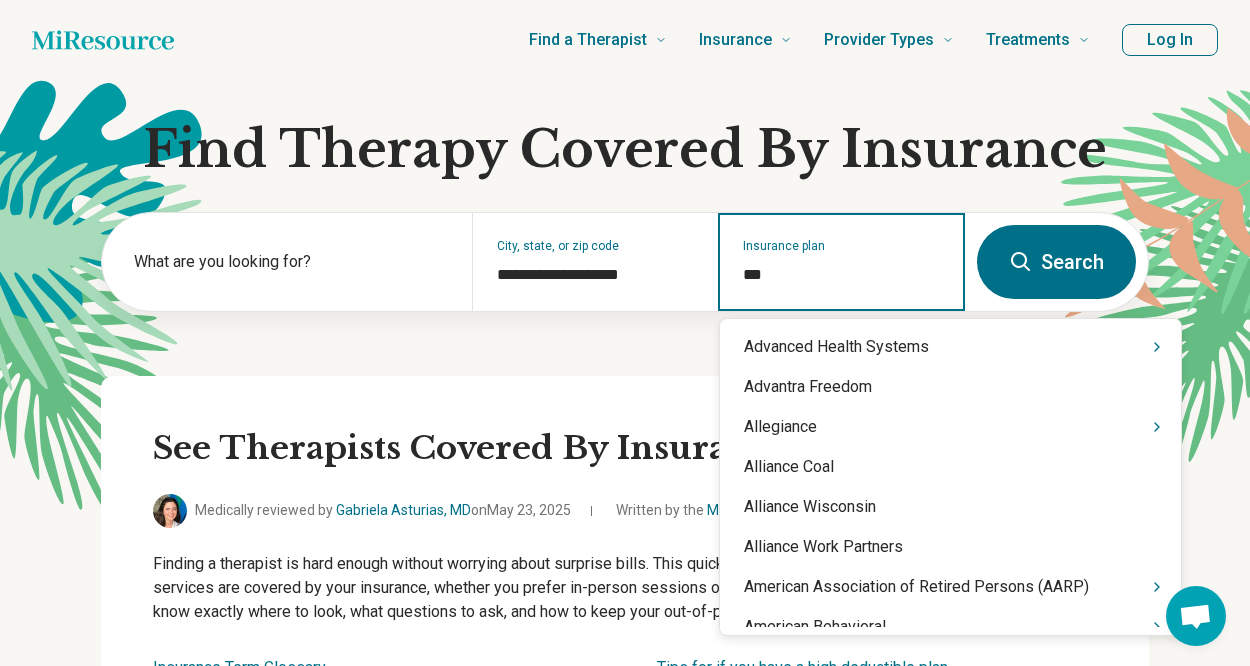type on "****" 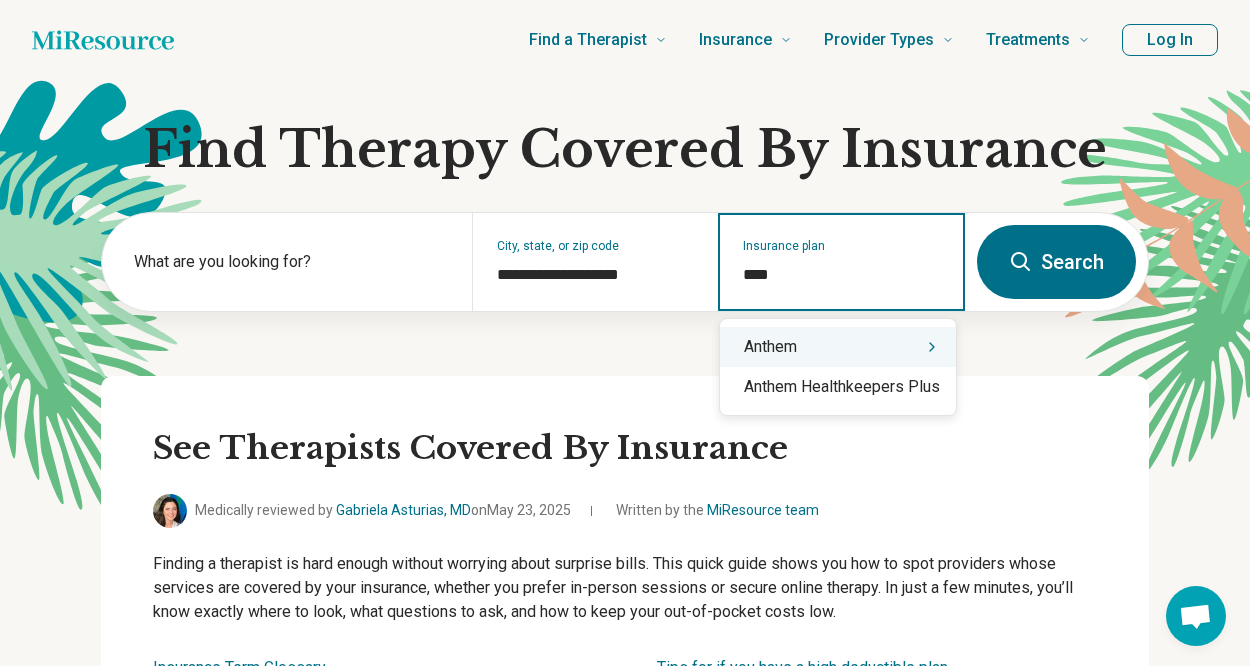 click on "Anthem" at bounding box center (838, 347) 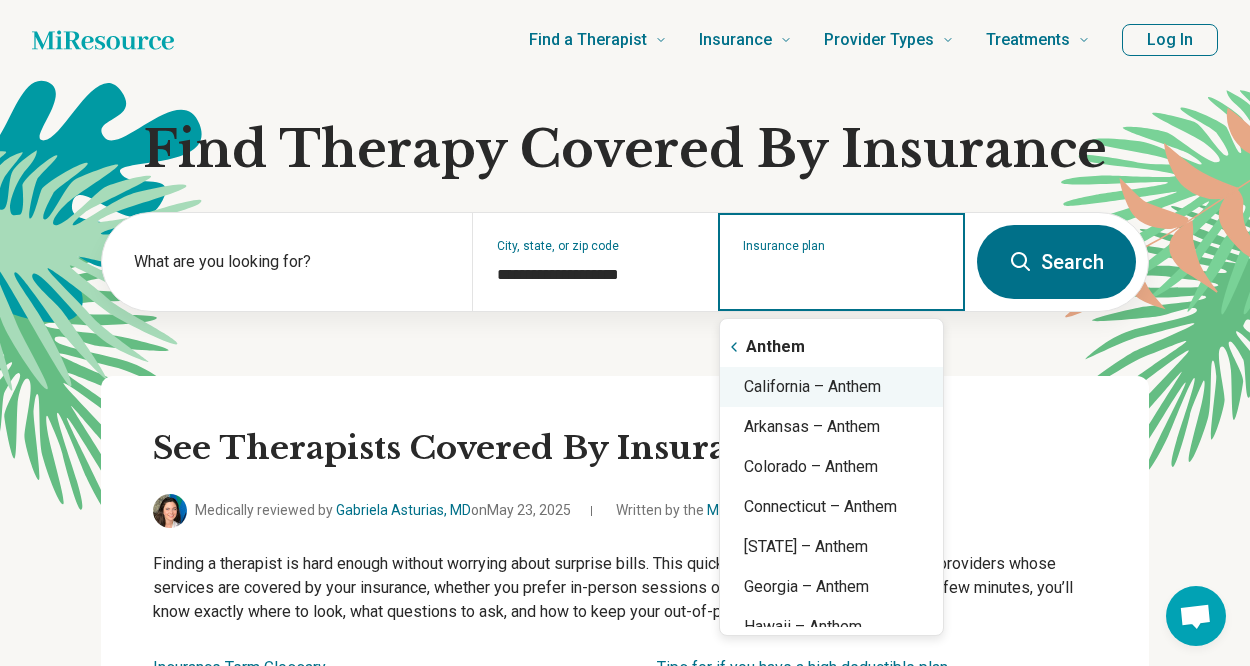 click on "California – Anthem" at bounding box center (831, 387) 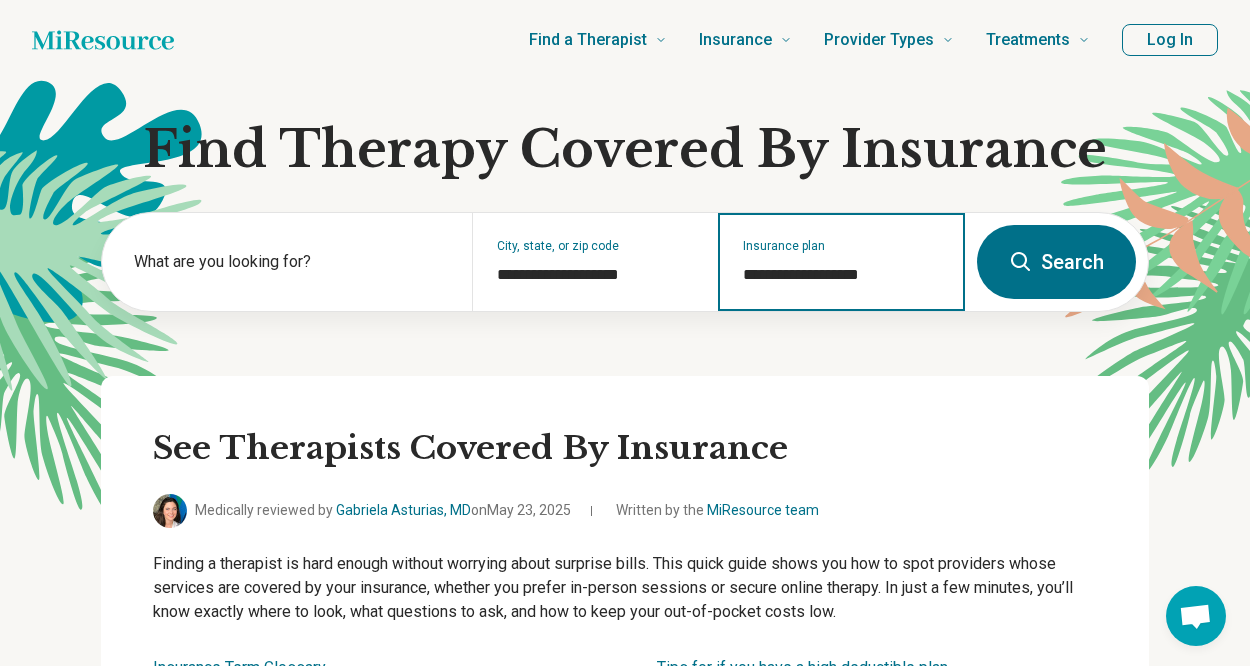 type on "**********" 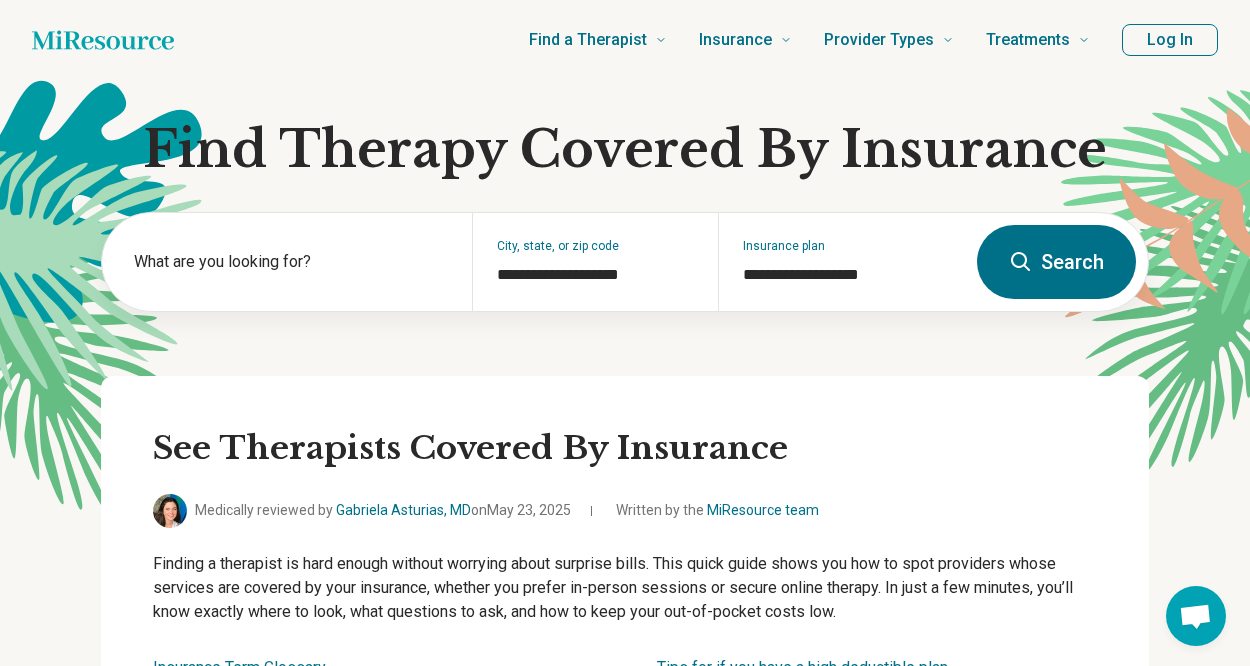 click on "Search" at bounding box center [1056, 262] 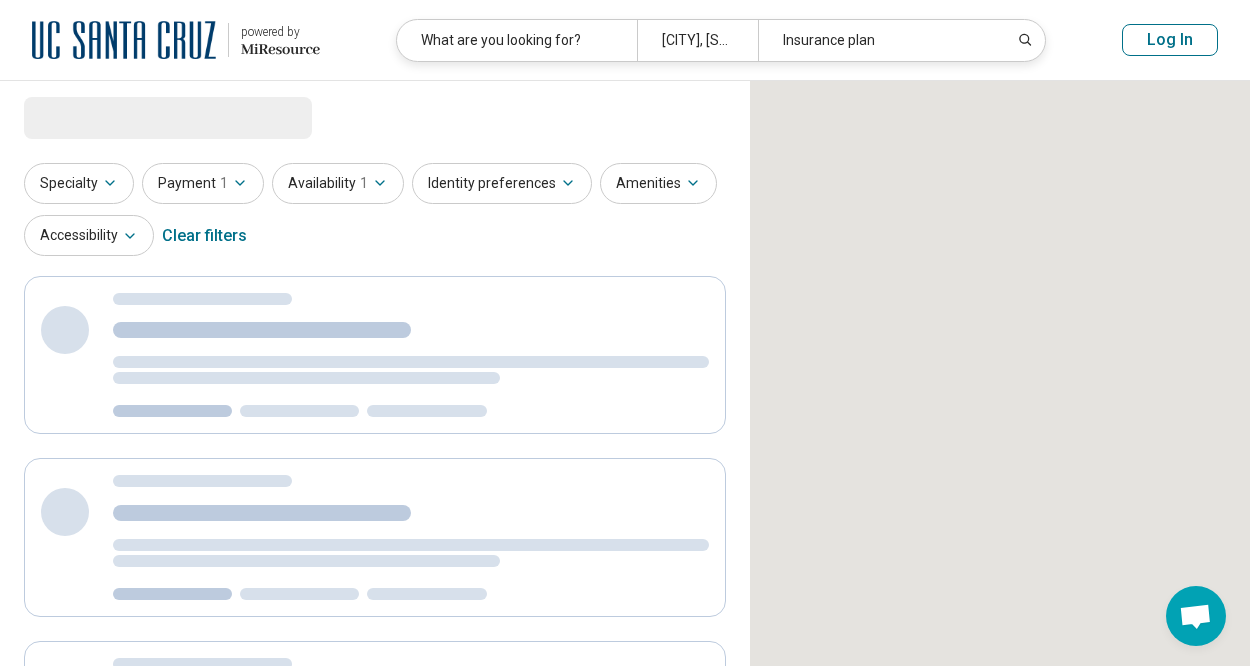 select on "***" 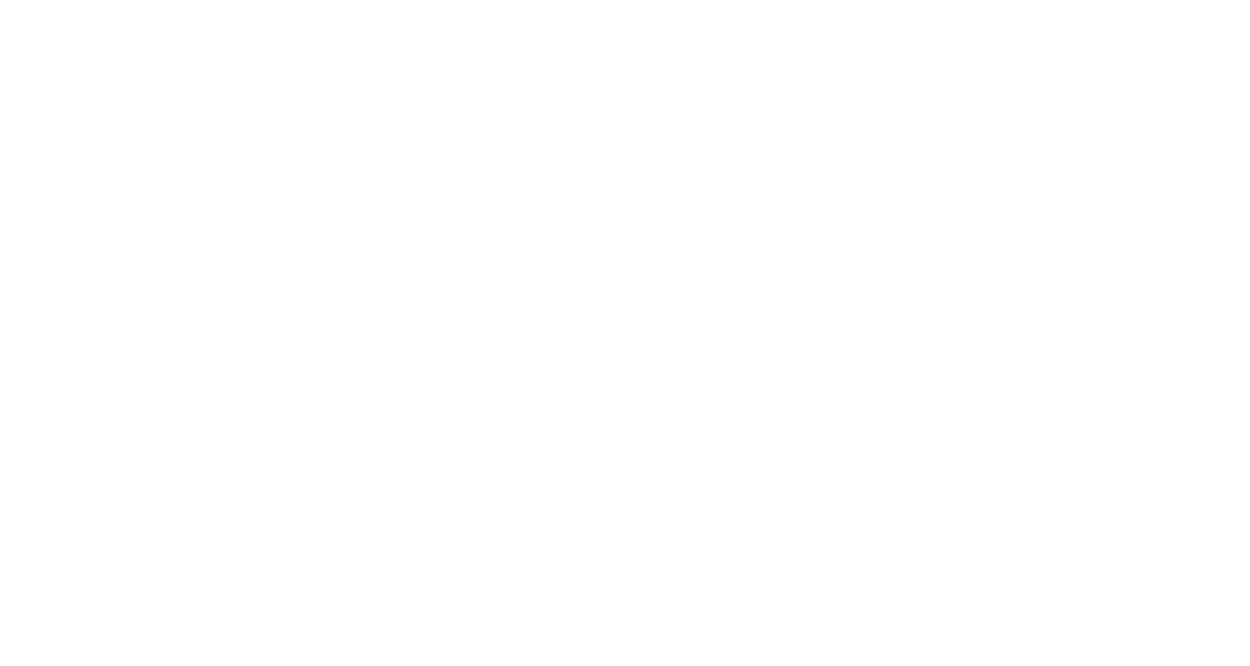 scroll, scrollTop: 0, scrollLeft: 0, axis: both 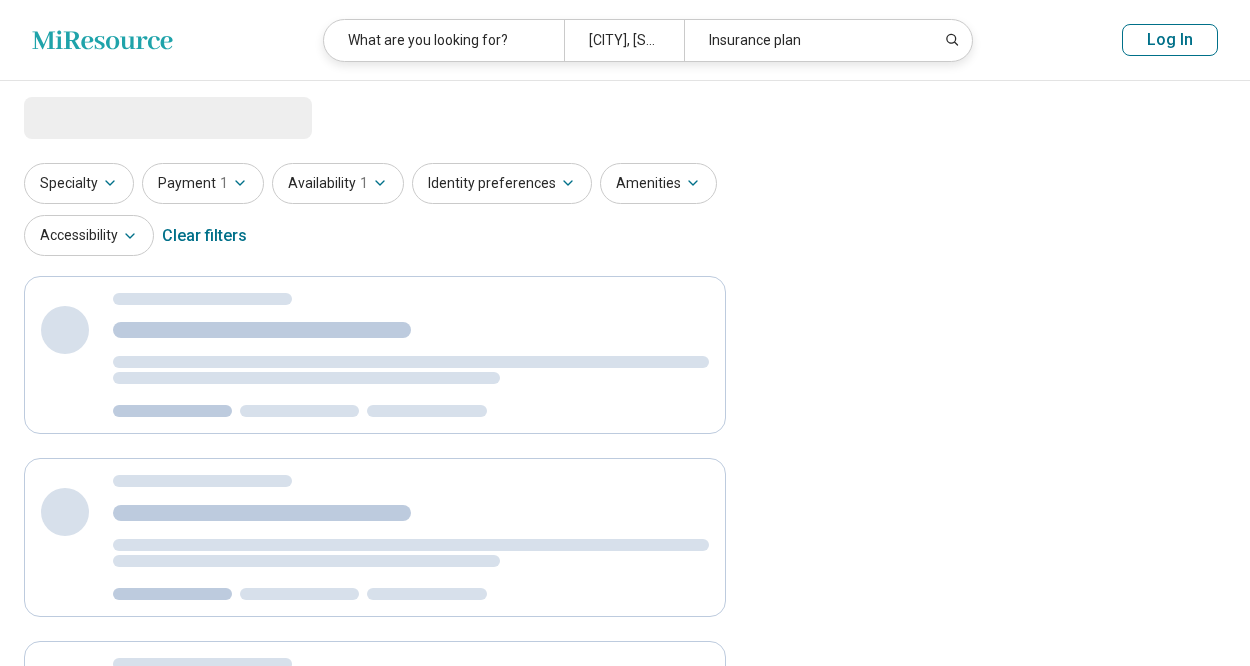 select on "***" 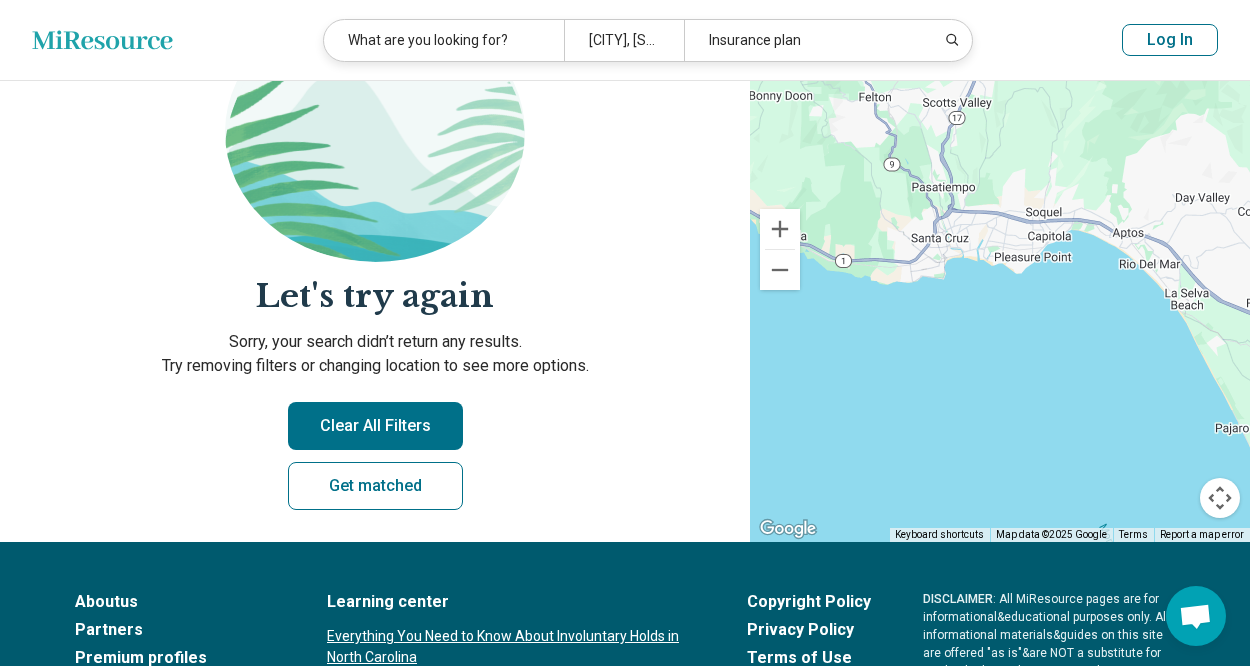 scroll, scrollTop: 0, scrollLeft: 0, axis: both 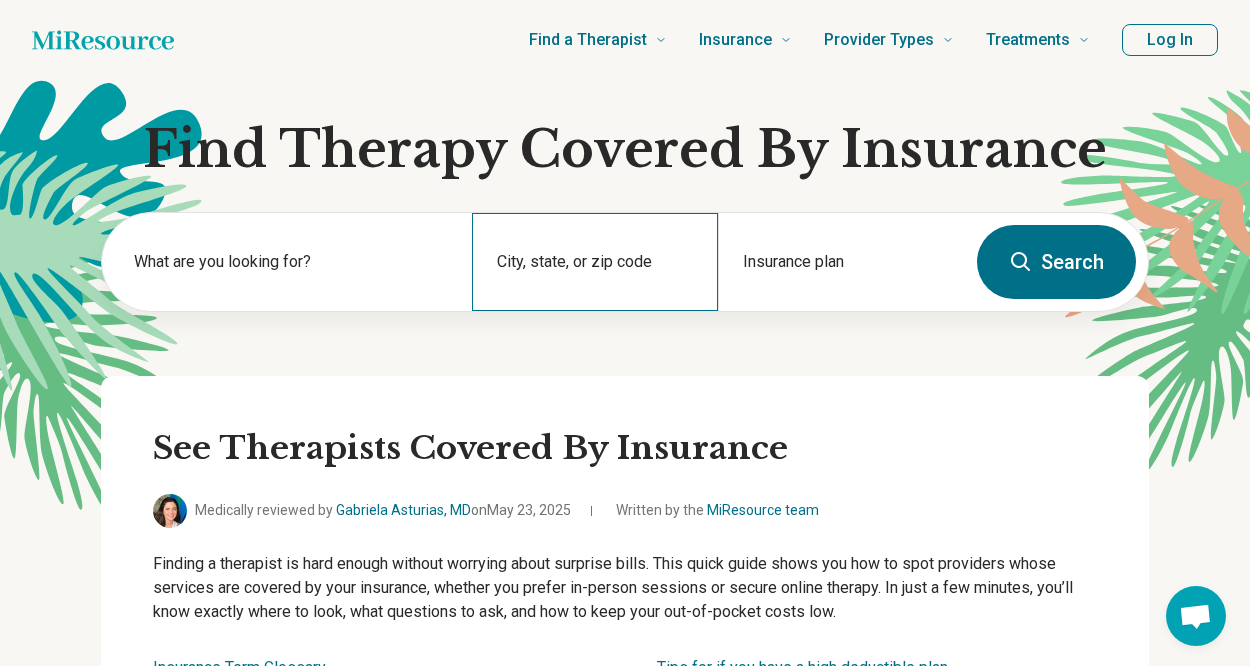 click on "City, state, or zip code" at bounding box center (595, 262) 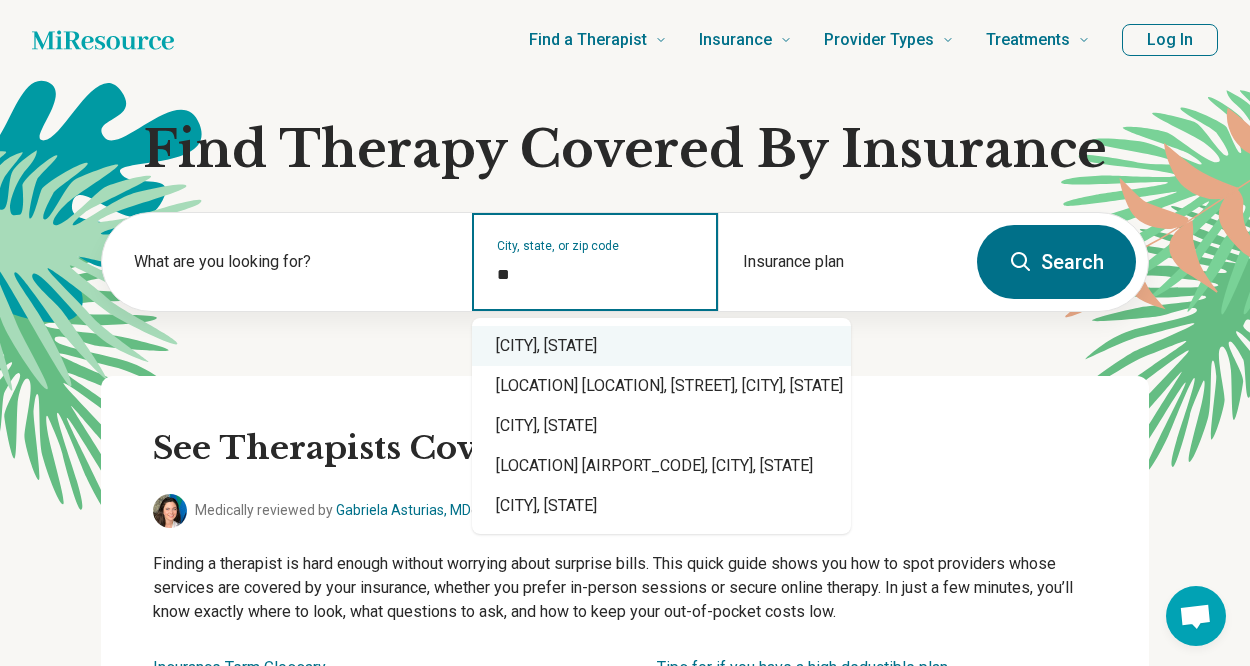 click on "Santa Cruz, CA" at bounding box center (661, 346) 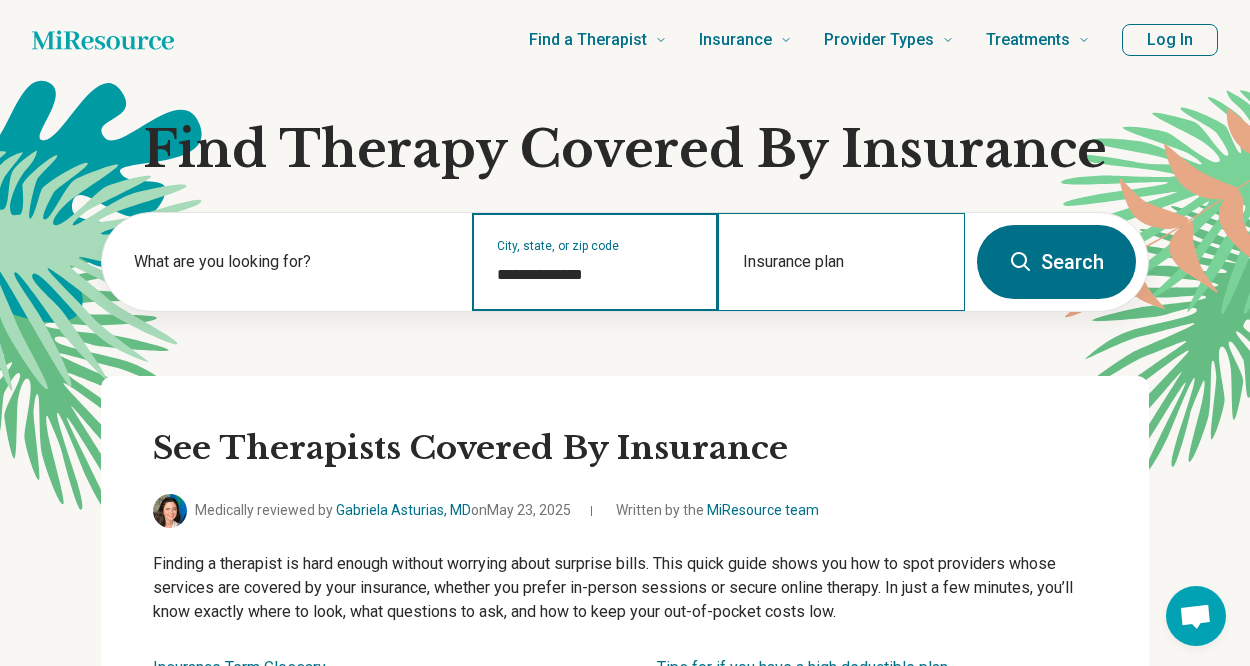 type on "**********" 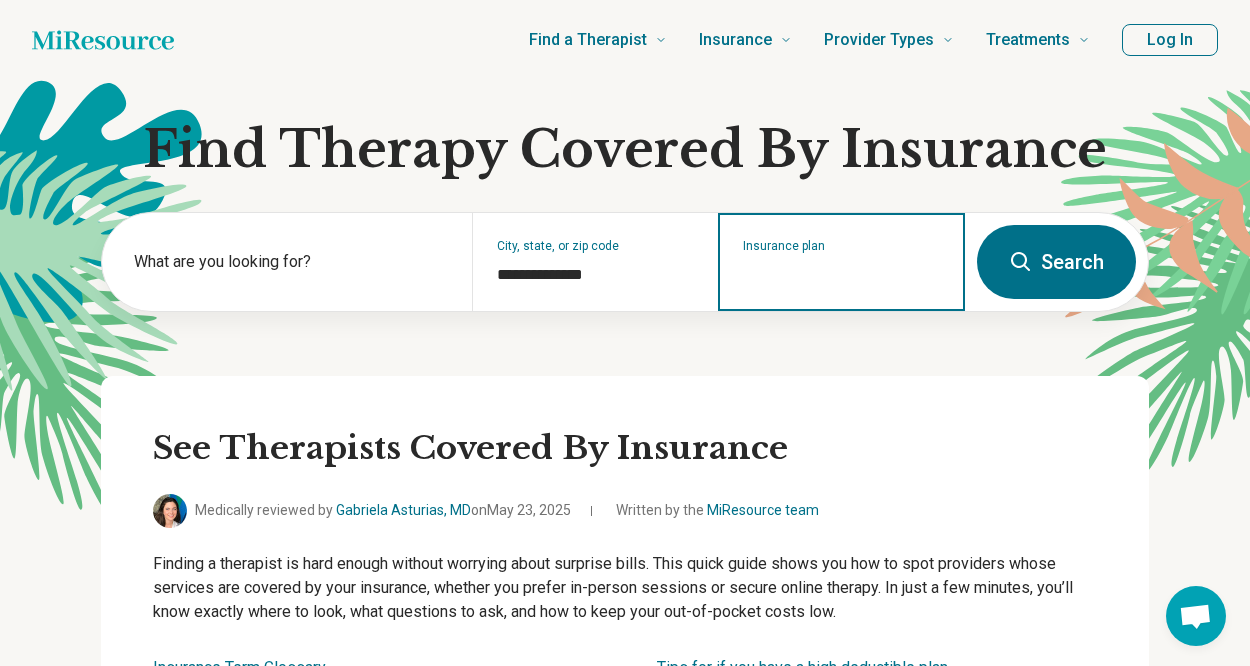 click on "Insurance plan" at bounding box center [842, 275] 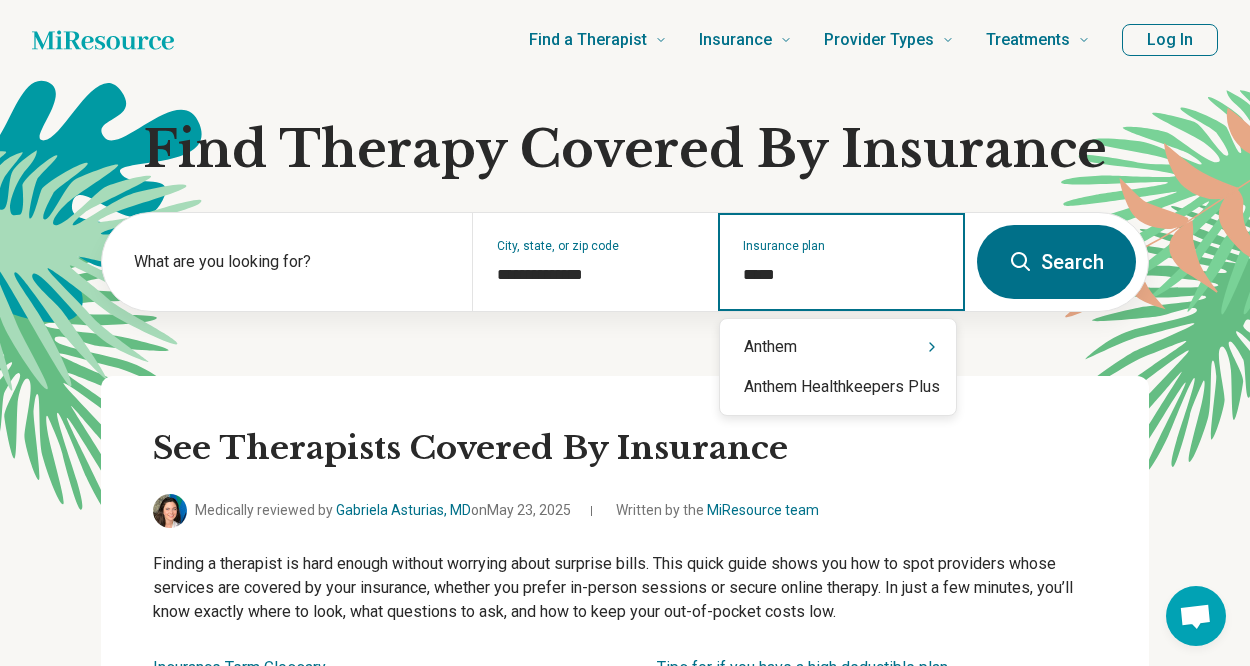 type on "******" 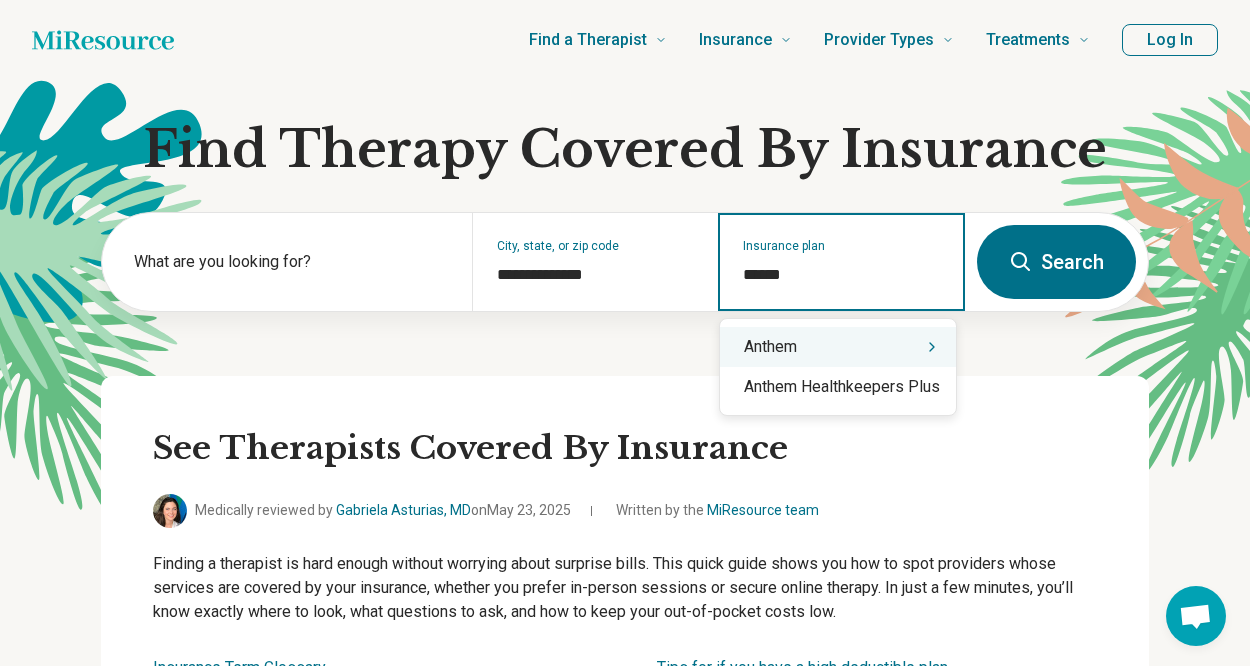 click on "Anthem" at bounding box center (838, 347) 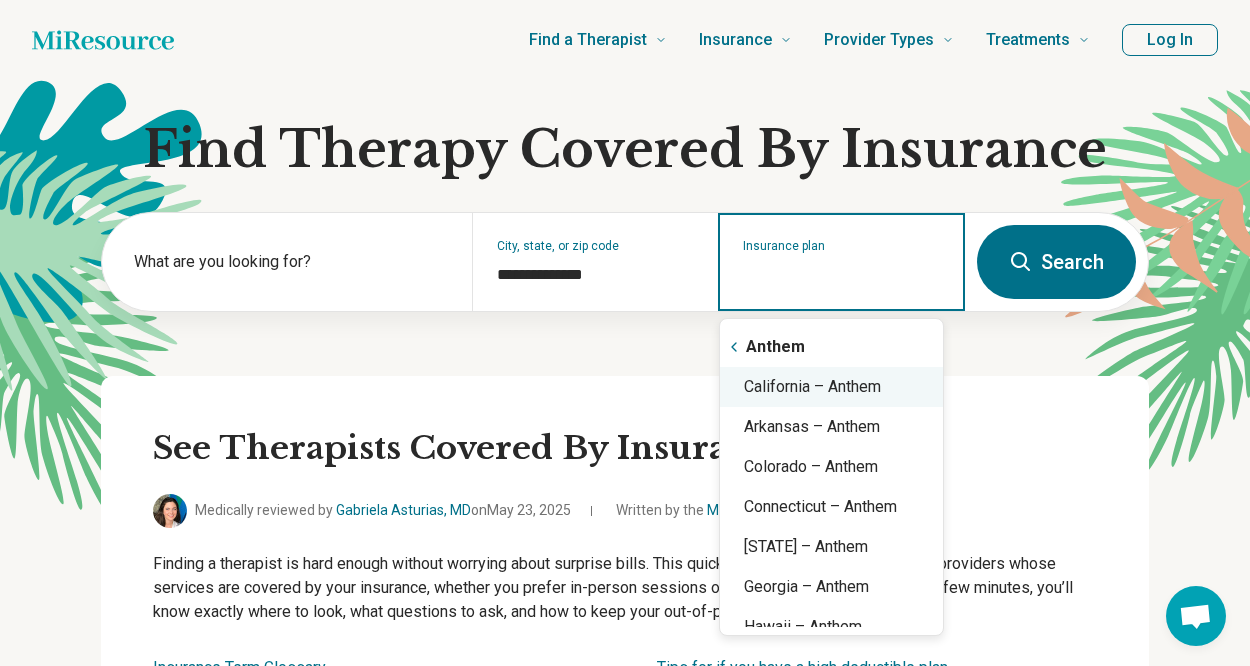 click on "California – Anthem" at bounding box center [831, 387] 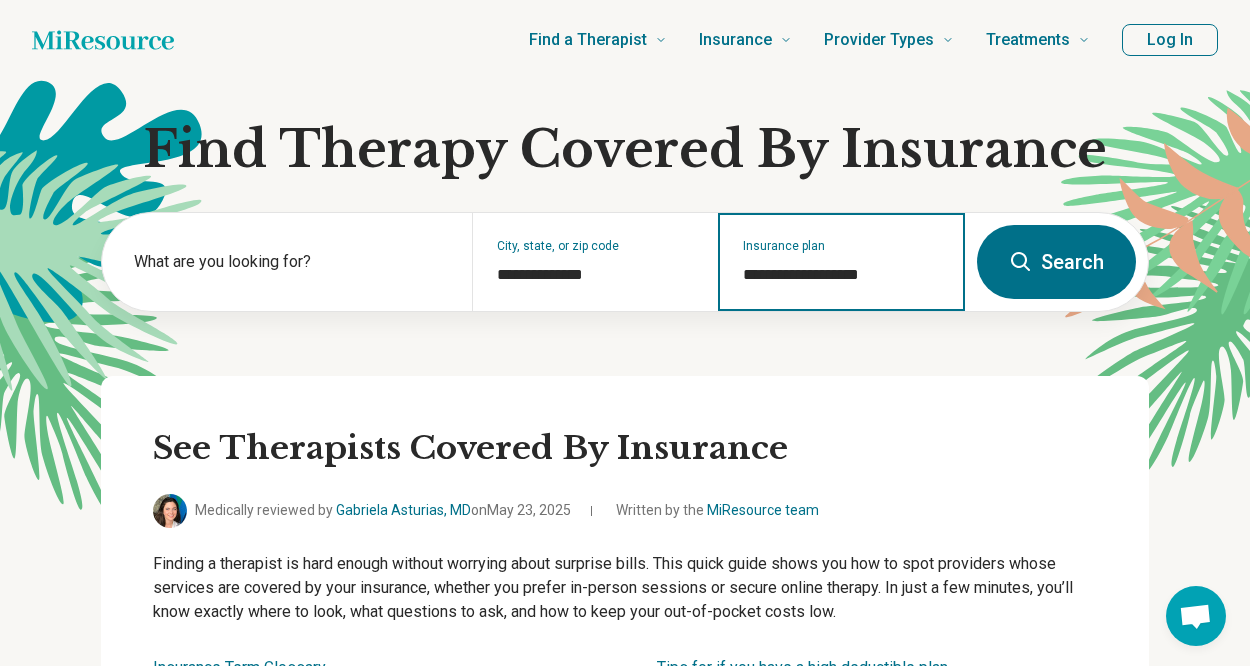 type on "**********" 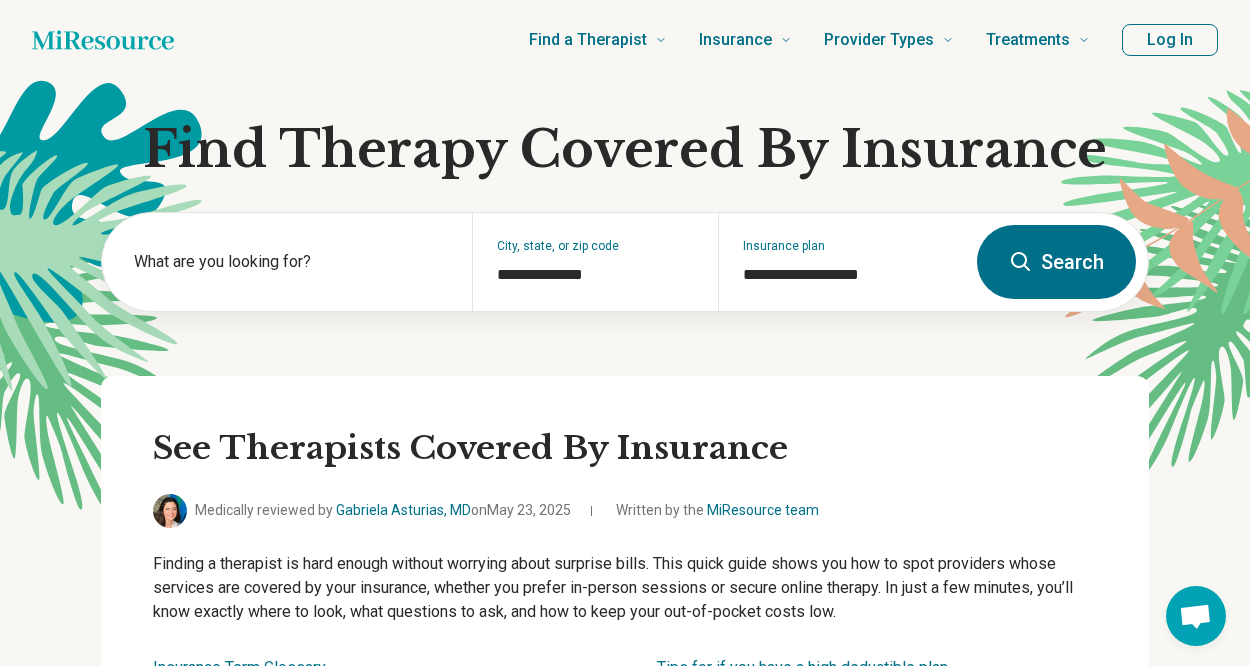 click on "Search" at bounding box center [1056, 262] 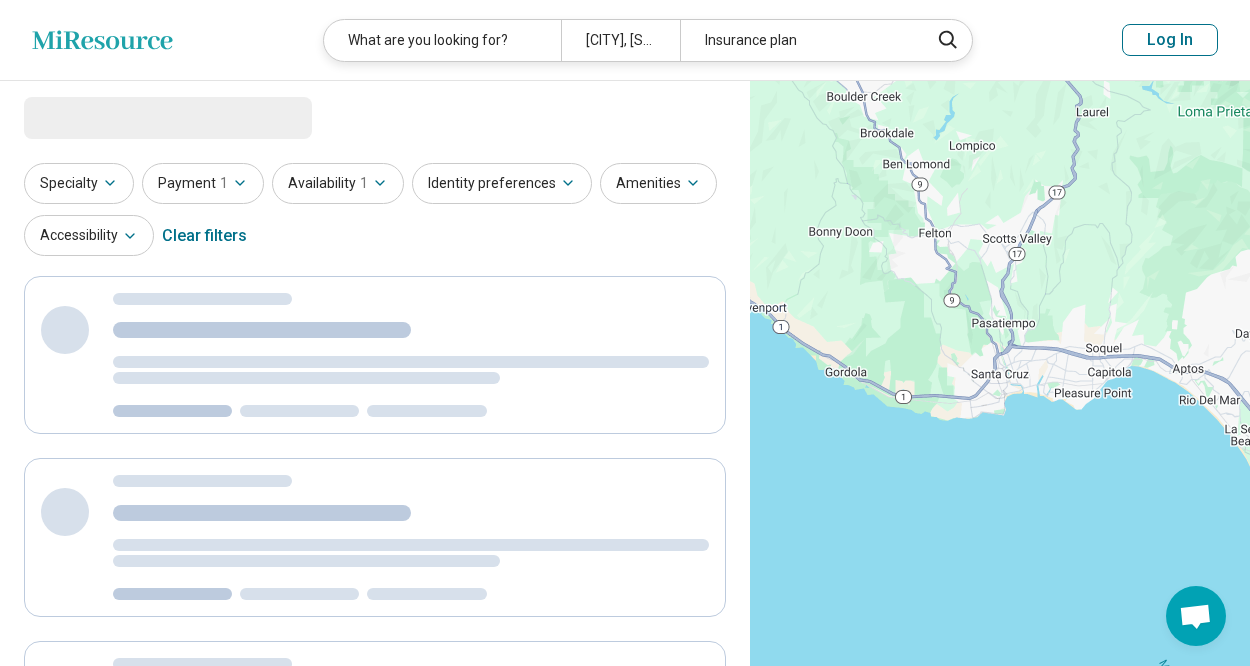select on "***" 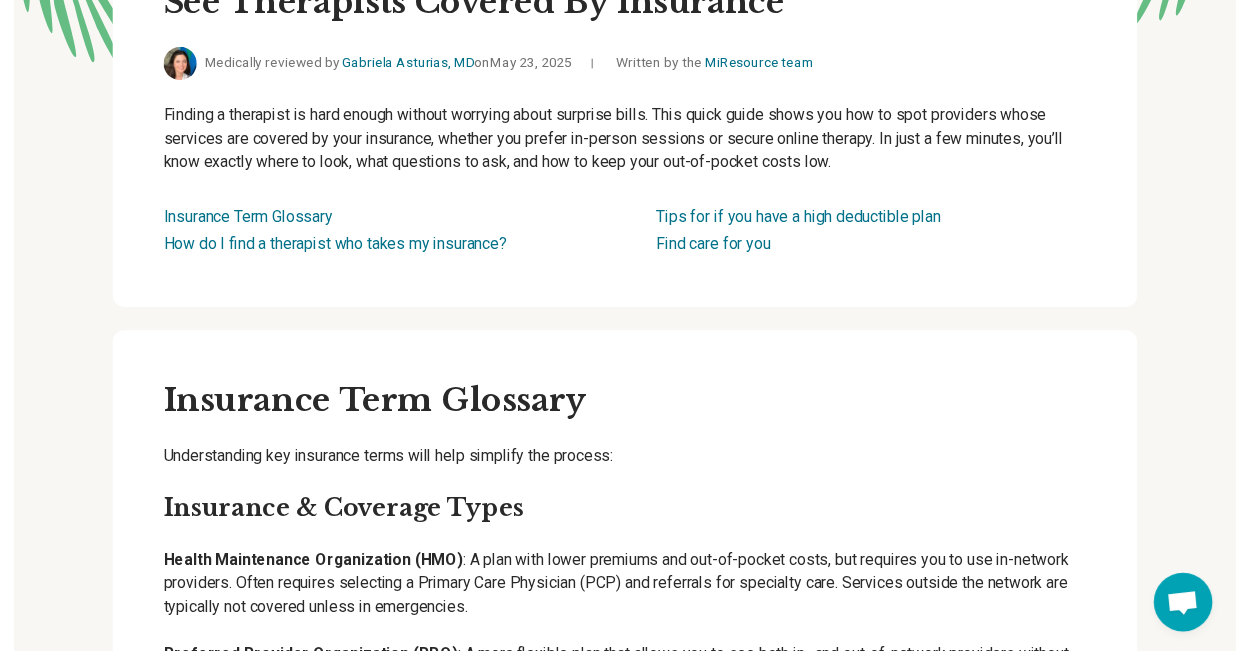 scroll, scrollTop: 0, scrollLeft: 0, axis: both 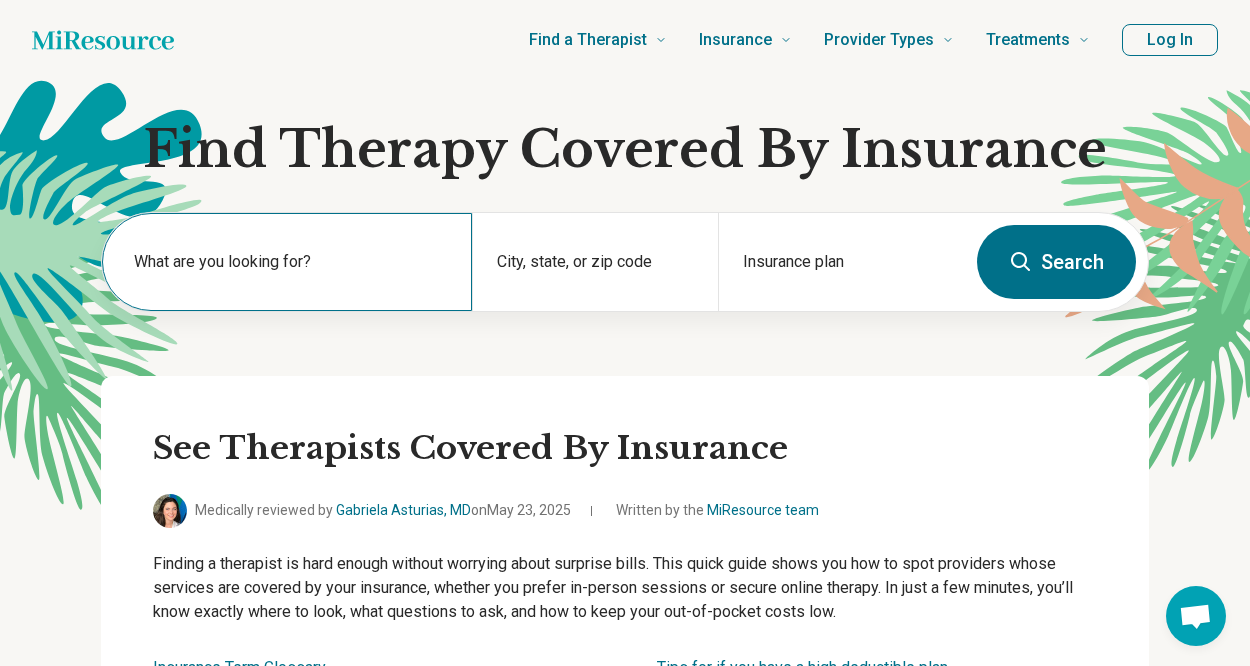 click on "What are you looking for?" at bounding box center (291, 262) 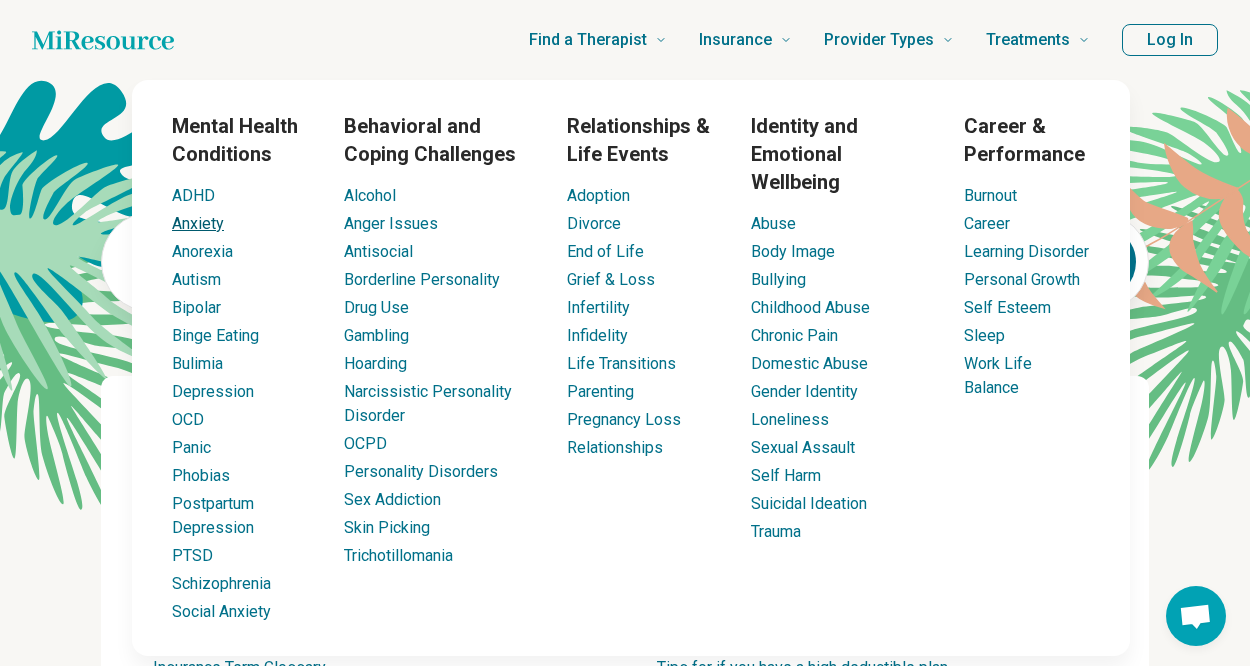 click on "Anxiety" at bounding box center [198, 223] 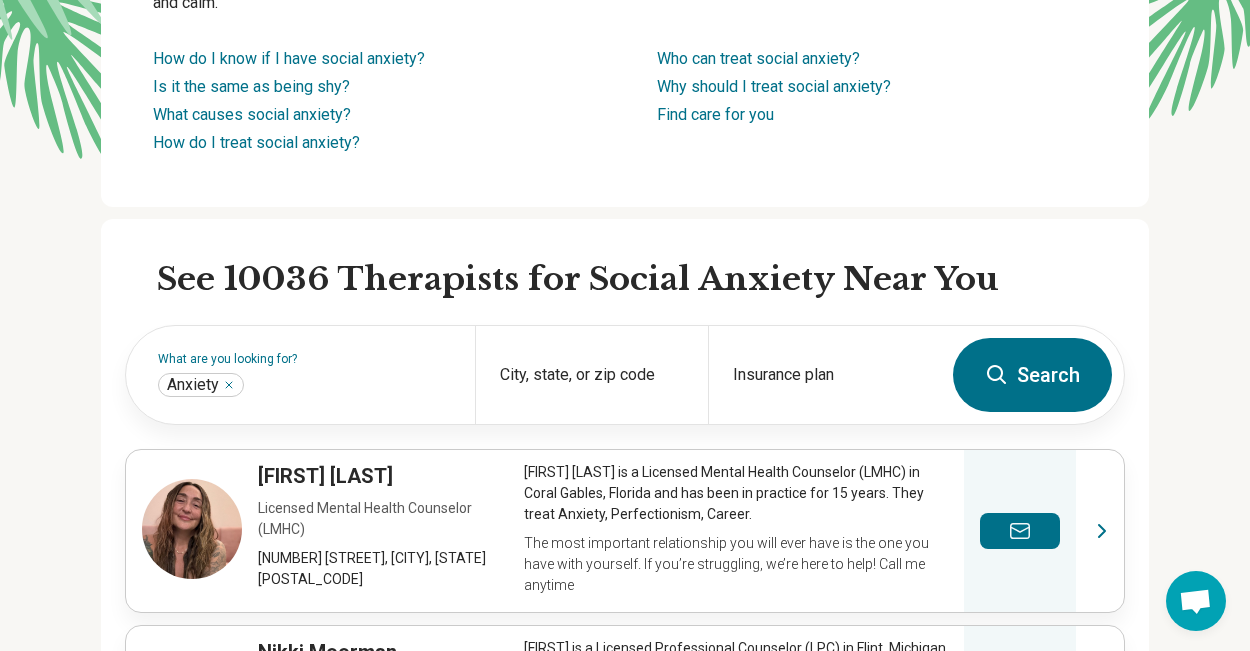 scroll, scrollTop: 400, scrollLeft: 0, axis: vertical 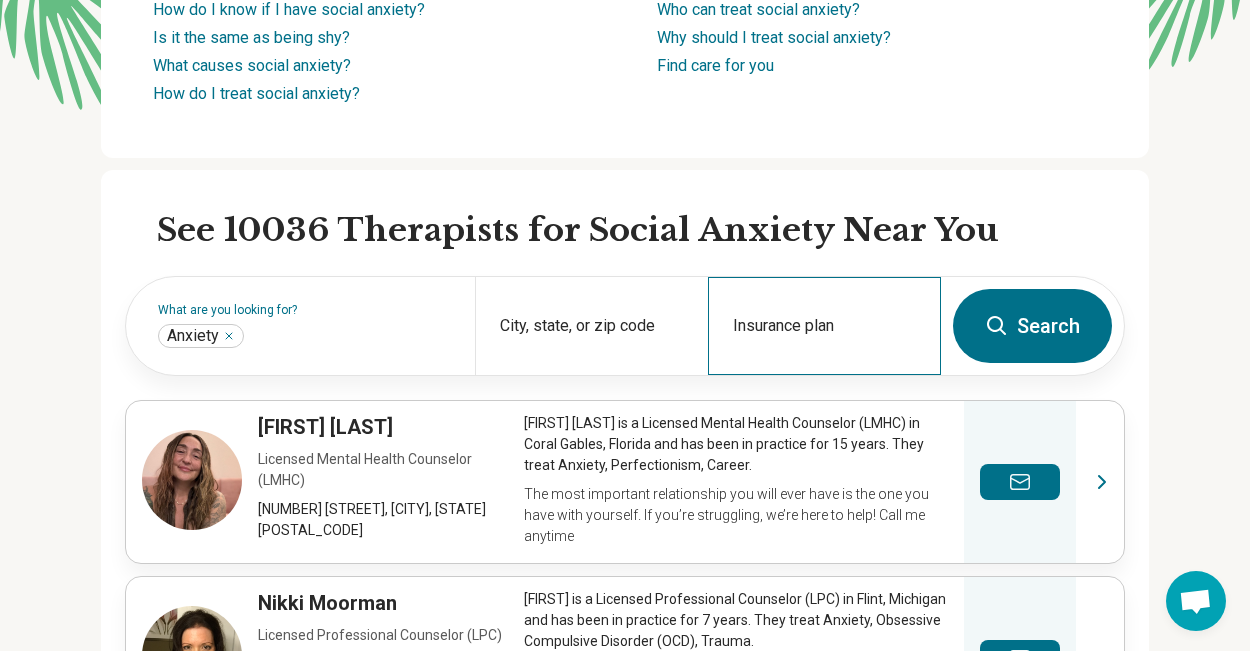 click on "Insurance plan" at bounding box center (824, 326) 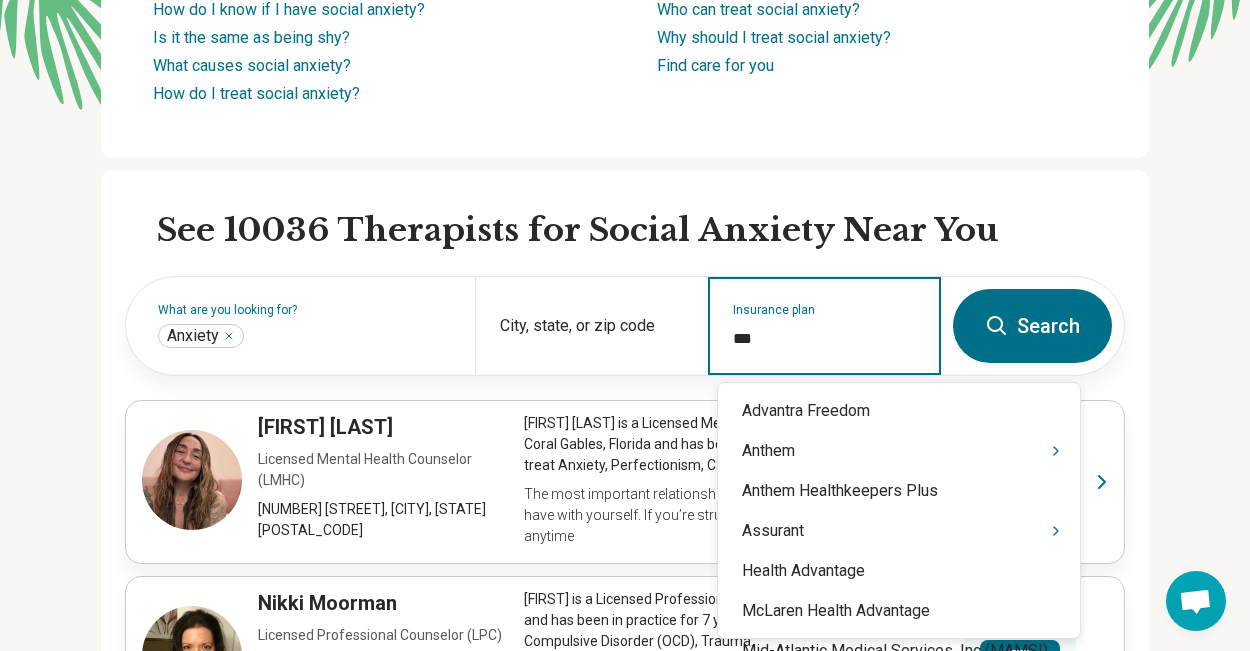 type on "****" 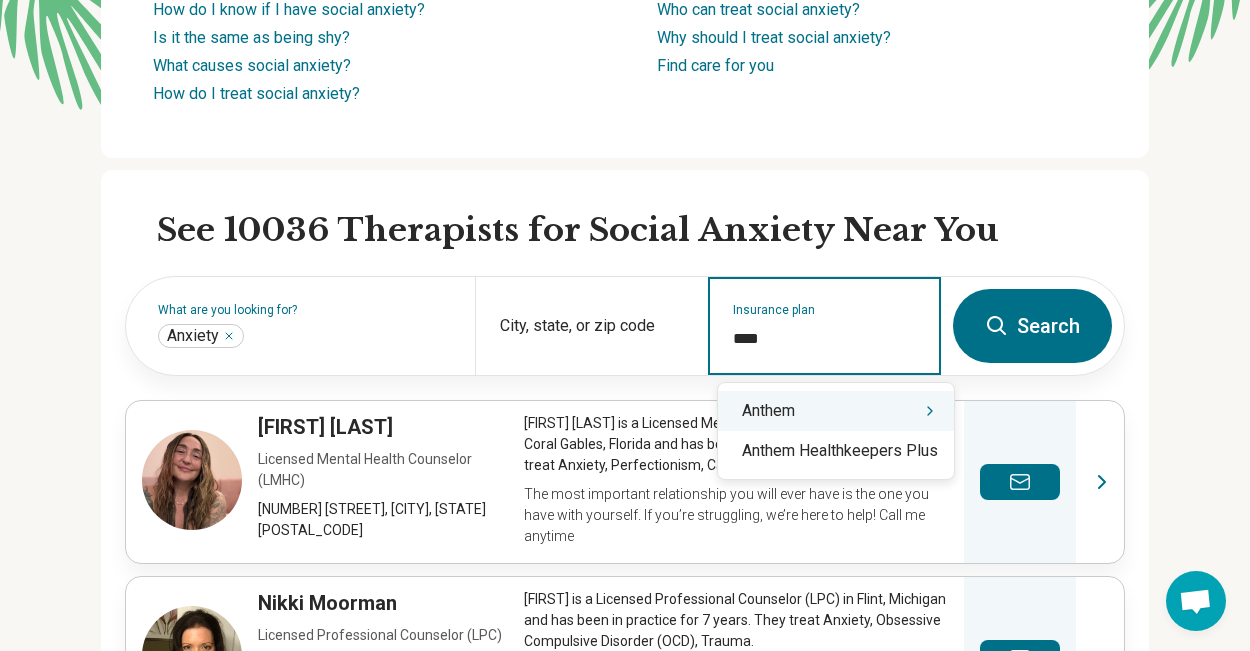 click on "Anthem" at bounding box center [836, 411] 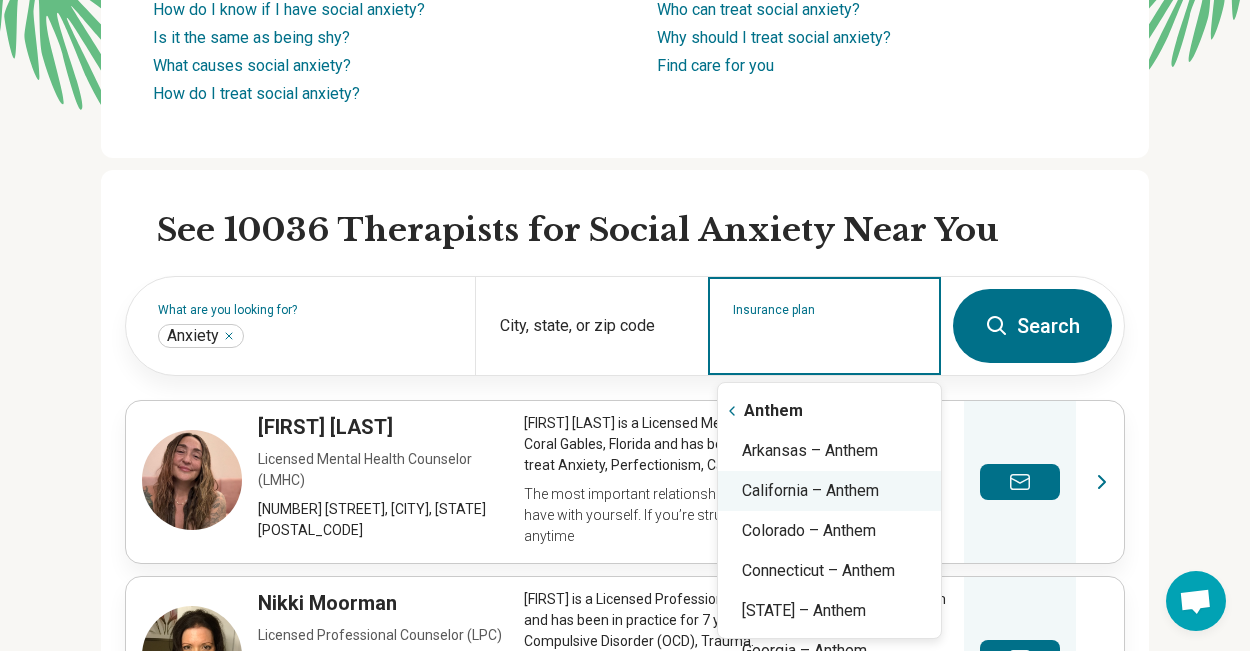 click on "California – Anthem" at bounding box center [829, 491] 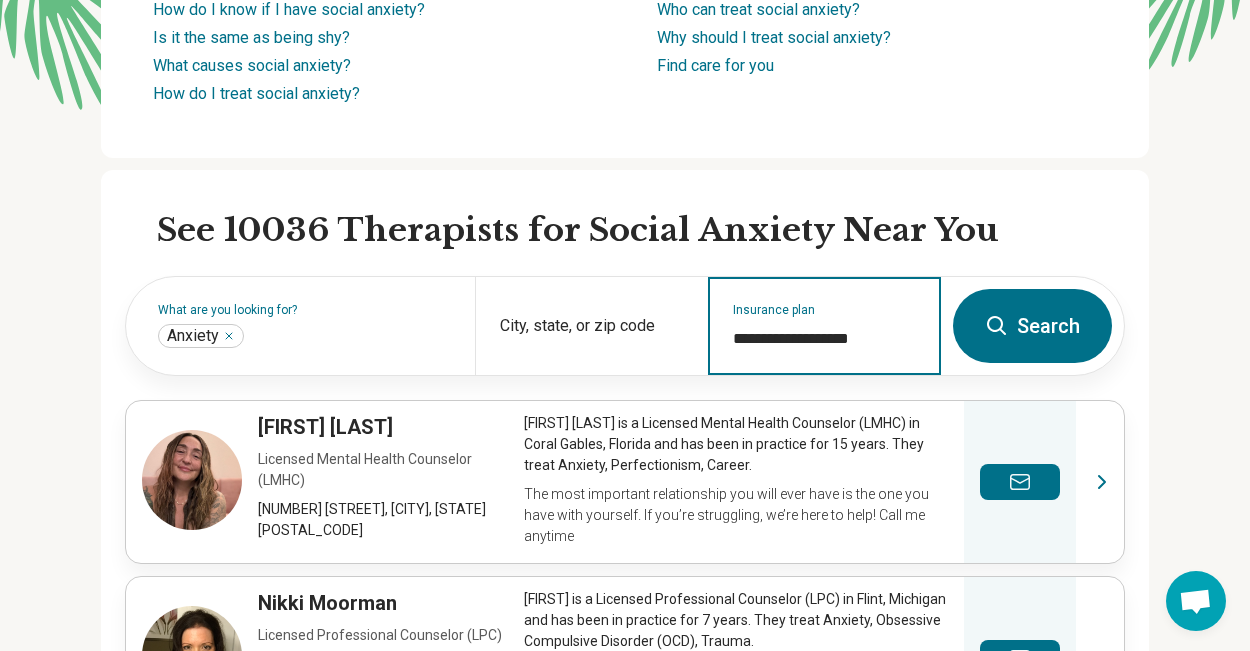 type on "**********" 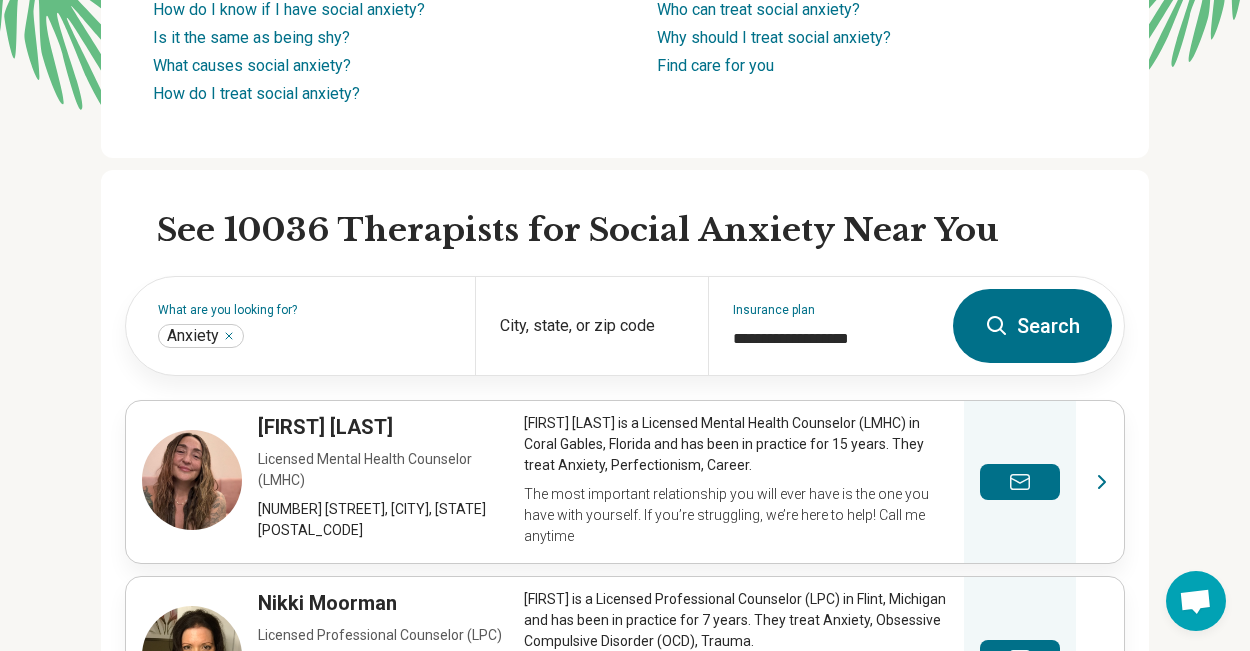 click on "Search" at bounding box center [1032, 326] 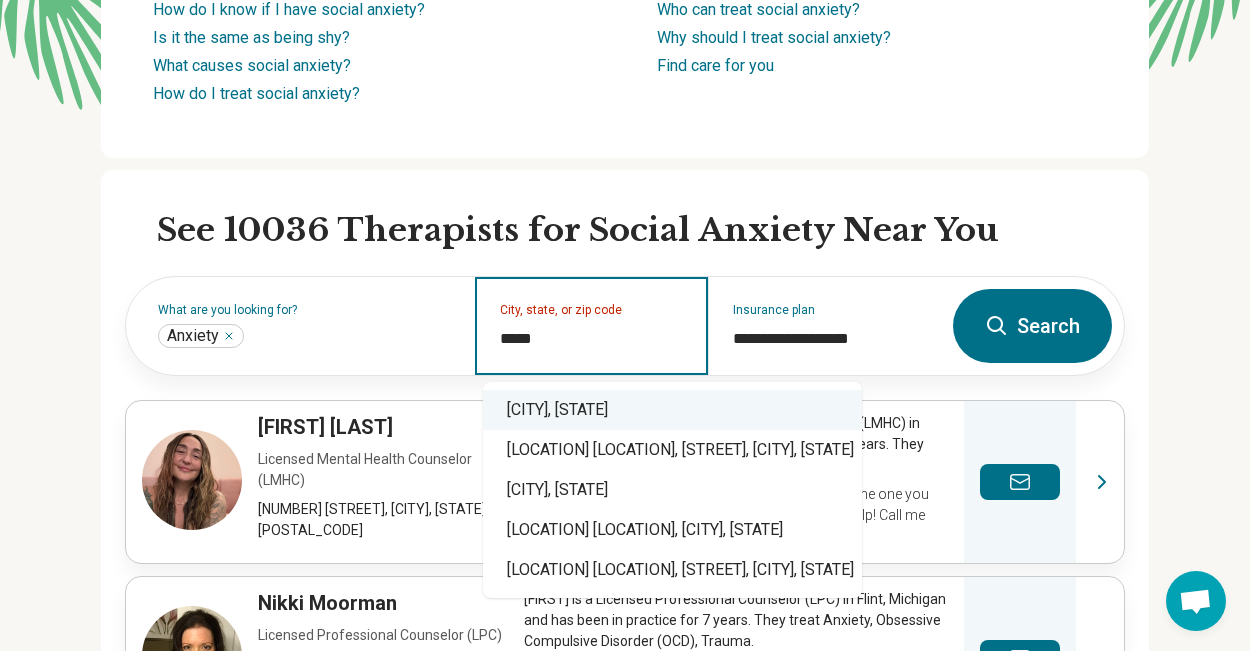 click on "Santa Cruz, CA" at bounding box center (672, 410) 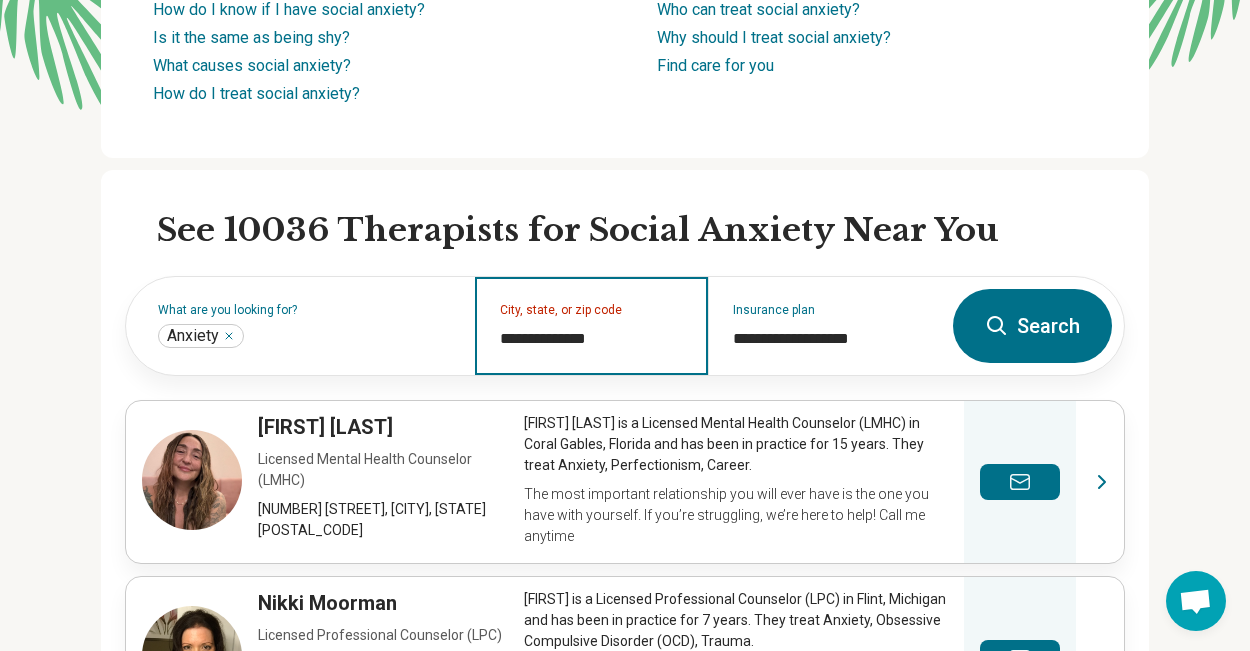 type on "**********" 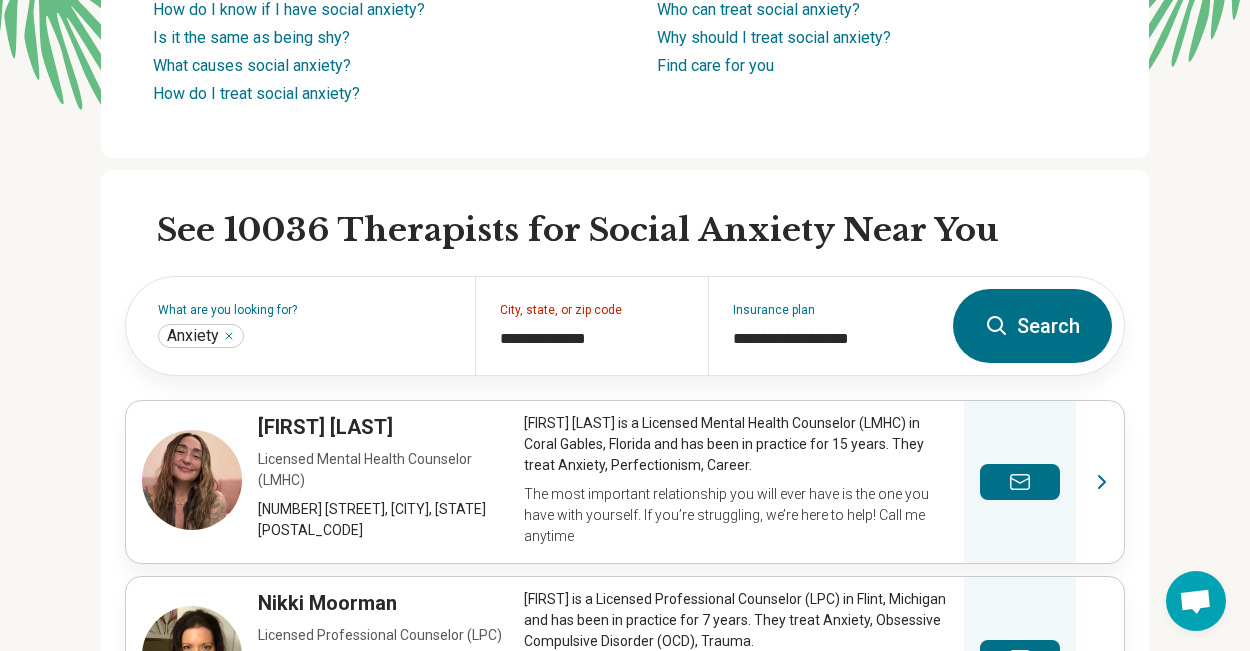 click on "Search" at bounding box center [1032, 326] 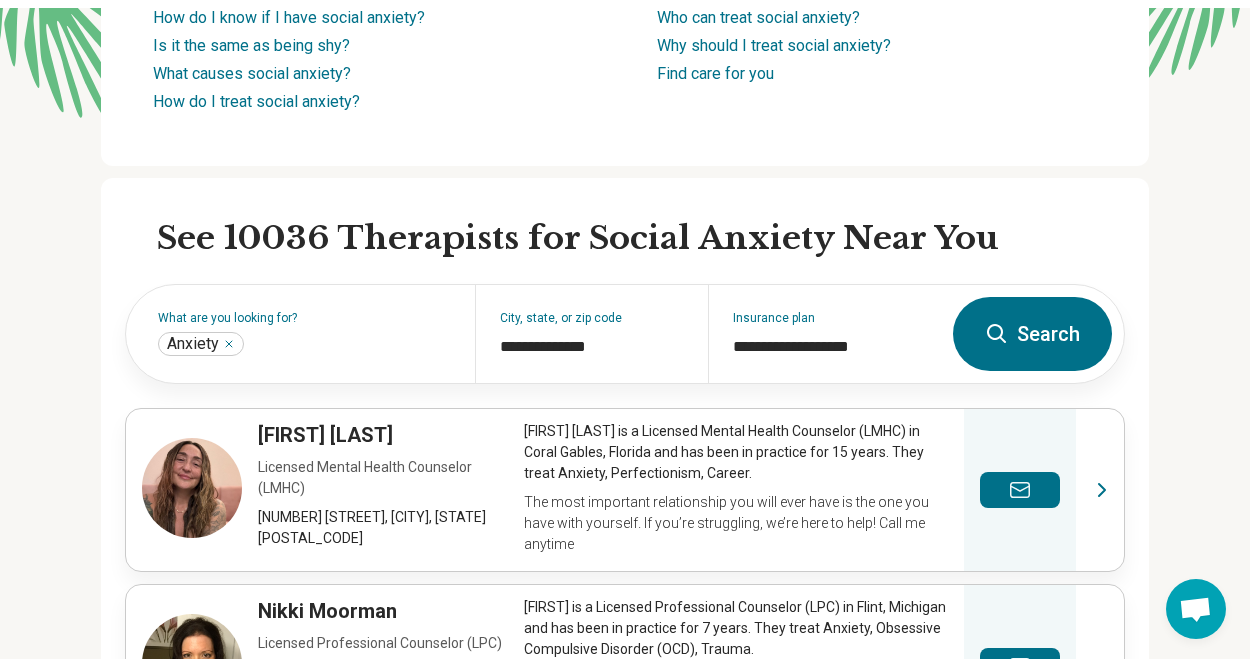 scroll, scrollTop: 0, scrollLeft: 0, axis: both 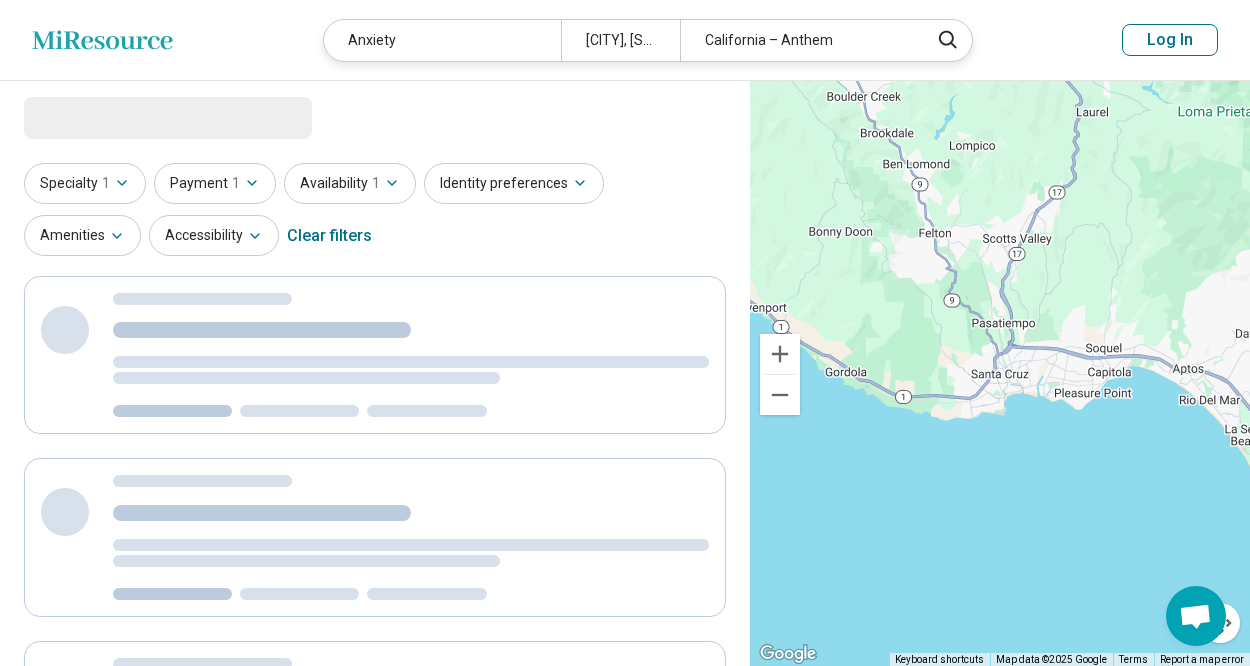 select on "***" 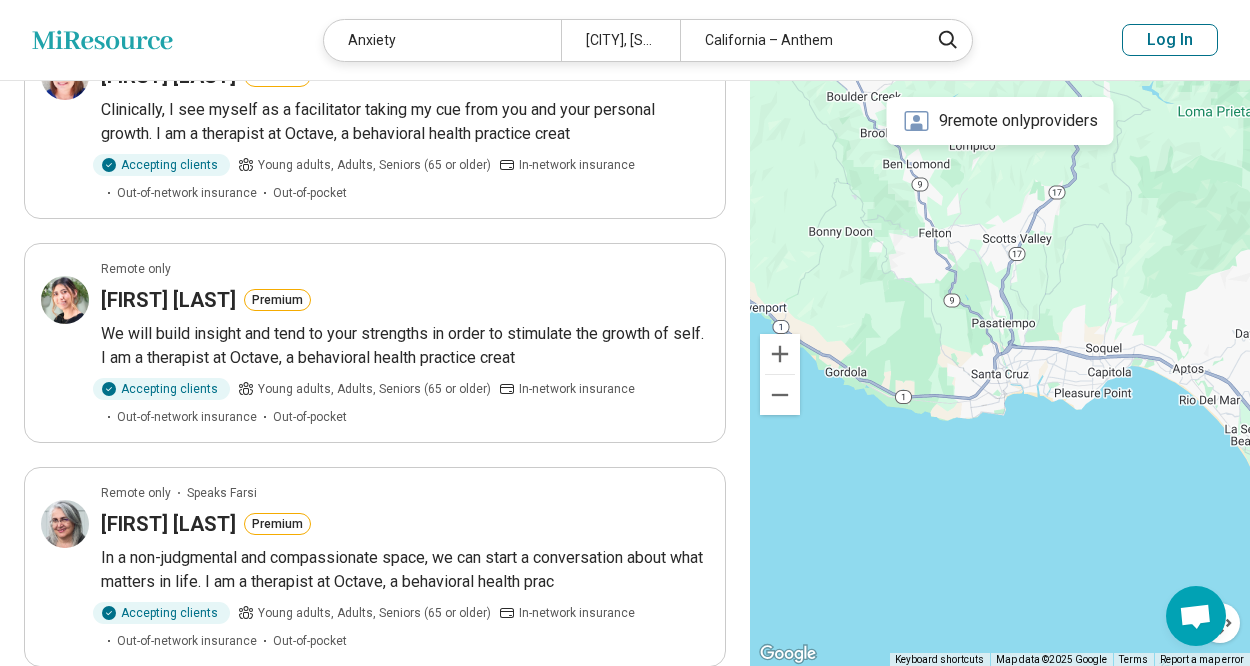 scroll, scrollTop: 500, scrollLeft: 0, axis: vertical 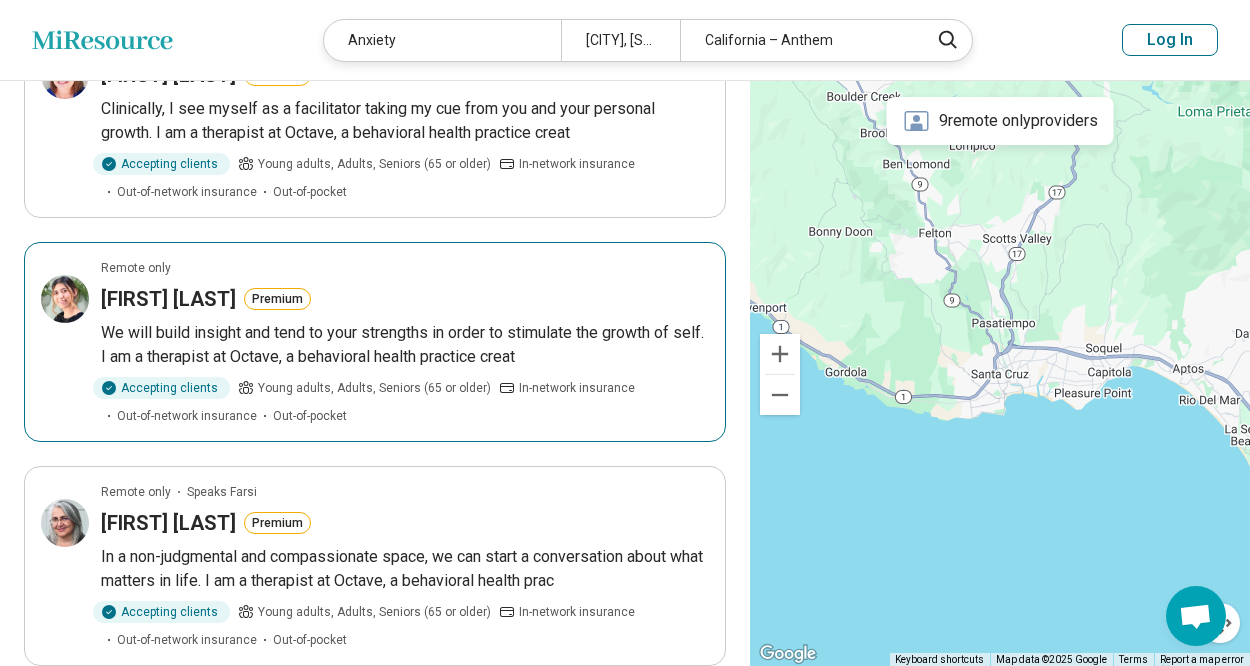 click on "We will build insight and tend to your strengths in order to stimulate the growth of self.
I am a therapist at Octave, a behavioral health practice creat" at bounding box center (405, 345) 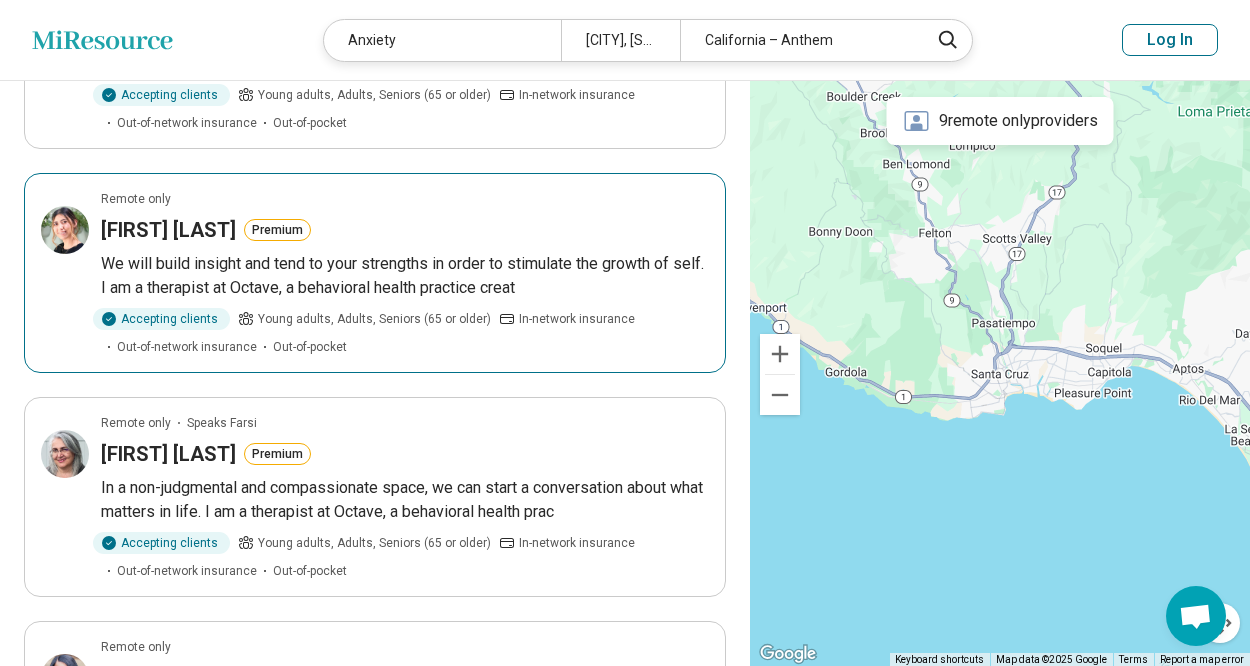 scroll, scrollTop: 600, scrollLeft: 0, axis: vertical 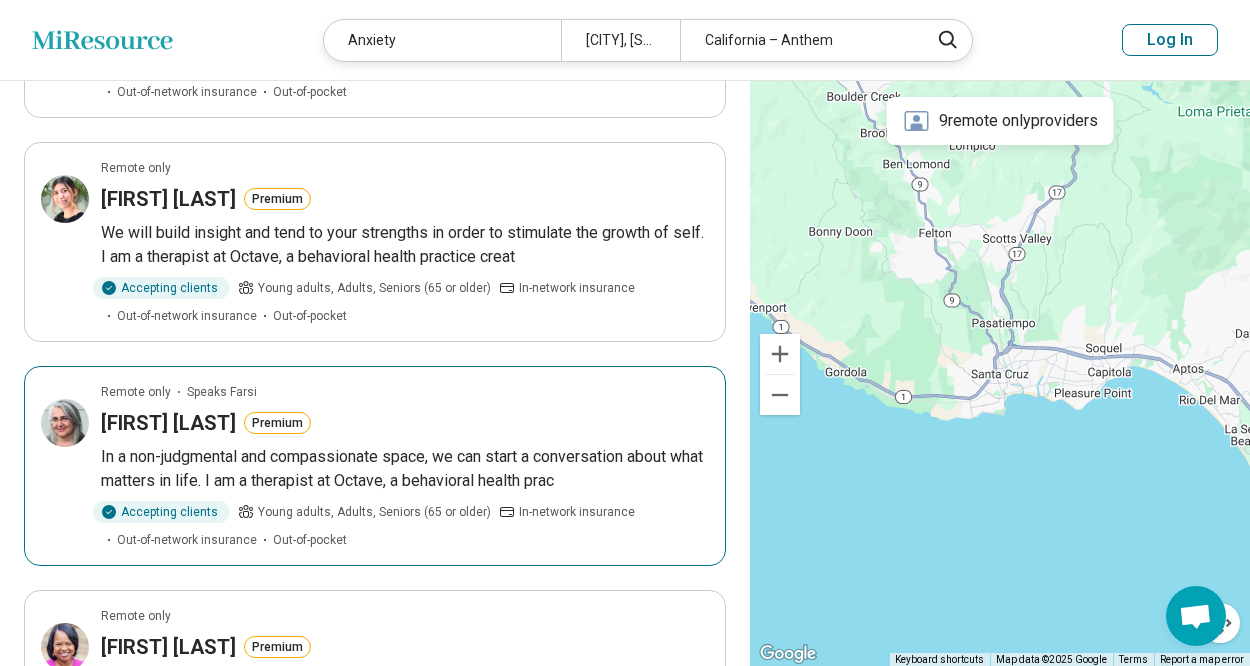 click on "Fariba Mansouri" at bounding box center (168, 423) 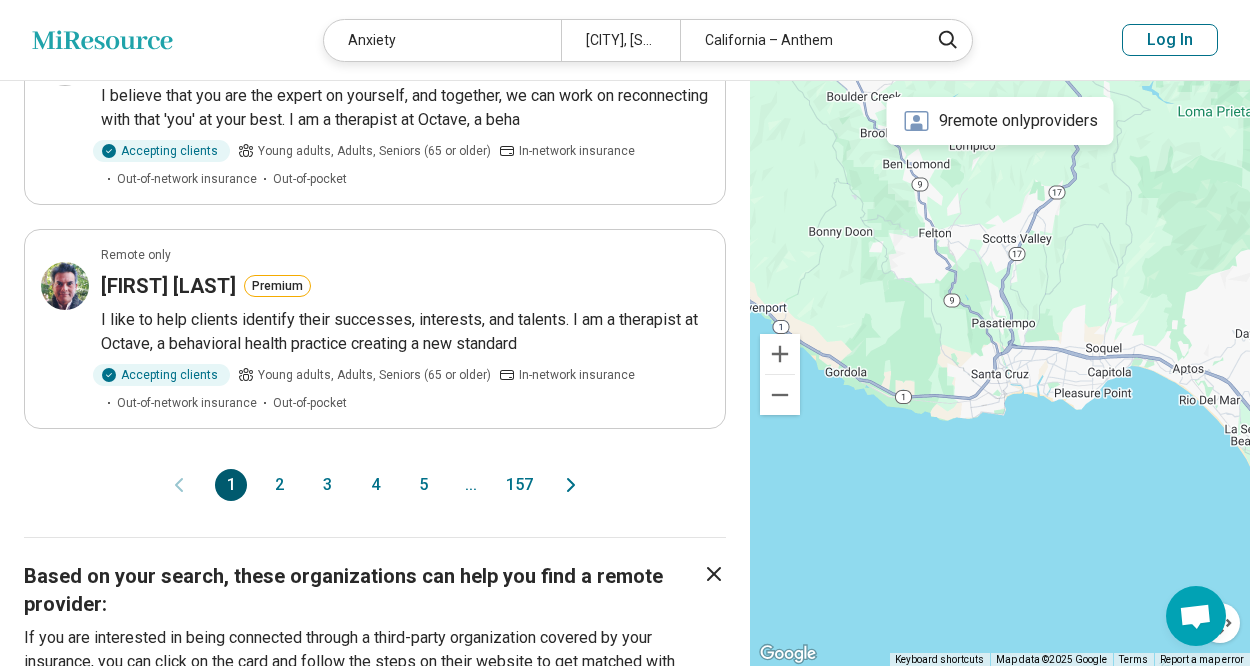 scroll, scrollTop: 2100, scrollLeft: 0, axis: vertical 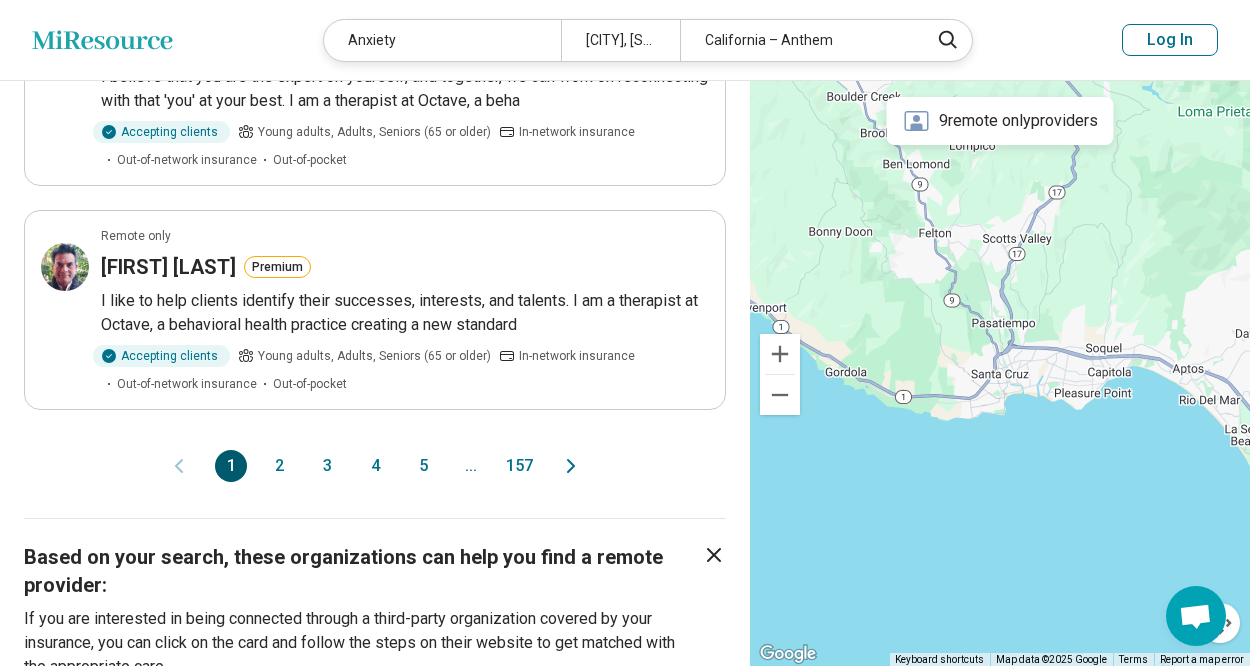 click on "2" at bounding box center [279, 466] 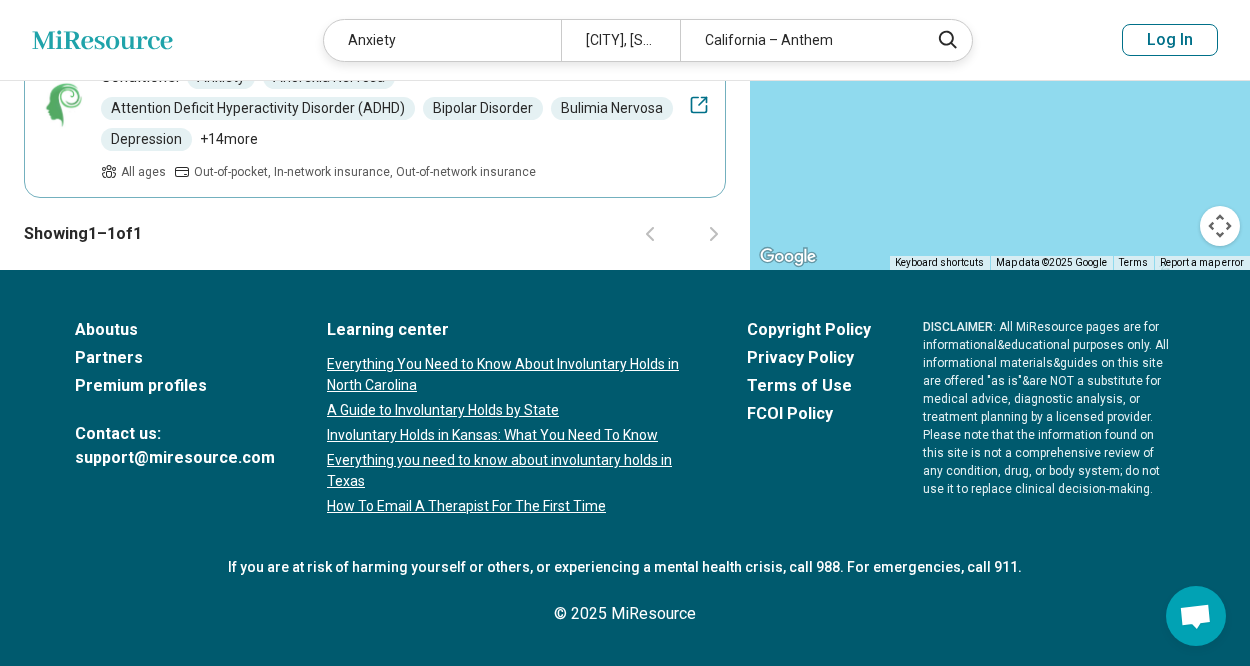 scroll, scrollTop: 0, scrollLeft: 0, axis: both 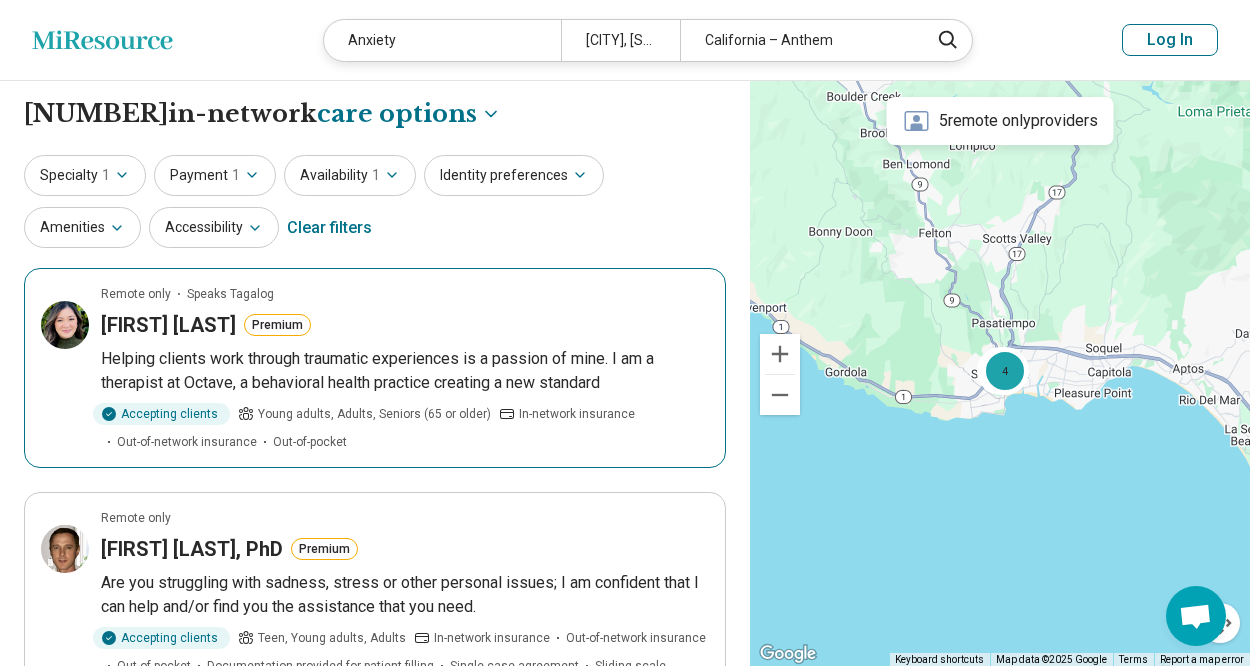 click on "Maria Lopez" at bounding box center (168, 325) 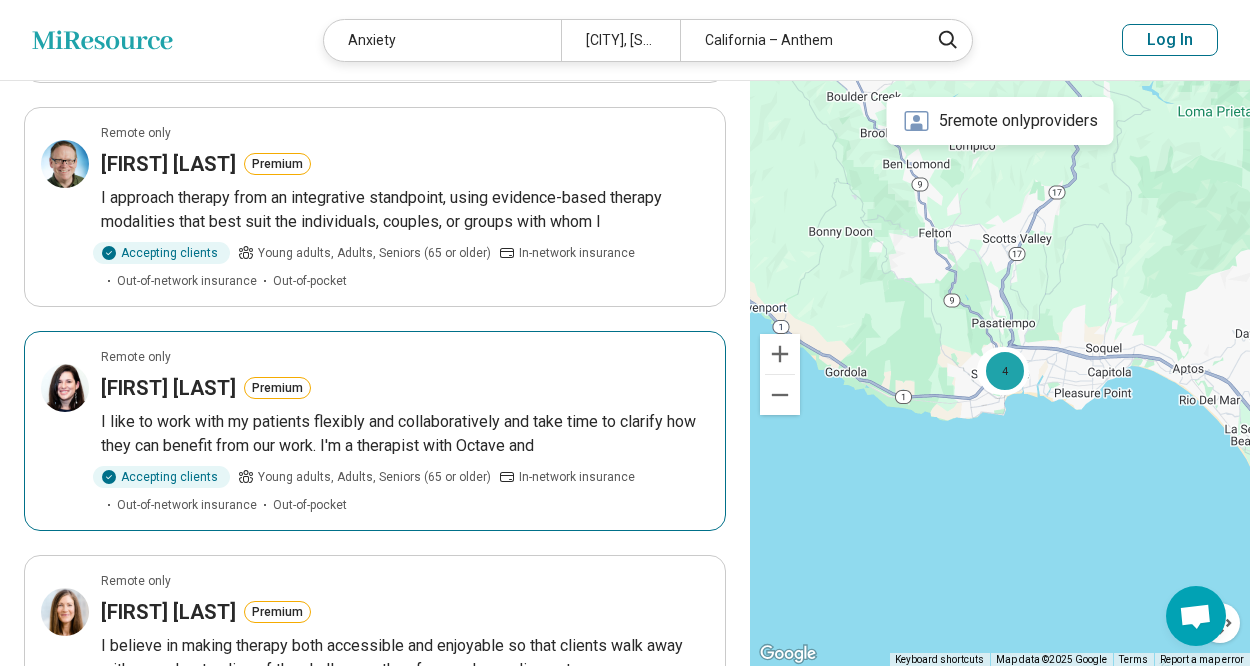scroll, scrollTop: 800, scrollLeft: 0, axis: vertical 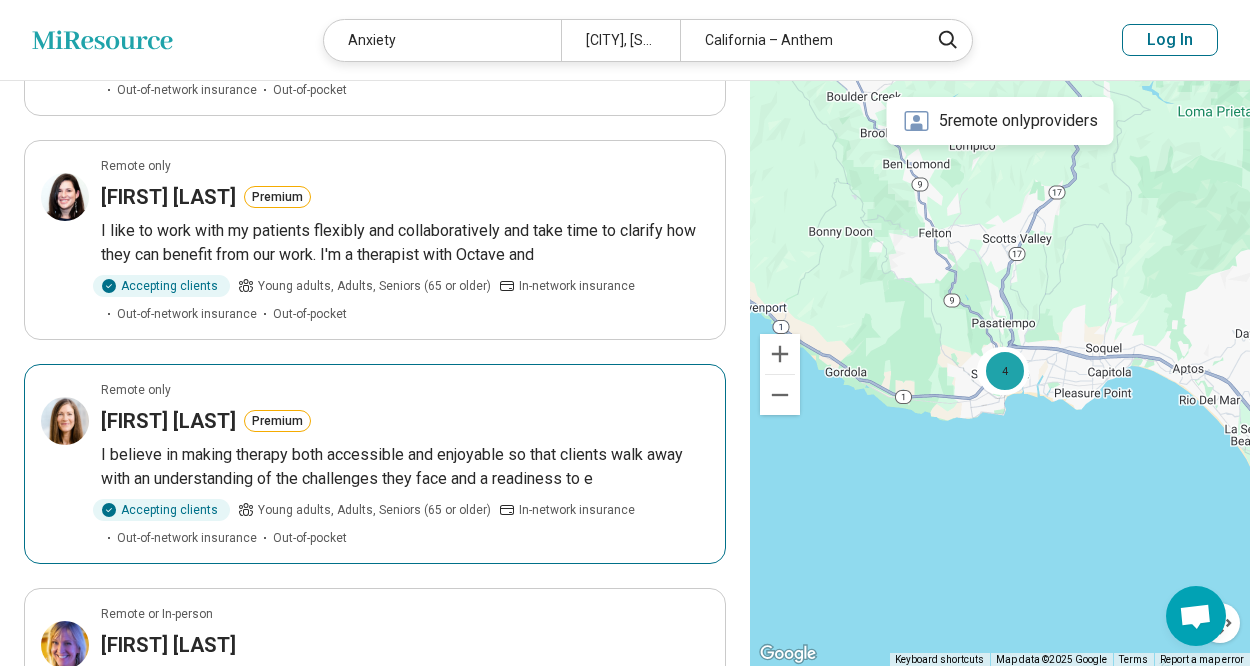 click on "Courtney Spencer" at bounding box center [168, 421] 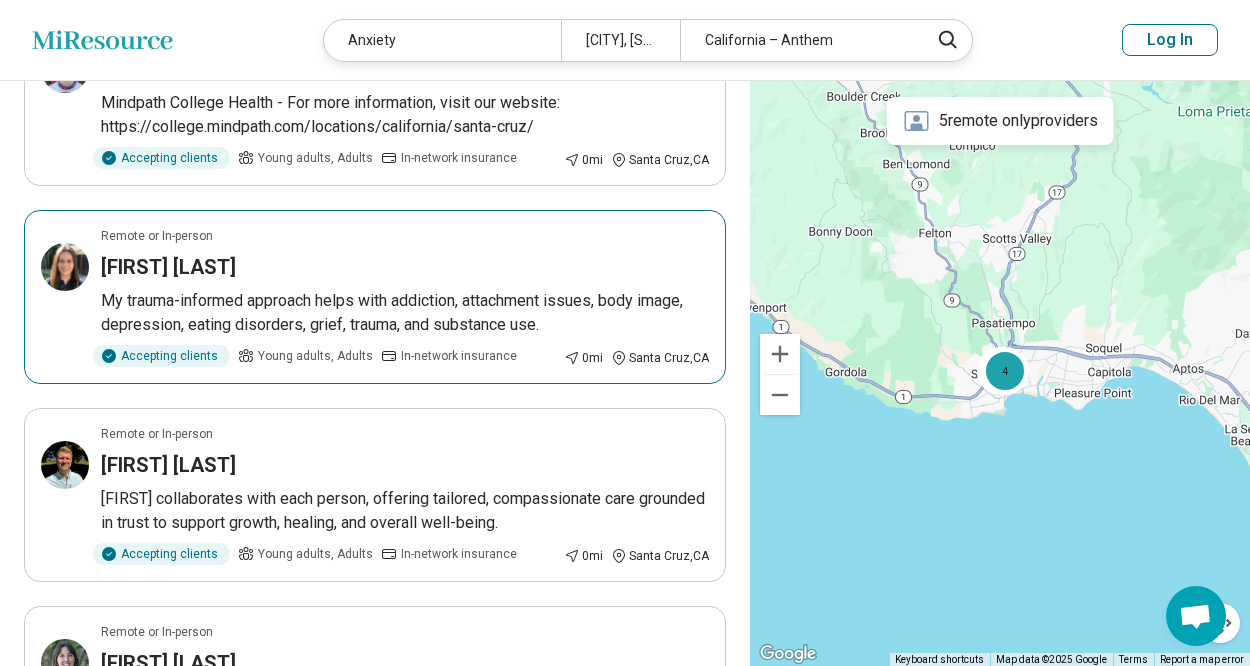 scroll, scrollTop: 1800, scrollLeft: 0, axis: vertical 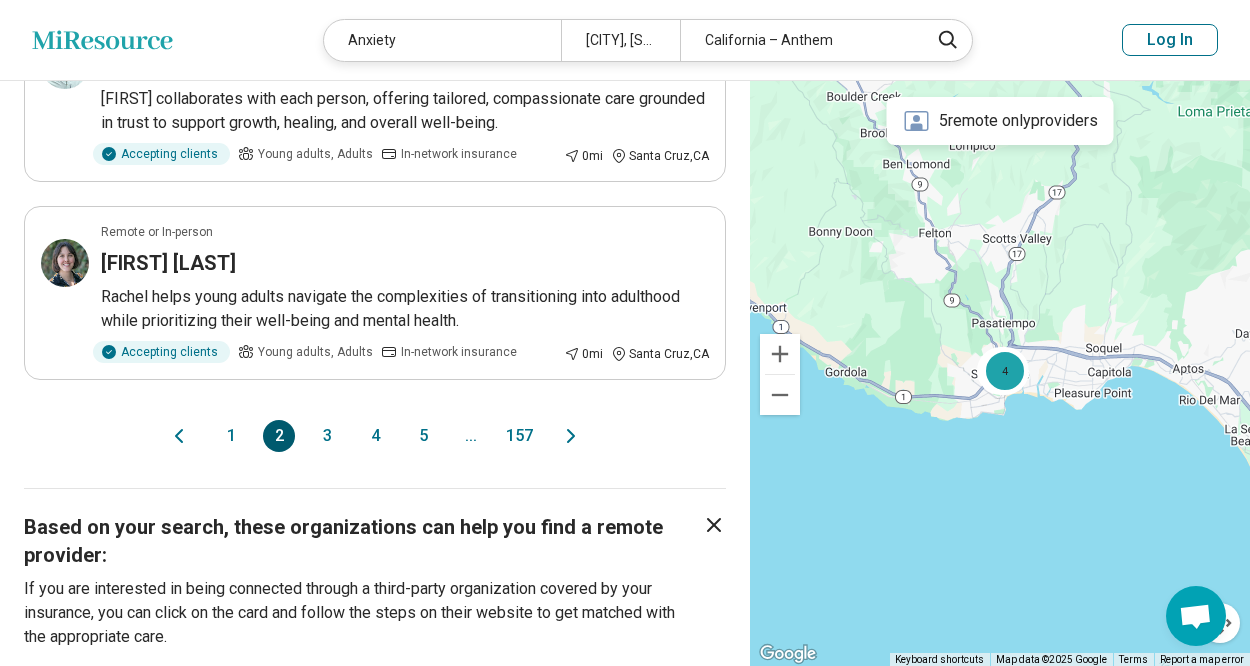 click on "3" at bounding box center [327, 436] 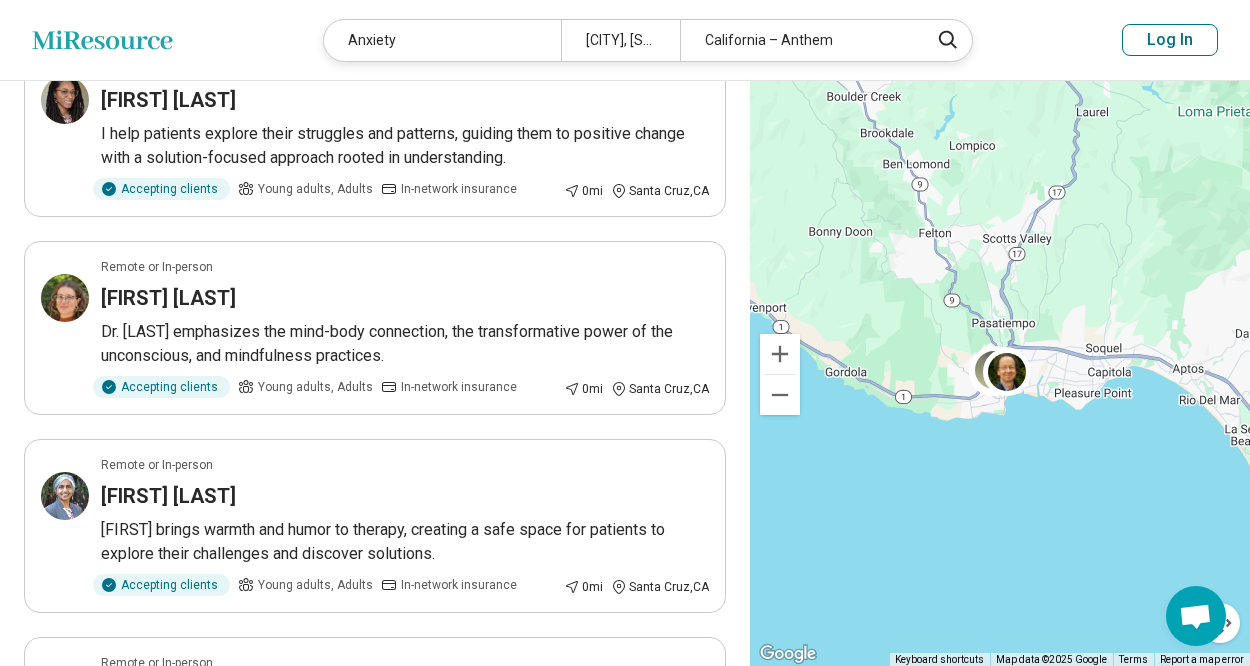 scroll, scrollTop: 700, scrollLeft: 0, axis: vertical 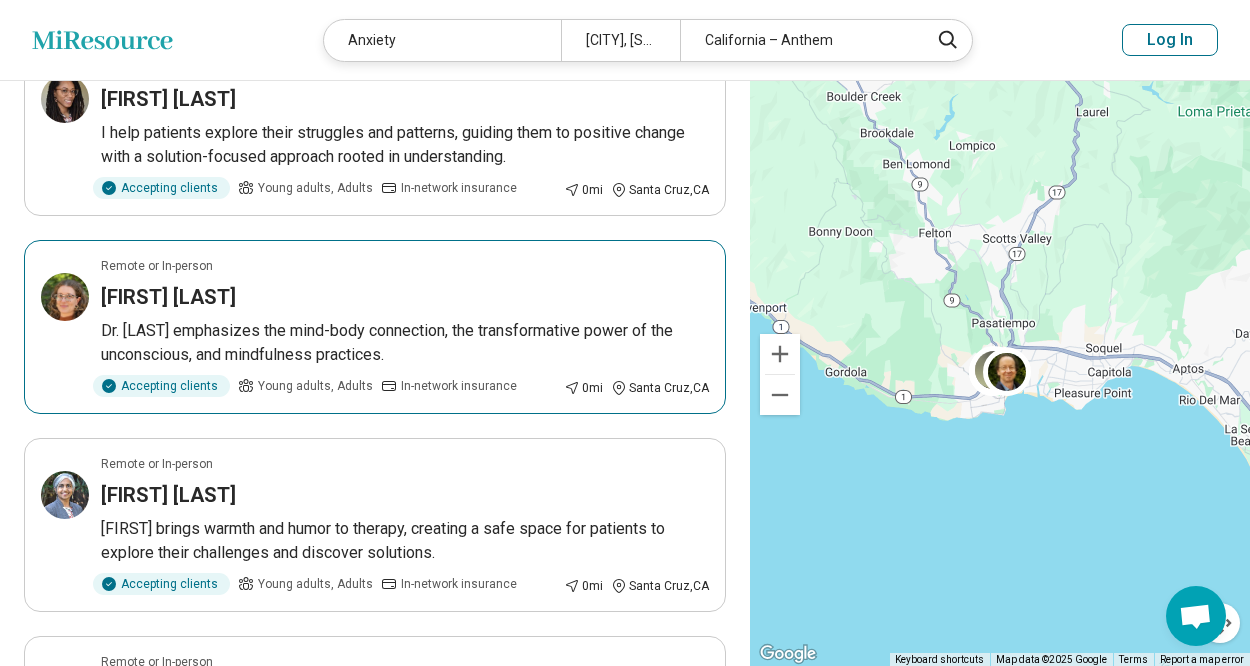 click on "Hannah Freund" at bounding box center (168, 297) 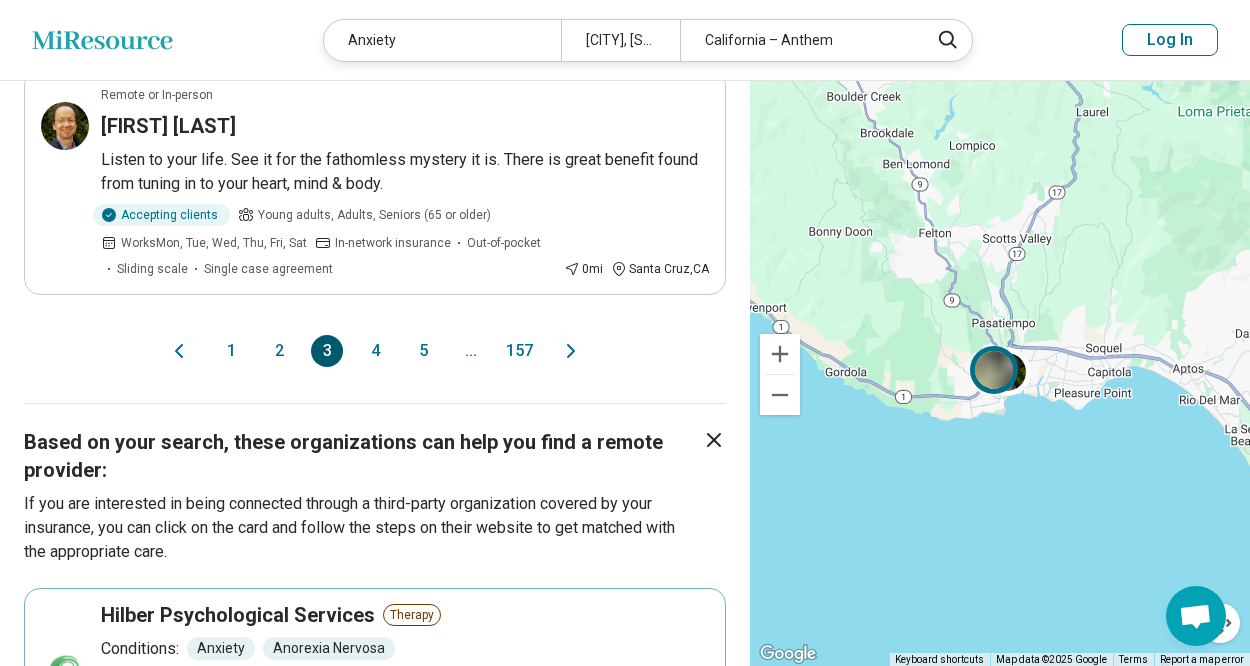 scroll, scrollTop: 2200, scrollLeft: 0, axis: vertical 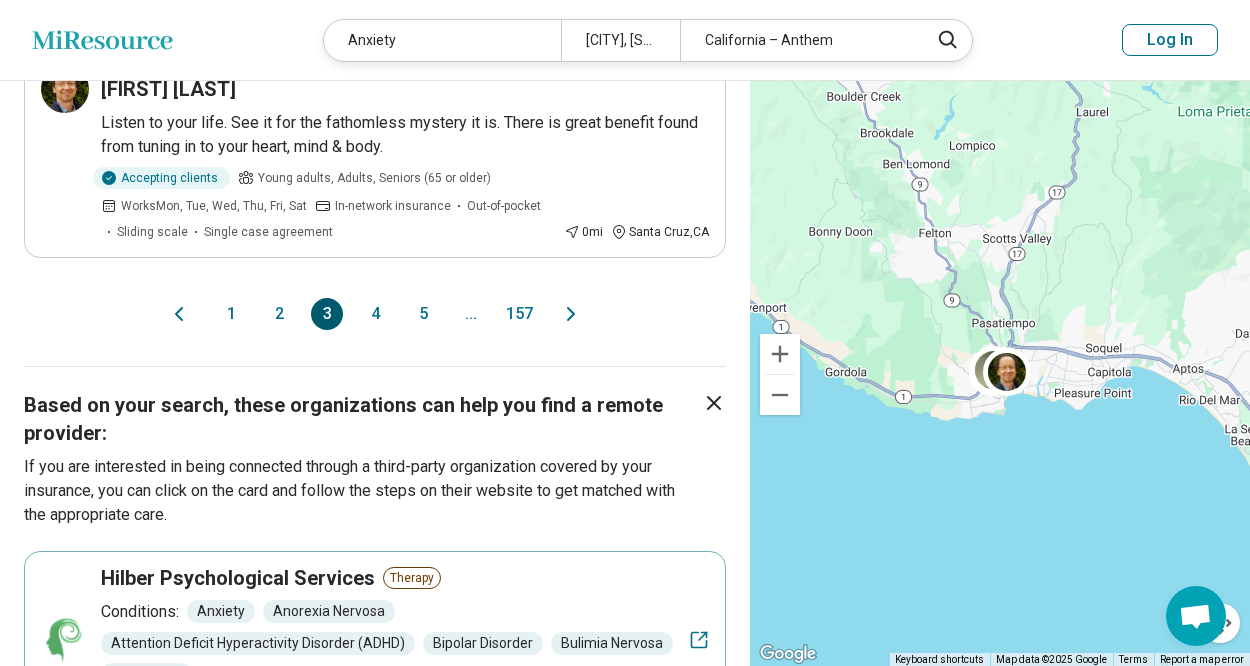 click on "4" at bounding box center (375, 314) 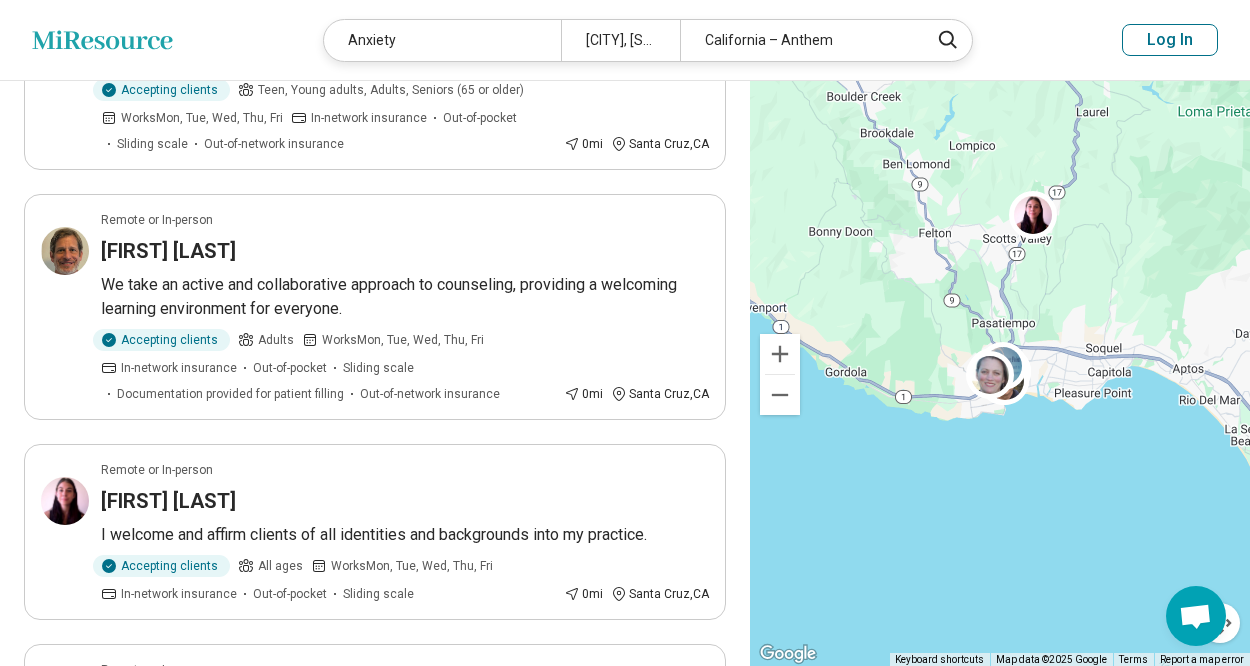 scroll, scrollTop: 400, scrollLeft: 0, axis: vertical 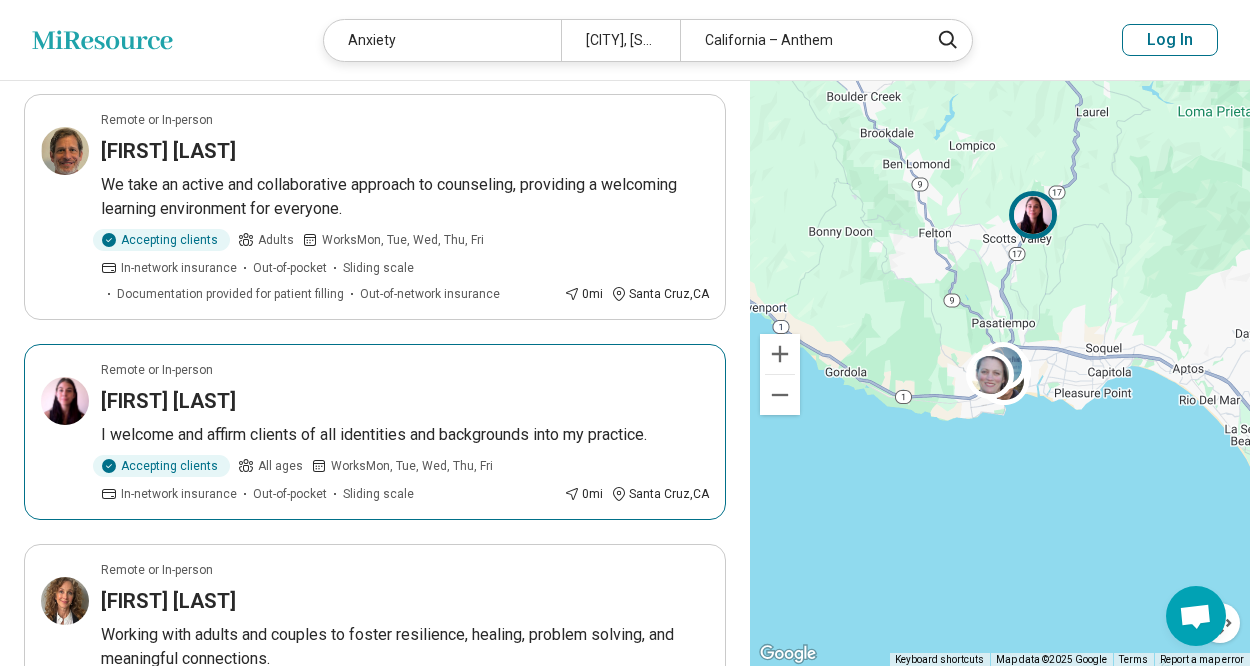 click on "Remote or In-person Glory Kubicek I welcome and affirm clients of all identities and backgrounds into my practice. Accepting clients All ages Works  Mon, Tue, Wed, Thu, Fri In-network insurance Out-of-pocket Sliding scale 0  mi Santa Cruz ,  CA" at bounding box center (375, 432) 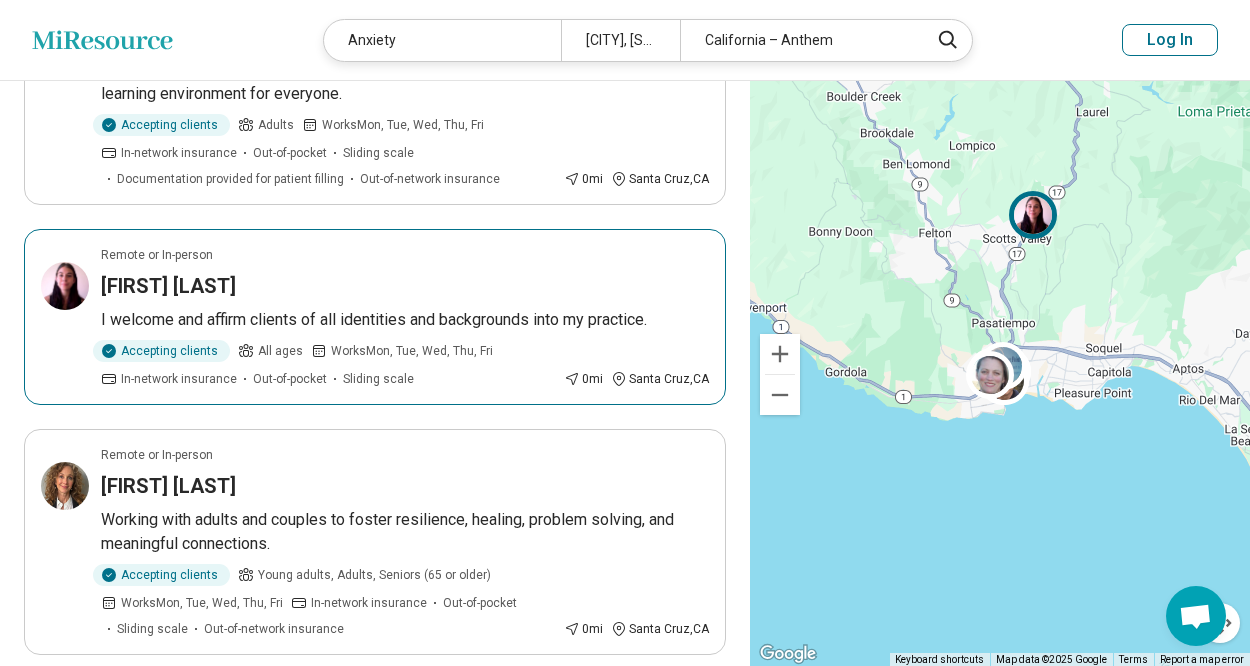 scroll, scrollTop: 700, scrollLeft: 0, axis: vertical 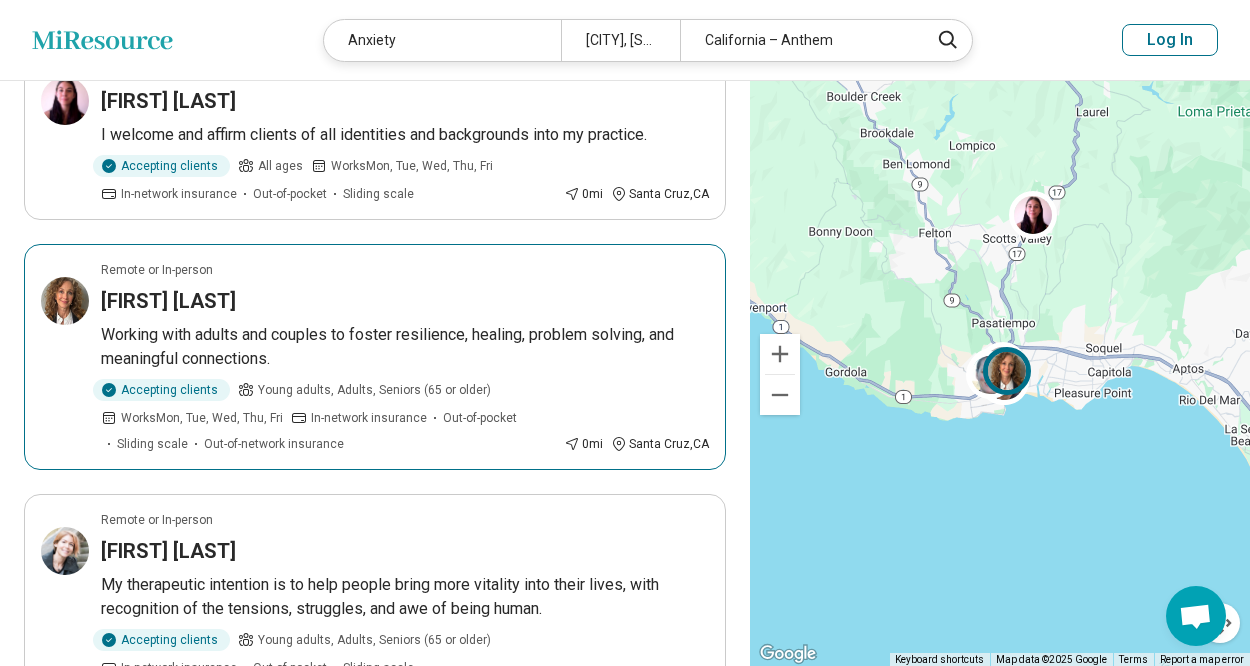 click on "Jennifer Shedd" at bounding box center [168, 301] 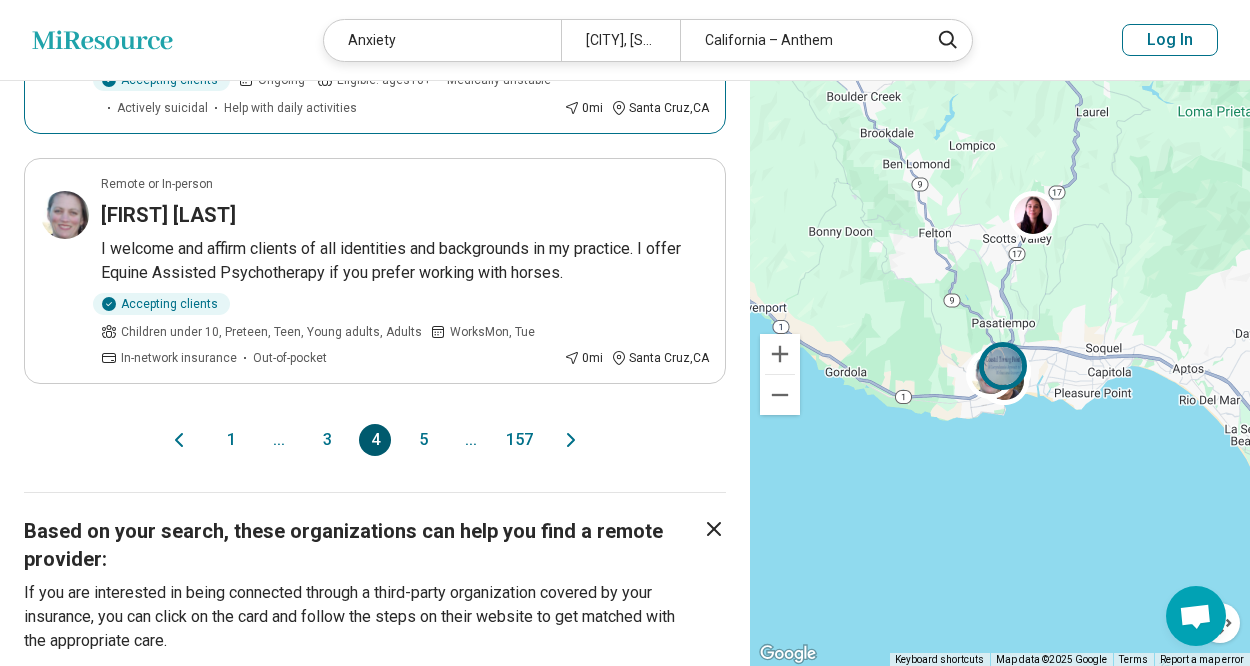 scroll, scrollTop: 2300, scrollLeft: 0, axis: vertical 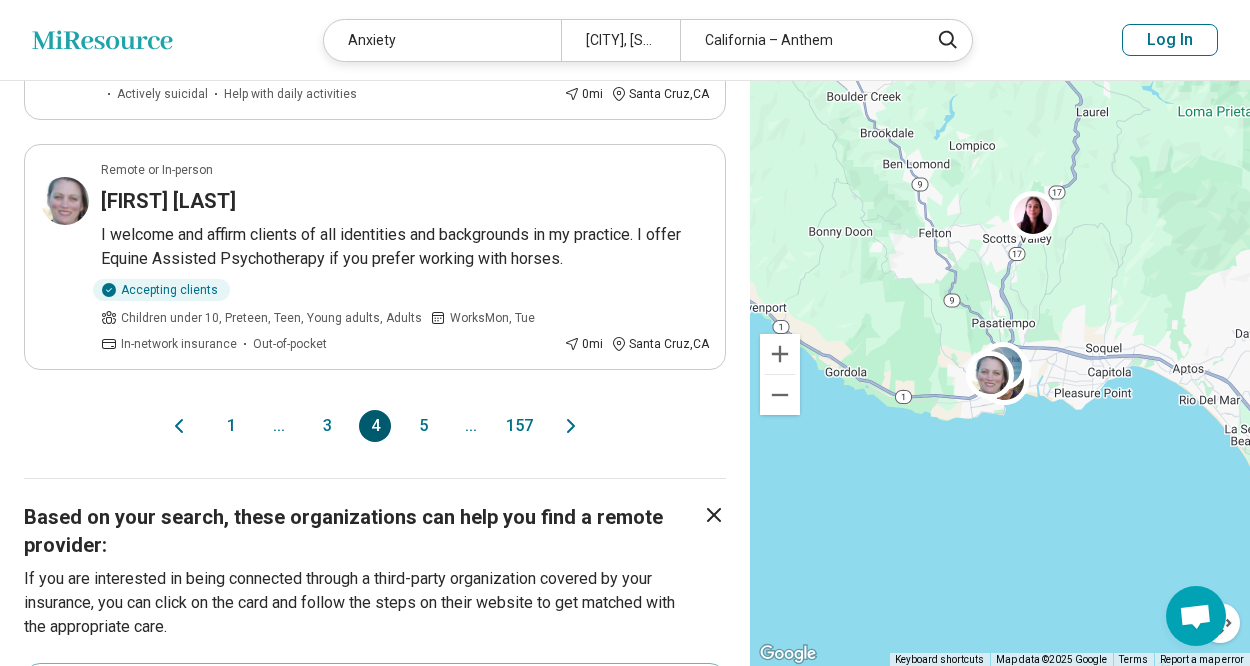 click on "5" at bounding box center [423, 426] 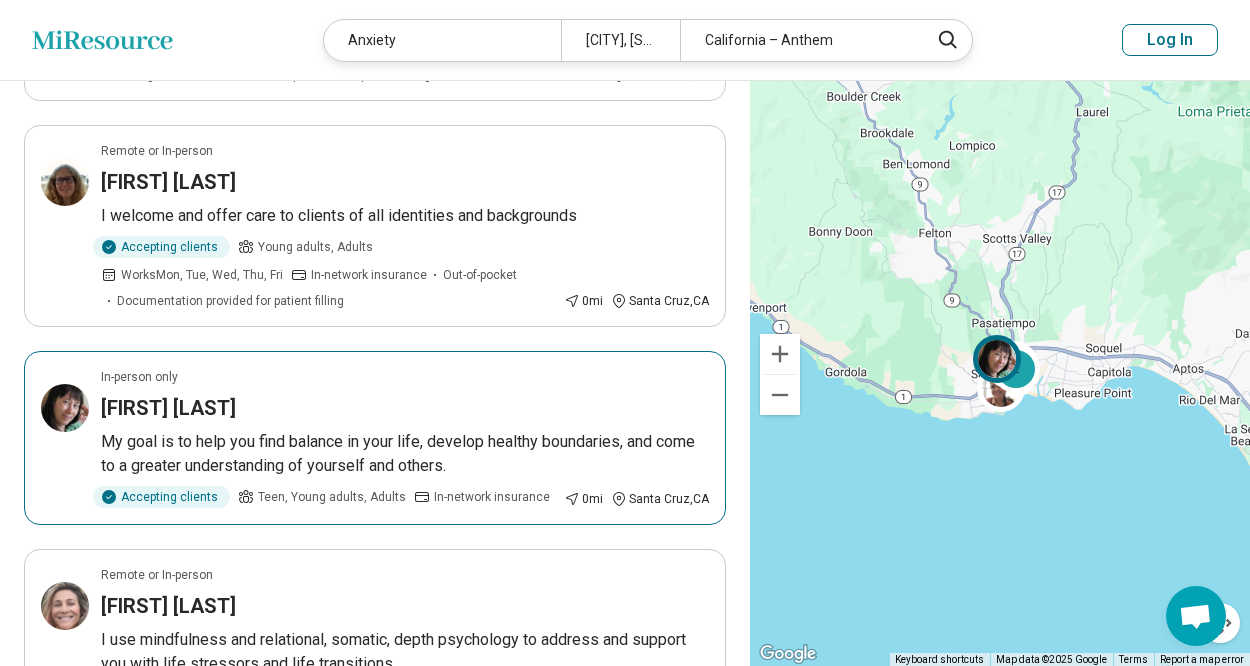 scroll, scrollTop: 1400, scrollLeft: 0, axis: vertical 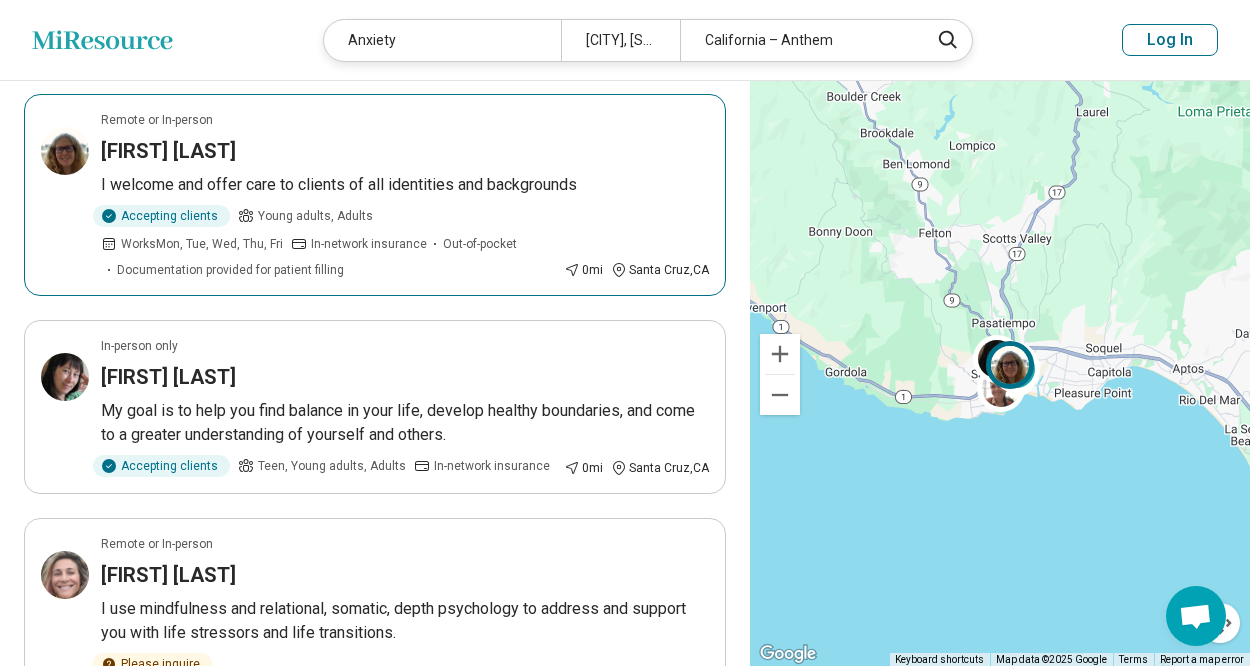 click on "Lucinda Fabry" at bounding box center (168, 151) 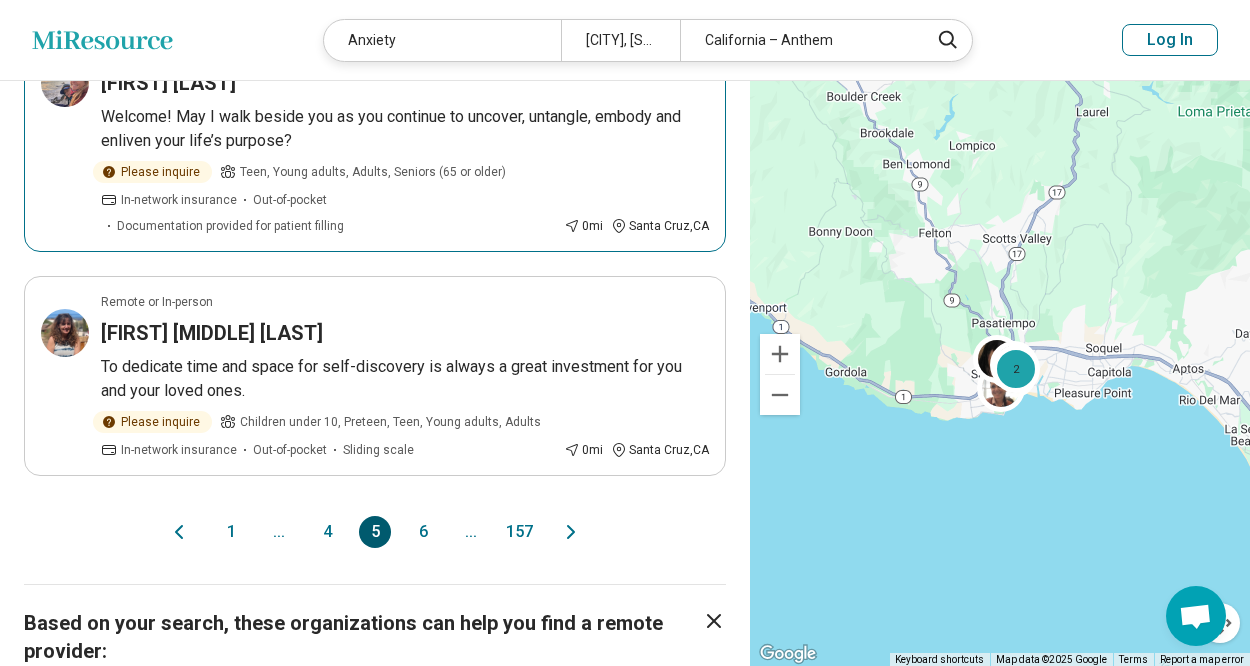 scroll, scrollTop: 2200, scrollLeft: 0, axis: vertical 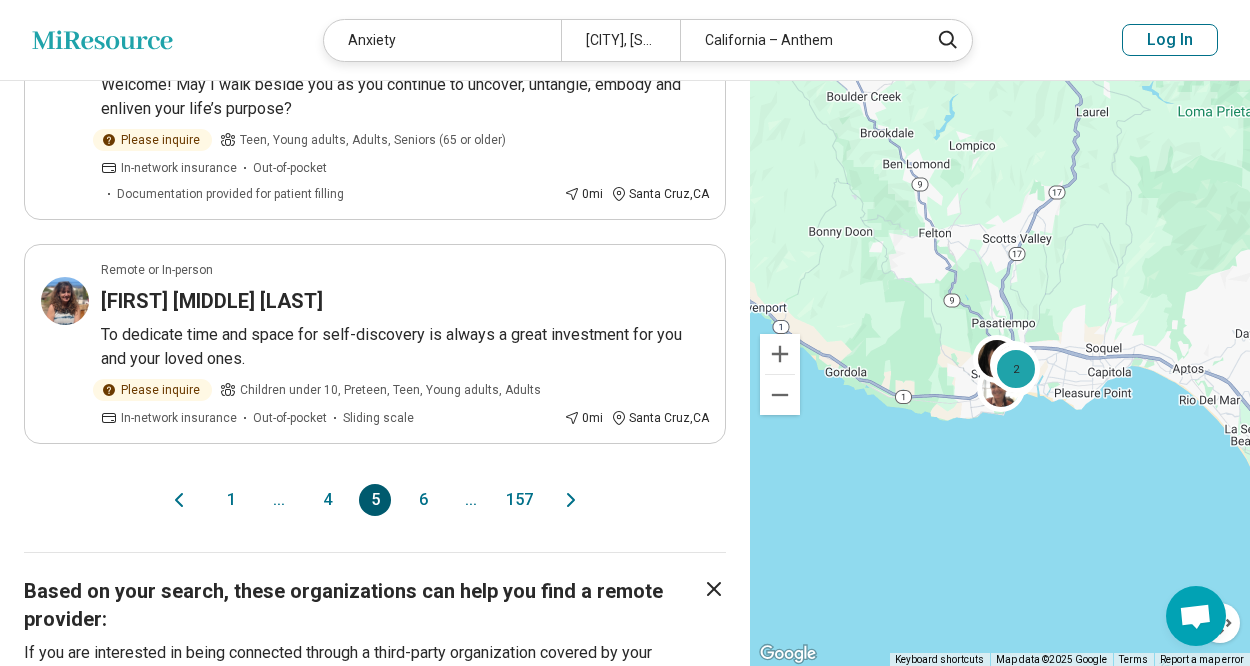 click on "6" at bounding box center (423, 500) 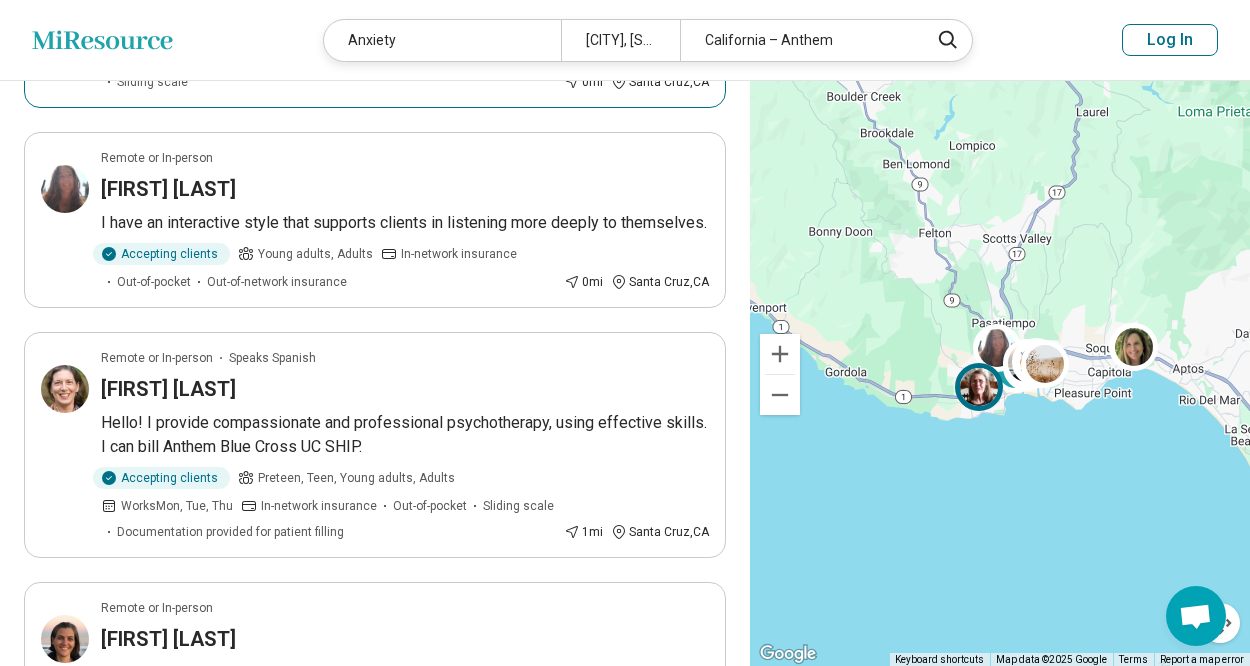 scroll, scrollTop: 900, scrollLeft: 0, axis: vertical 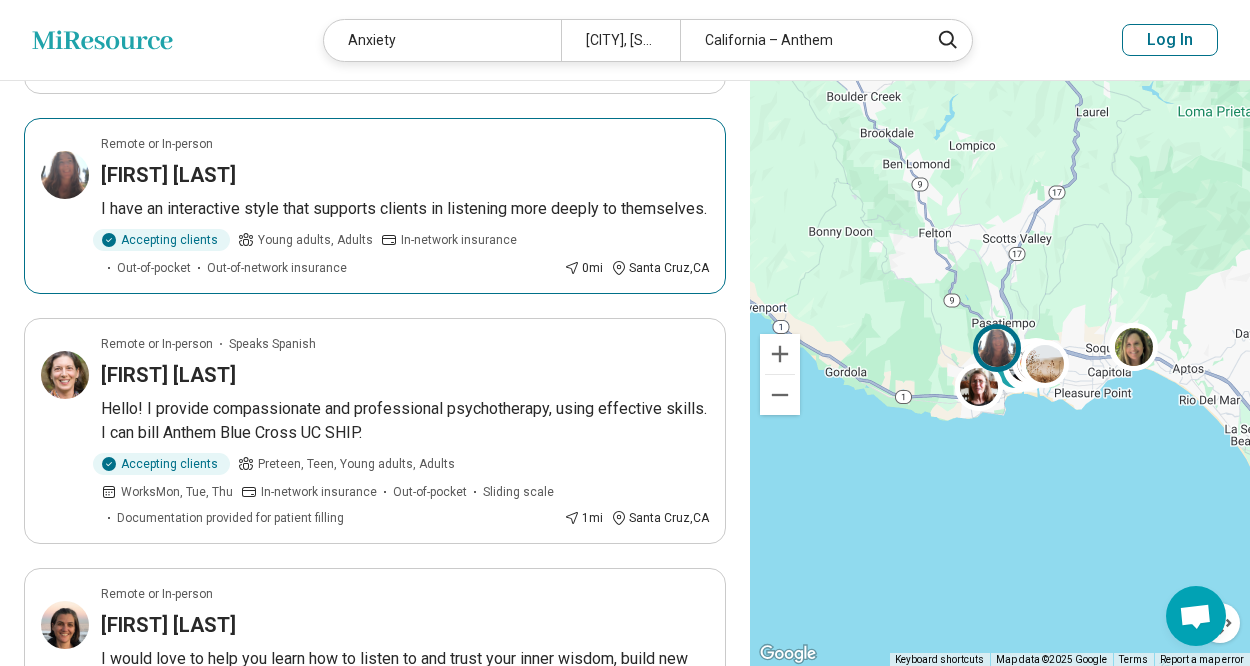 click on "Sharon Nash" at bounding box center [168, 175] 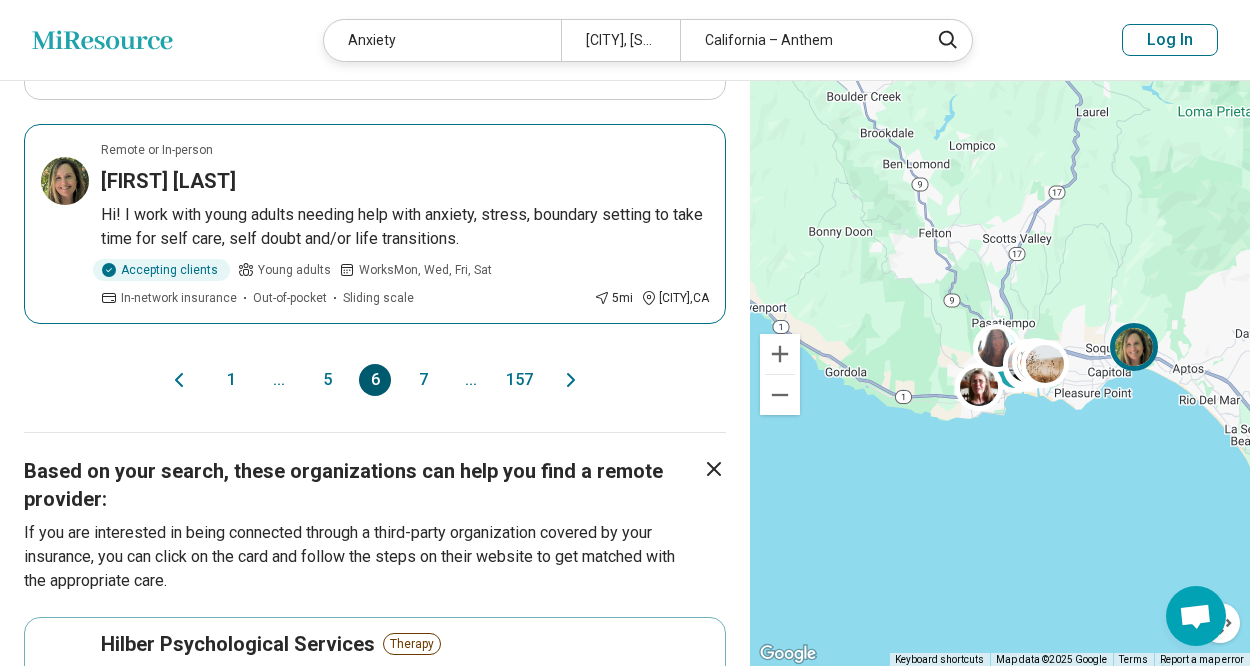 scroll, scrollTop: 2300, scrollLeft: 0, axis: vertical 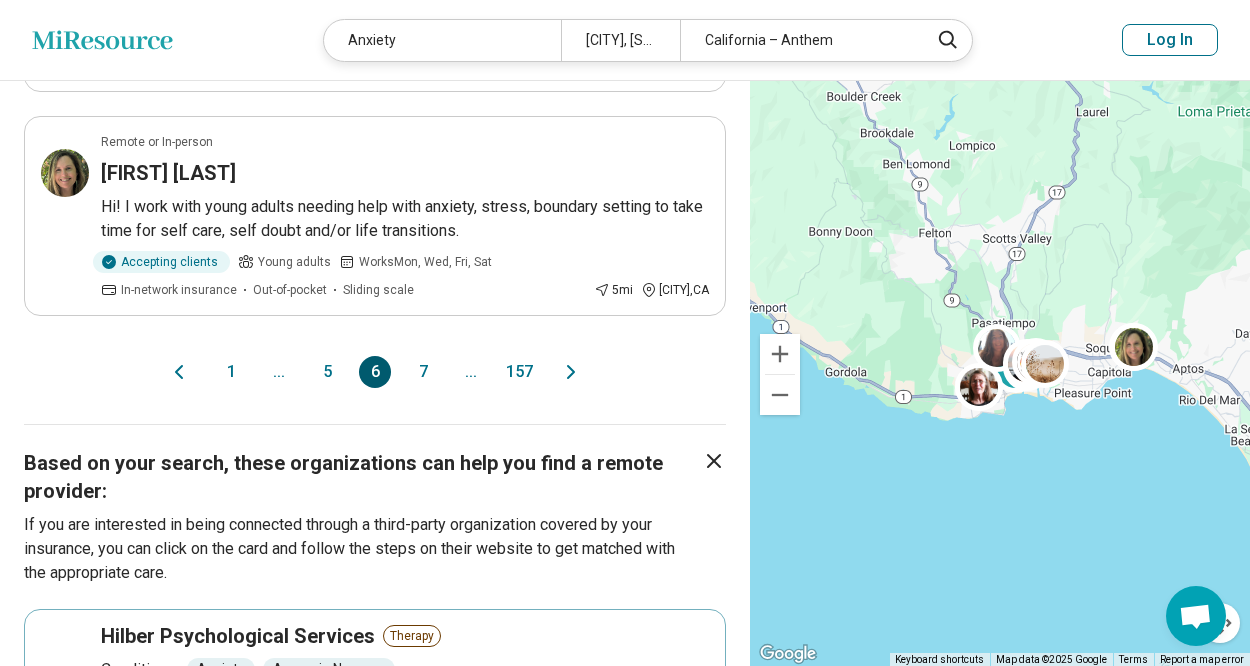 click on "7" at bounding box center (423, 372) 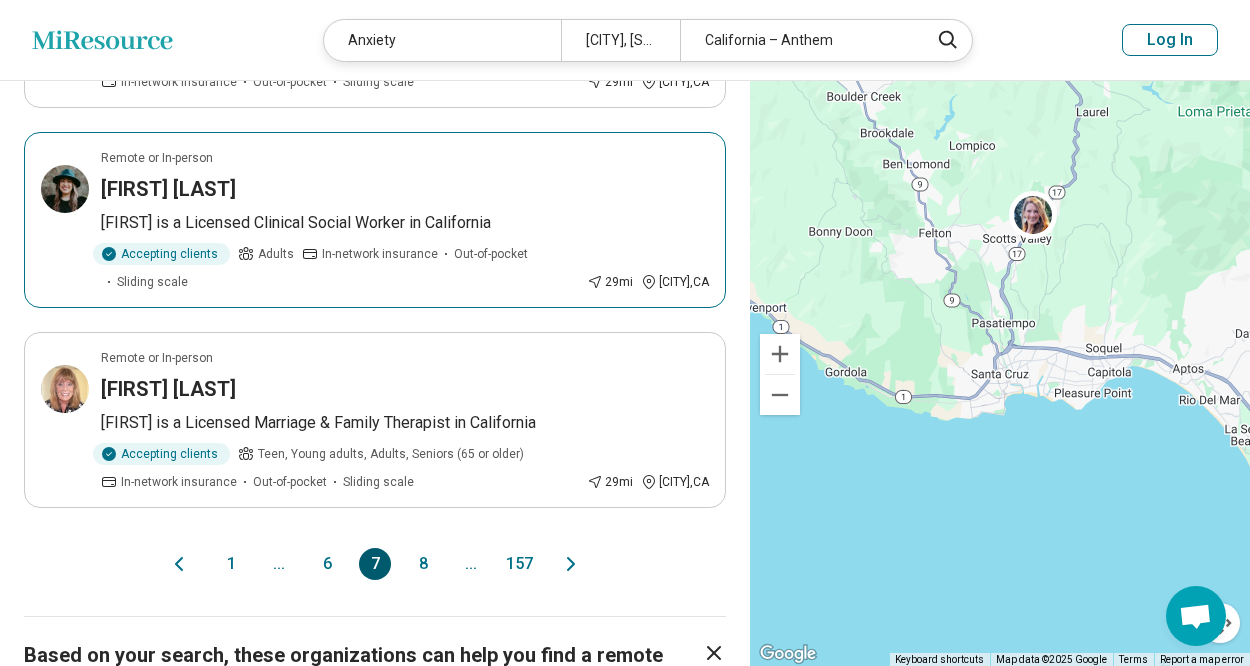 scroll, scrollTop: 1900, scrollLeft: 0, axis: vertical 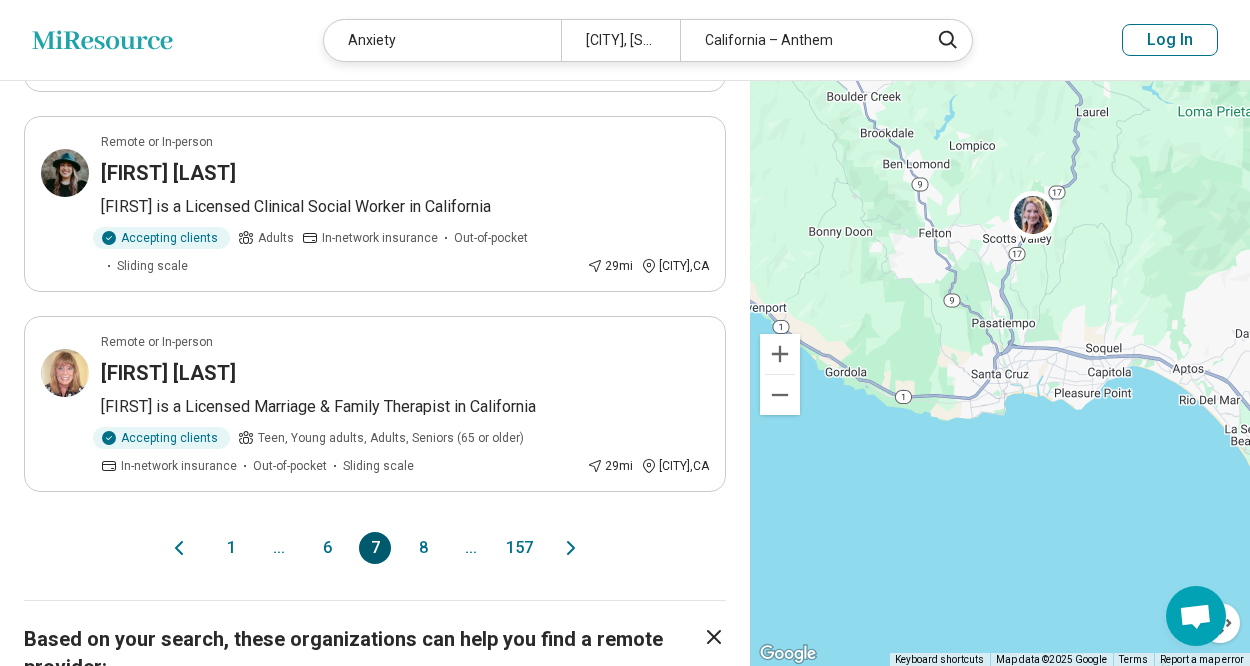 click on "8" at bounding box center (423, 548) 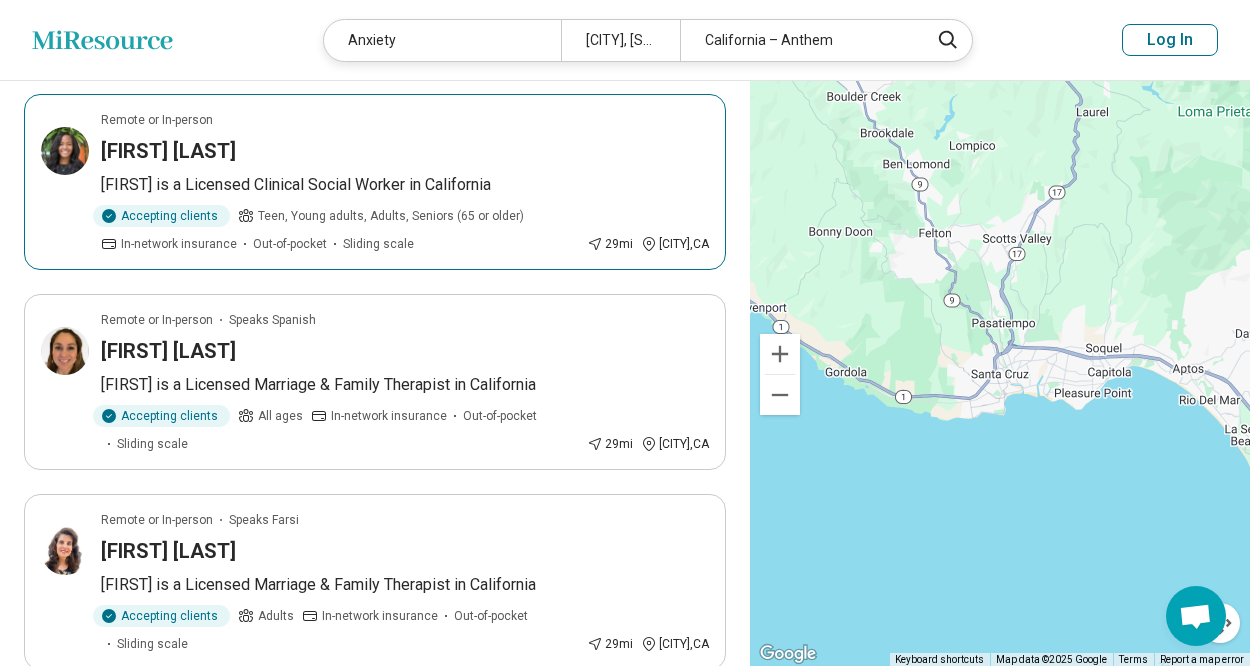 scroll, scrollTop: 1400, scrollLeft: 0, axis: vertical 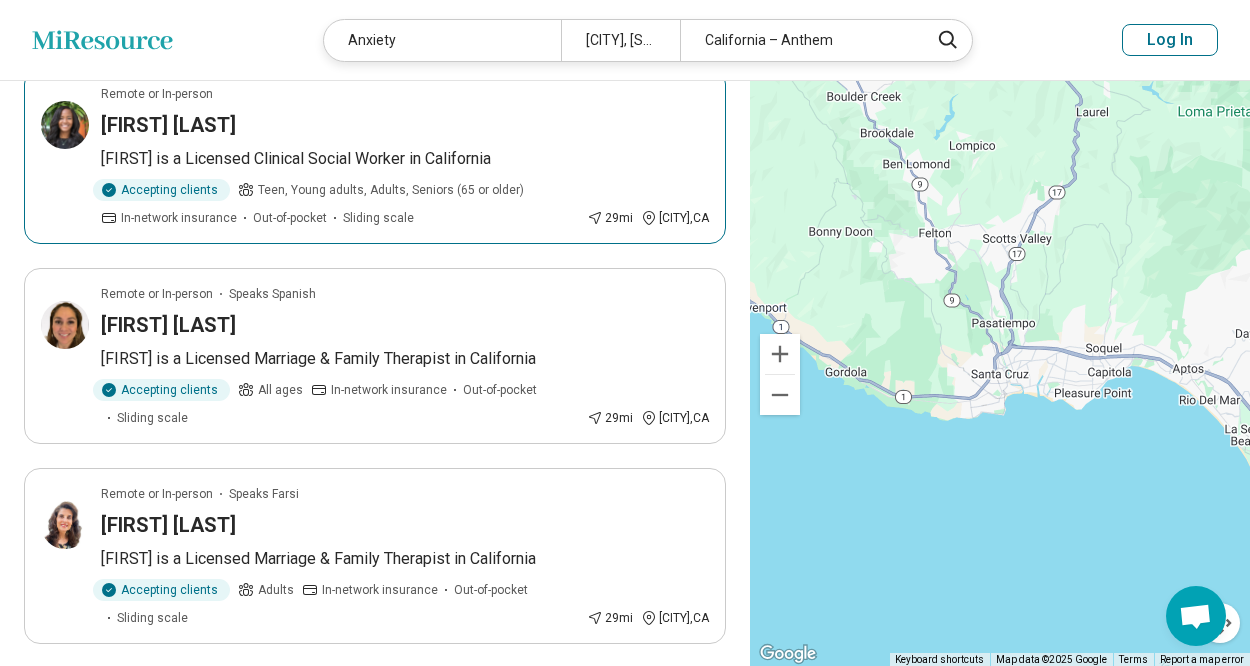 click on "Trava is a Licensed Clinical Social Worker in California" at bounding box center (405, 159) 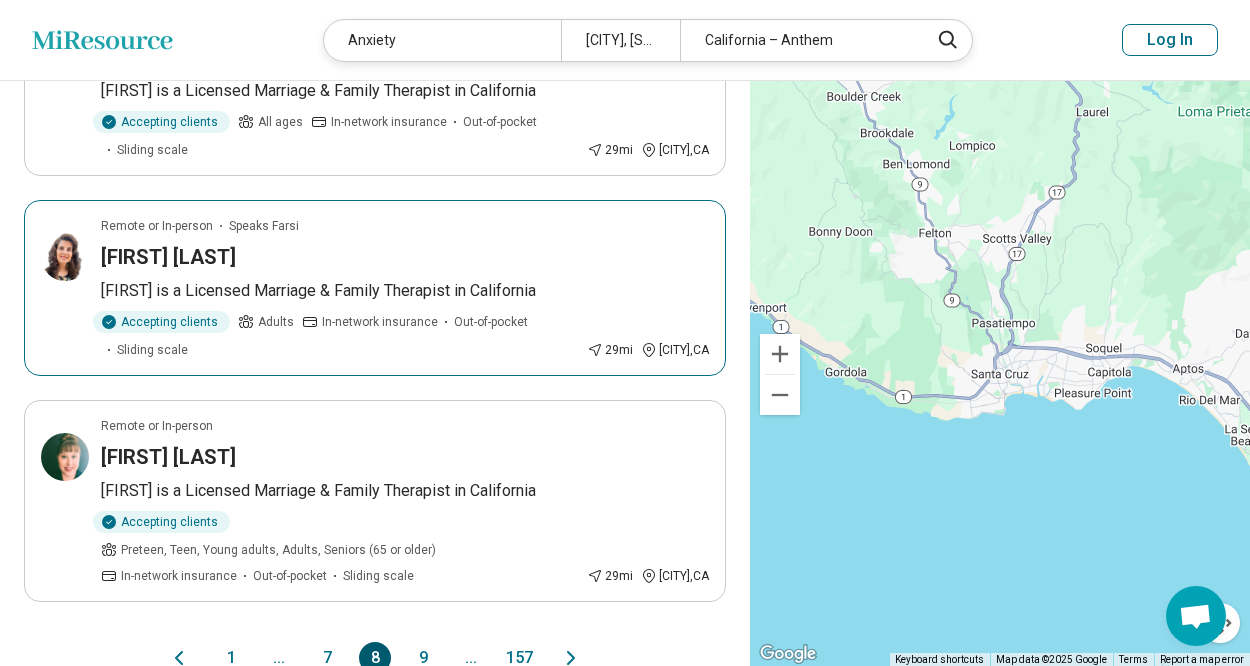 scroll, scrollTop: 1700, scrollLeft: 0, axis: vertical 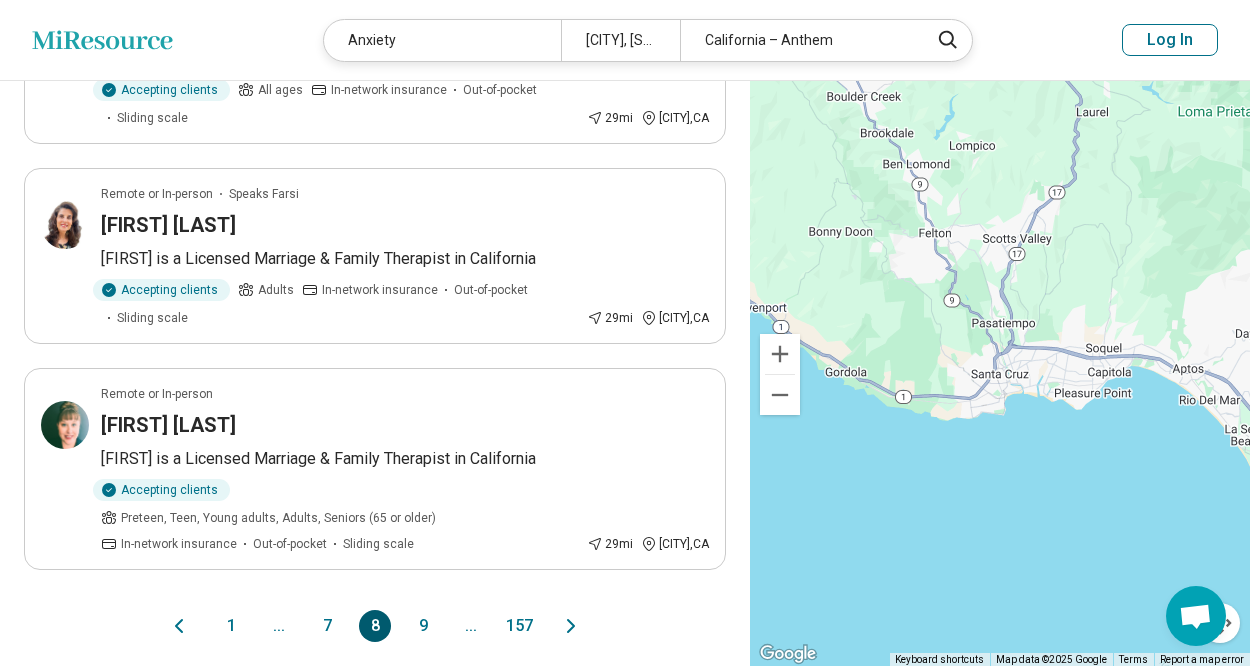 click on "9" at bounding box center [423, 626] 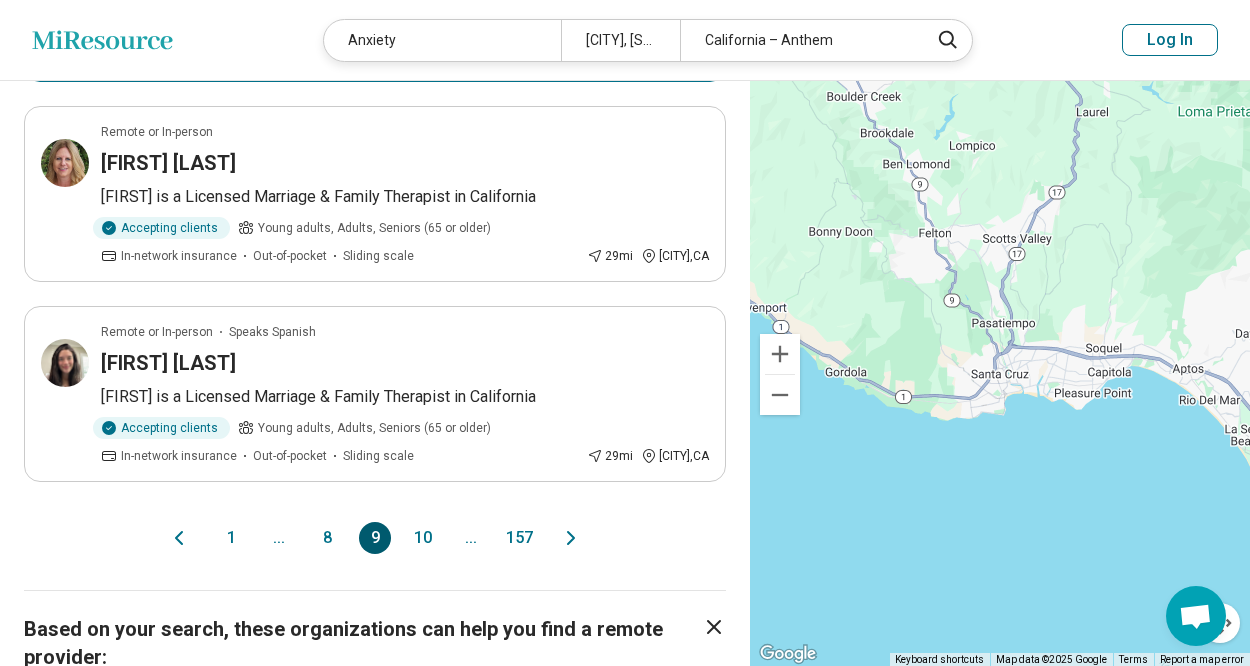 scroll, scrollTop: 1800, scrollLeft: 0, axis: vertical 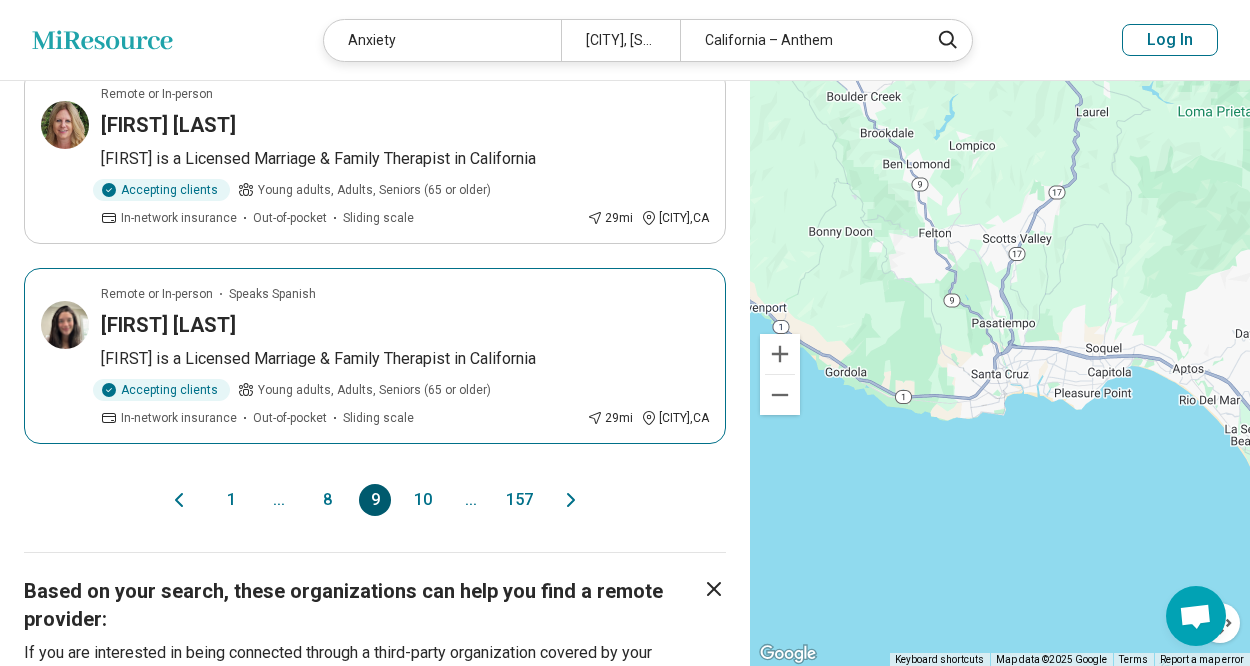 click on "Christine Rios" at bounding box center (168, 325) 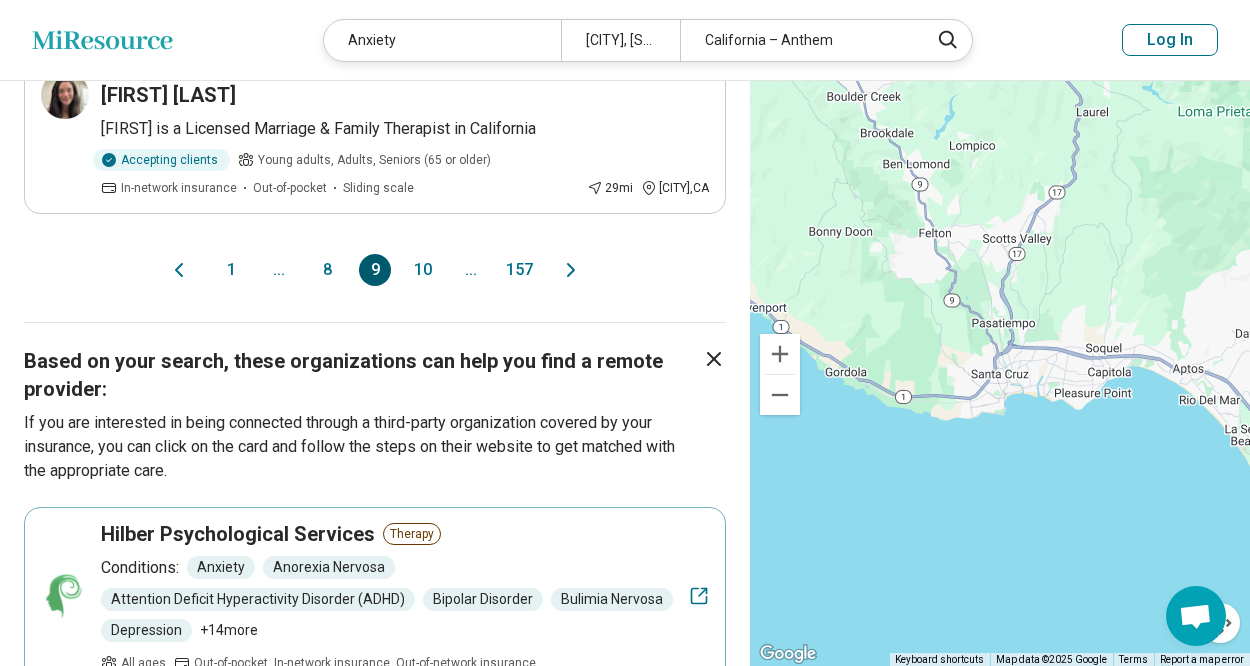 scroll, scrollTop: 2000, scrollLeft: 0, axis: vertical 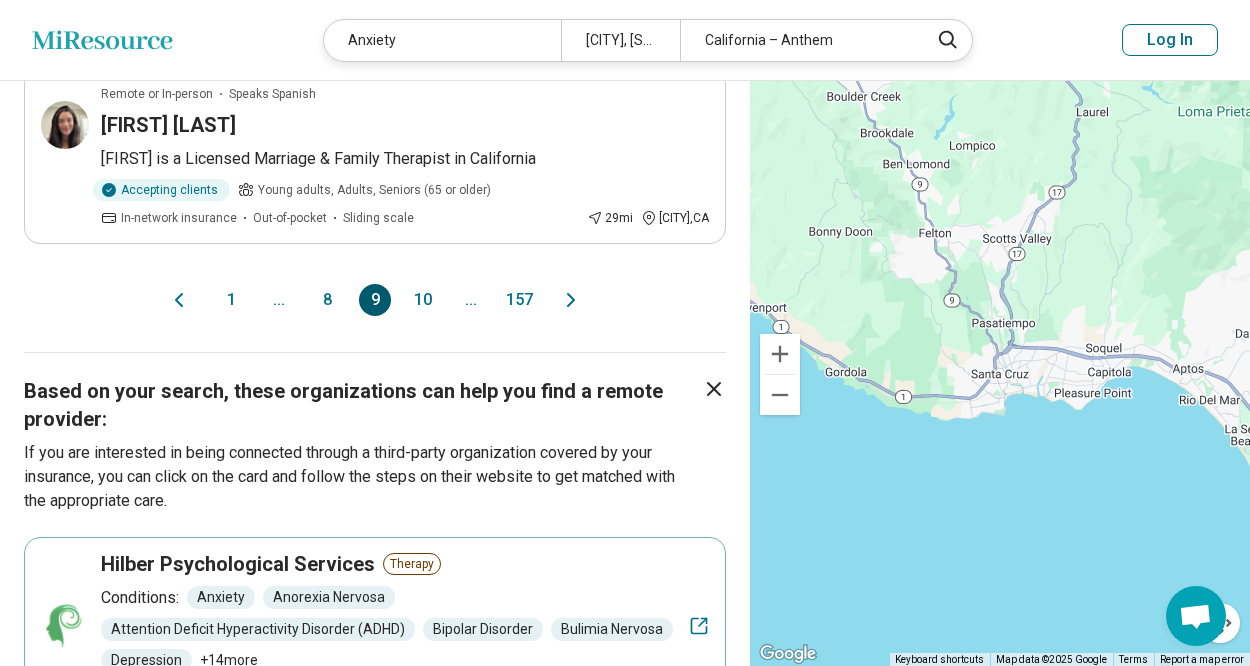 click on "8" at bounding box center [327, 300] 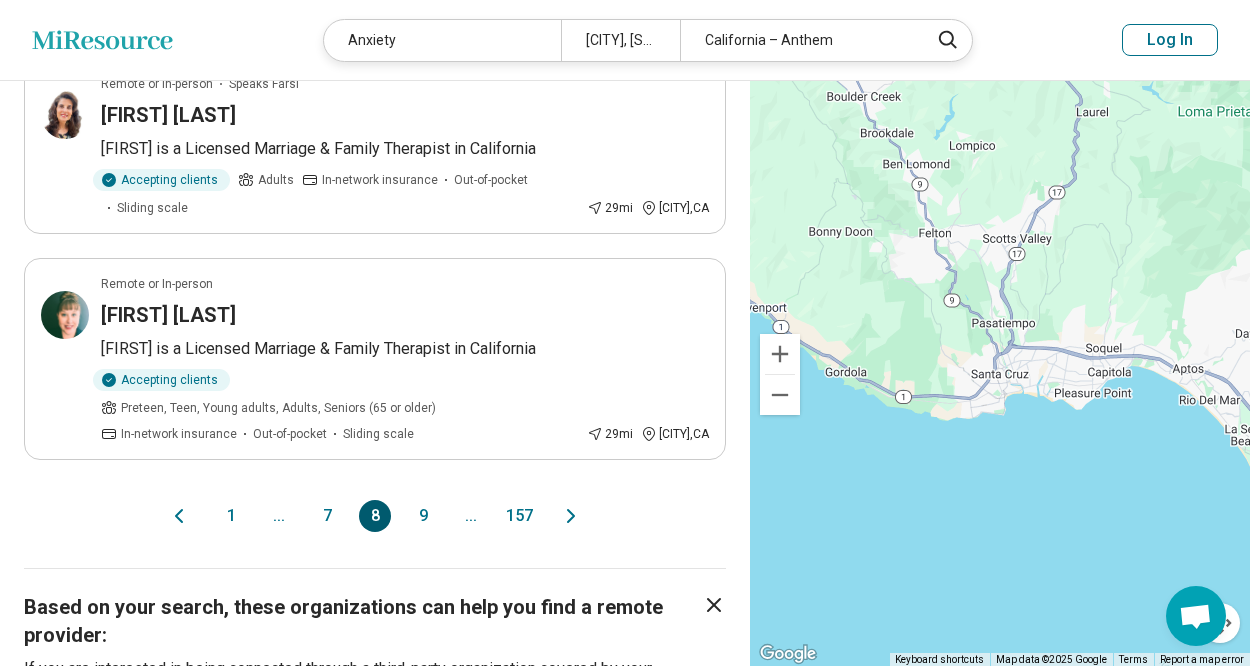 scroll, scrollTop: 1900, scrollLeft: 0, axis: vertical 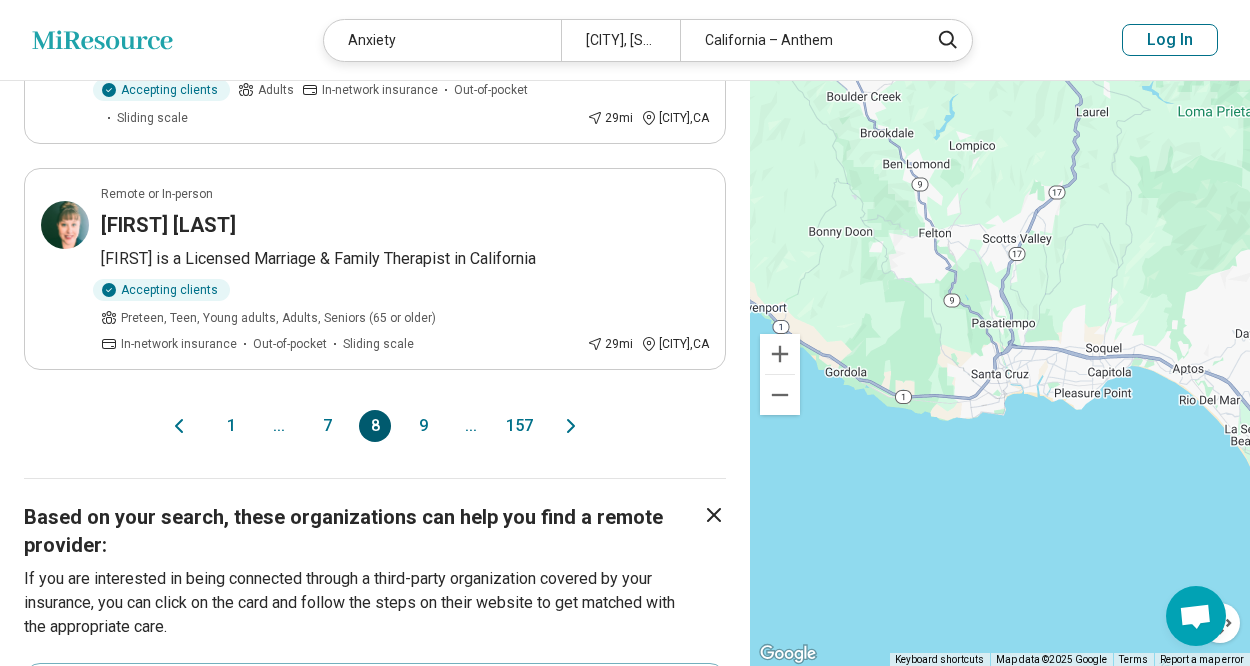 click on "7" at bounding box center [327, 426] 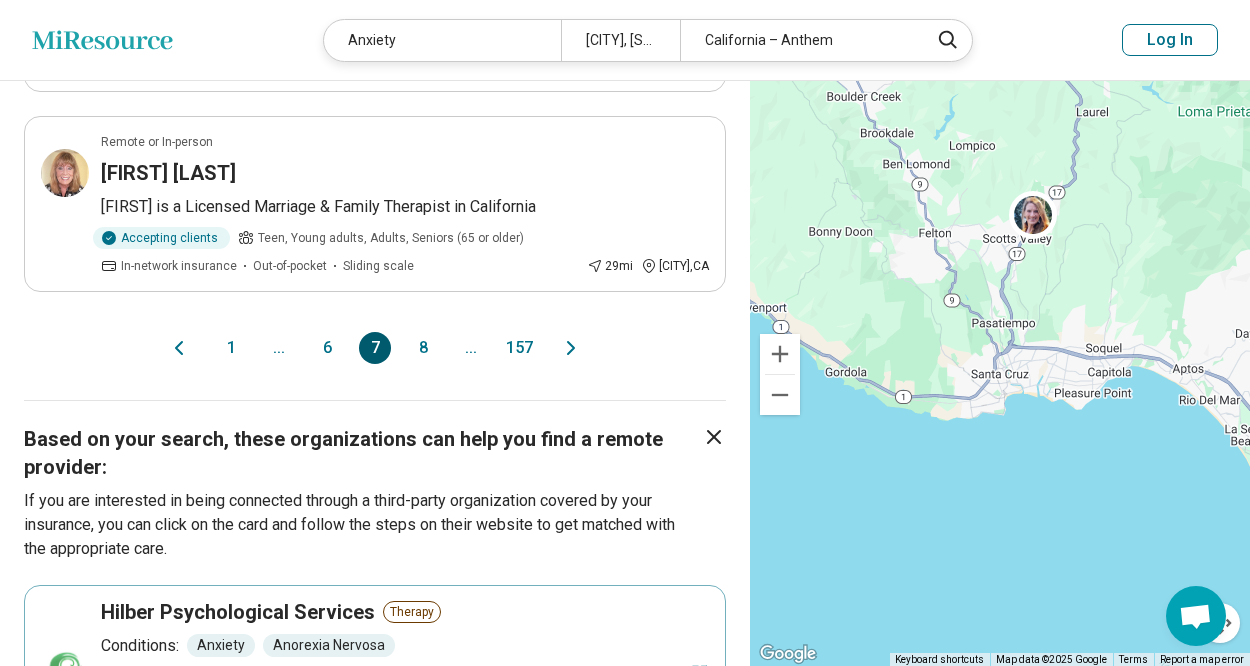 click on "6" at bounding box center [327, 348] 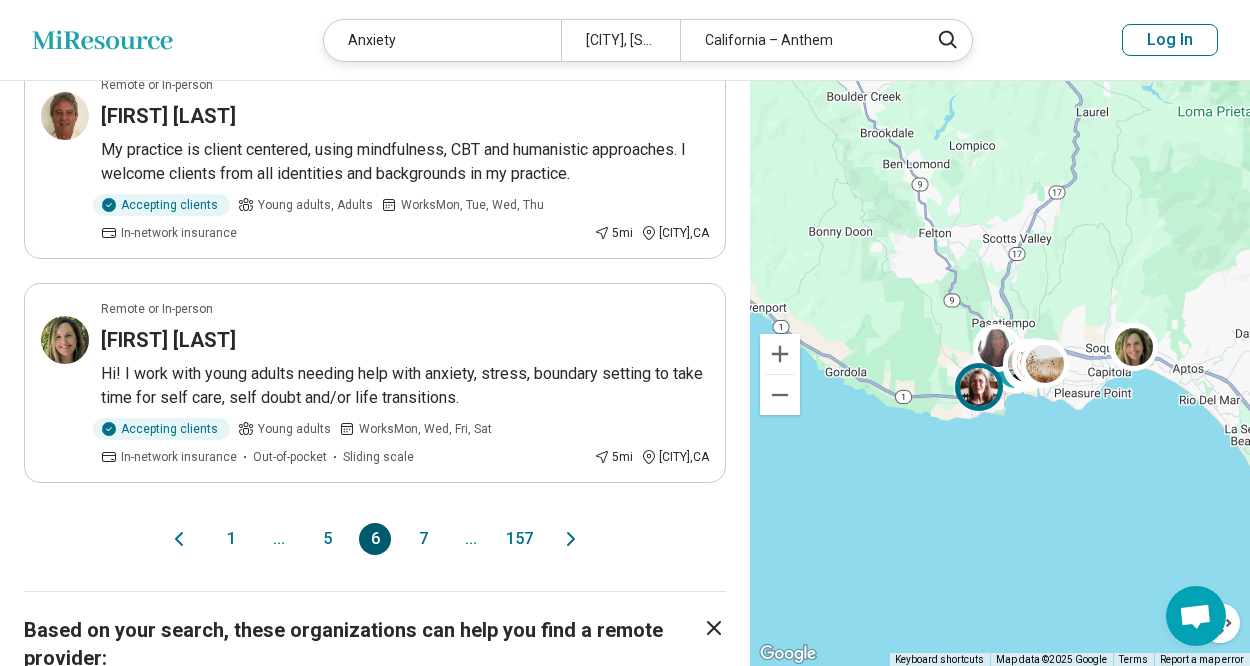 scroll, scrollTop: 2400, scrollLeft: 0, axis: vertical 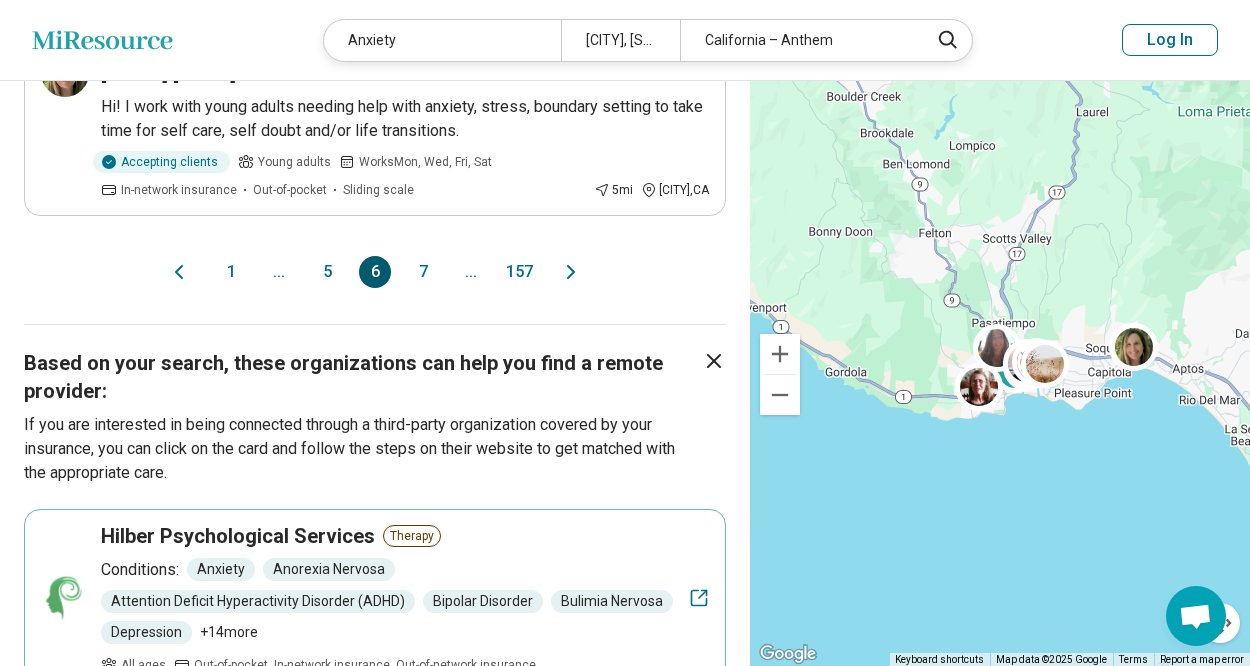 click on "5" at bounding box center (327, 272) 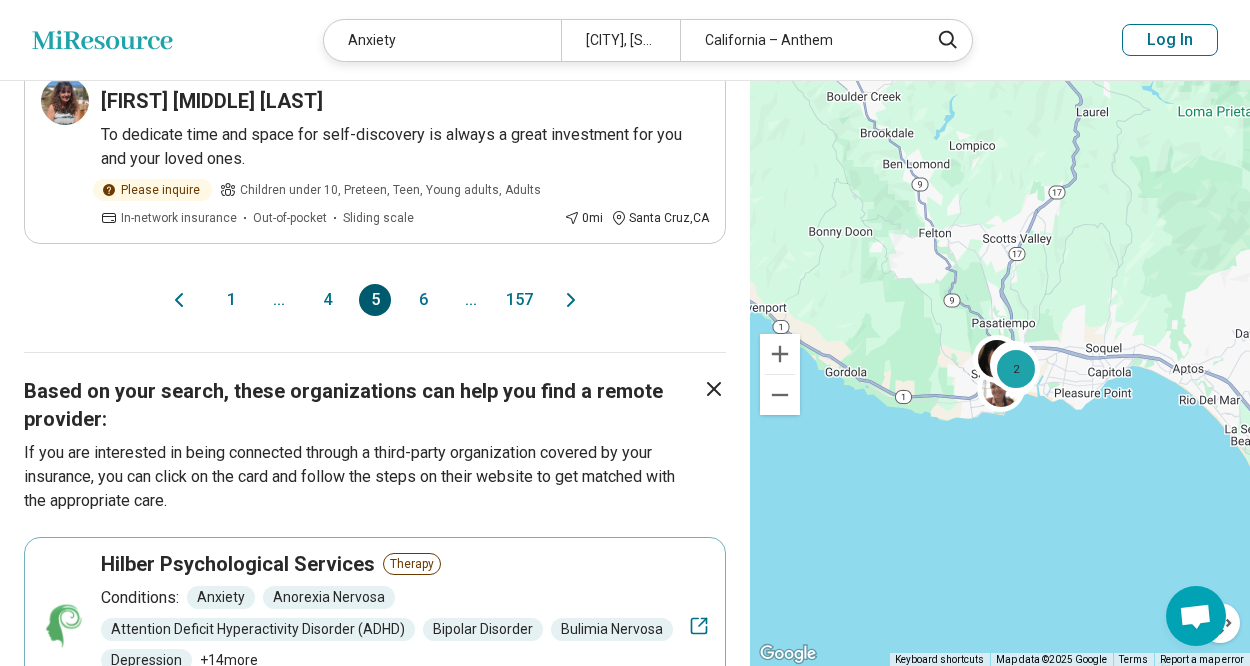 scroll, scrollTop: 0, scrollLeft: 0, axis: both 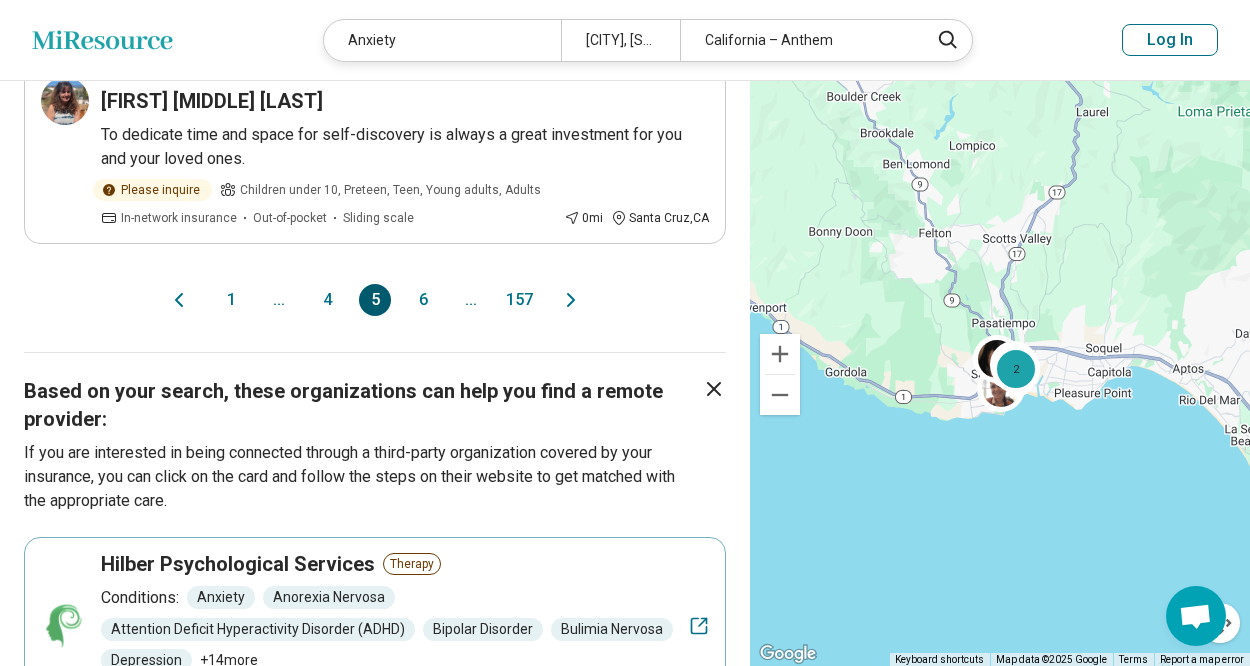 click on "4" at bounding box center (327, 300) 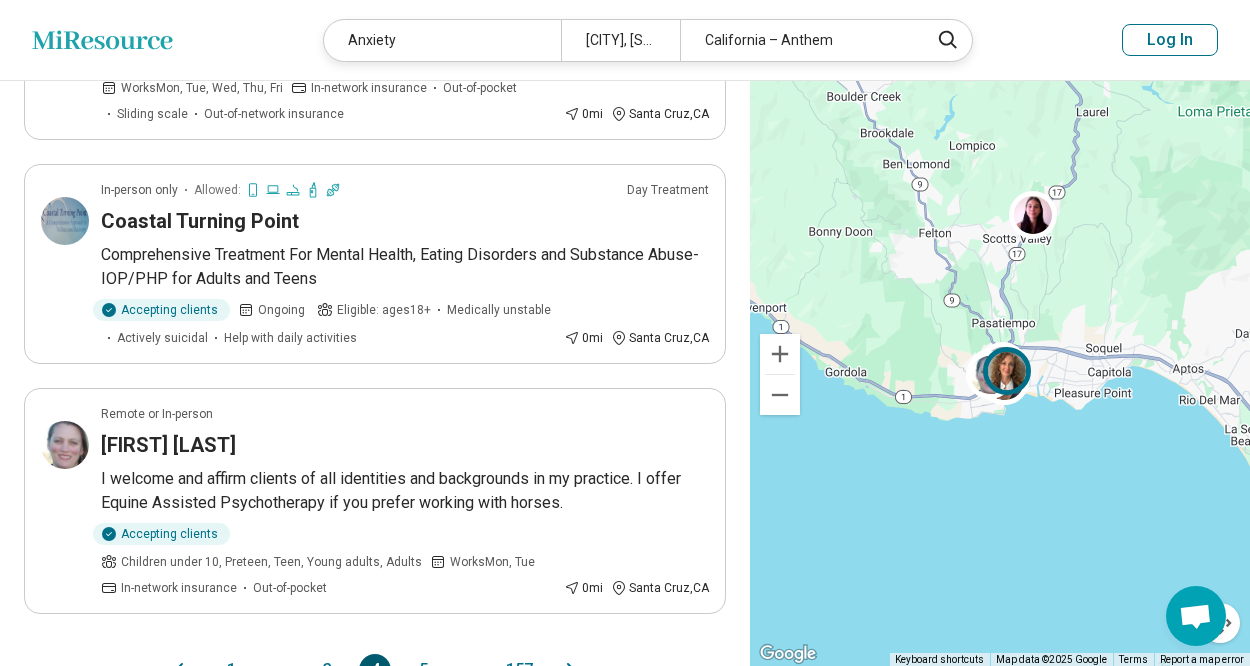scroll, scrollTop: 2100, scrollLeft: 0, axis: vertical 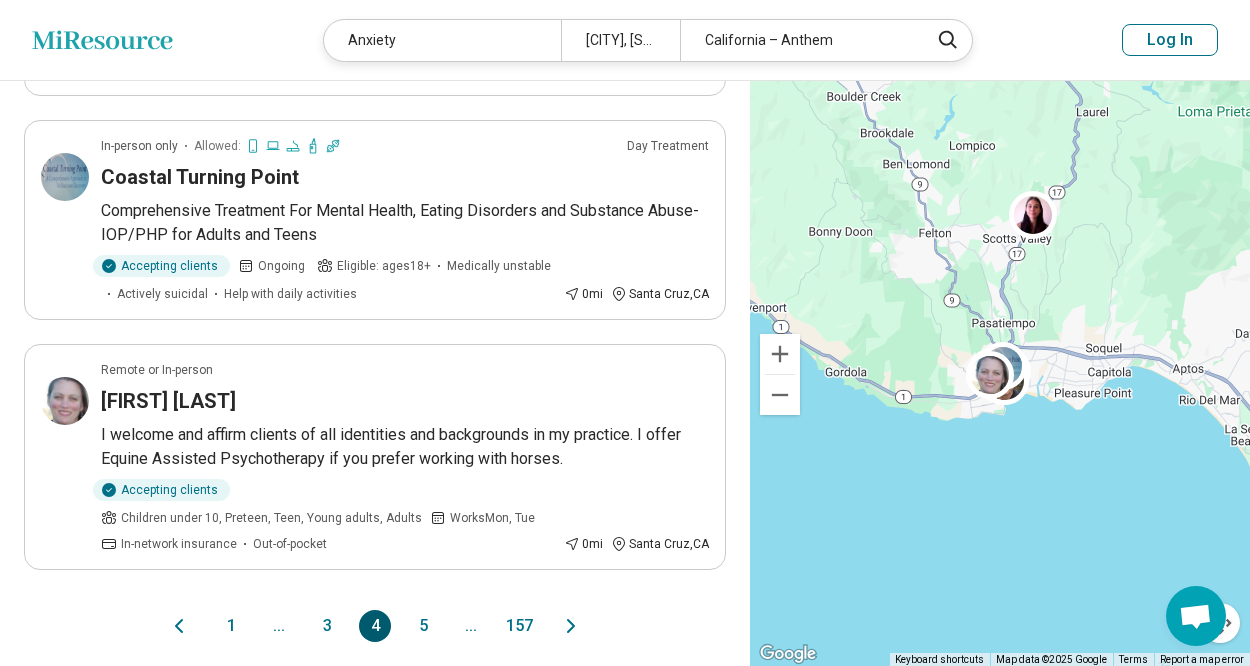click on "3" at bounding box center [327, 626] 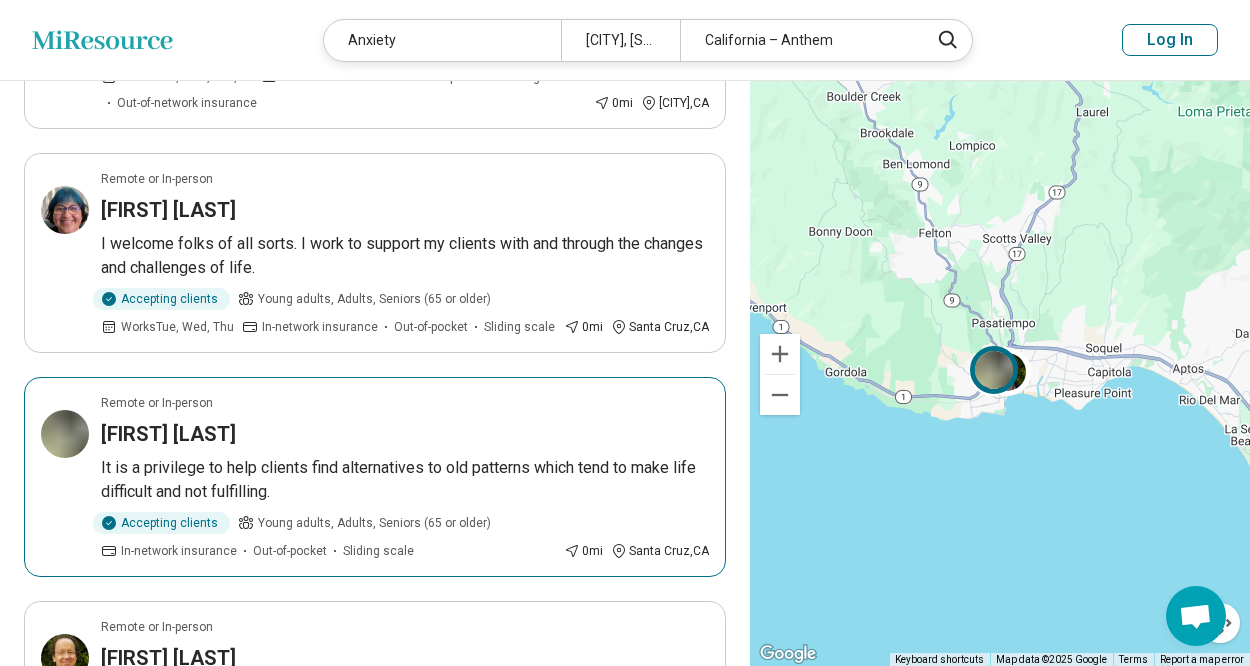scroll, scrollTop: 1600, scrollLeft: 0, axis: vertical 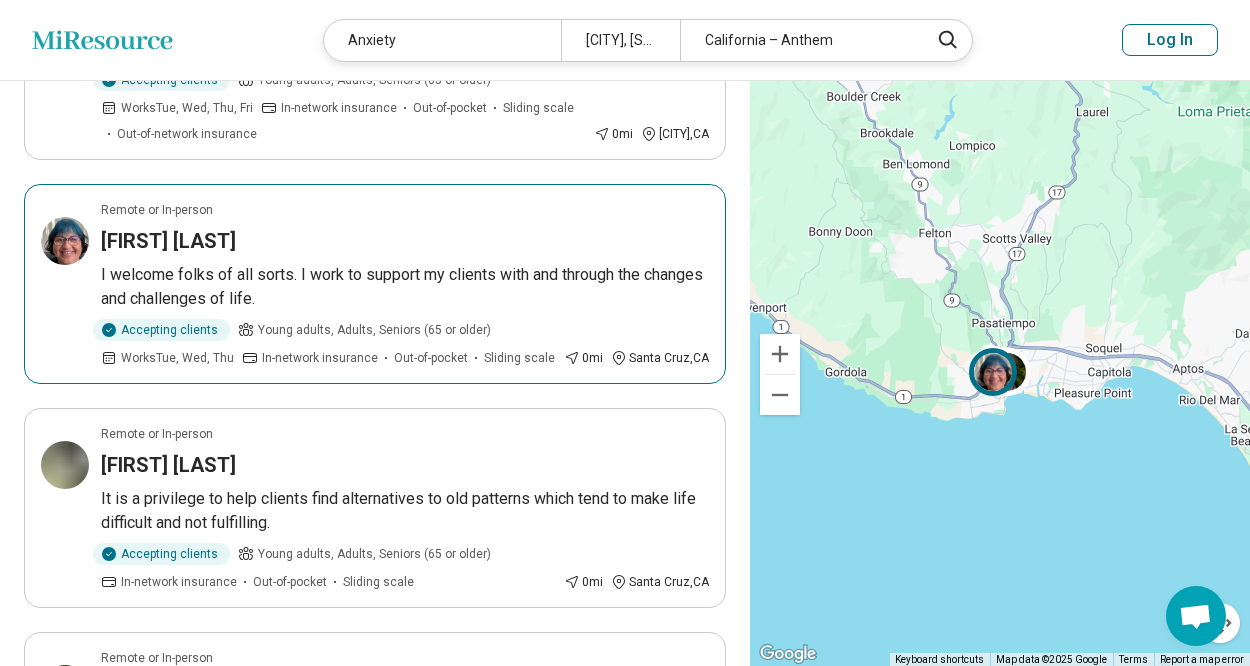 click on "[FIRST] [LAST]" at bounding box center [168, 241] 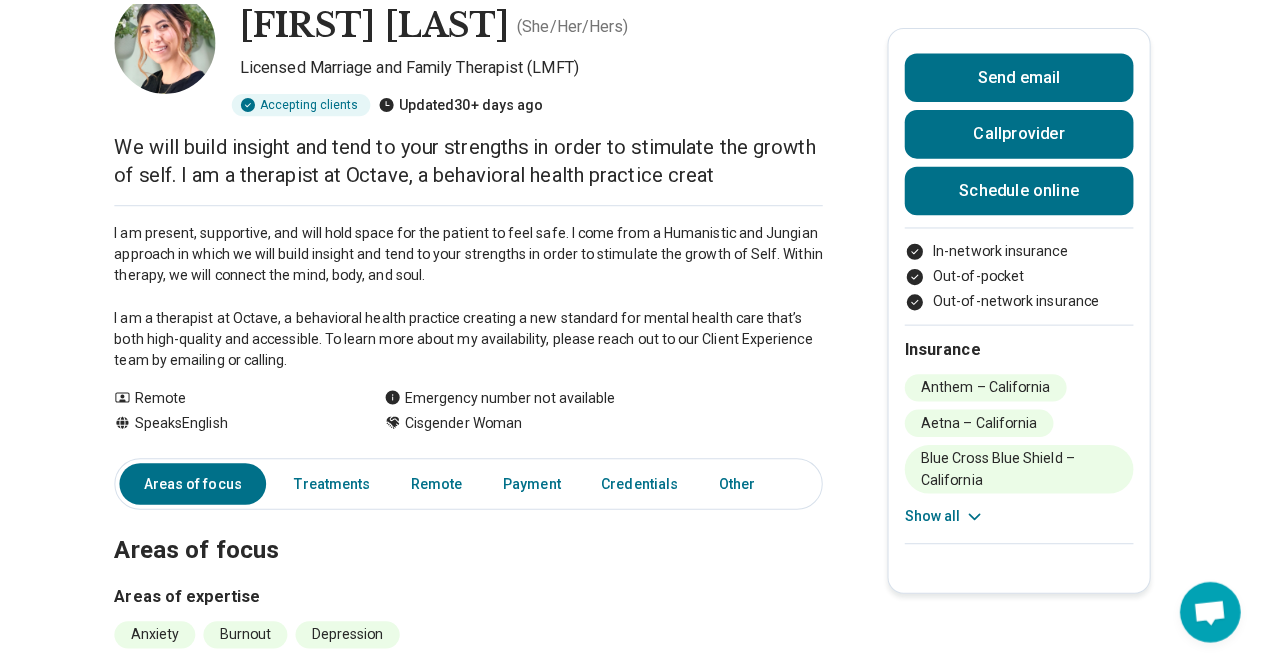 scroll, scrollTop: 0, scrollLeft: 0, axis: both 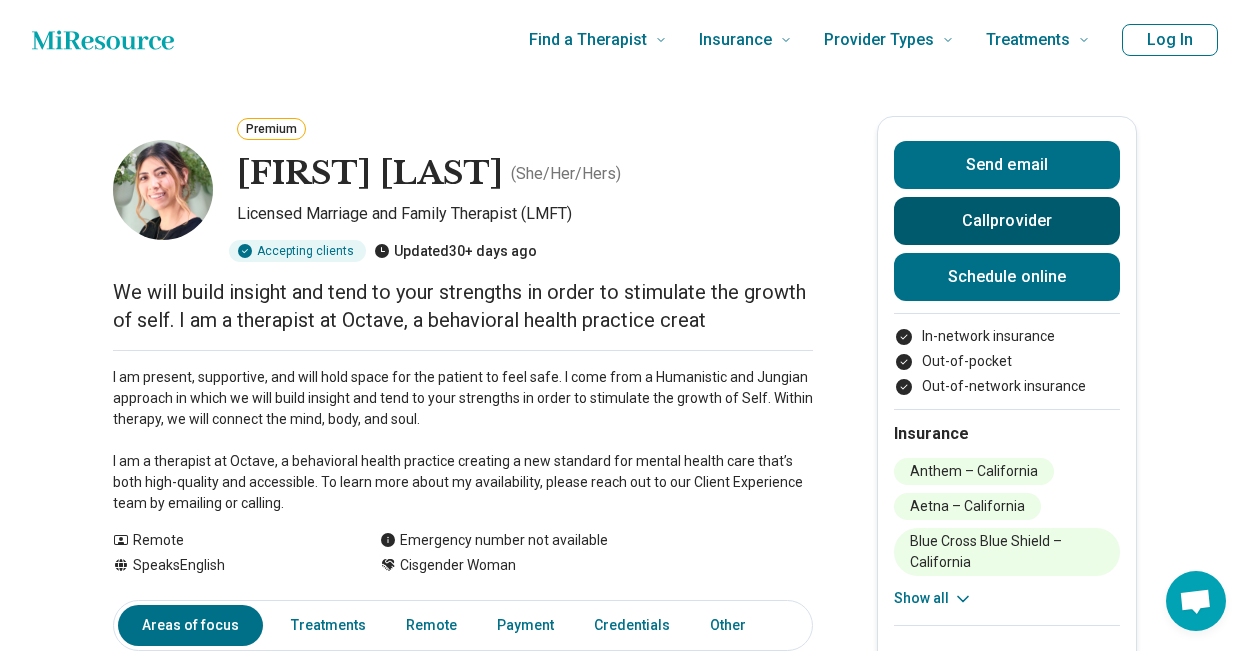 click on "Call  provider" at bounding box center (1007, 221) 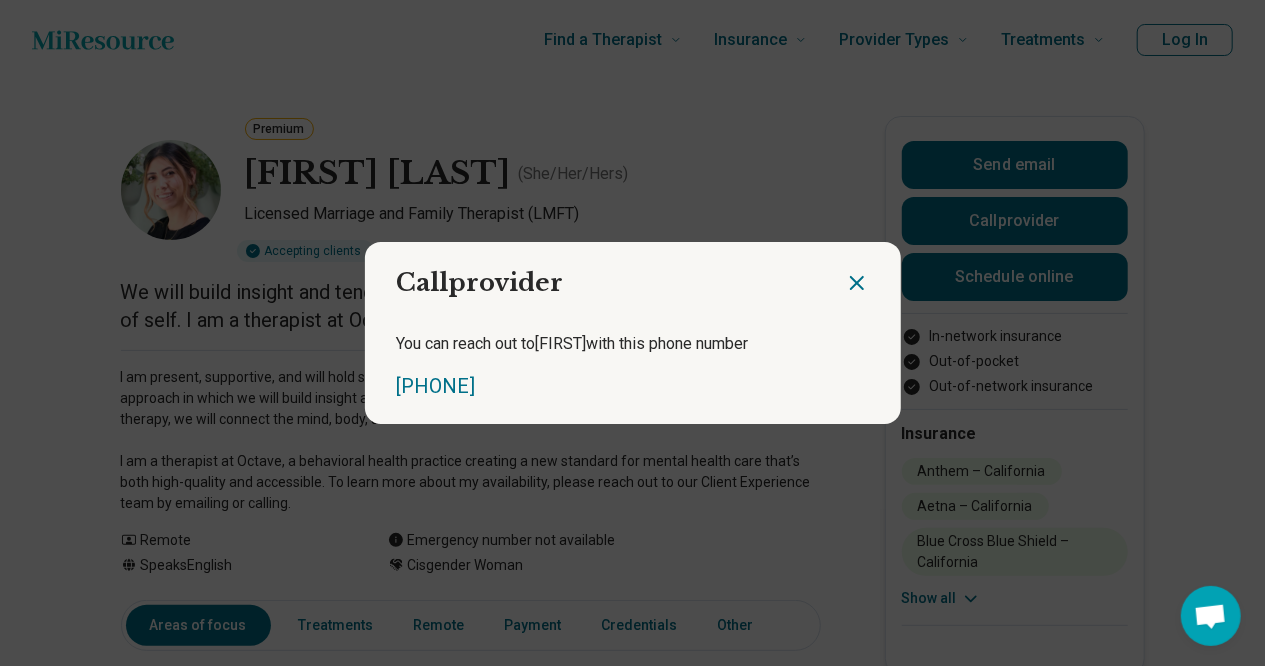click 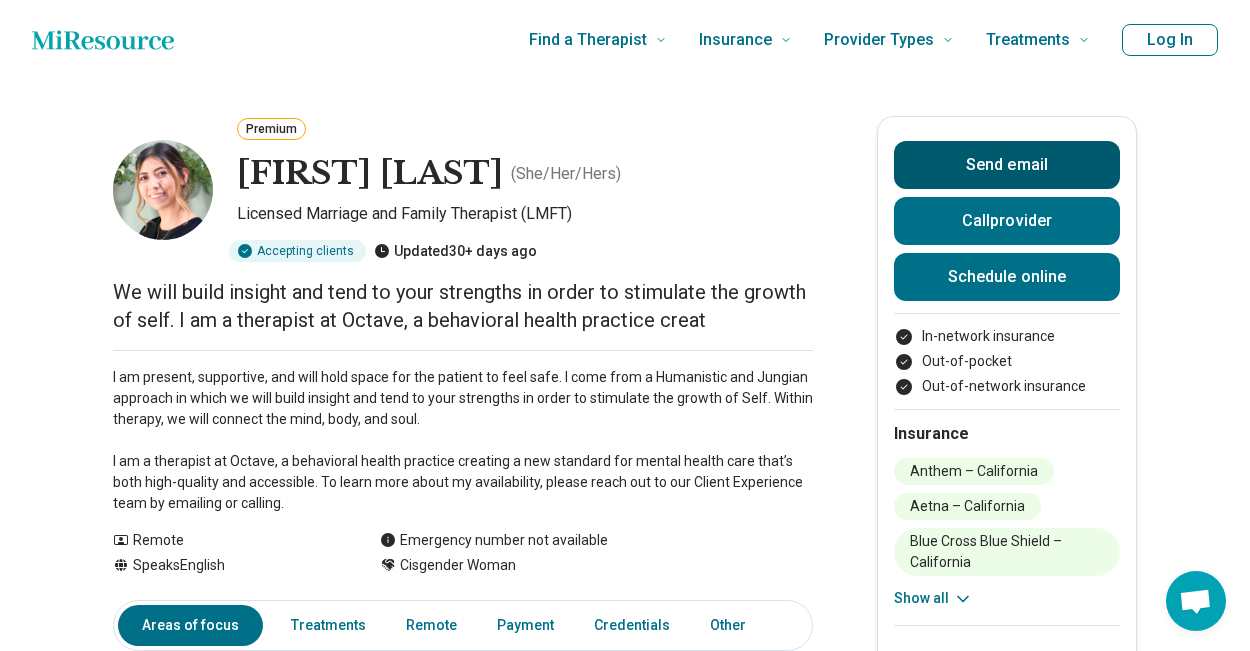 click on "Send email" at bounding box center (1007, 165) 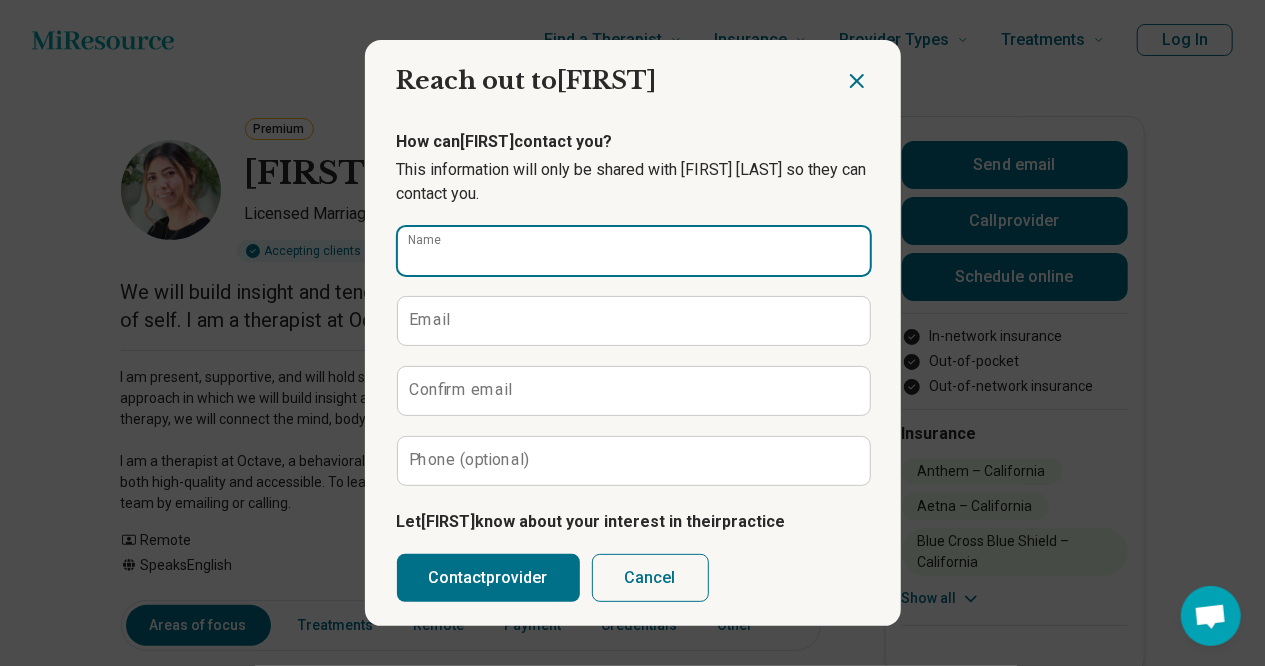 click on "Name" at bounding box center (634, 251) 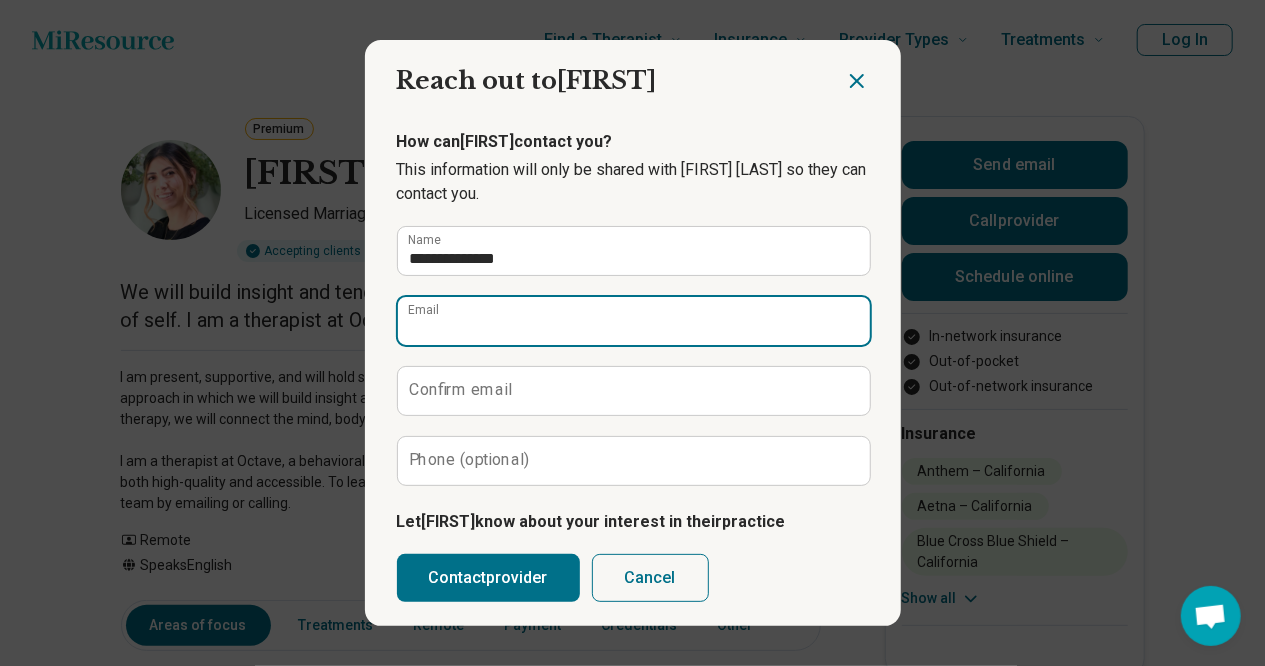 click on "Email" at bounding box center [634, 321] 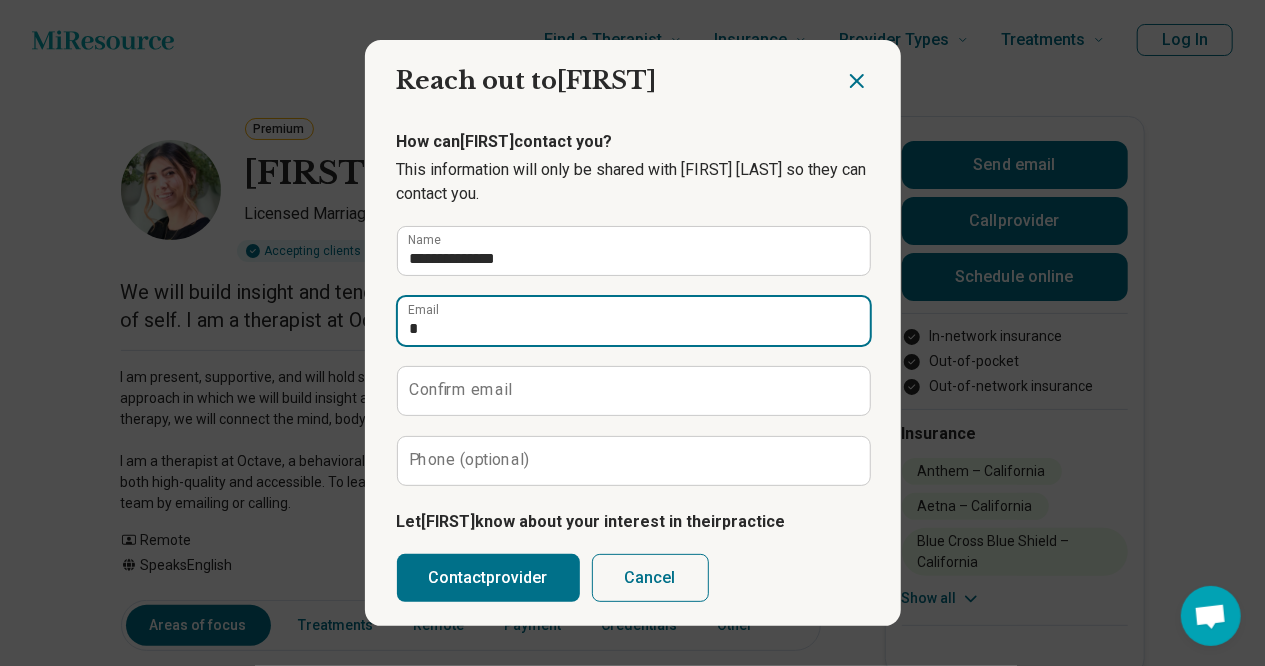 type on "**********" 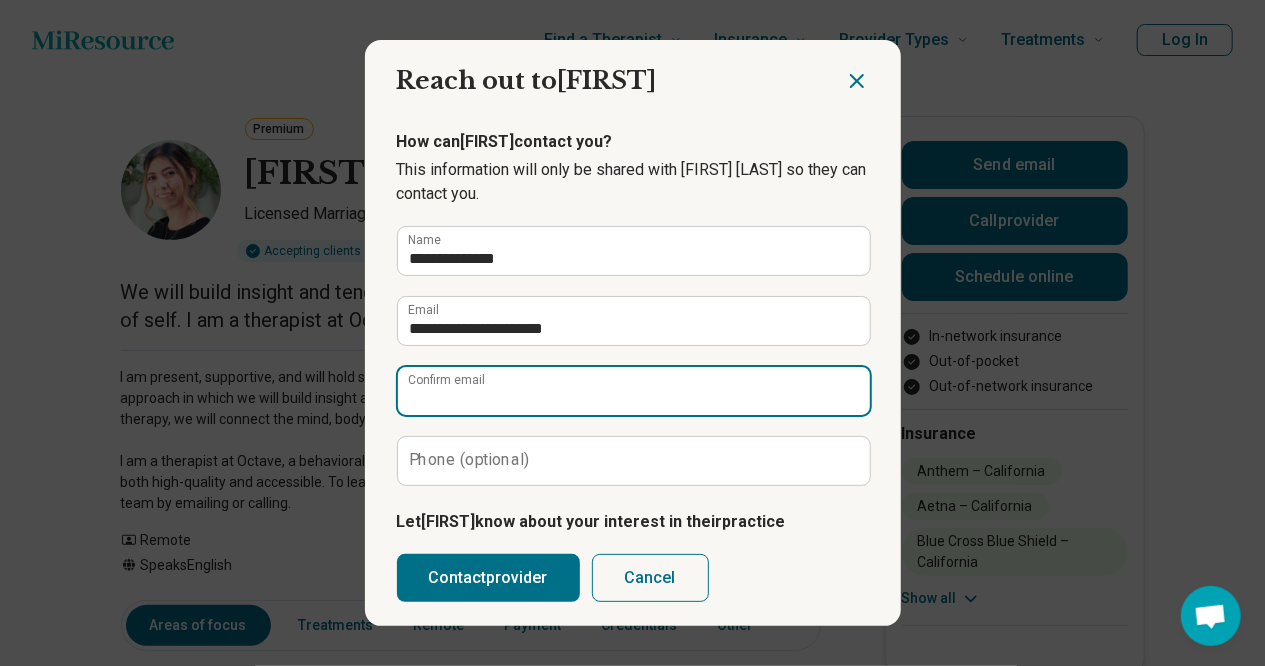 click on "Confirm email" at bounding box center [634, 391] 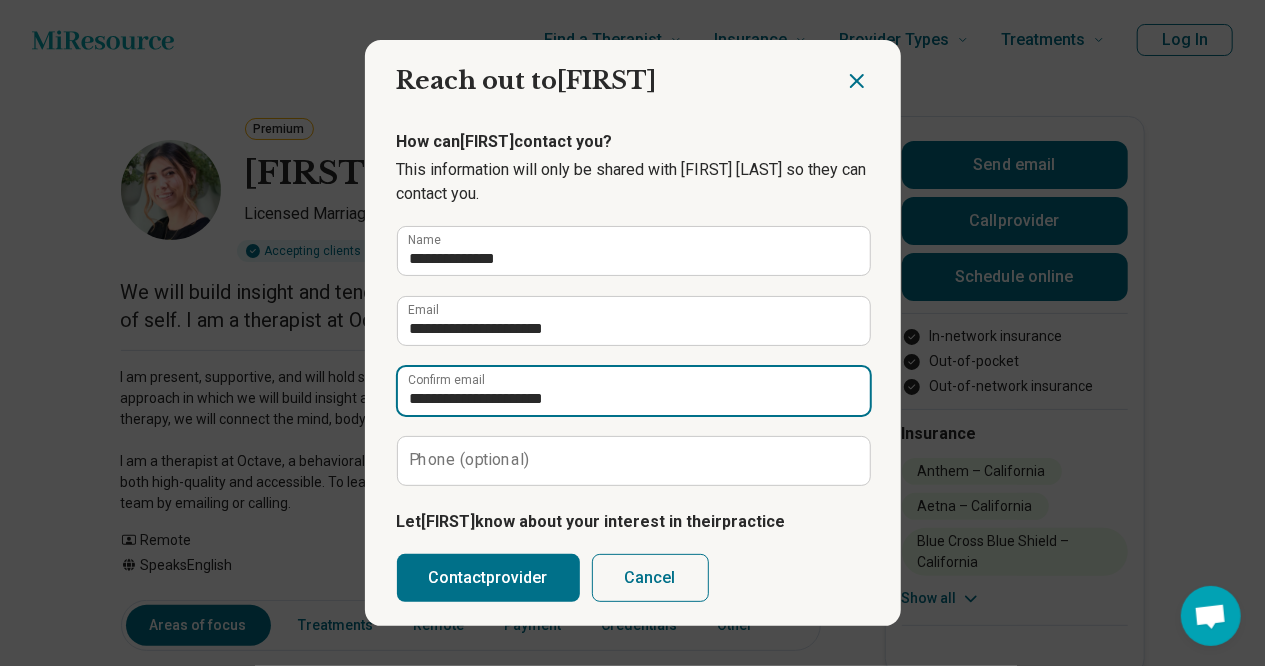 type on "**********" 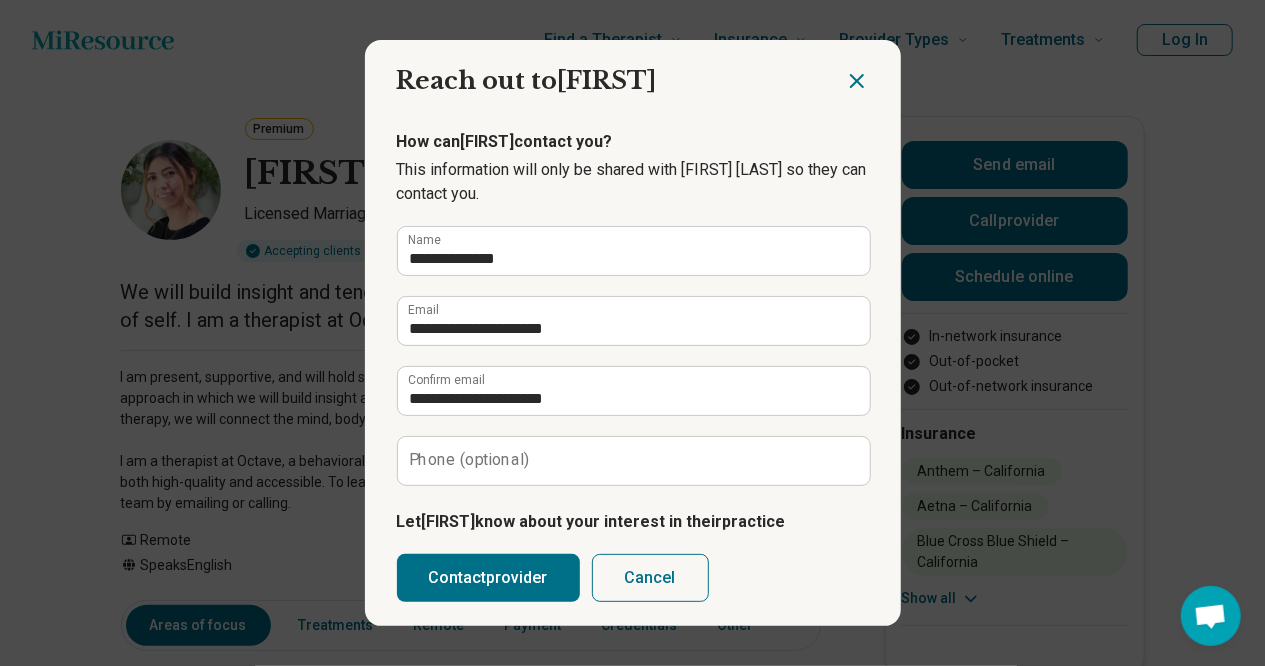 click on "Phone (optional)" at bounding box center [469, 460] 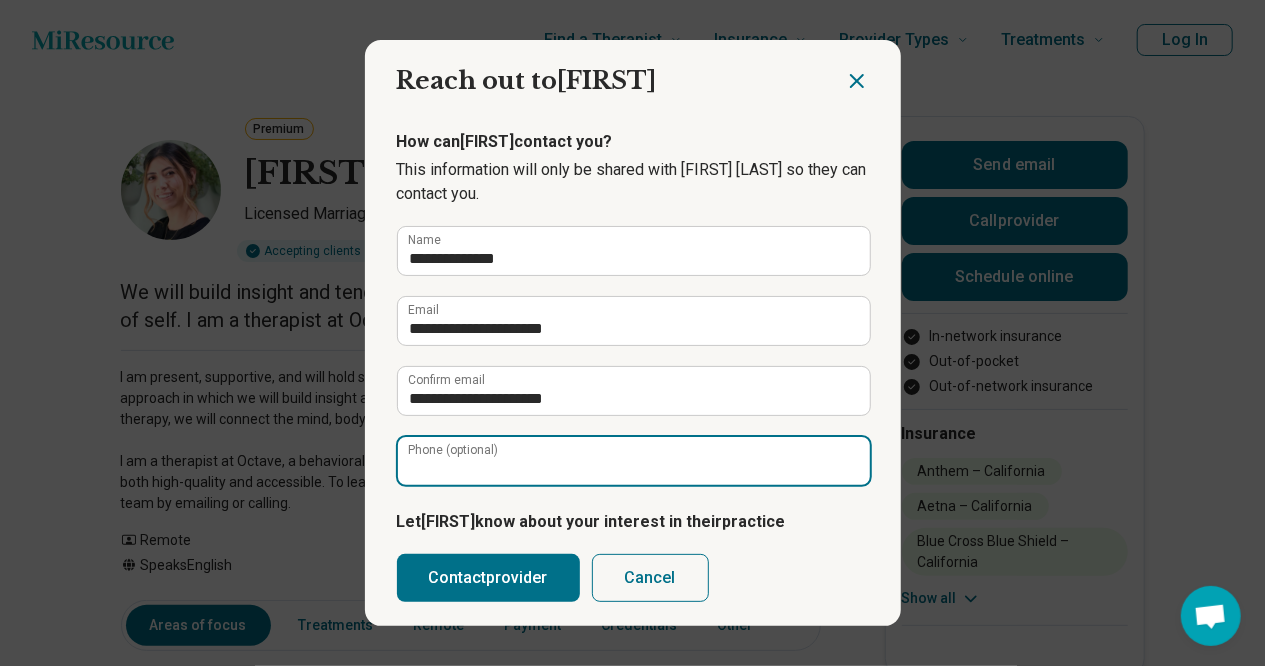 click on "Phone (optional)" at bounding box center [634, 461] 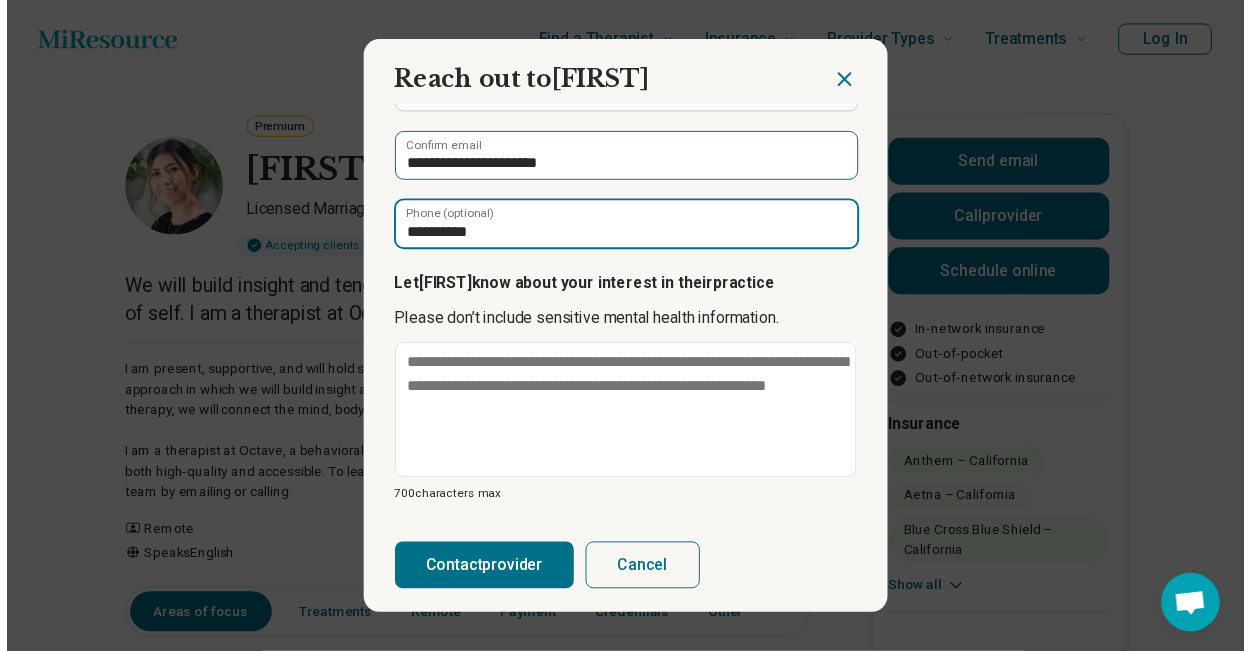 scroll, scrollTop: 238, scrollLeft: 0, axis: vertical 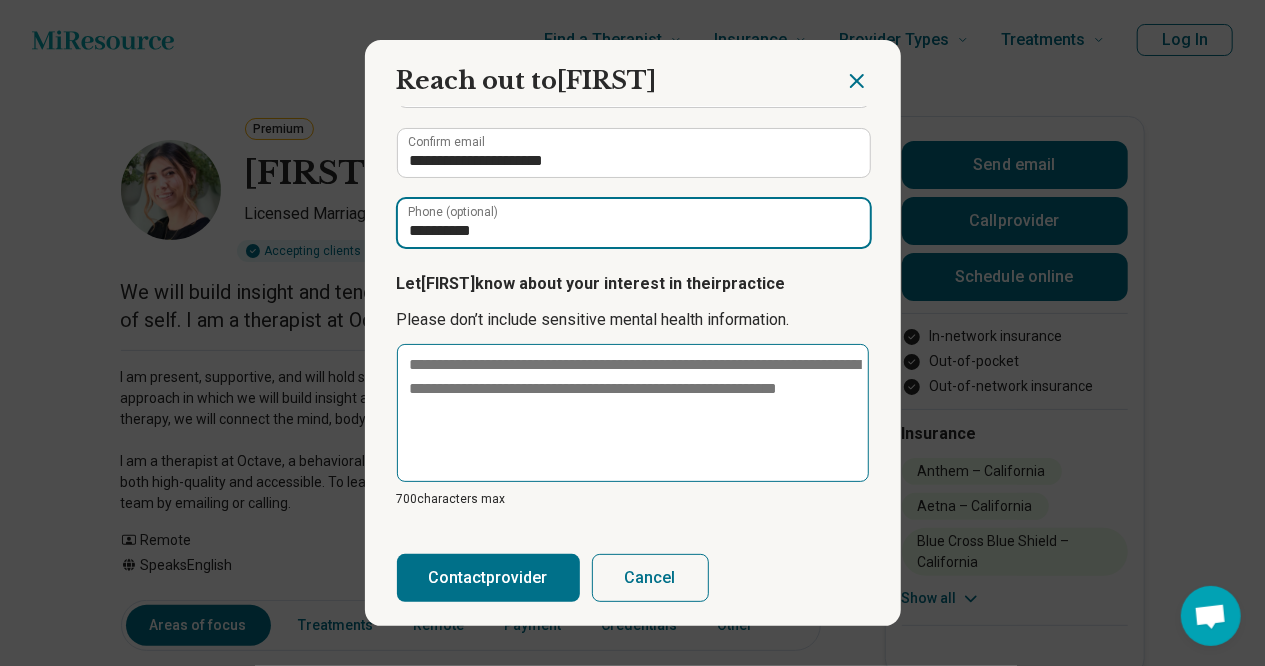 type on "**********" 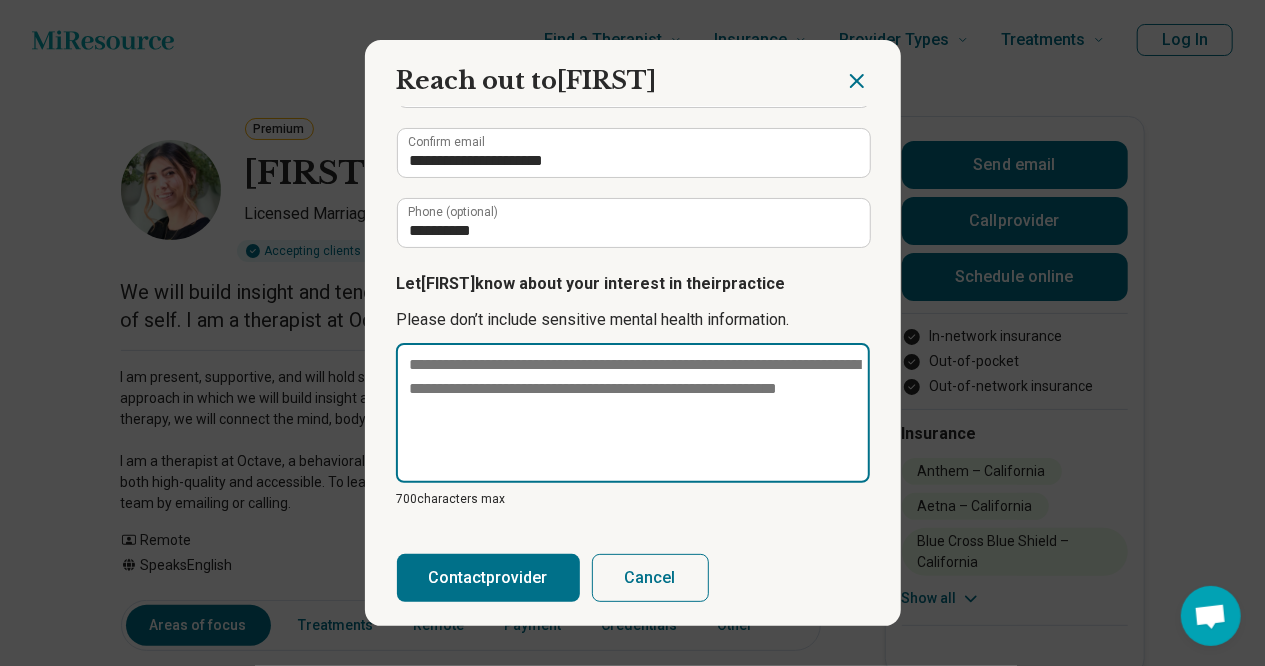 click at bounding box center (633, 413) 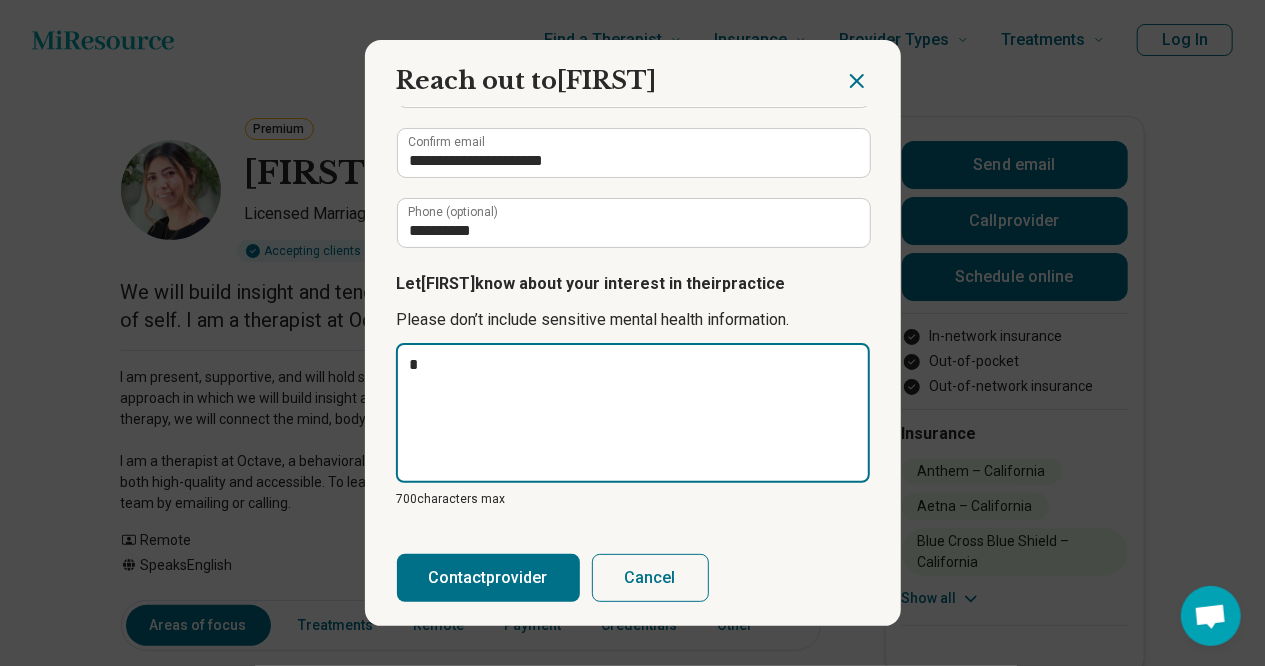 type on "*" 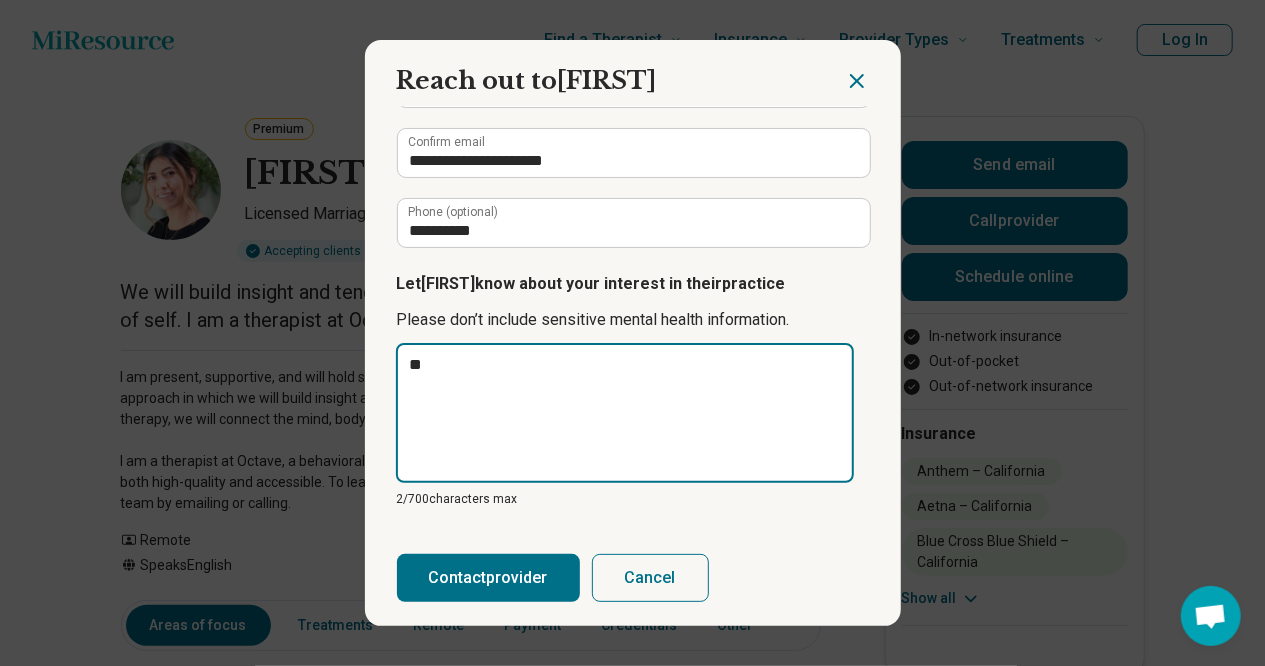 type on "***" 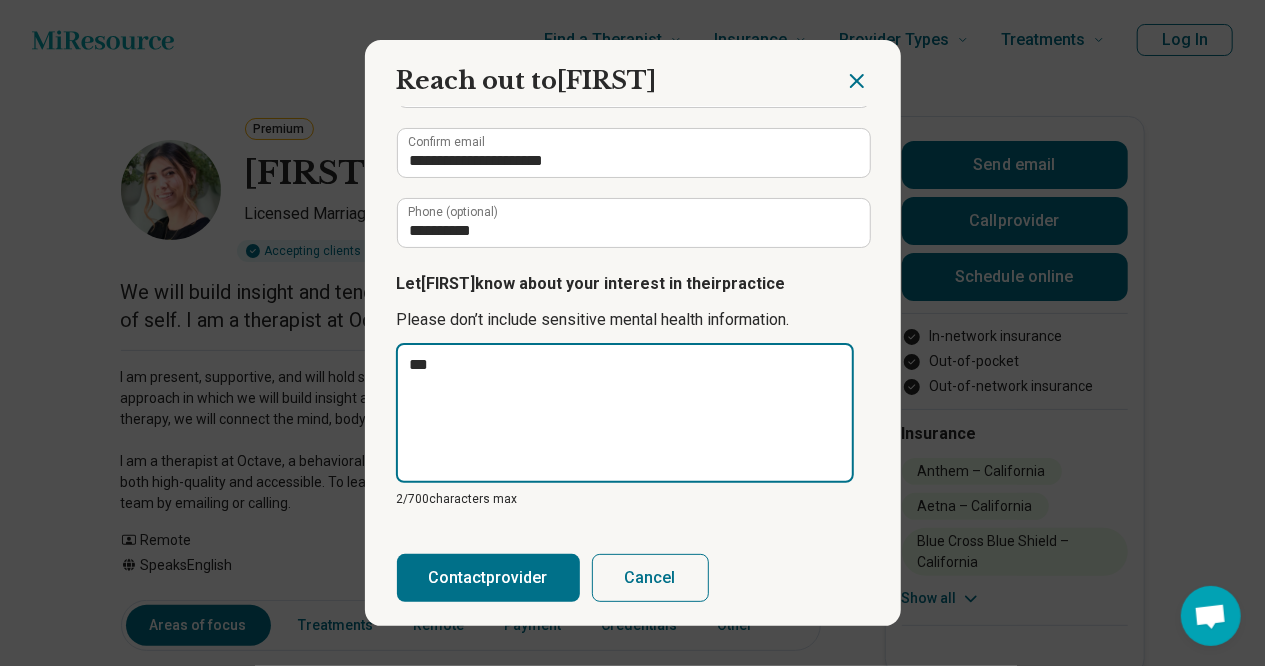 type on "****" 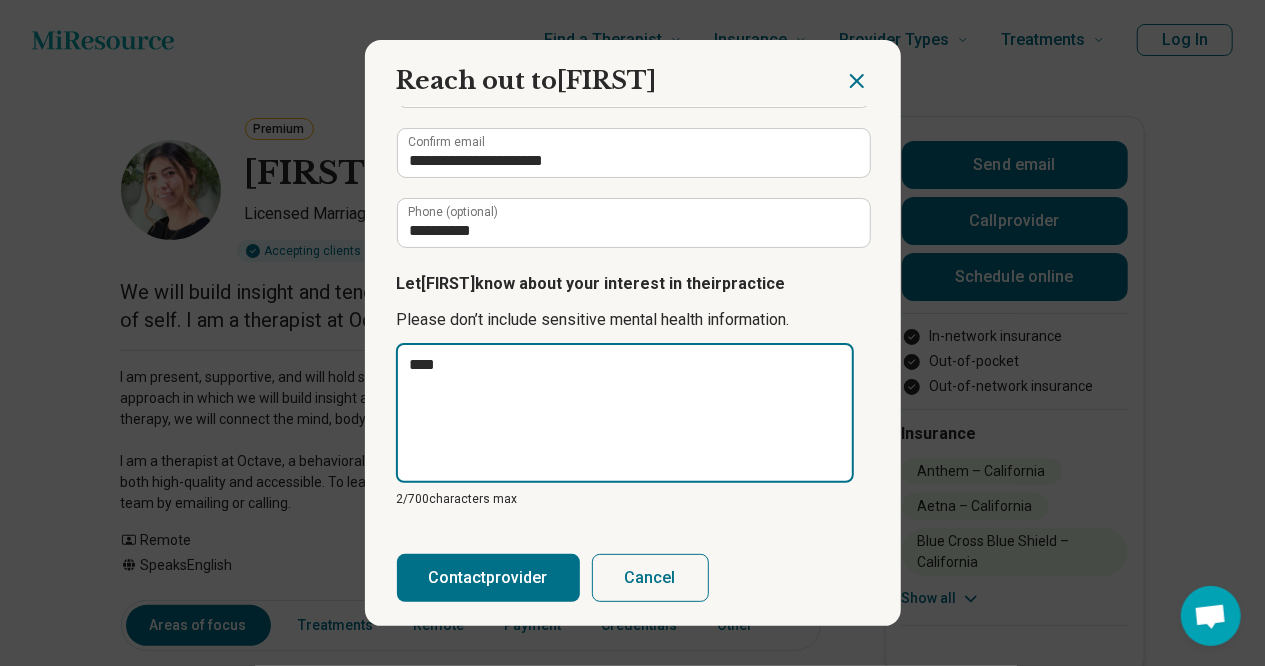 type on "****" 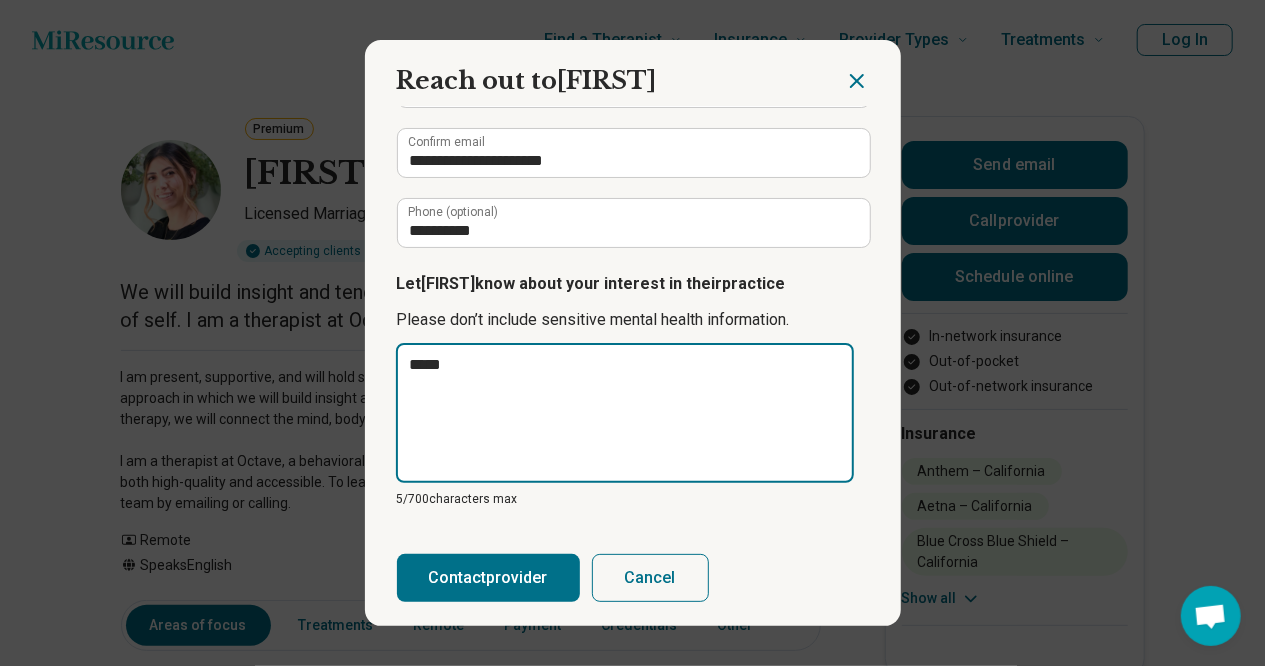 type on "******" 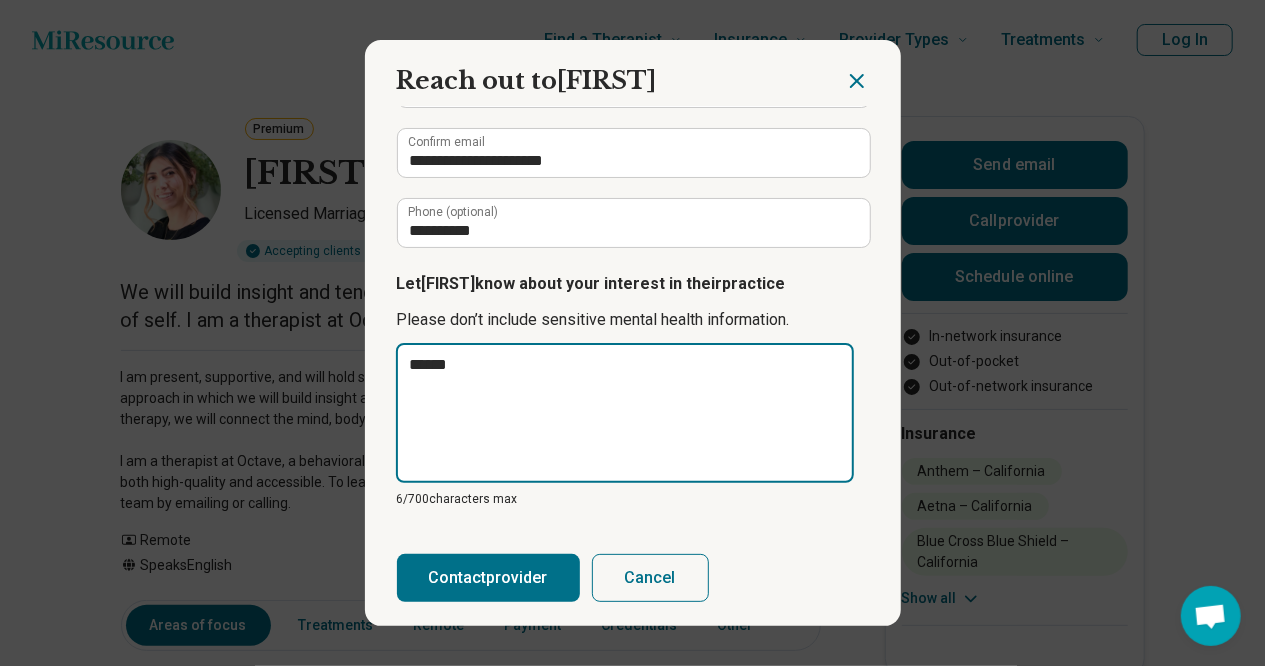 type on "*******" 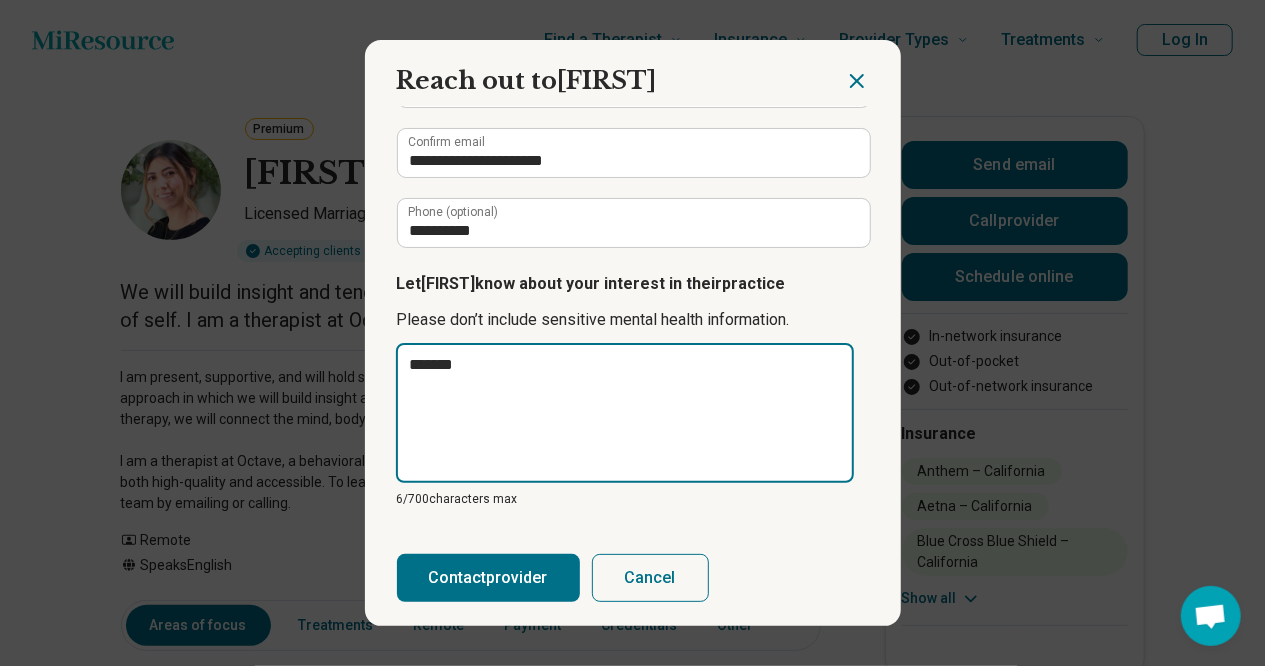type on "********" 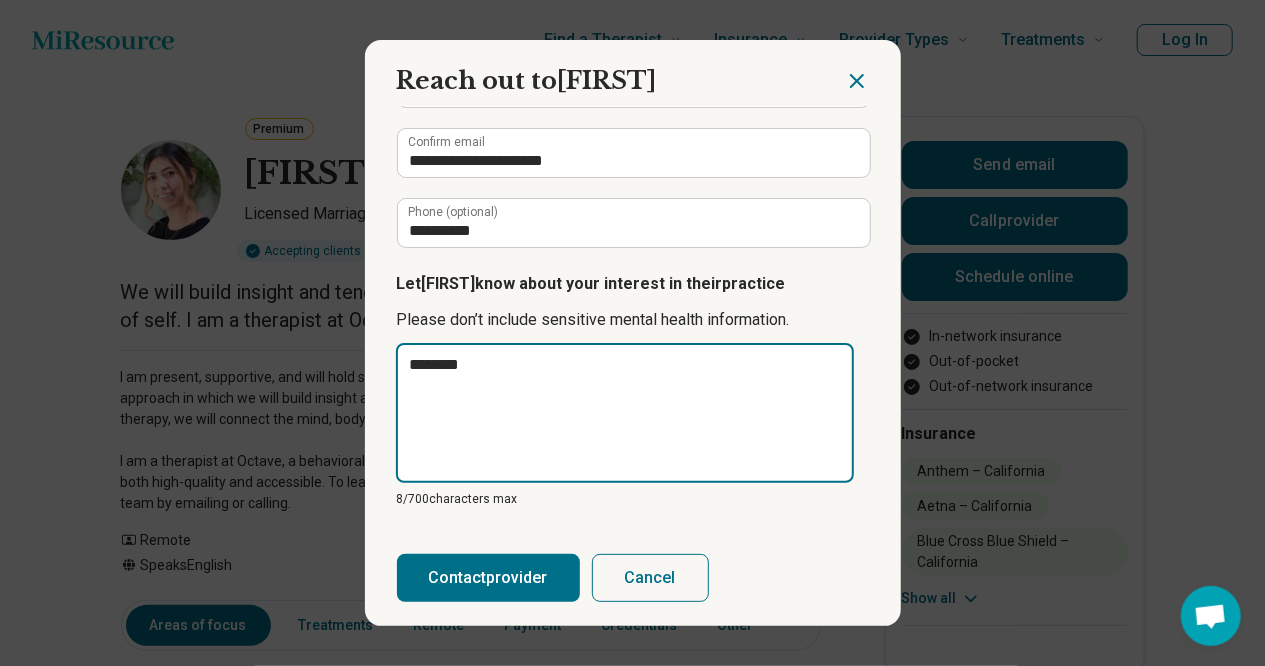 type on "*********" 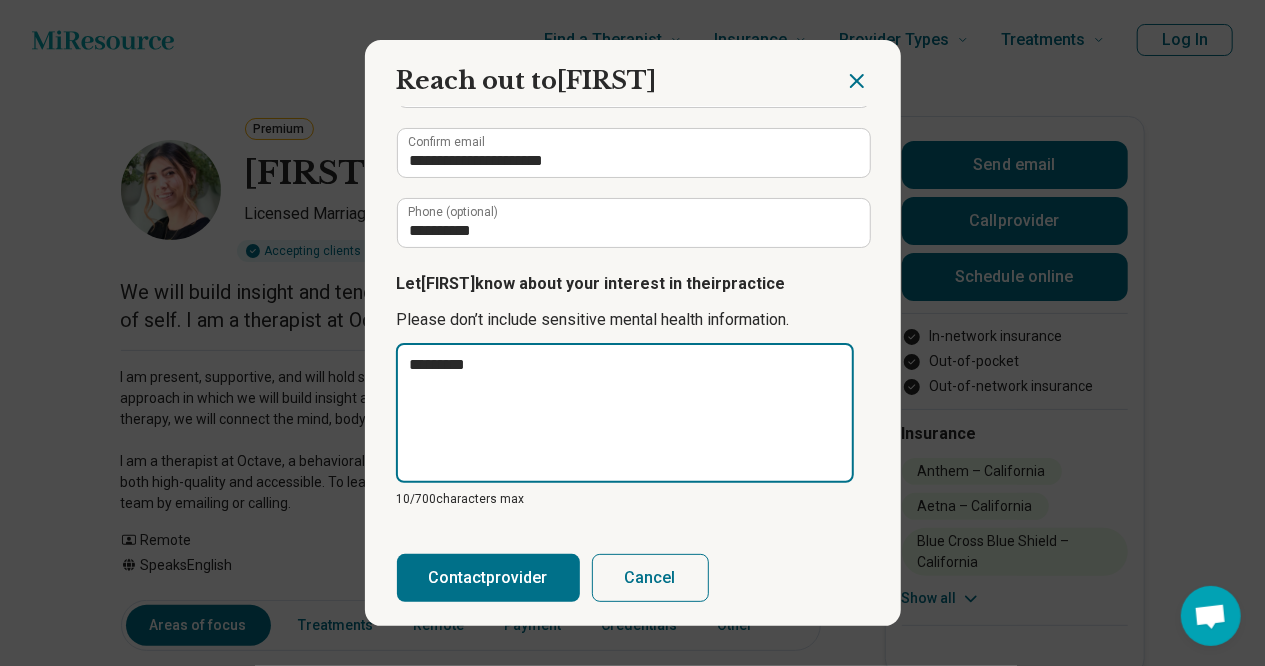 type on "**********" 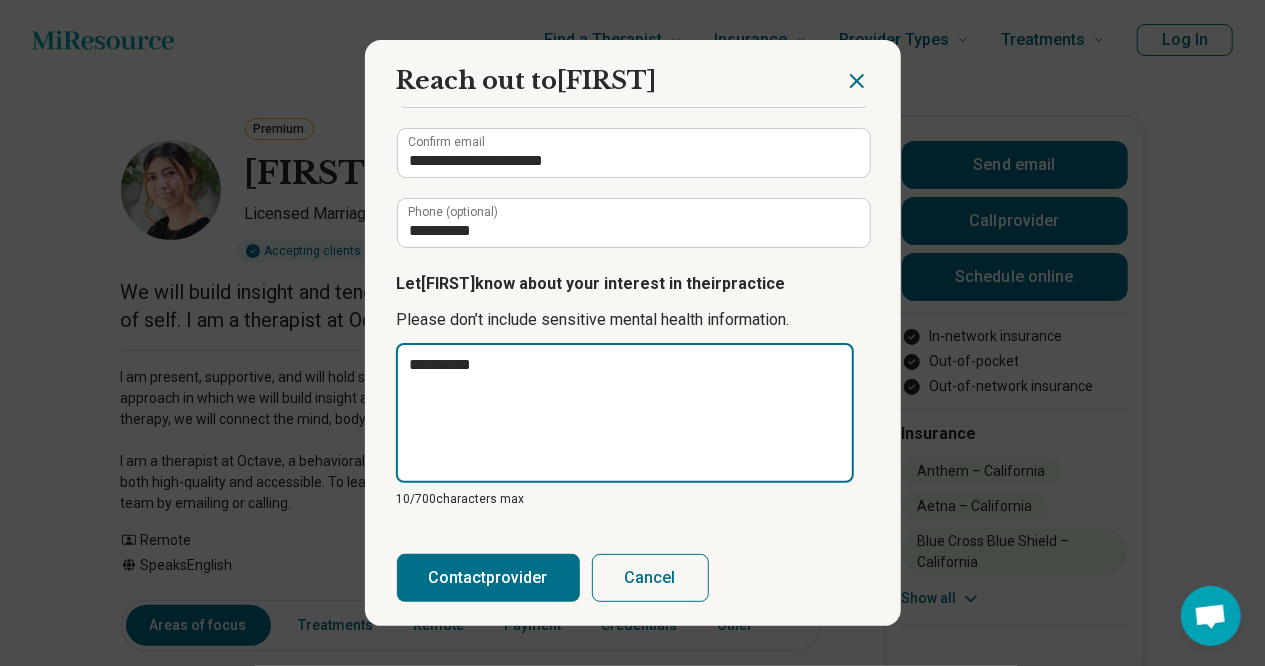 type on "**********" 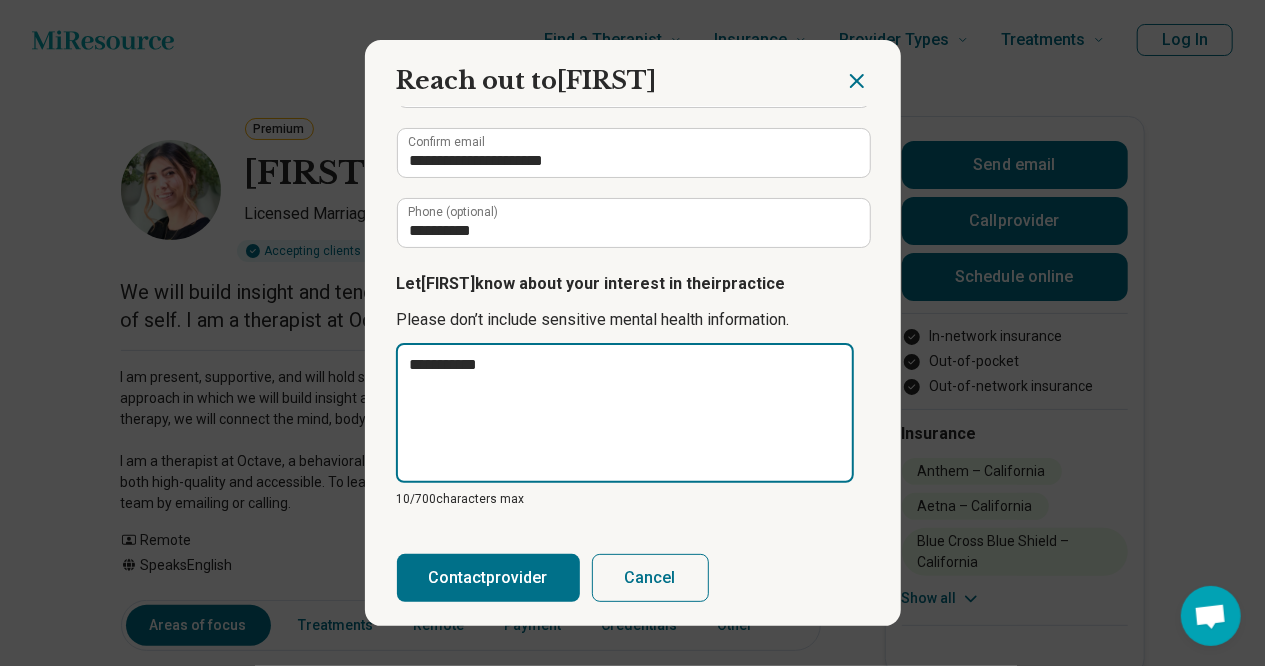 type on "**********" 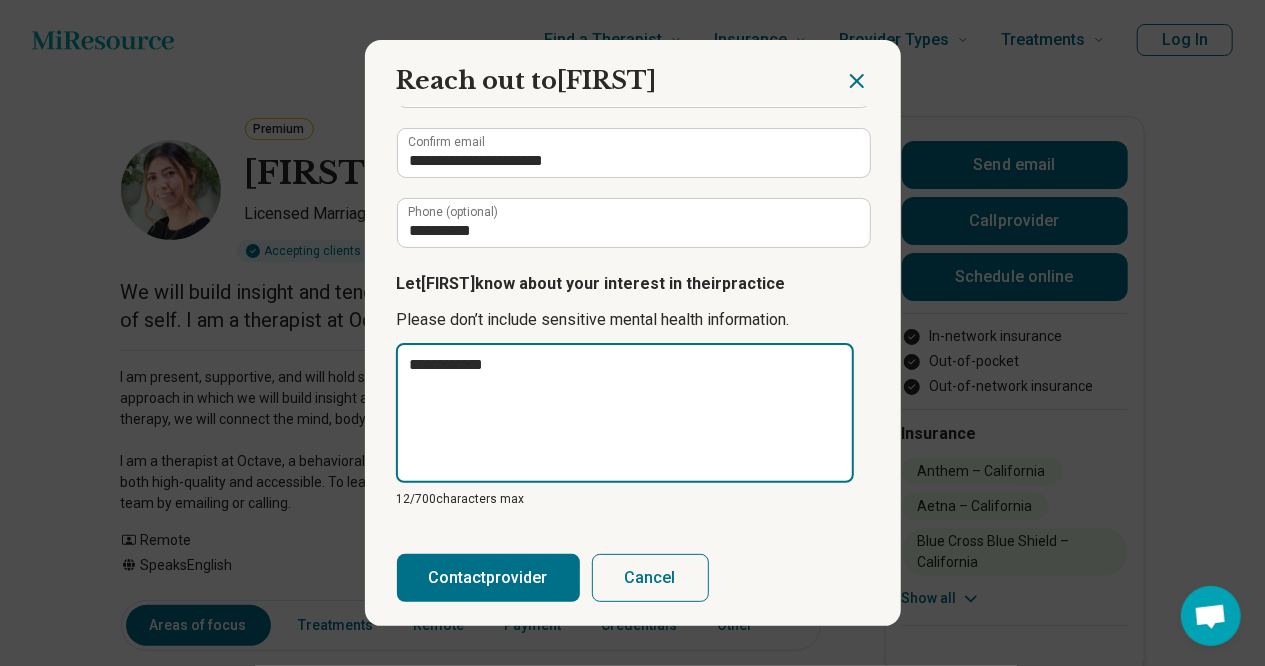type on "**********" 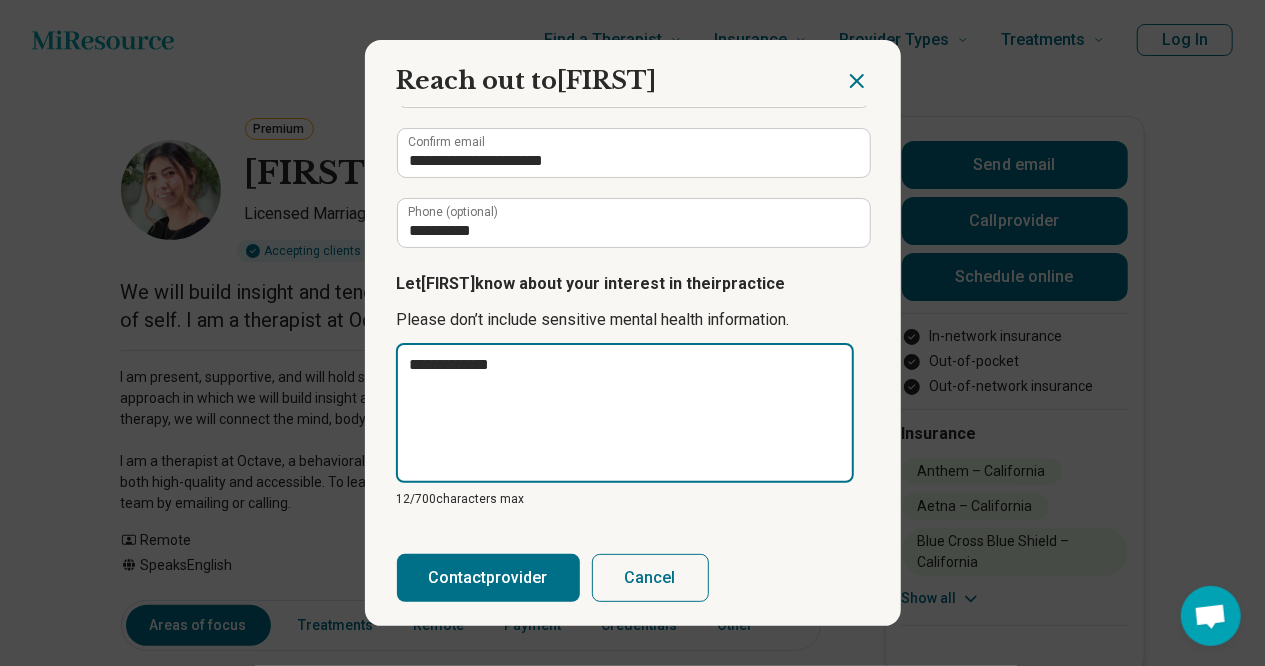 type on "**********" 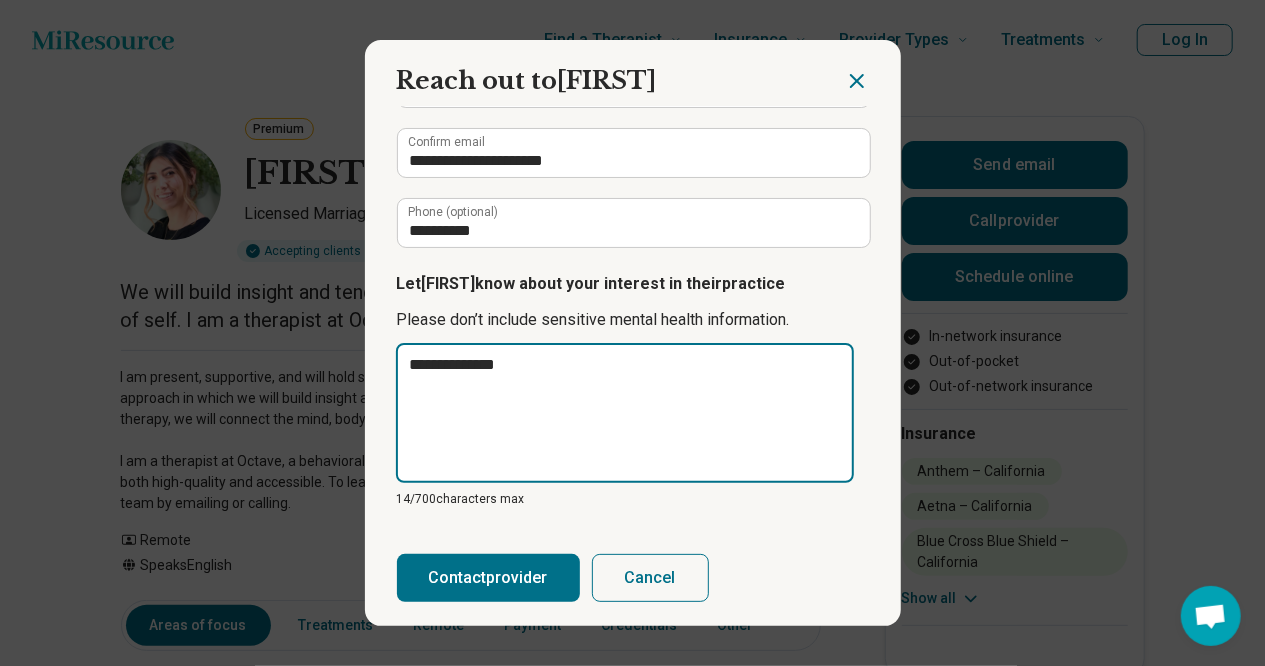 type on "**********" 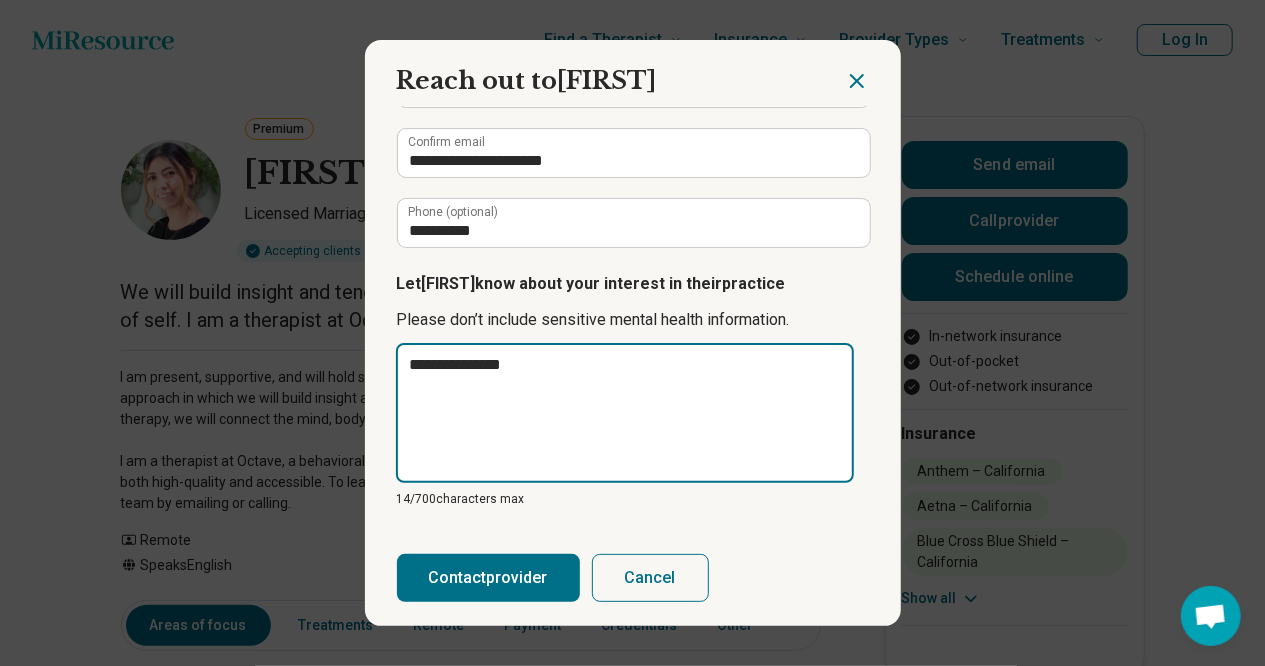 type on "**********" 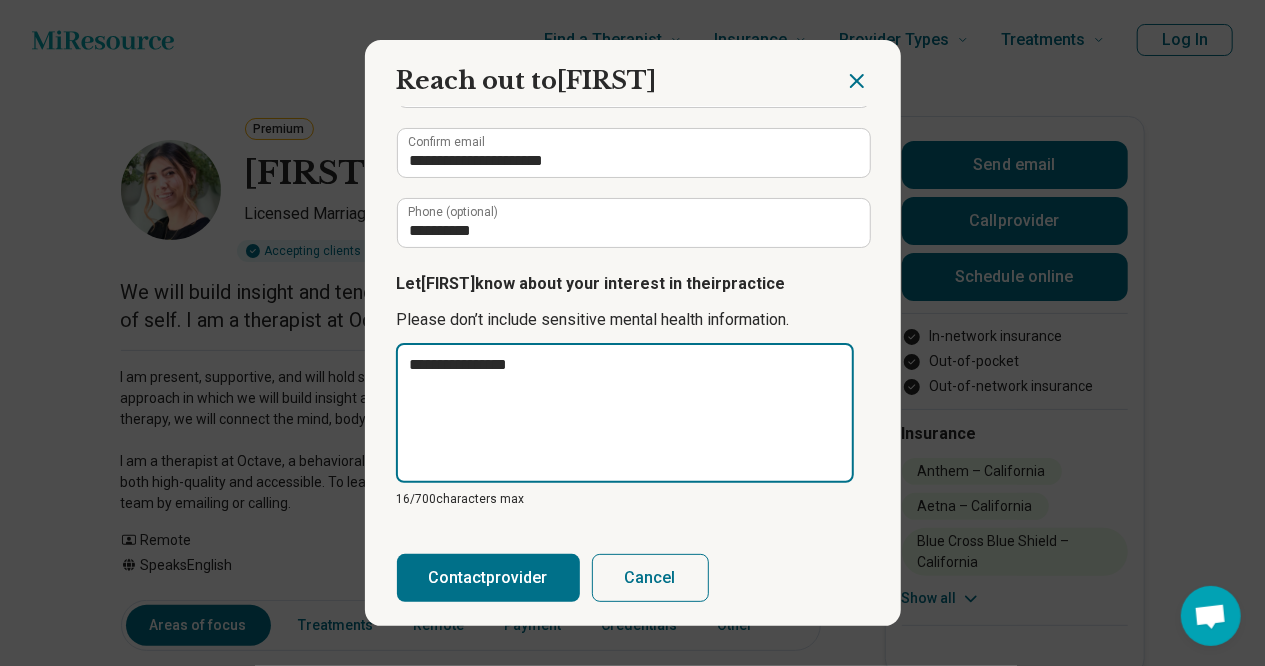 type on "**********" 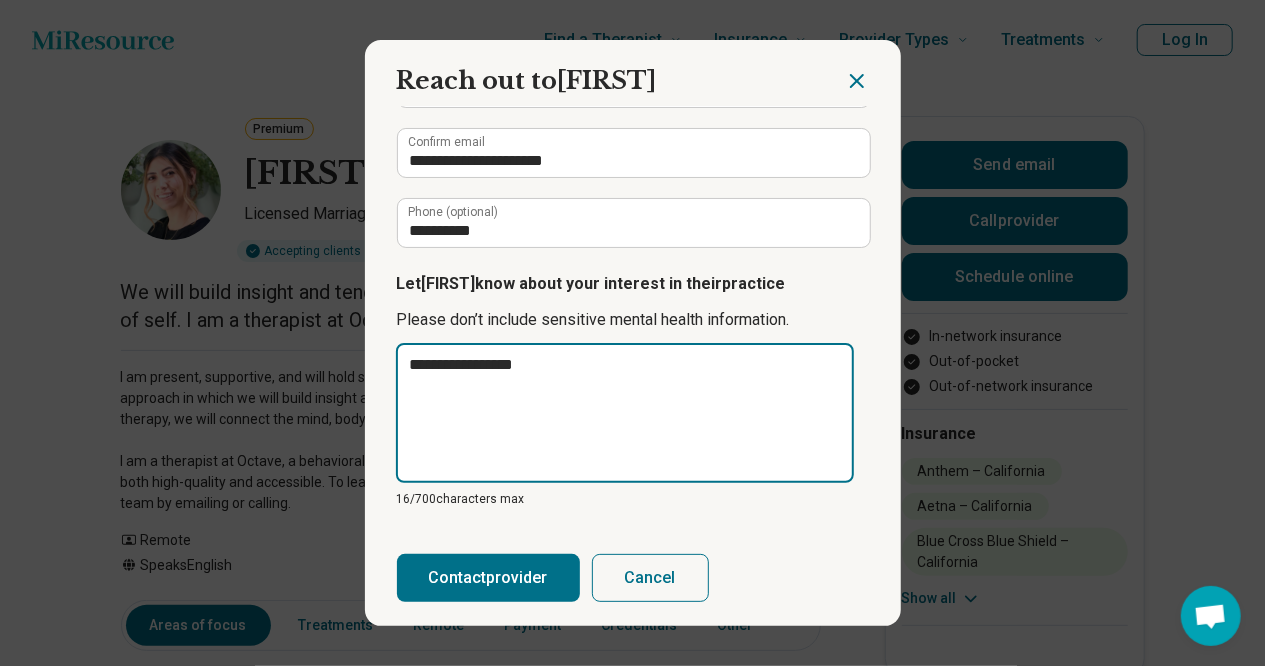 type on "**********" 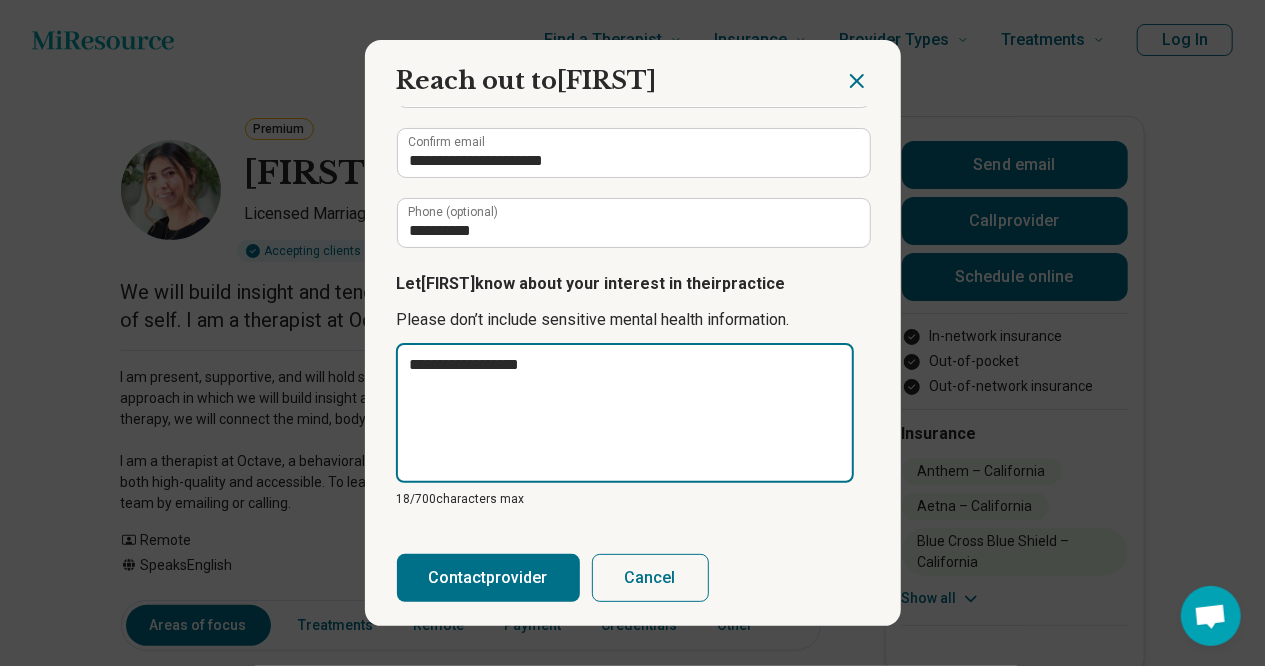 type on "**********" 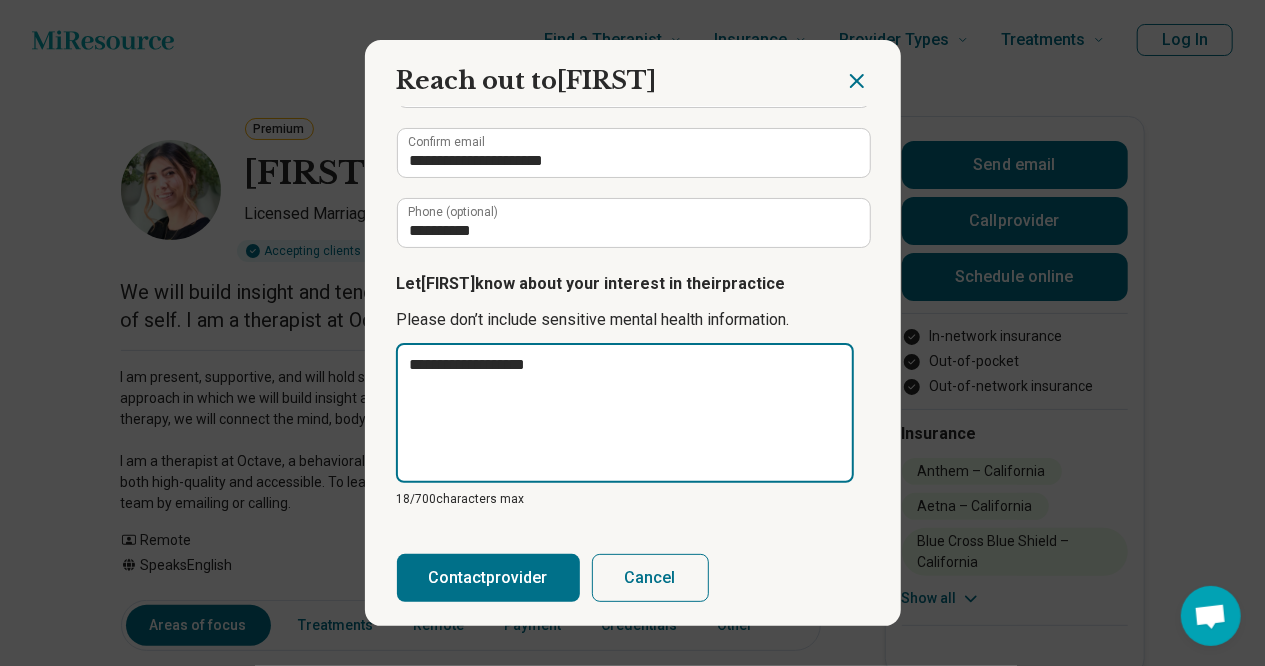 type on "**********" 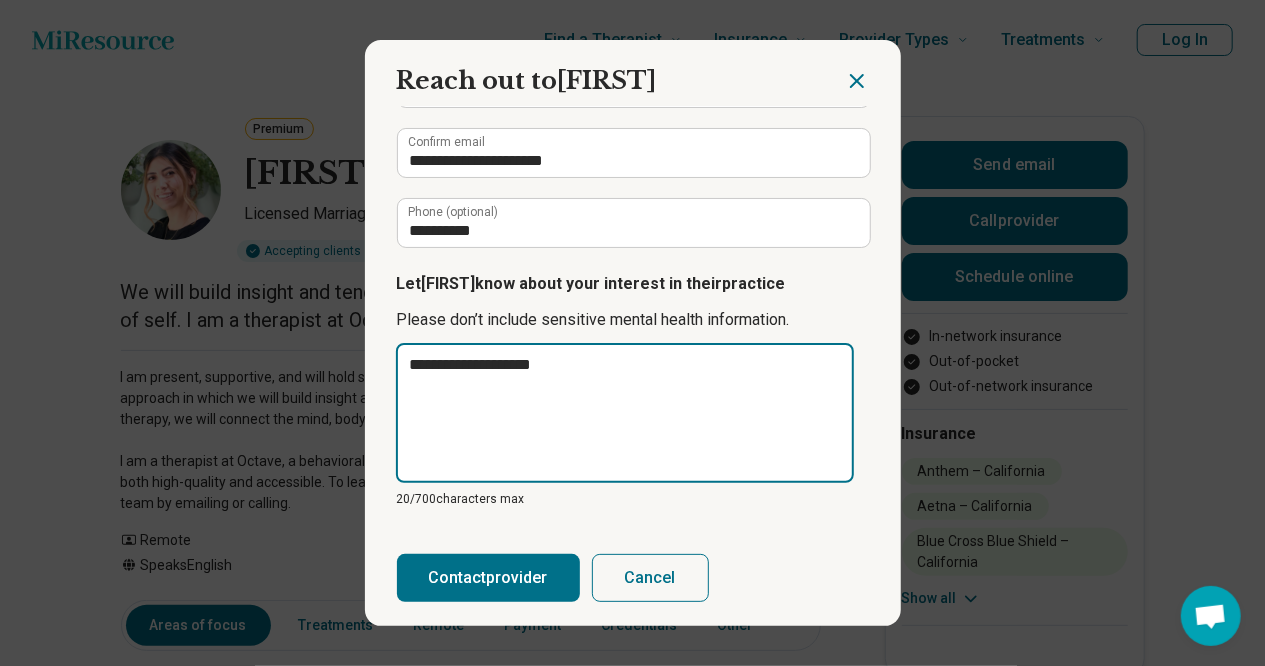 type on "**********" 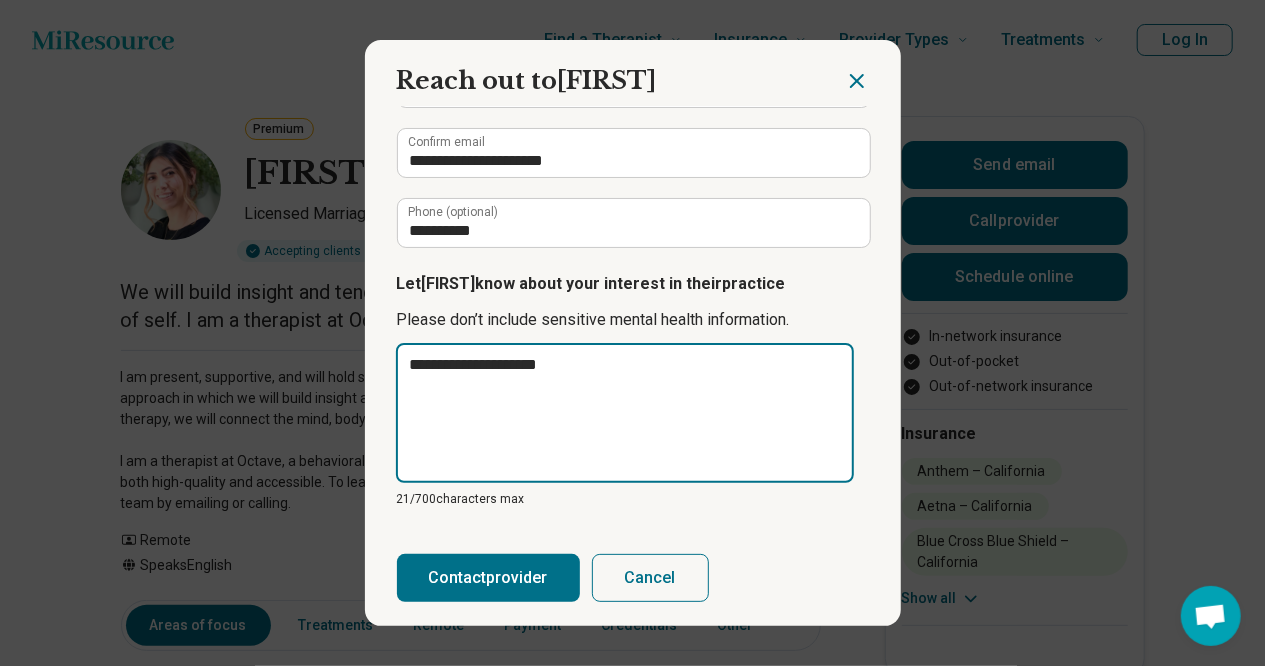 type on "**********" 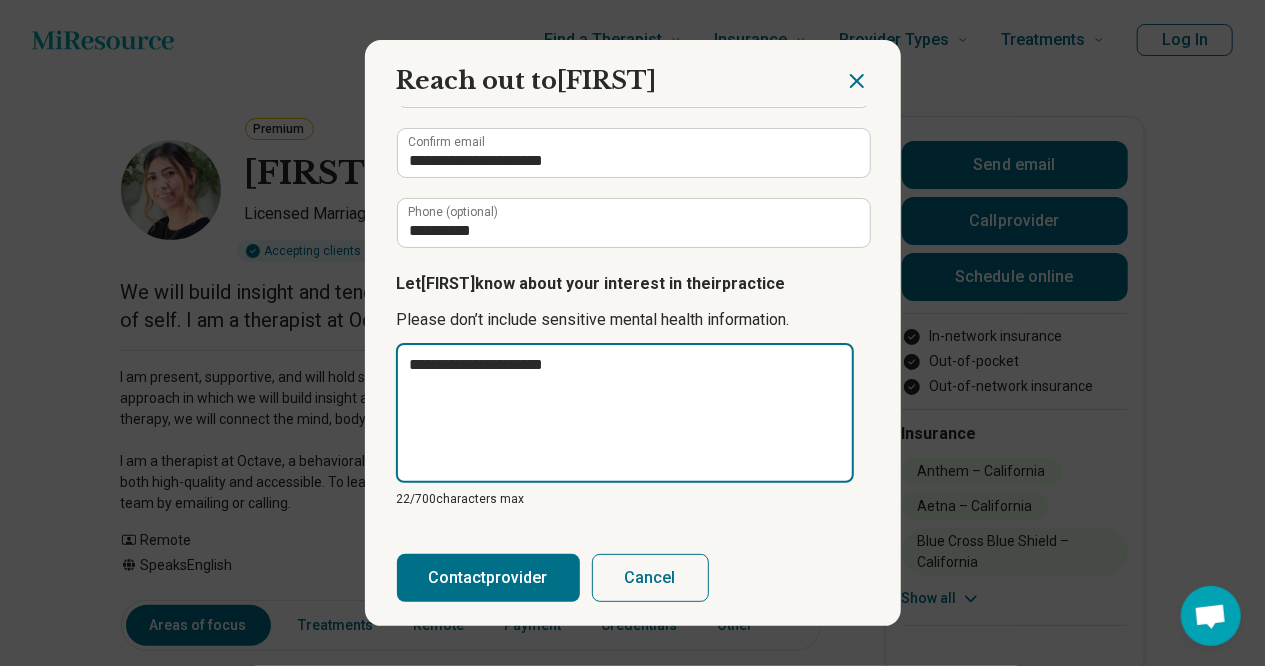 type on "**********" 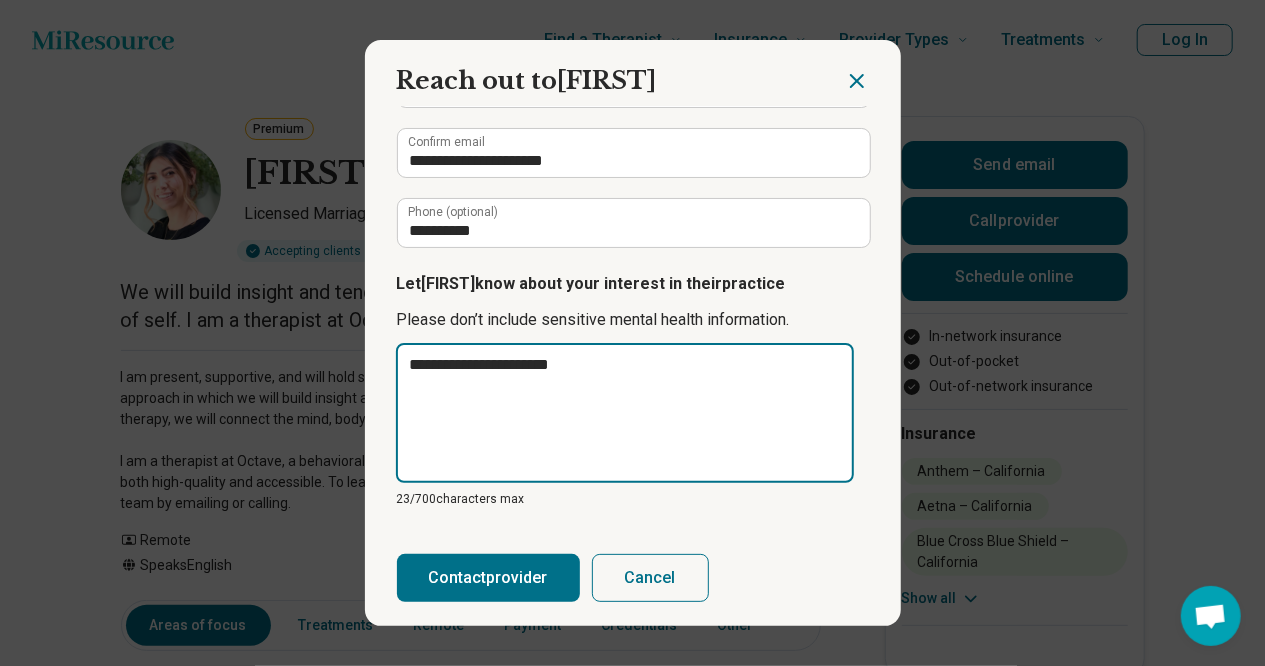 type on "**********" 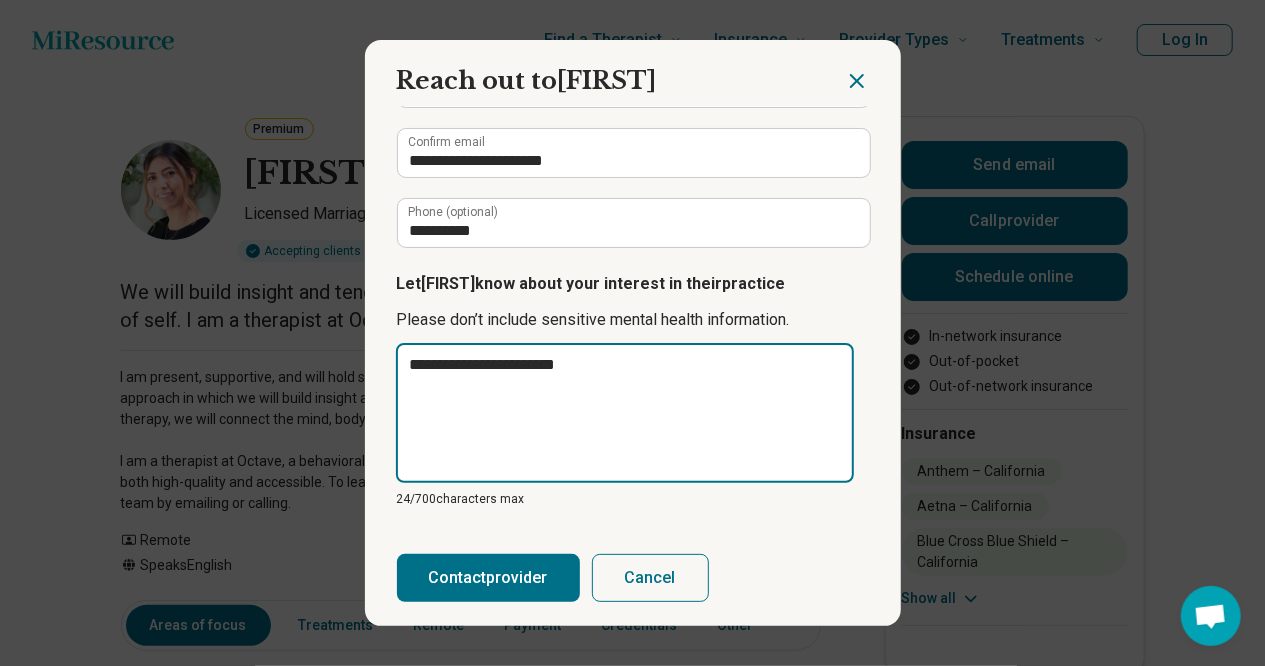 type on "**********" 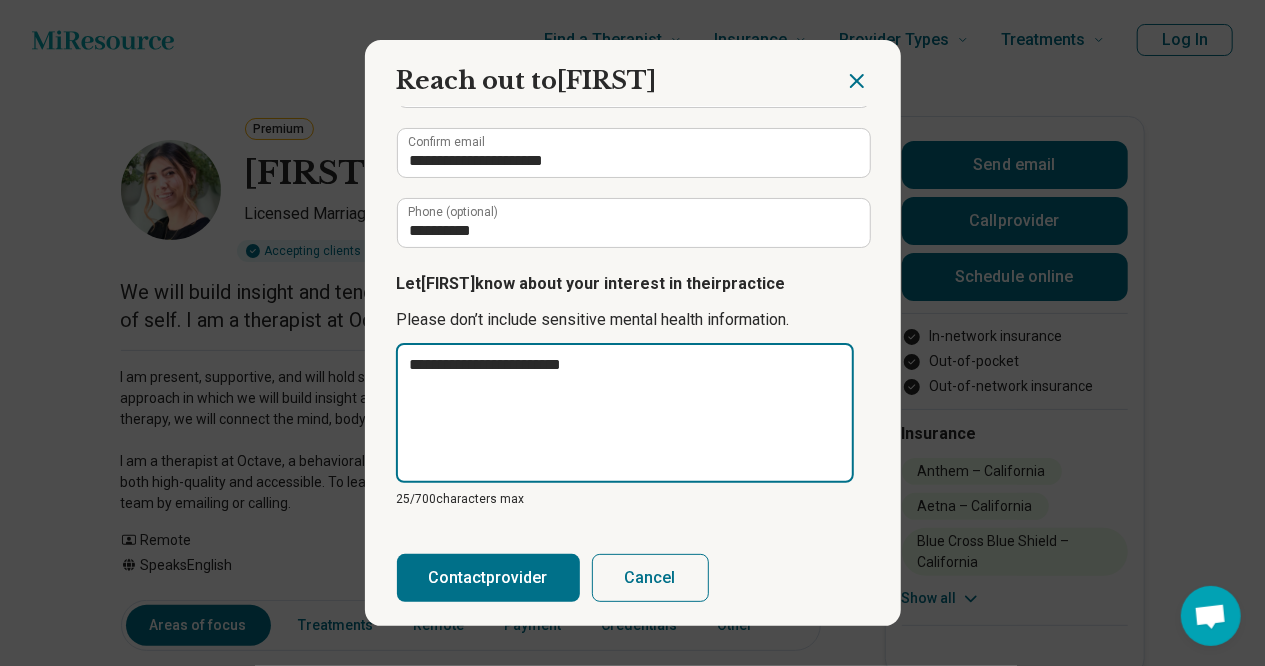 type on "**********" 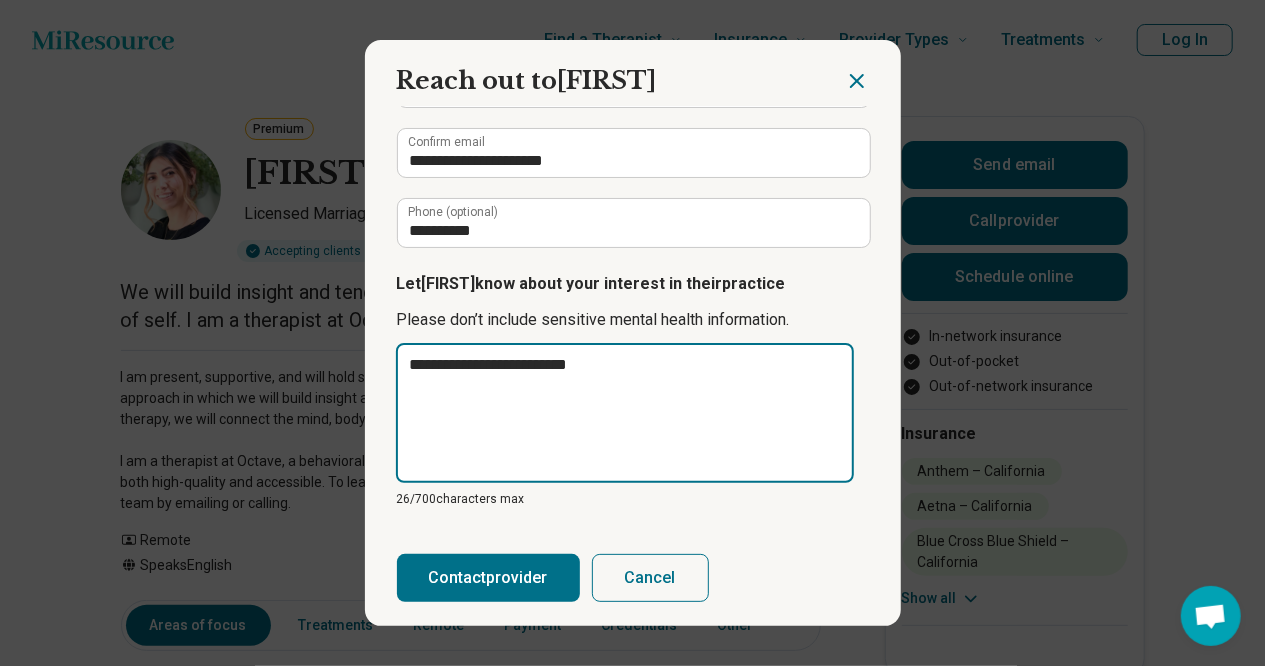 type on "**********" 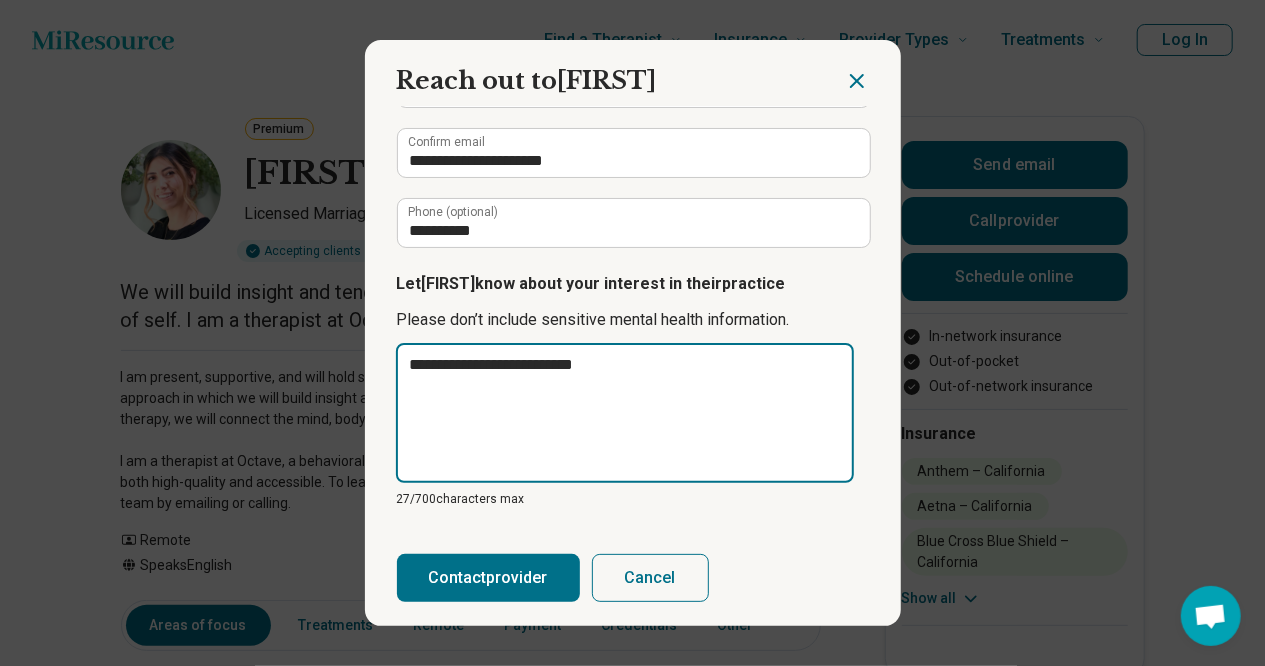 type on "**********" 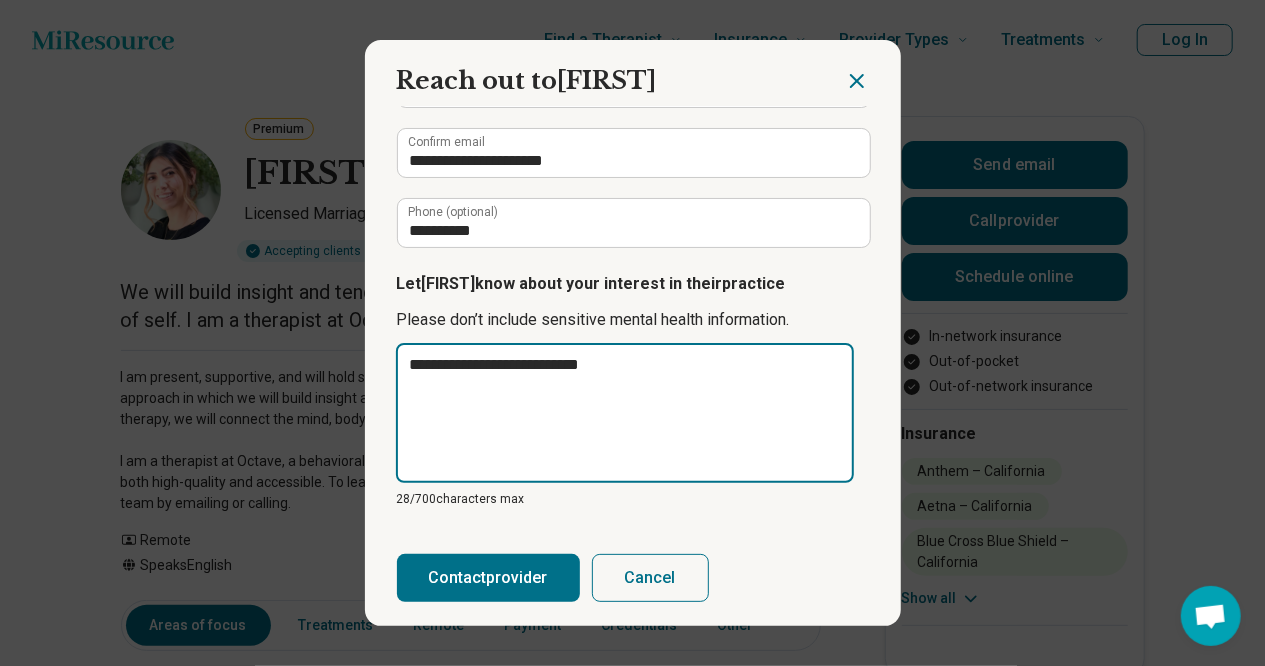 type on "**********" 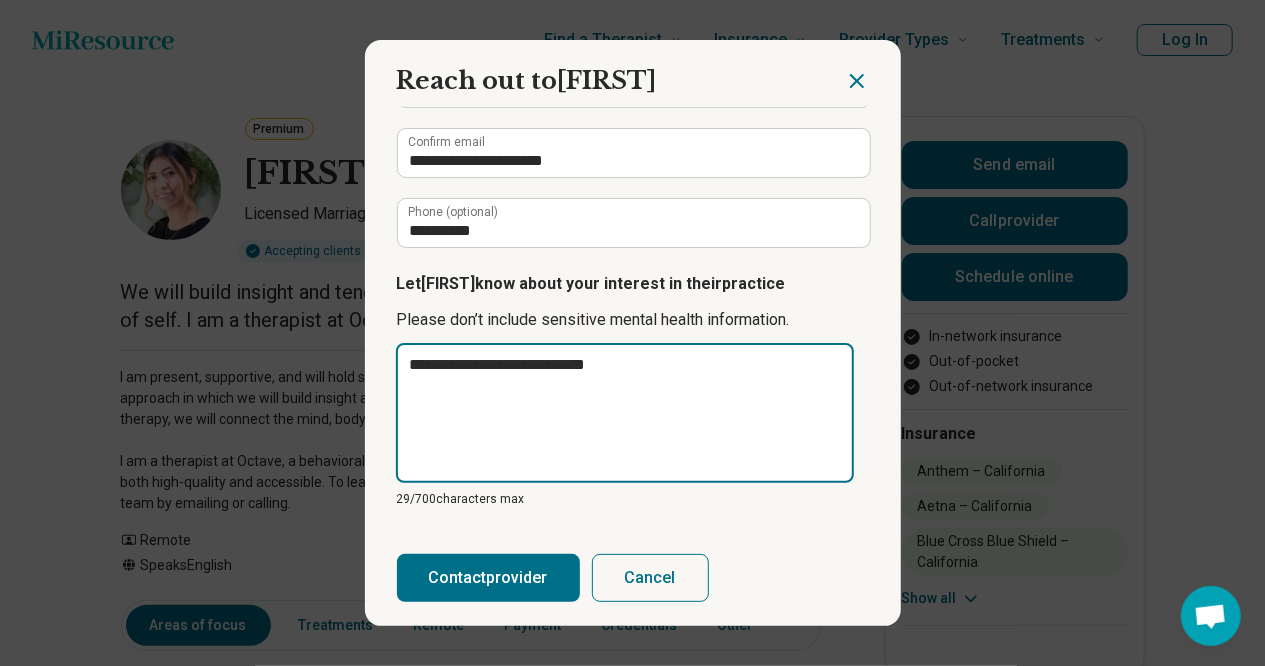 type on "**********" 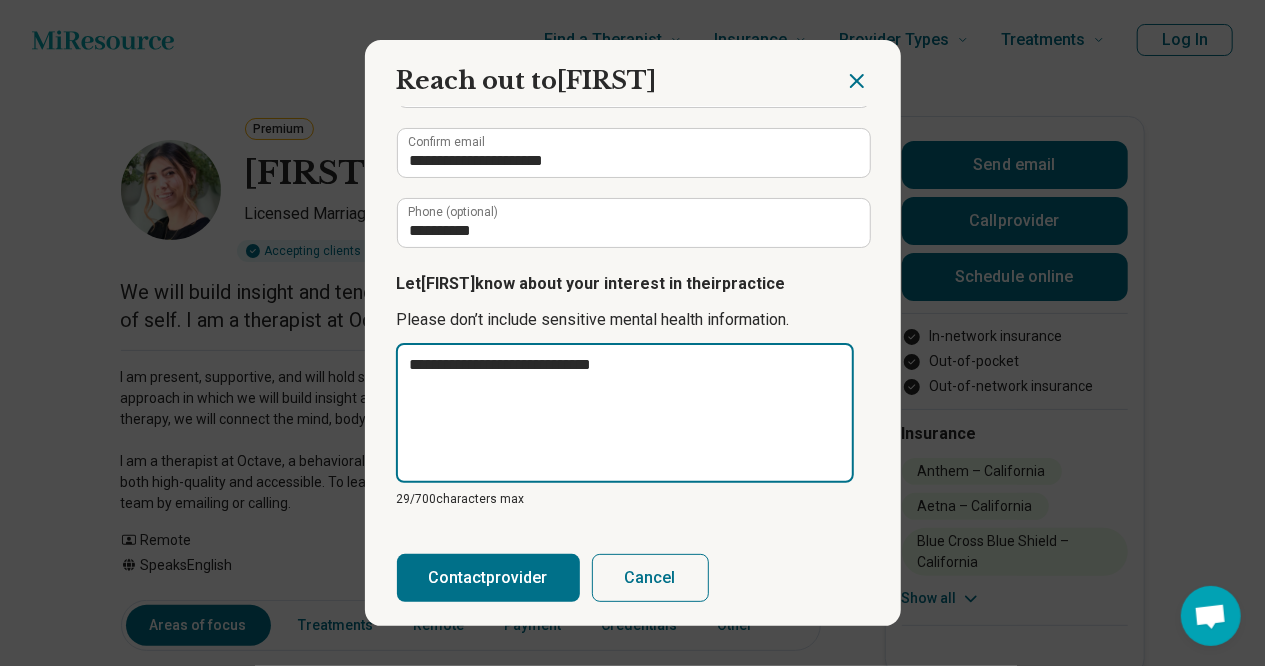 type on "**********" 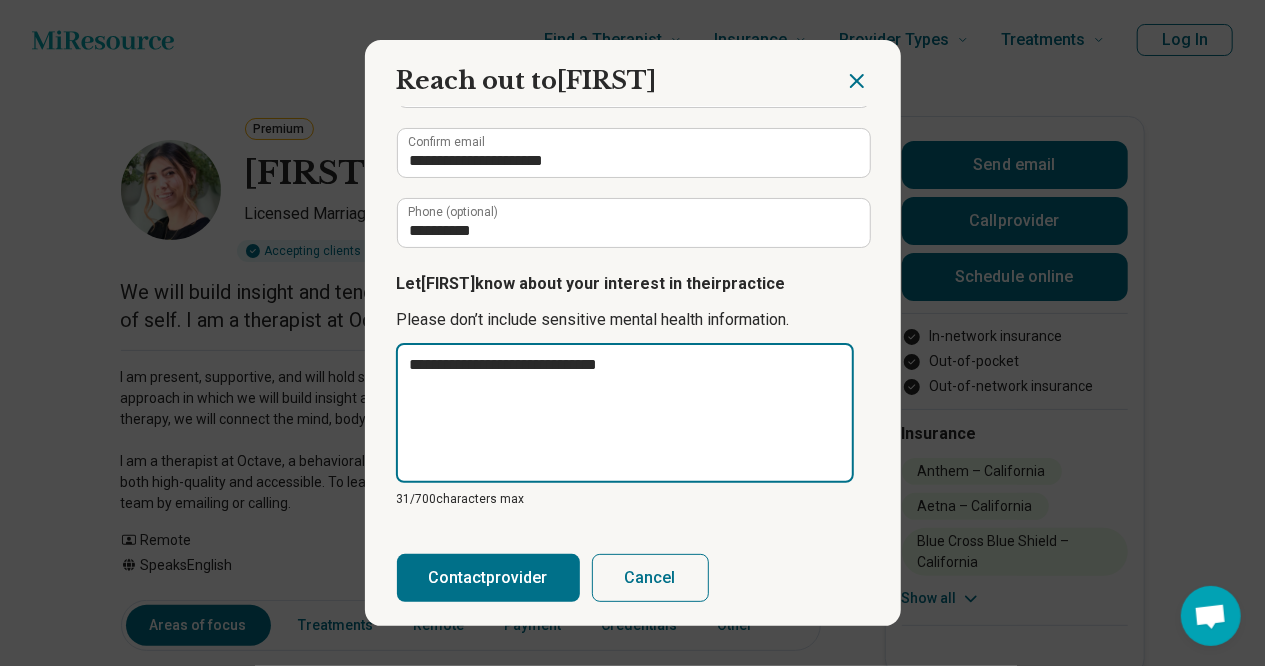 type on "**********" 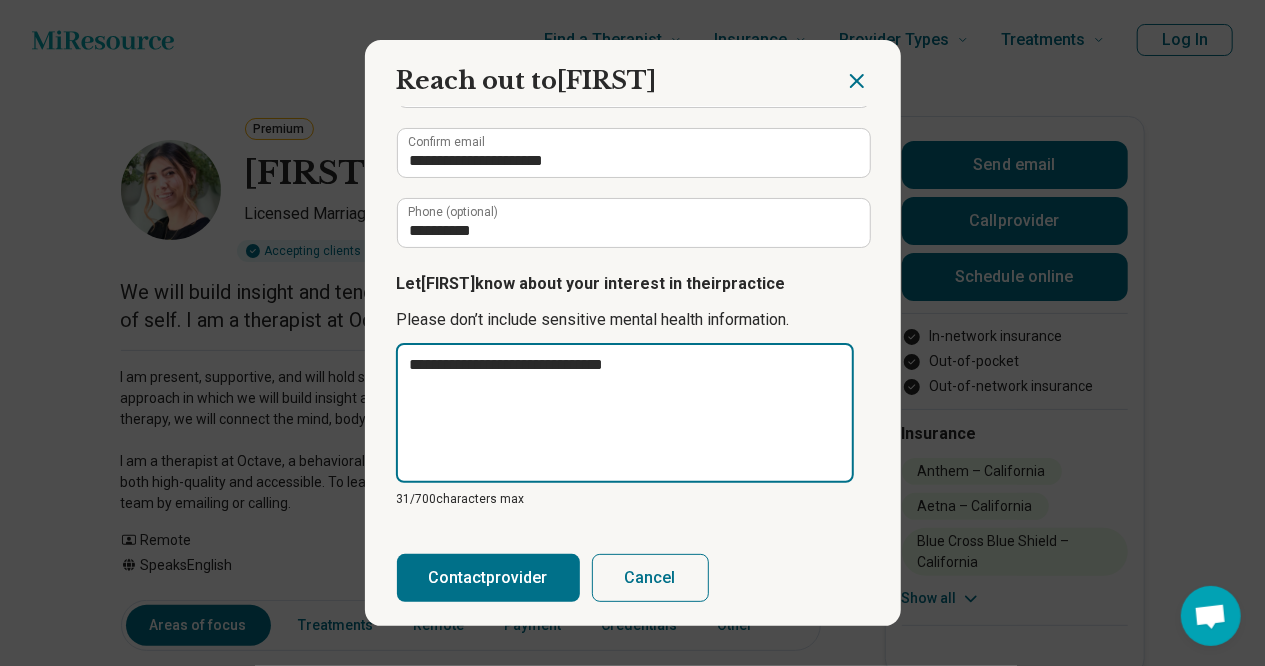 type on "**********" 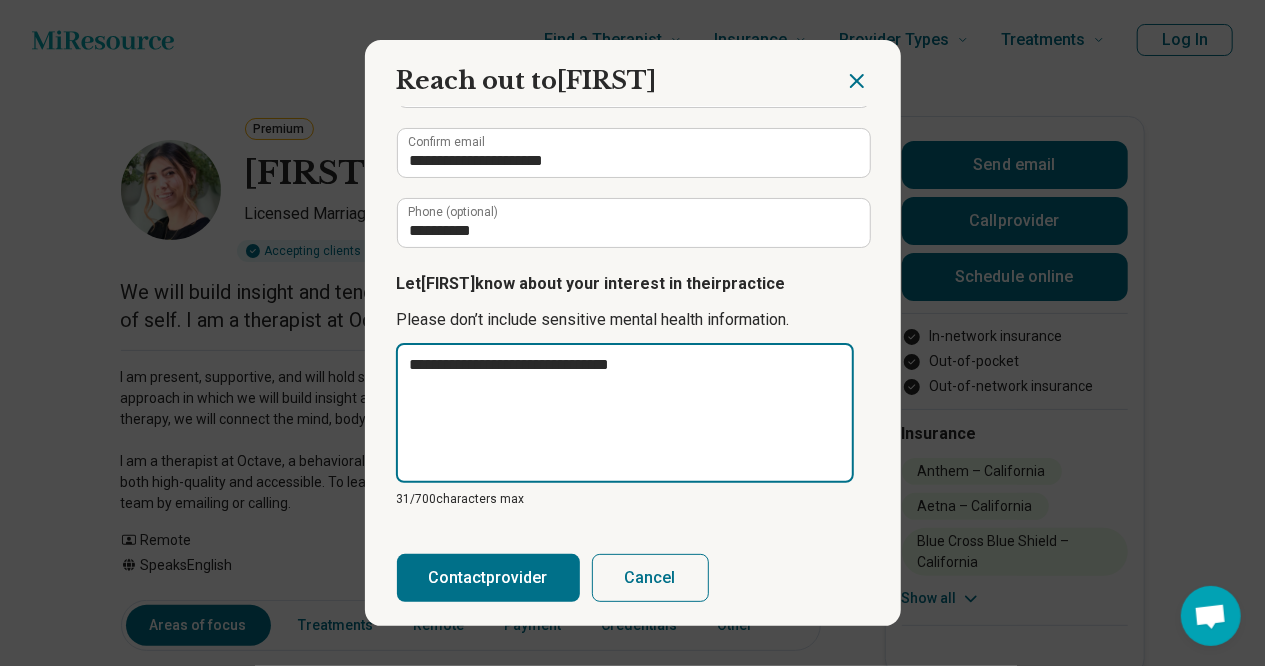 type on "**********" 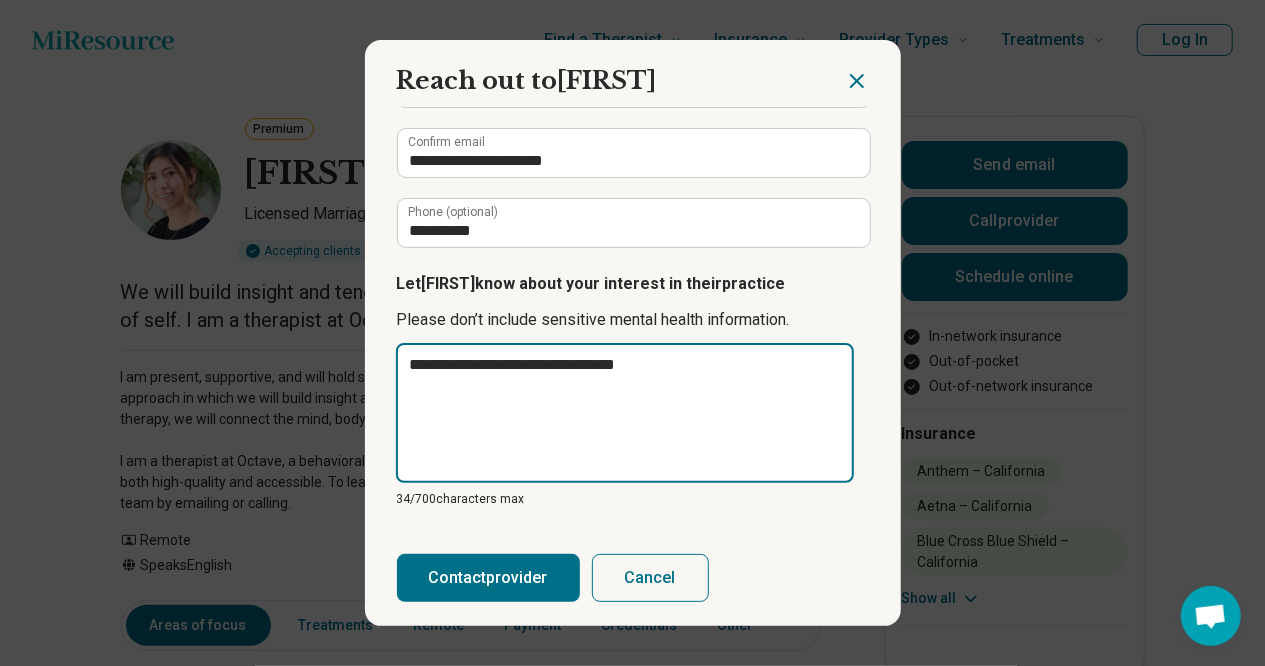 type on "**********" 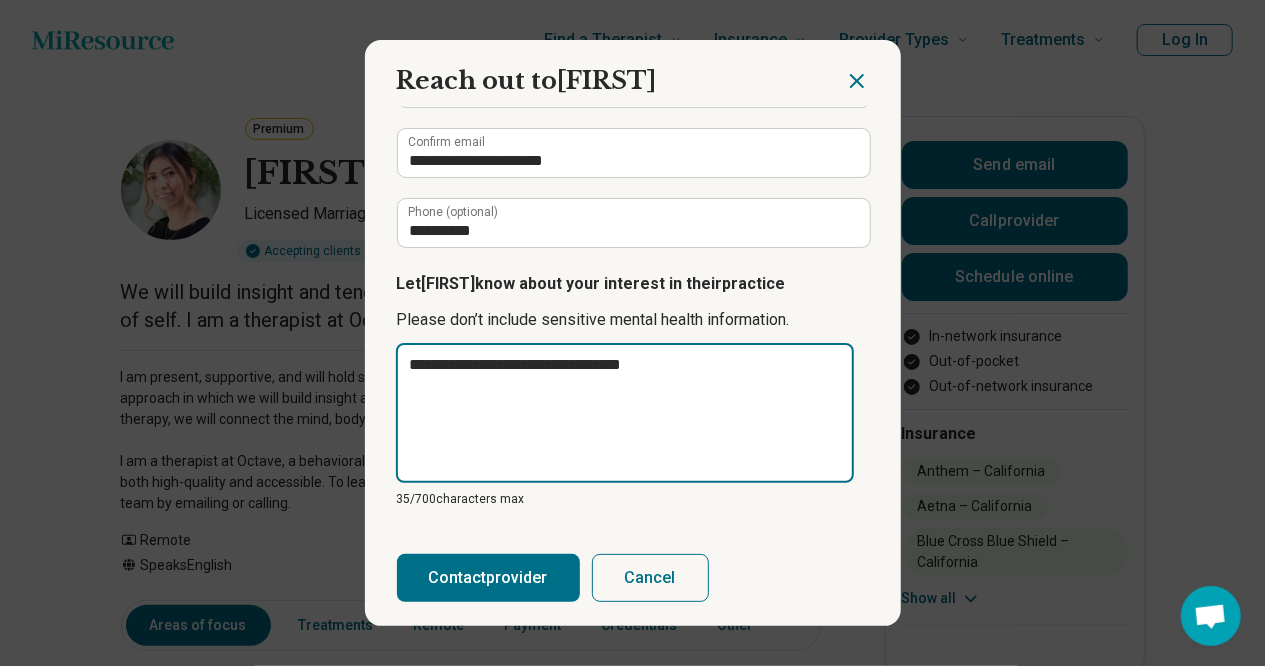 type on "**********" 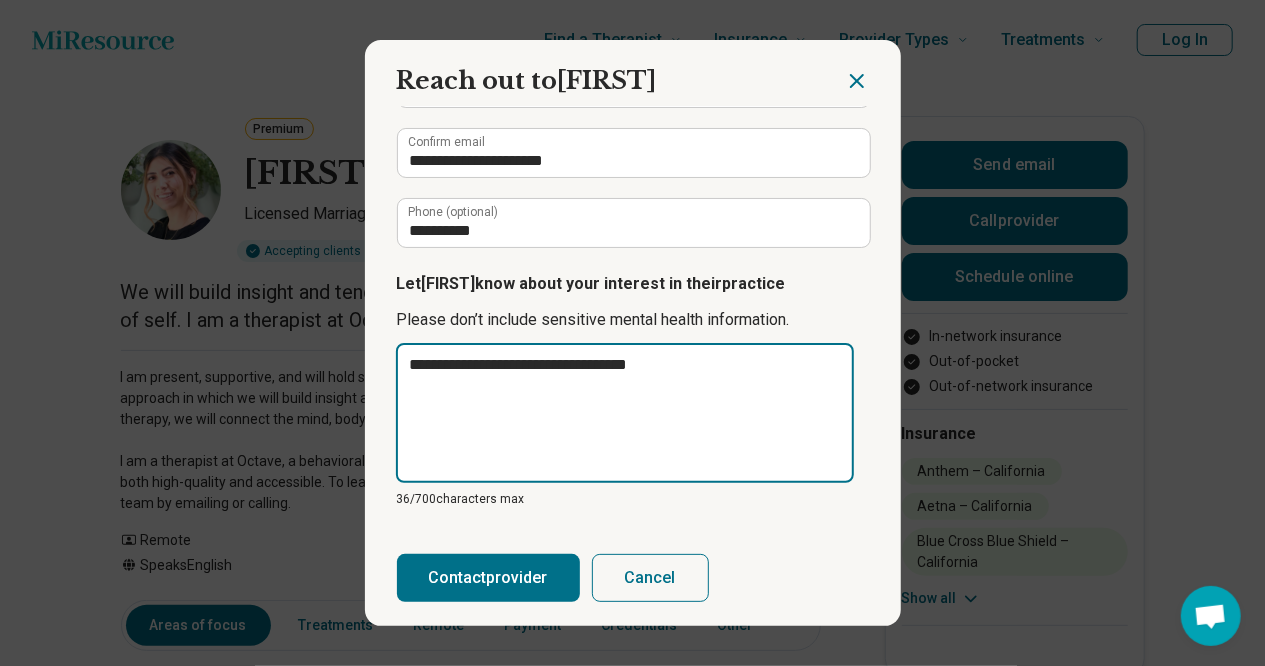 type on "**********" 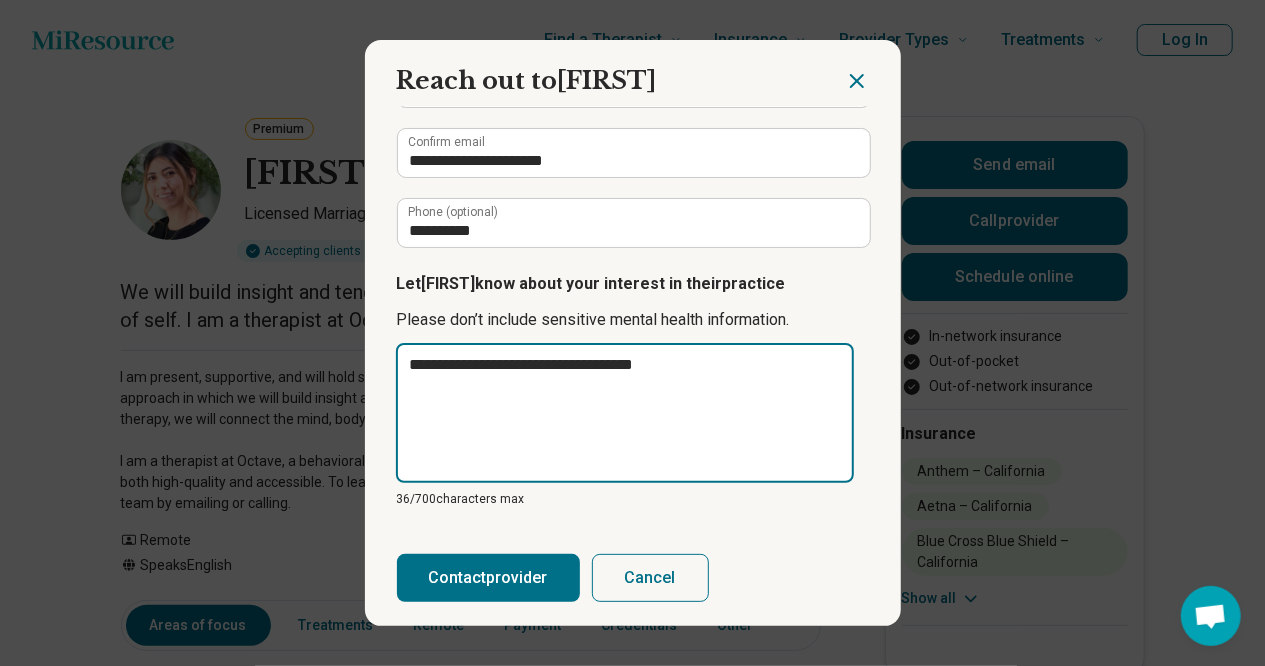 type on "**********" 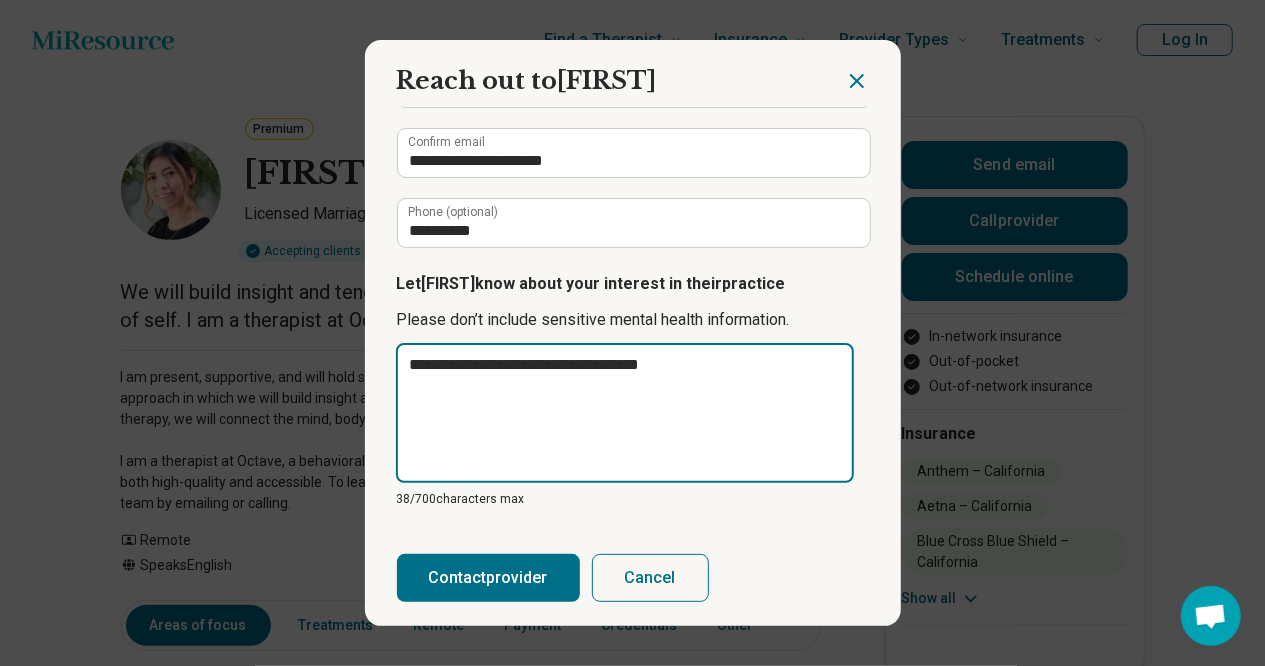 type on "**********" 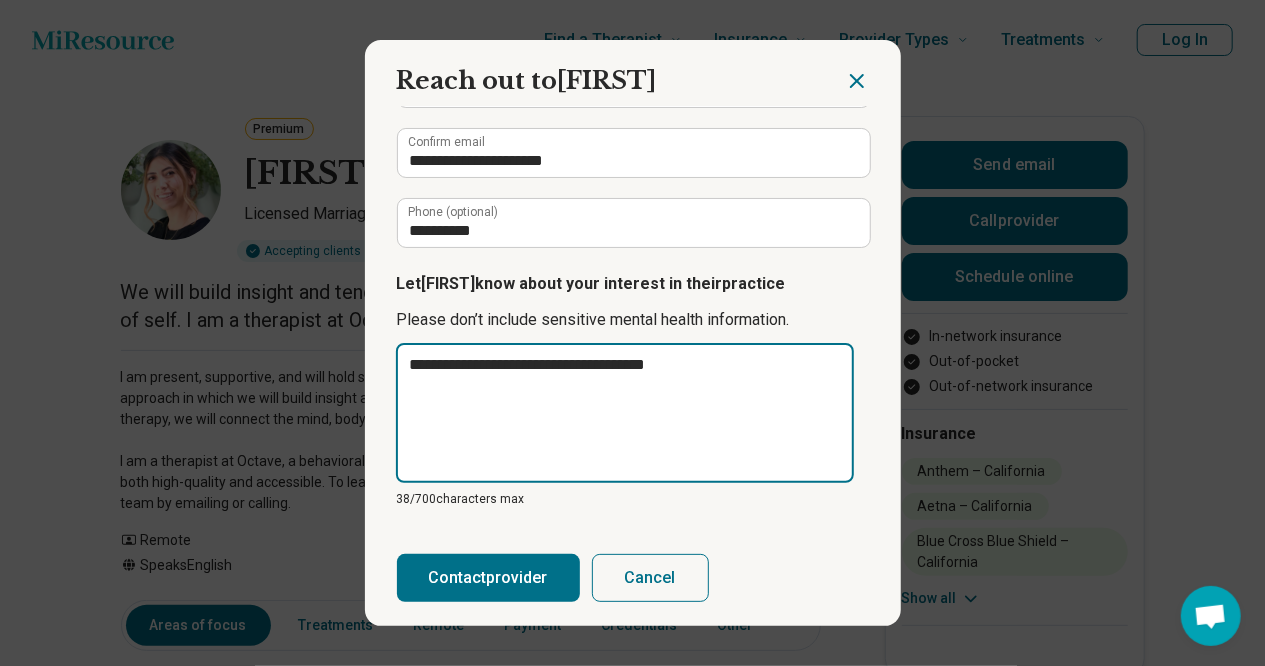 type on "**********" 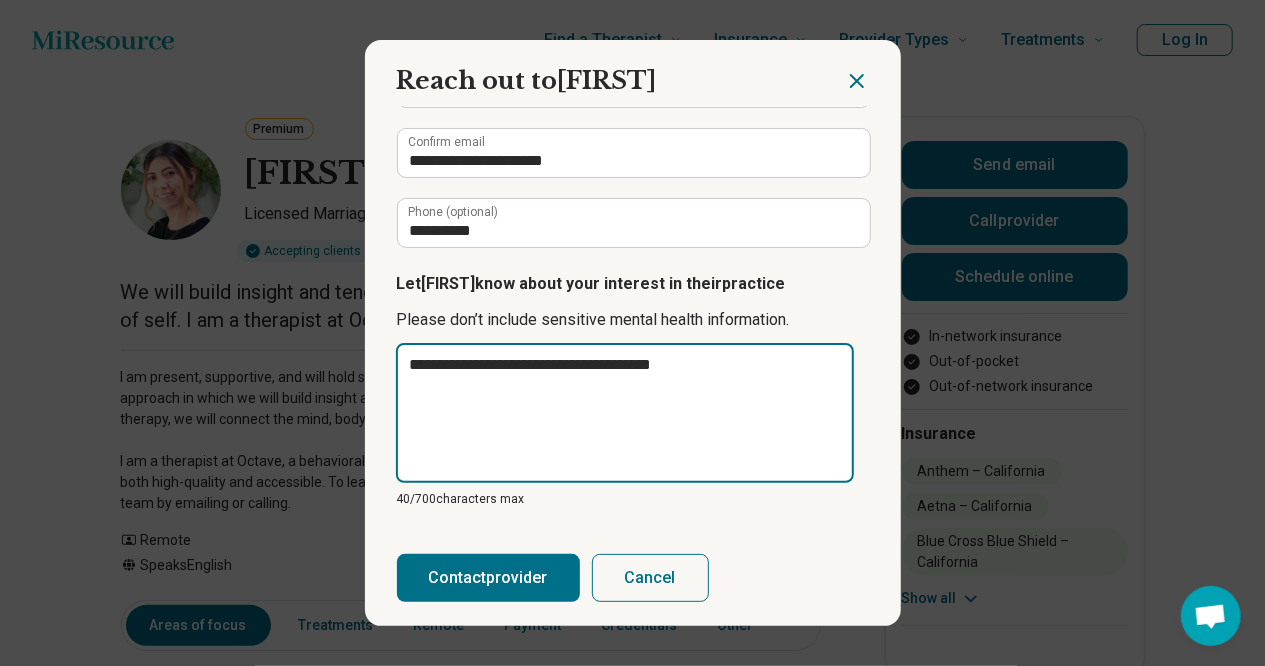 type on "**********" 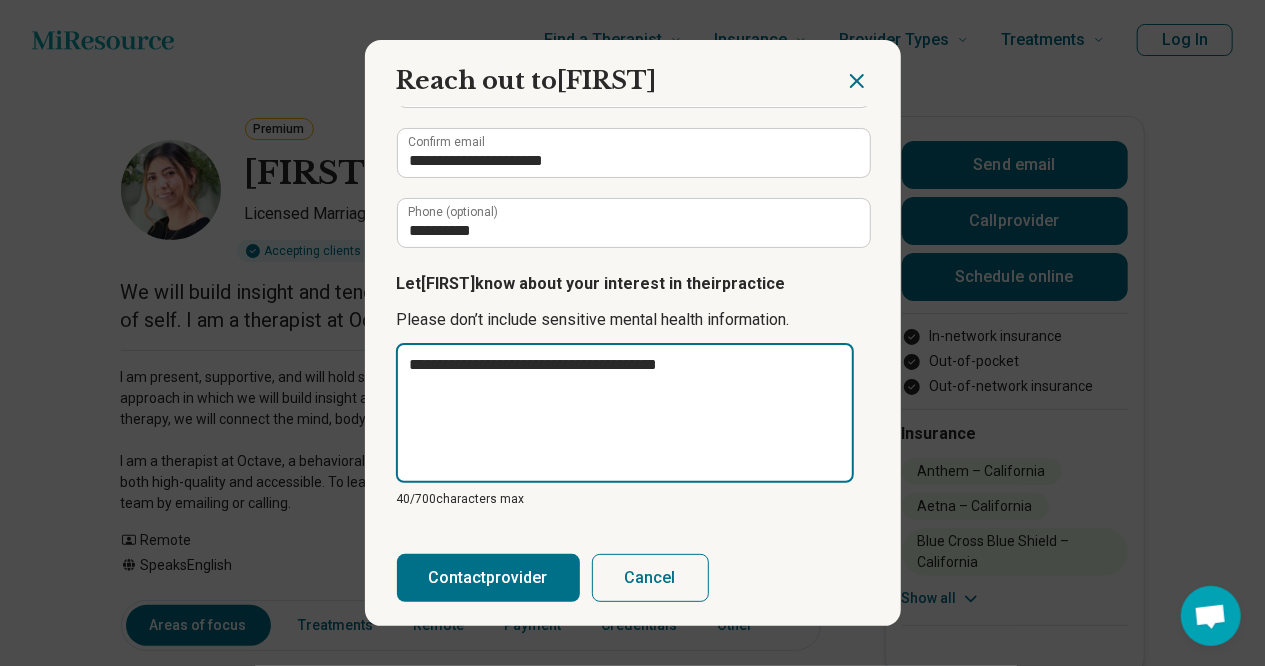 type on "**********" 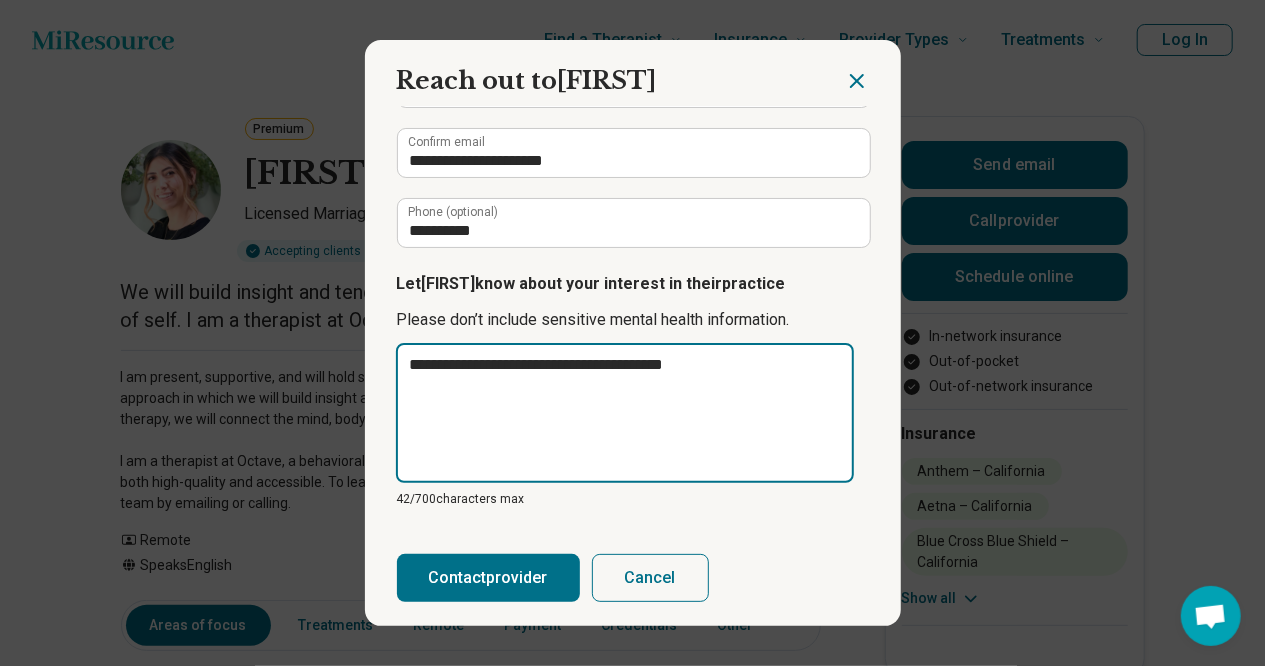 type on "**********" 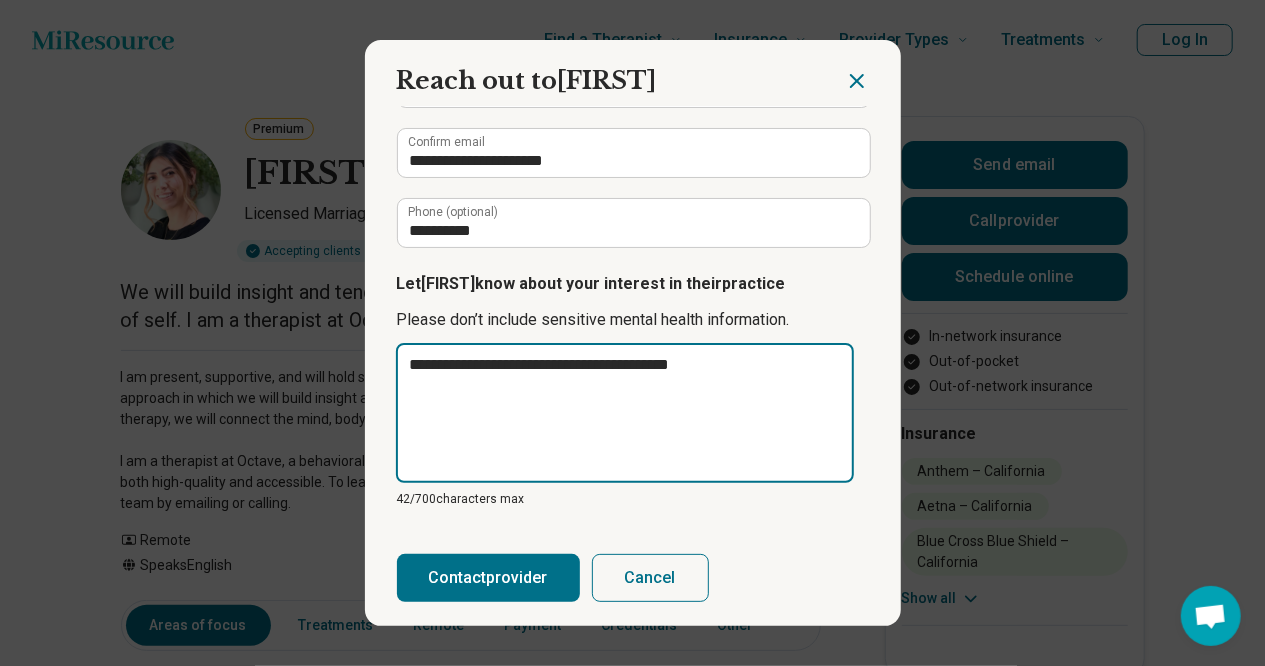 type on "**********" 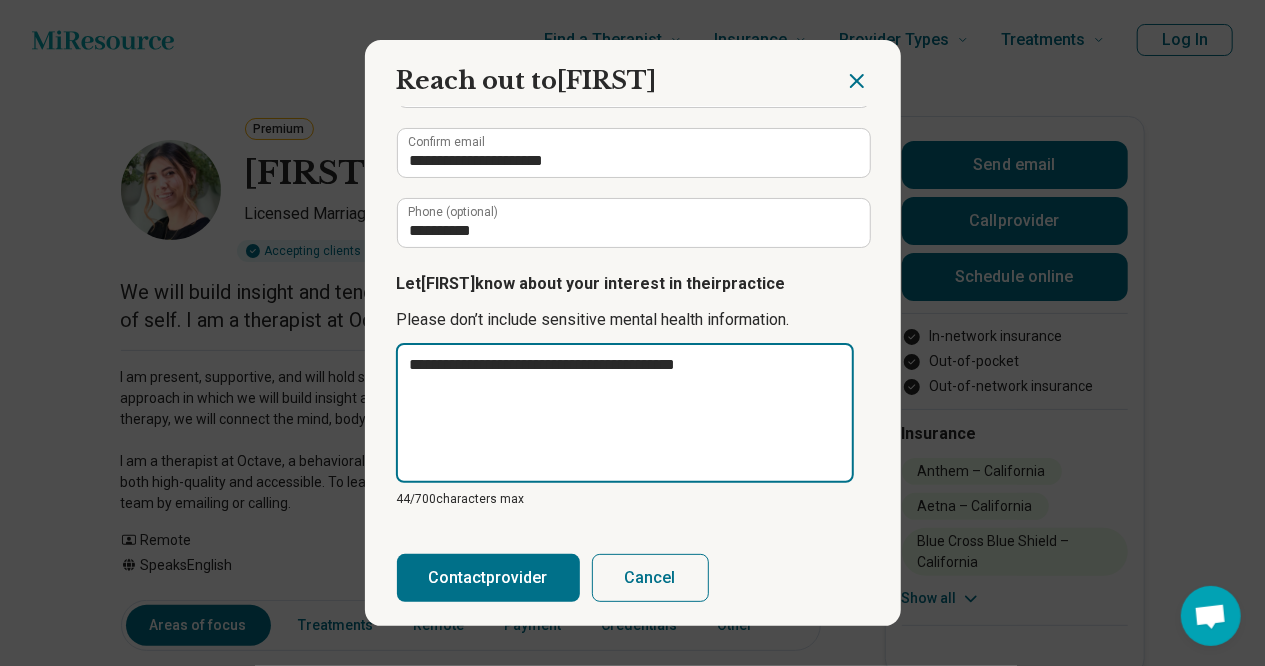 type on "**********" 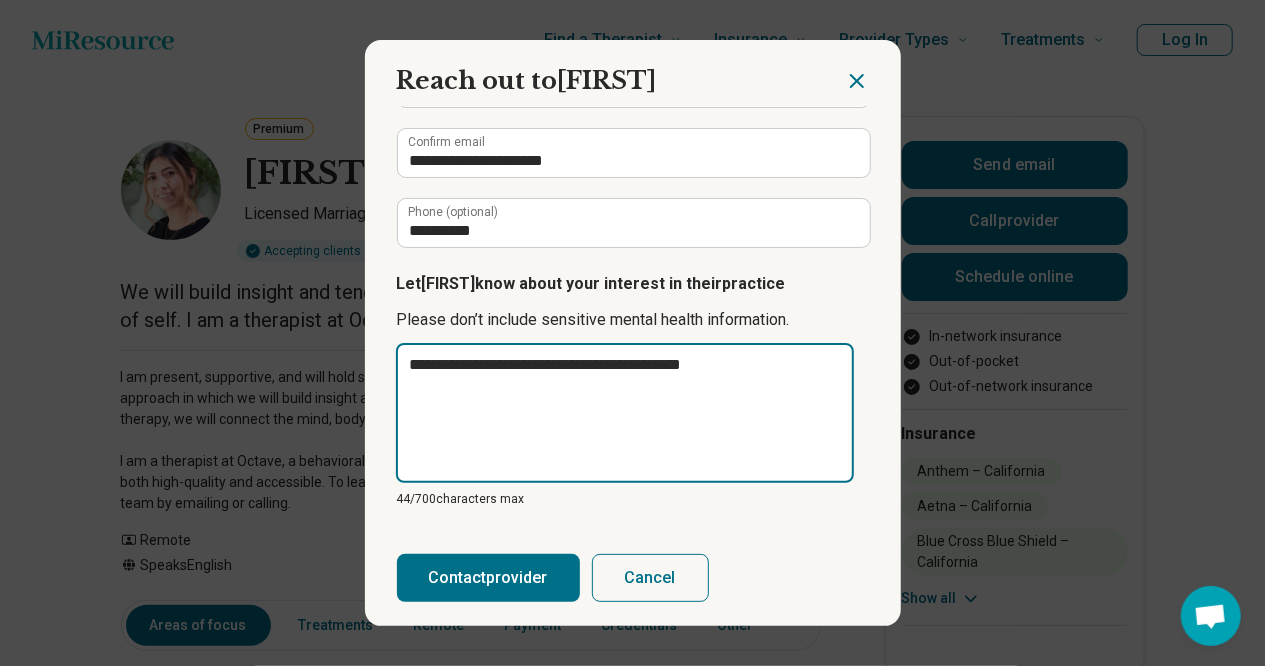 type on "**********" 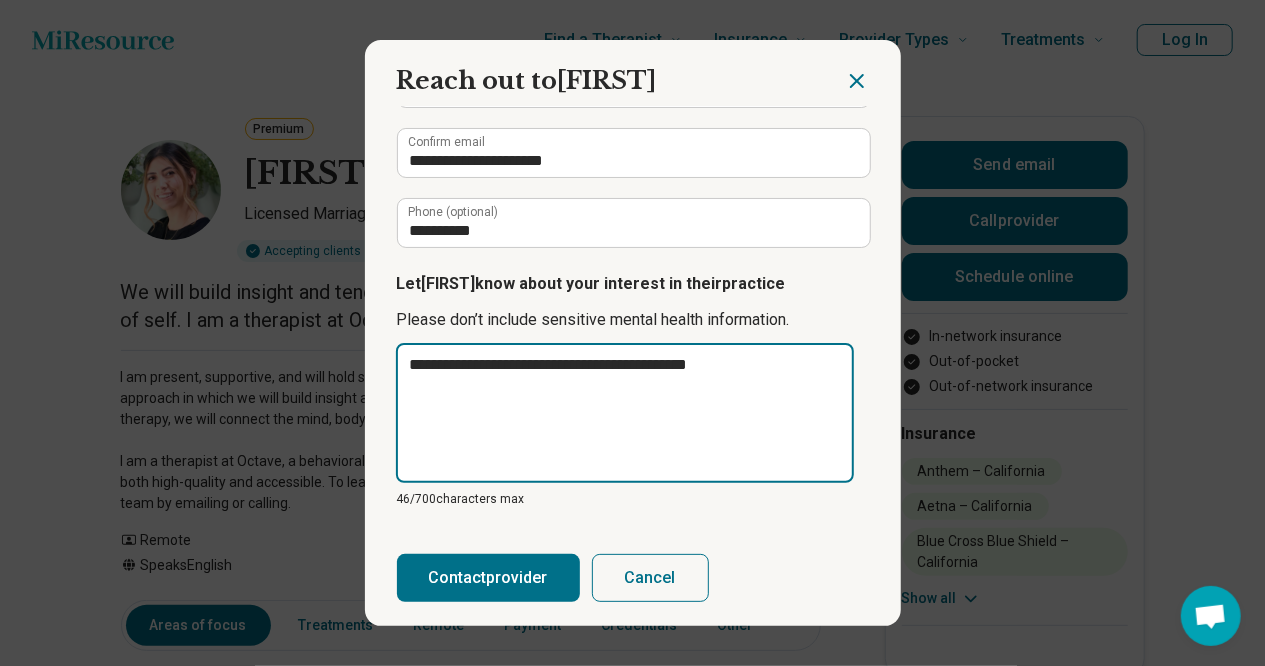type on "**********" 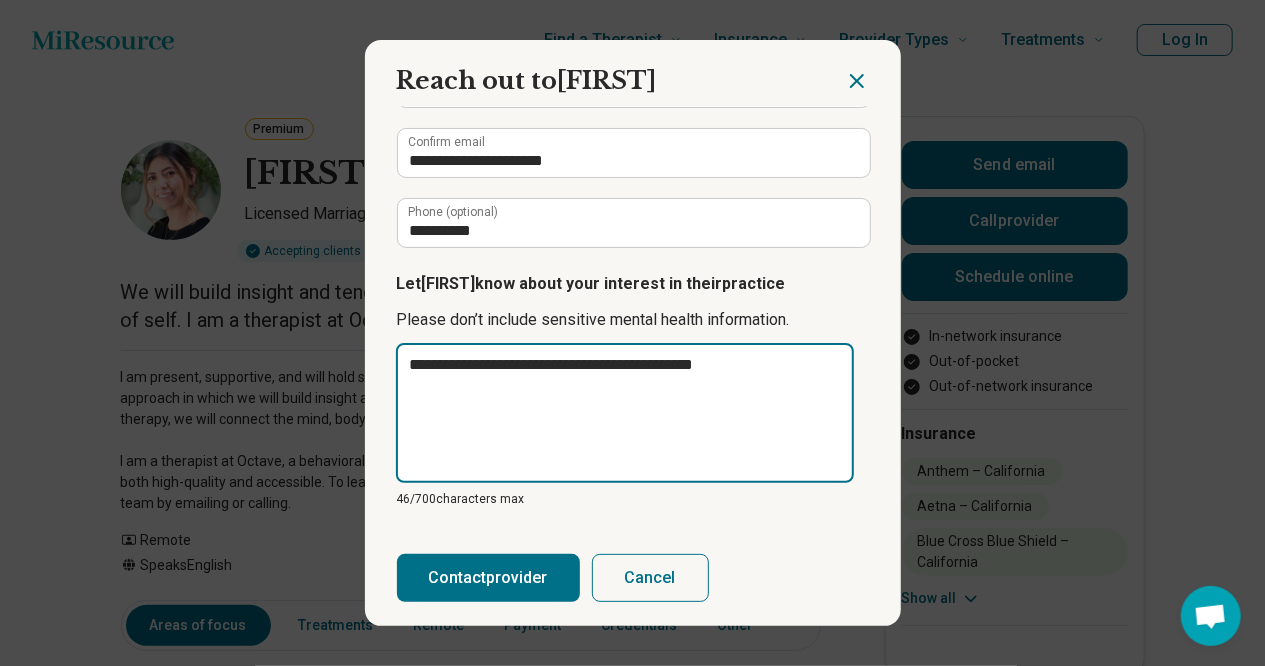 type on "**********" 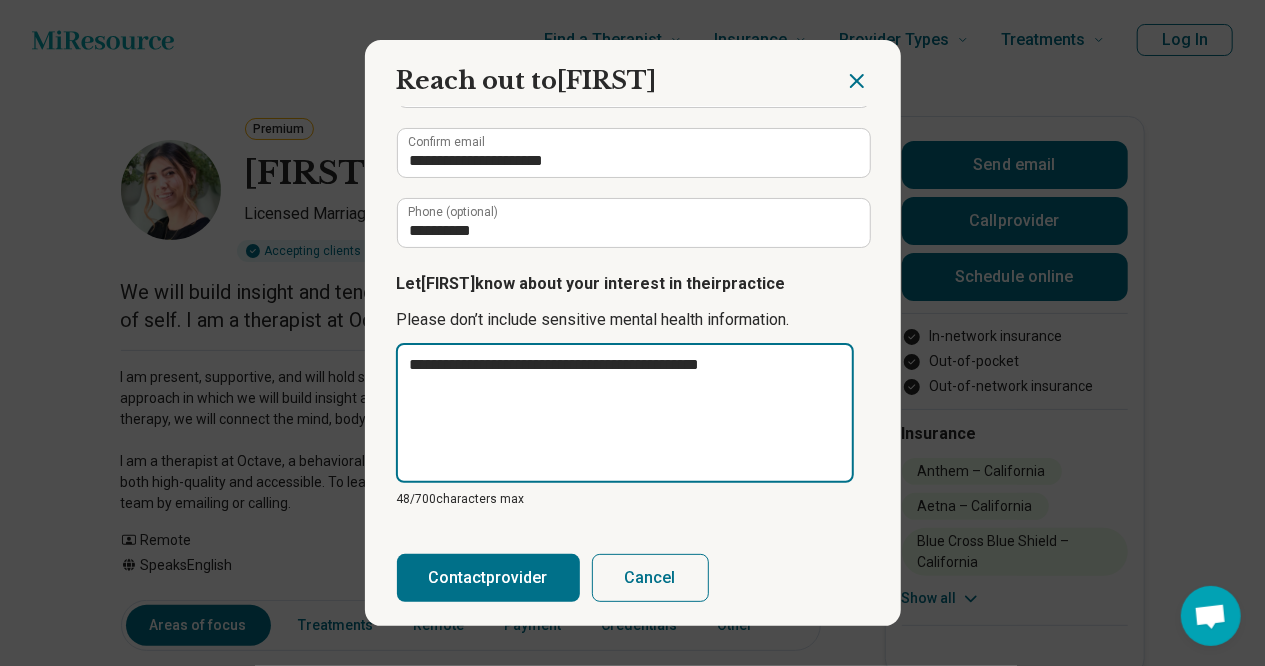 type on "**********" 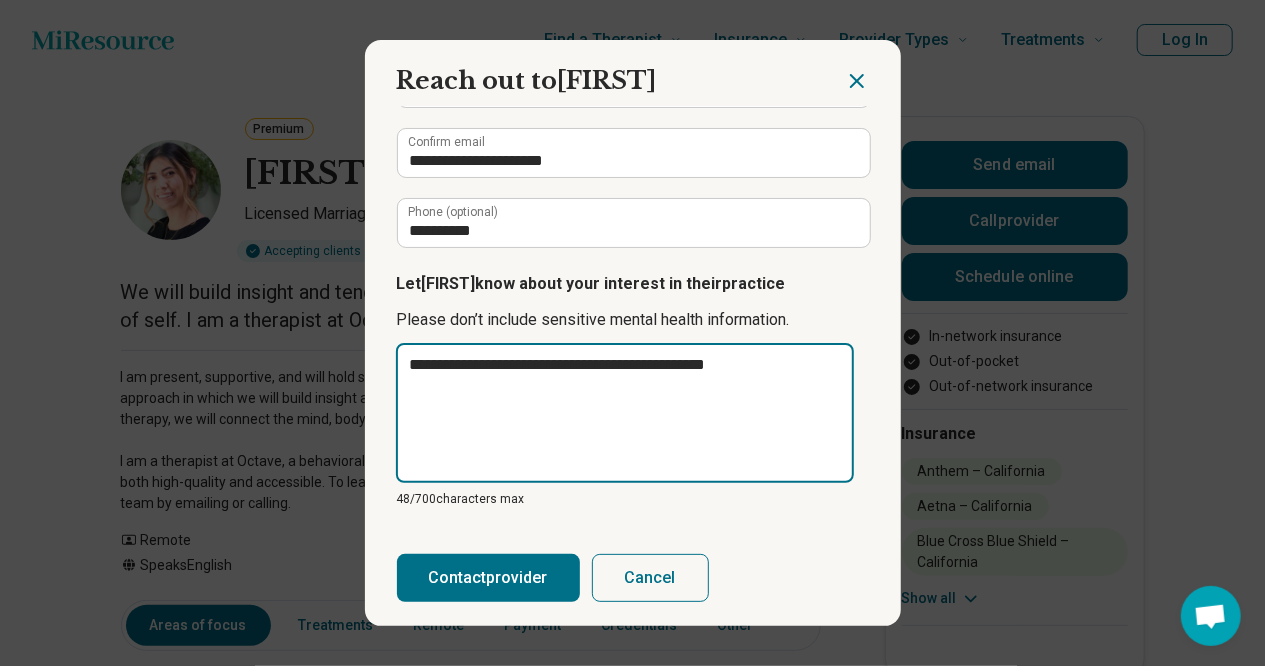 type on "**********" 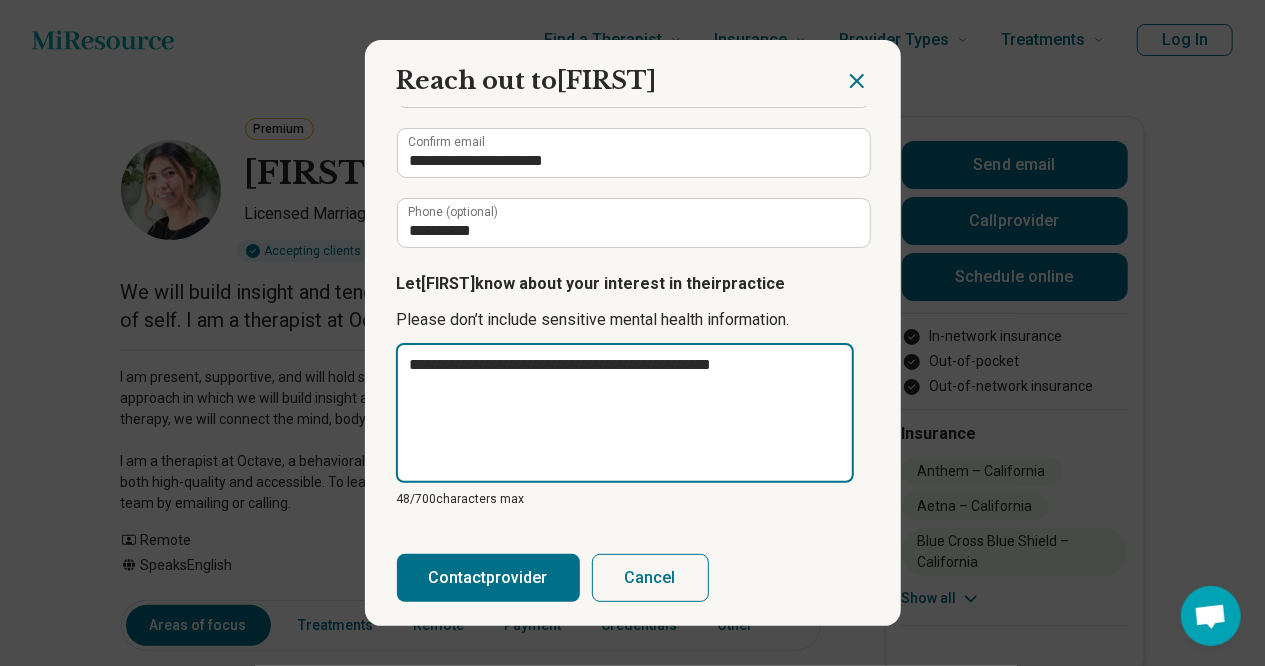type on "**********" 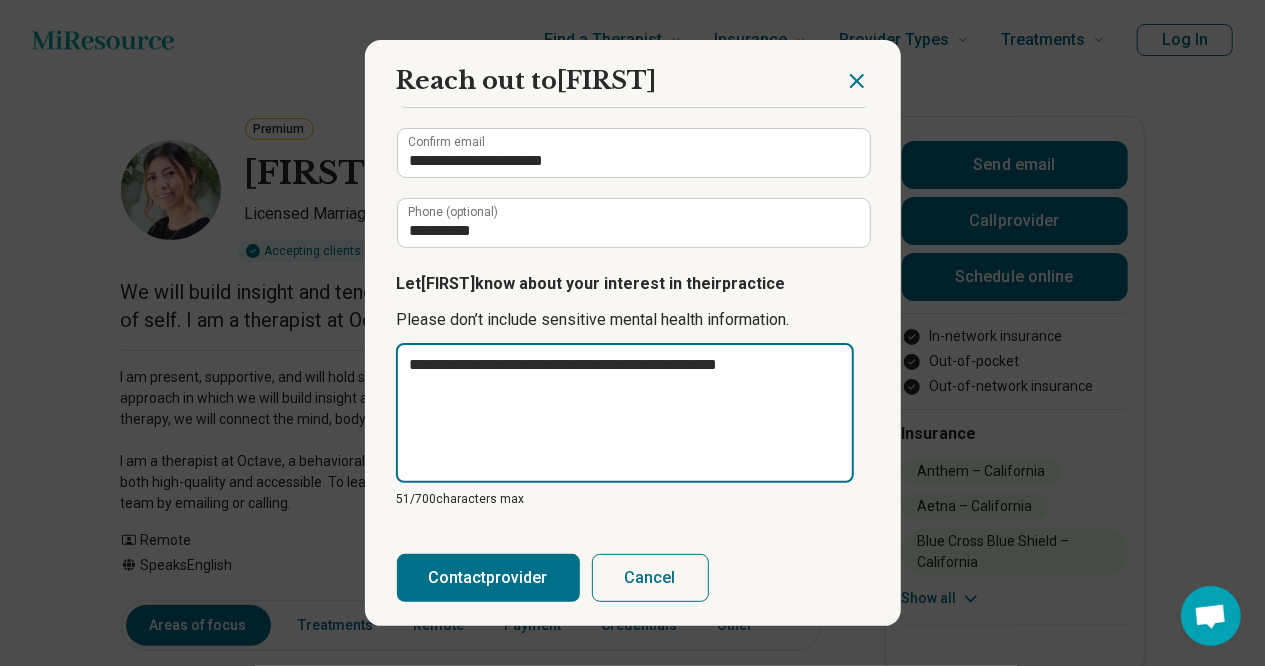 type on "**********" 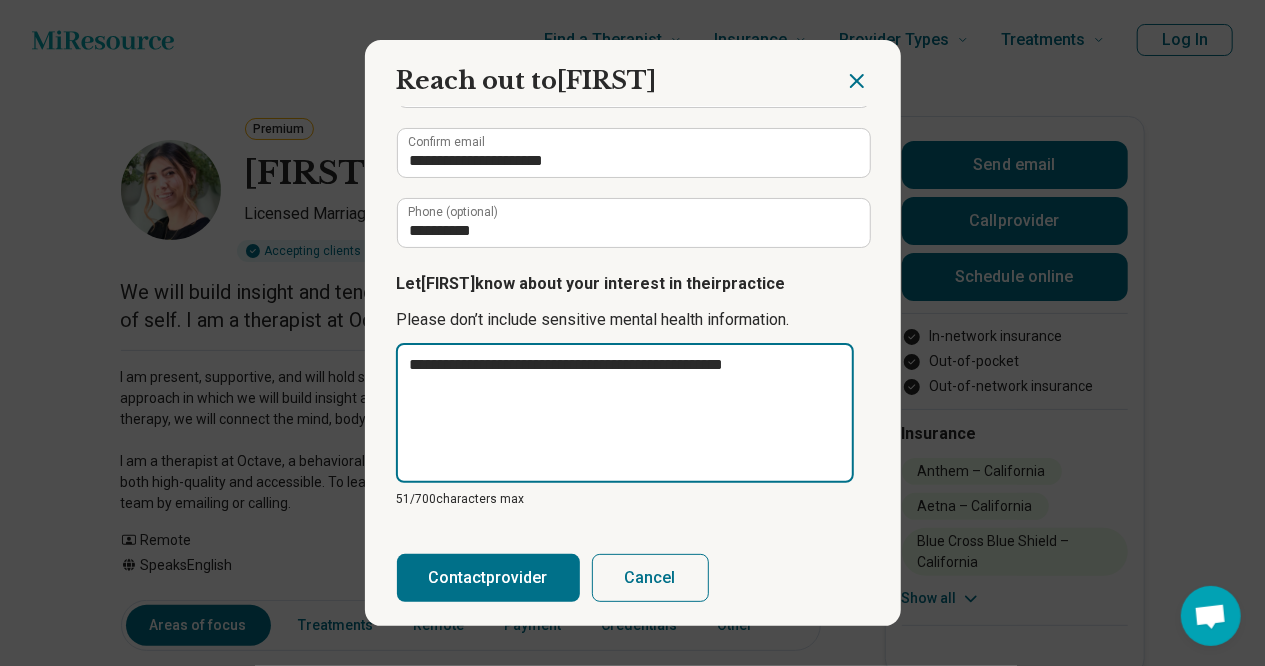 type on "**********" 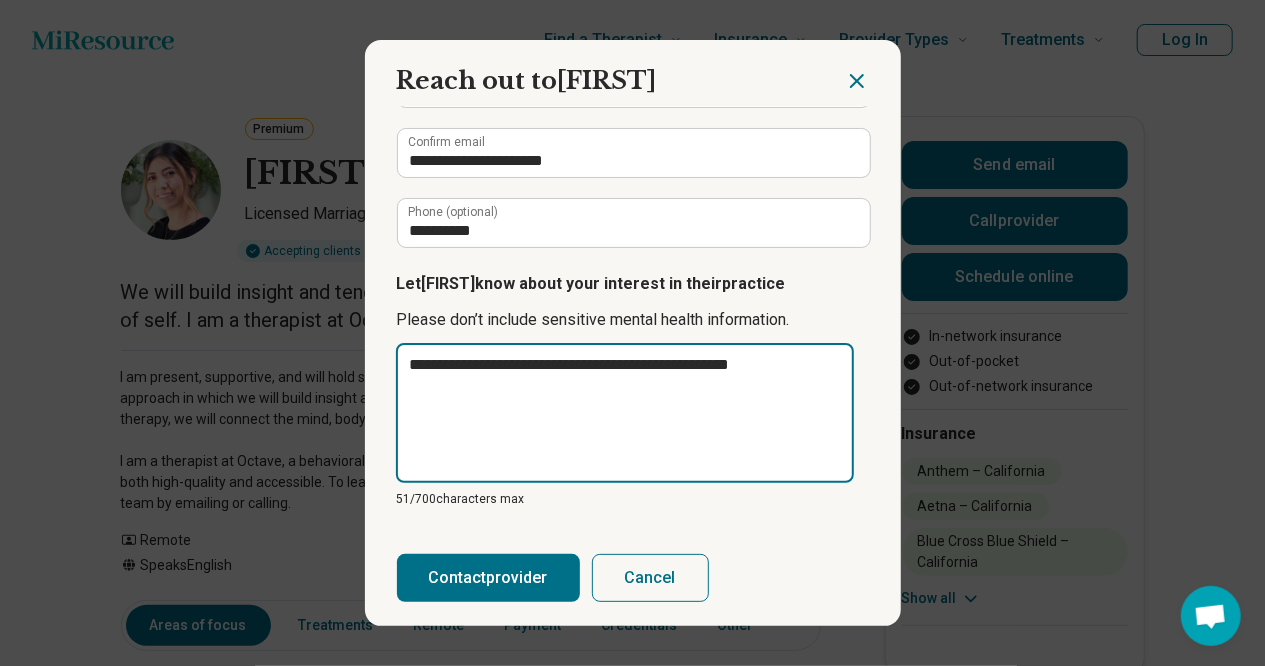 type on "**********" 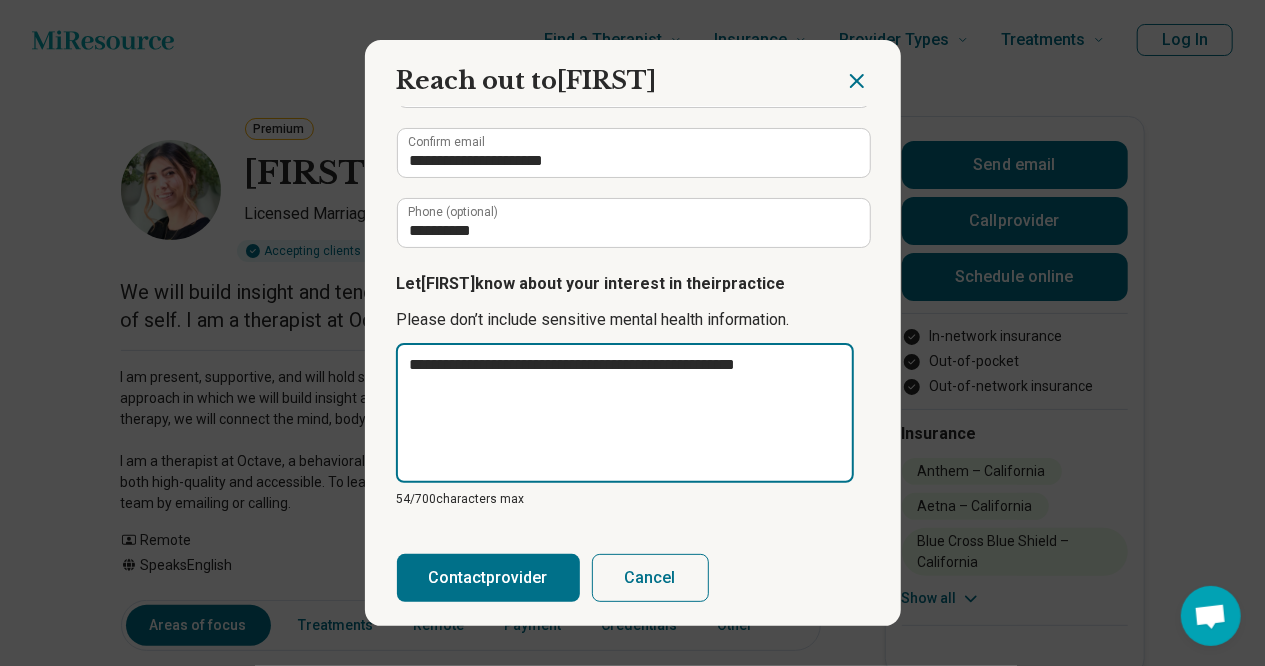 type on "**********" 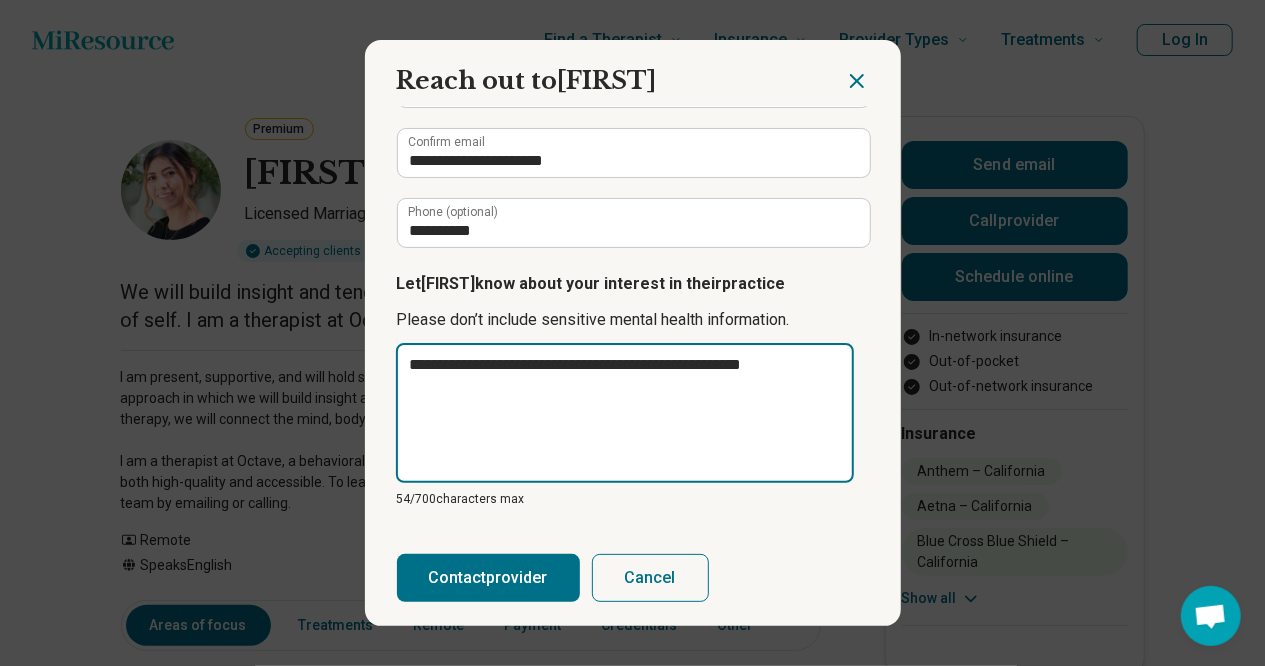type on "**********" 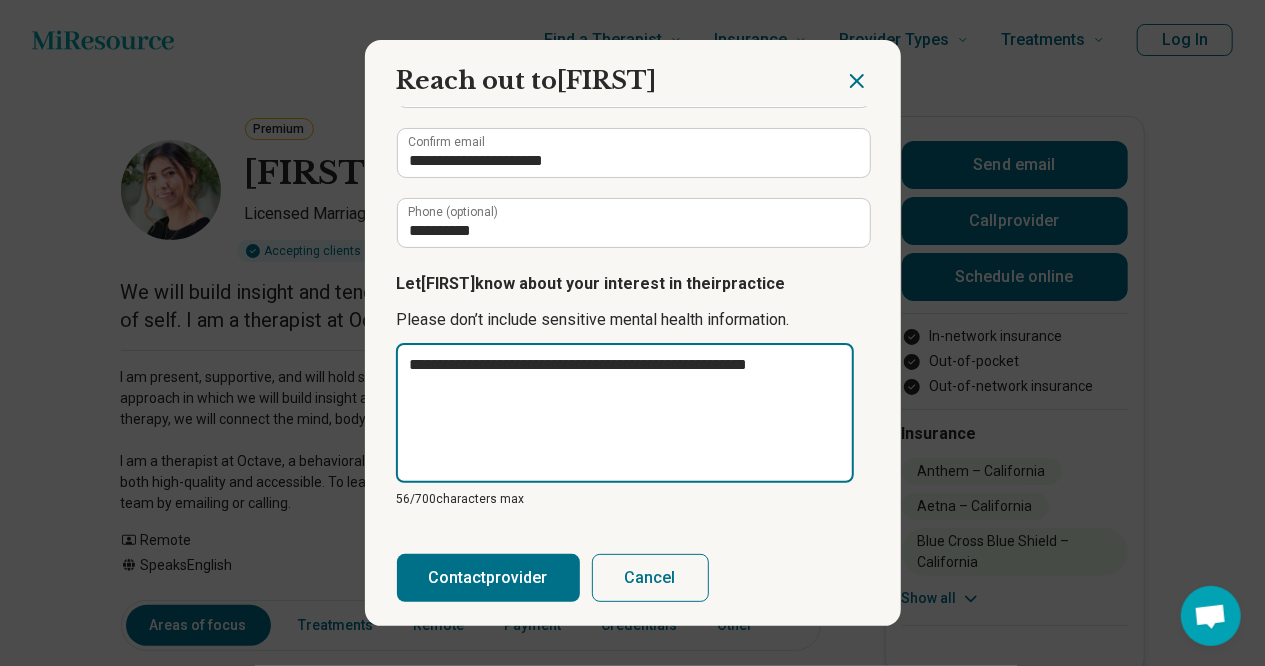 type on "**********" 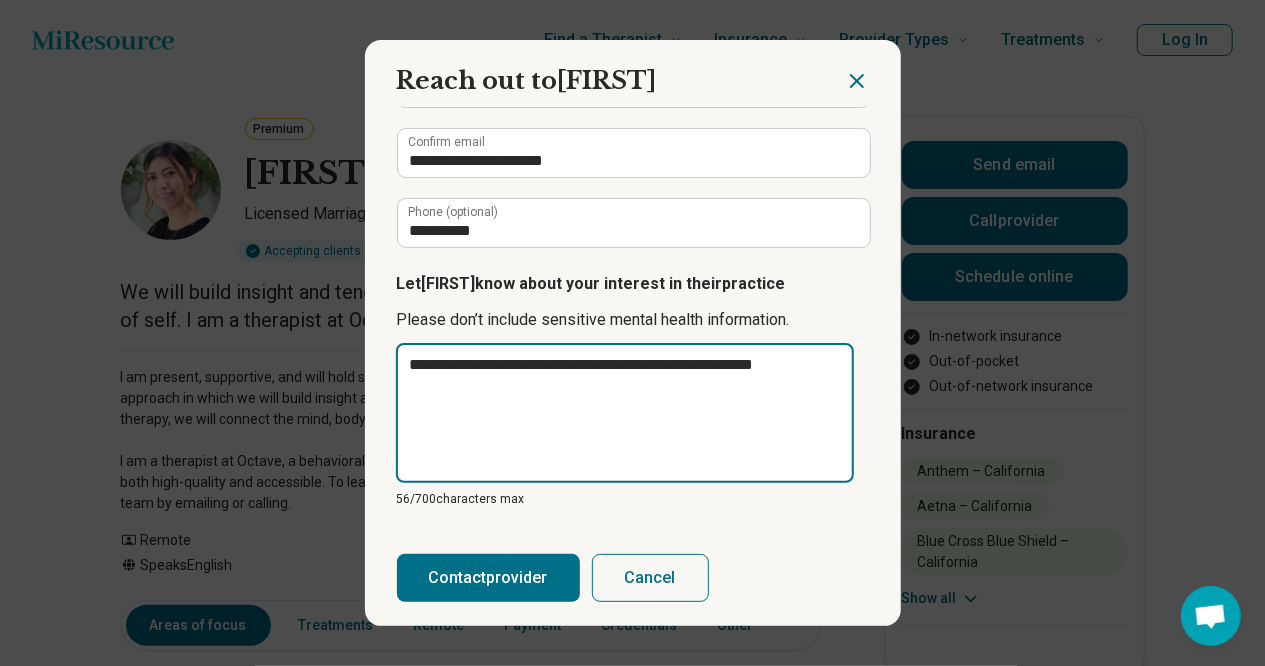 type on "**********" 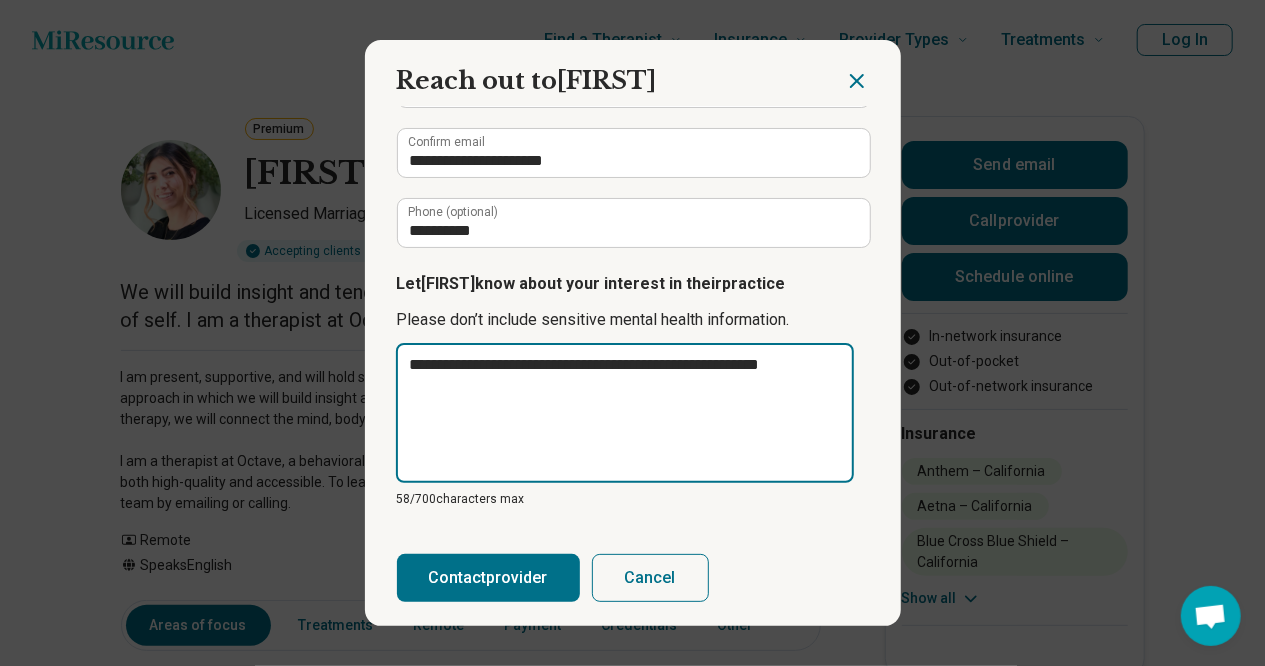 type on "**********" 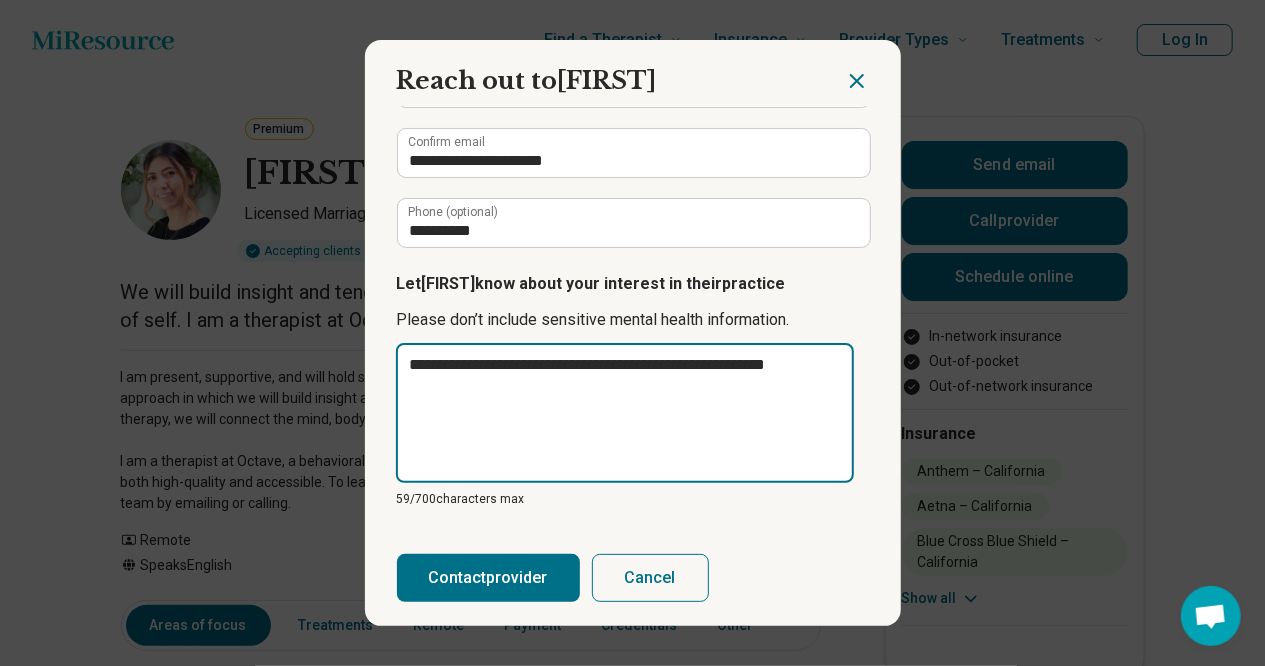 type on "**********" 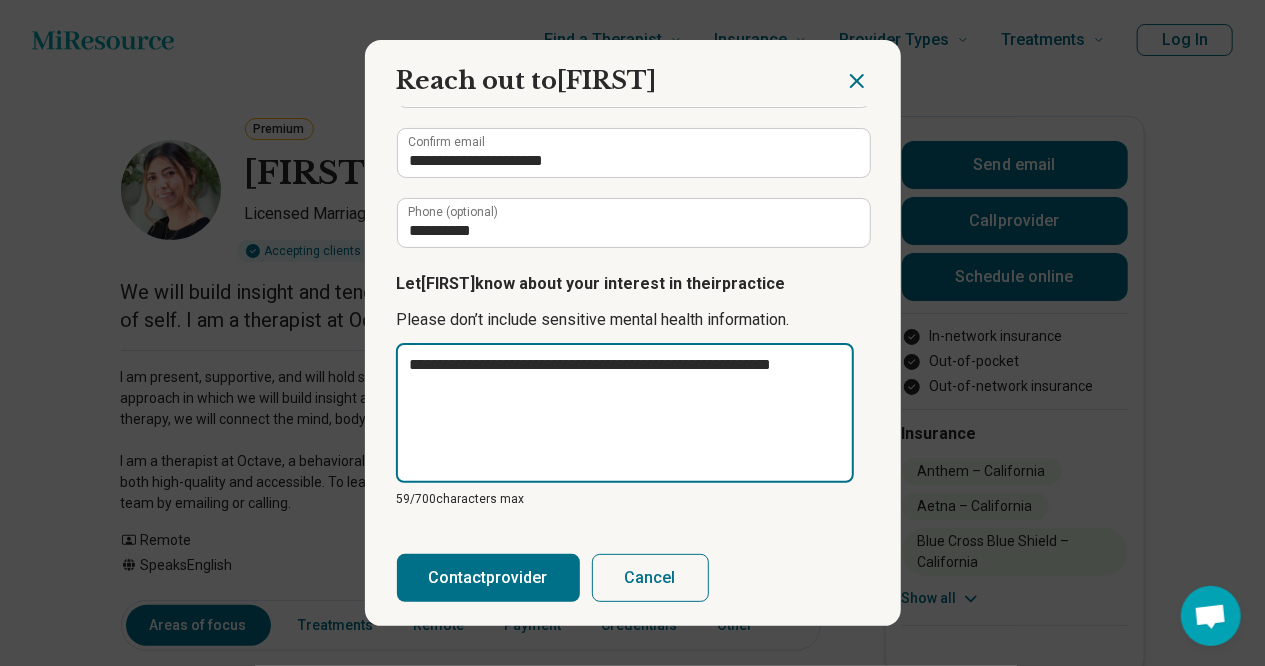 type on "*" 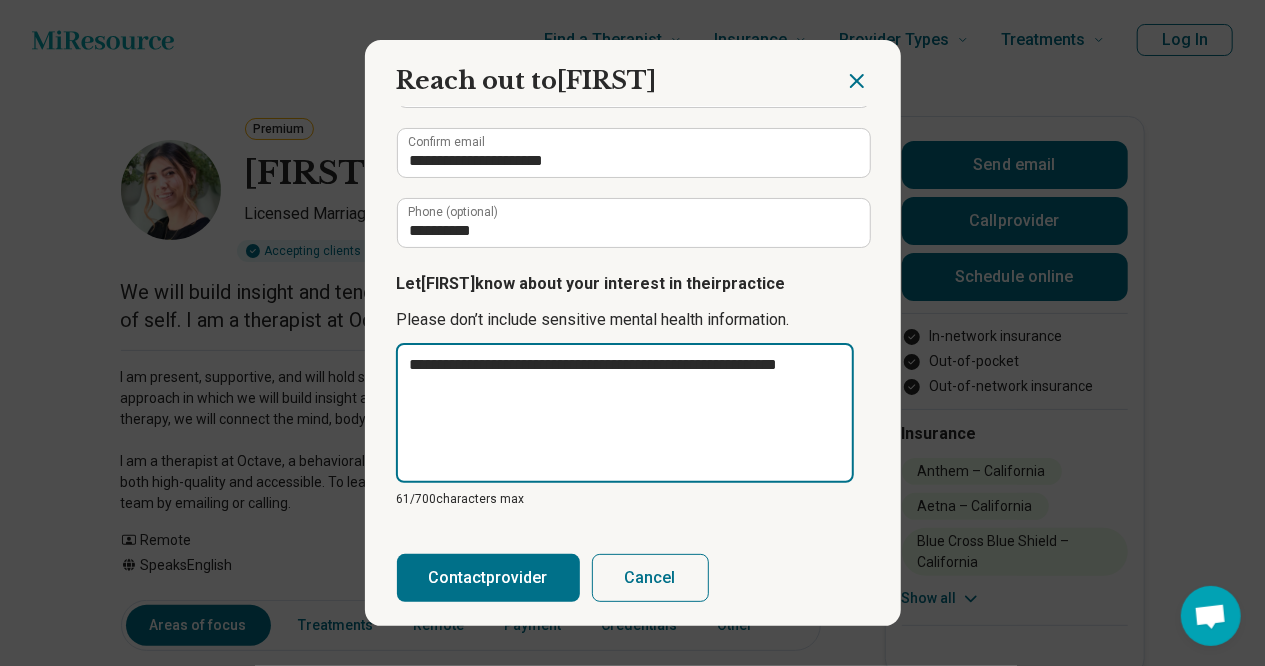 type on "**********" 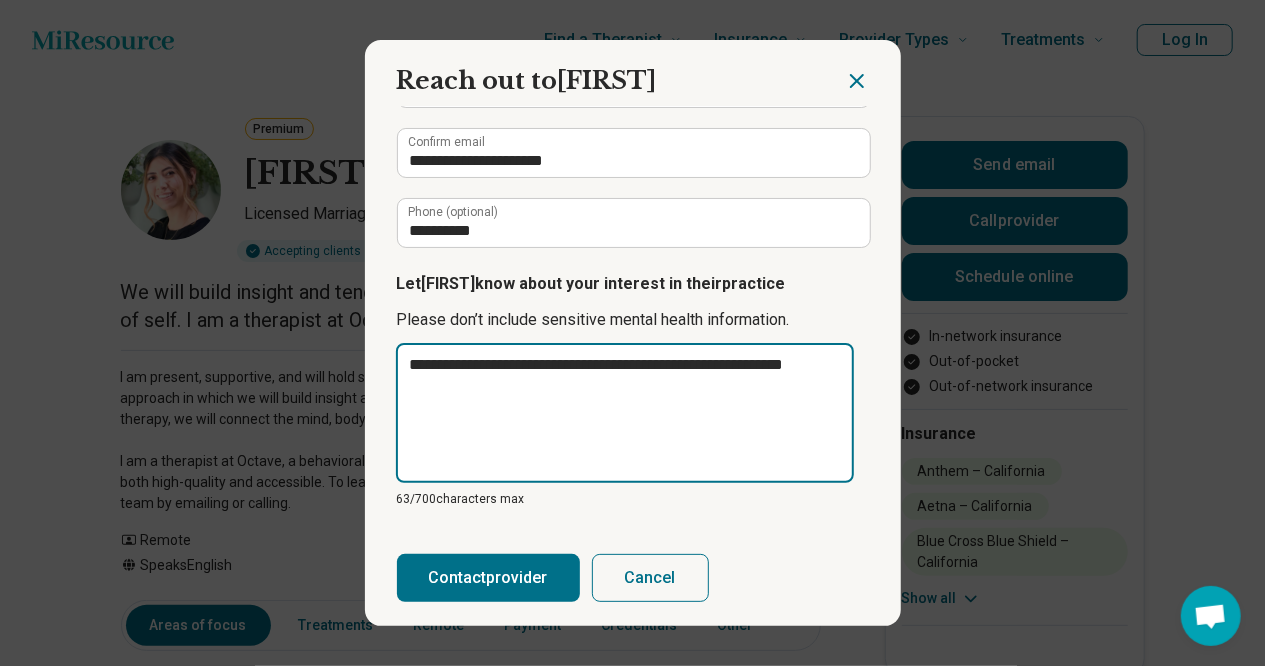 type on "**********" 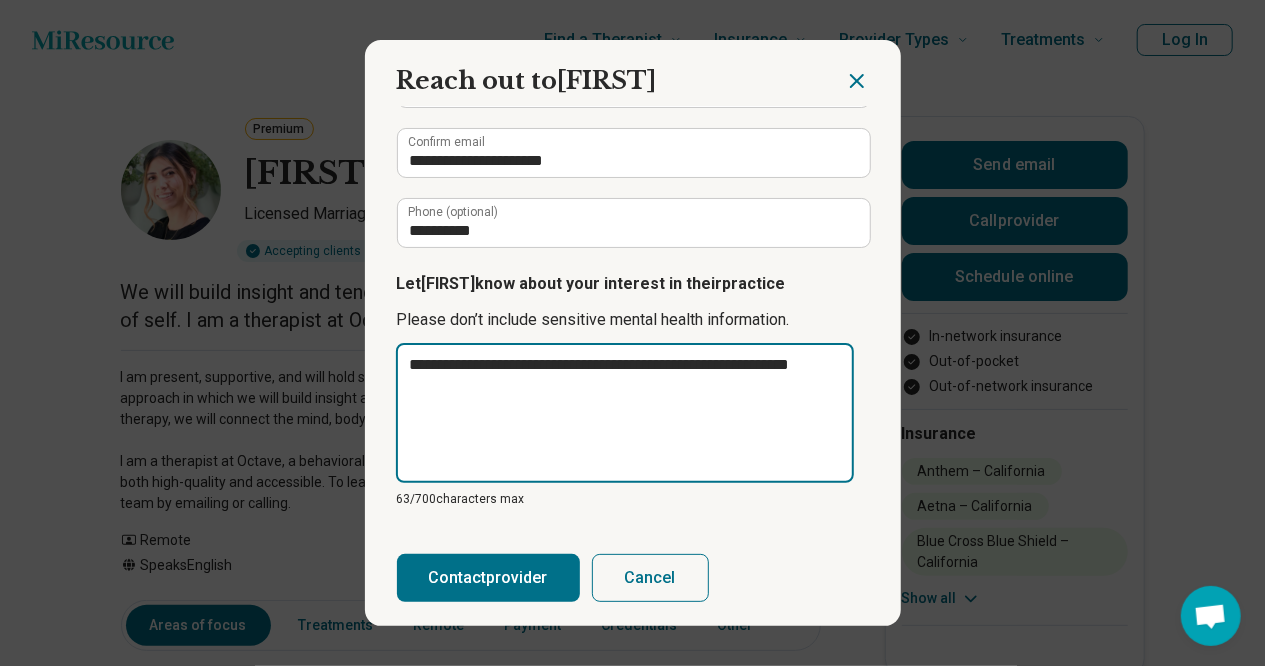 type on "**********" 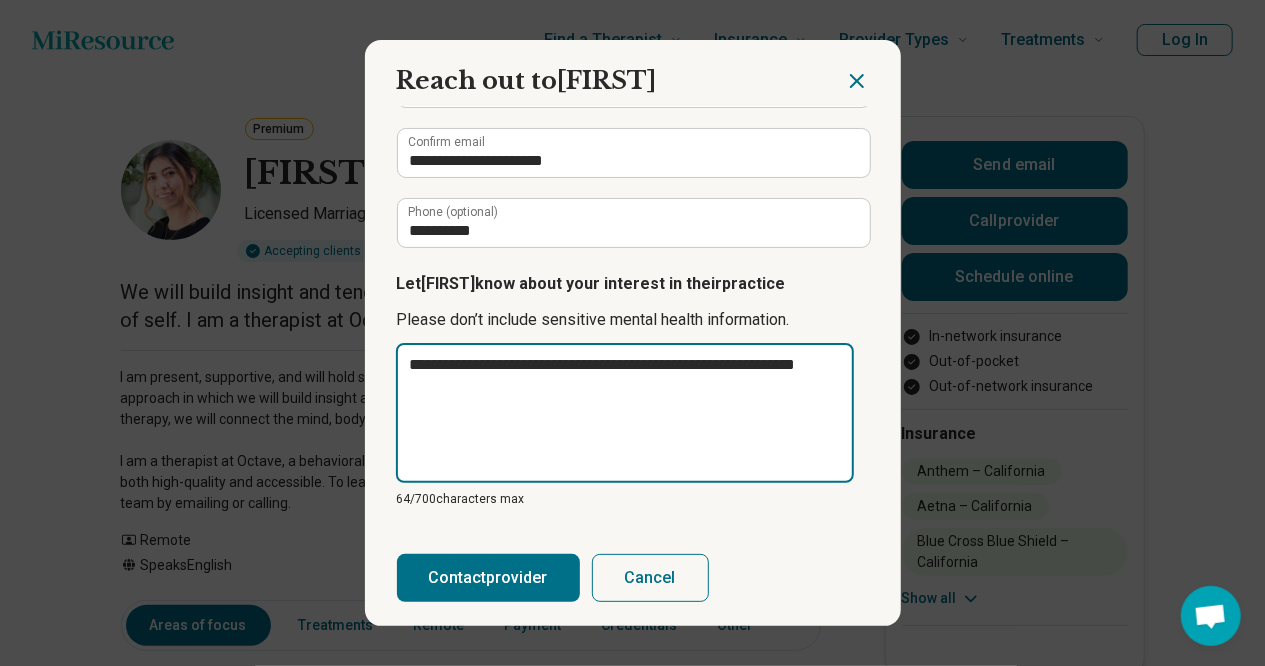 type on "**********" 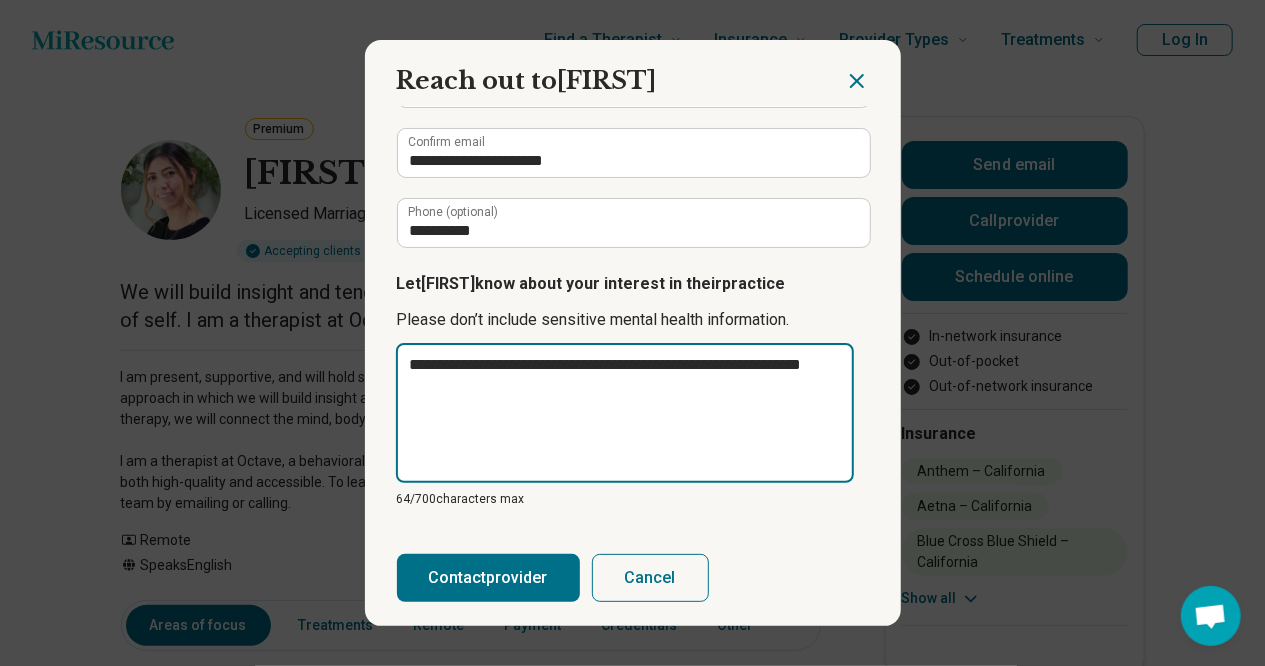 type on "**********" 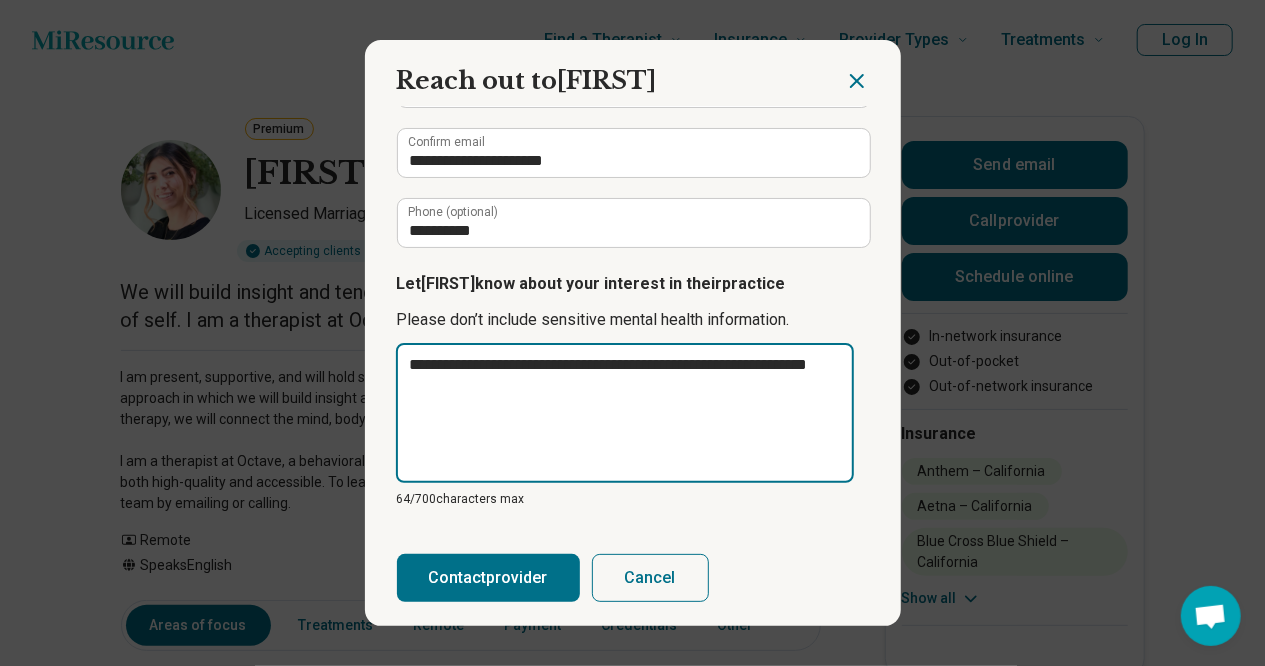 type on "*" 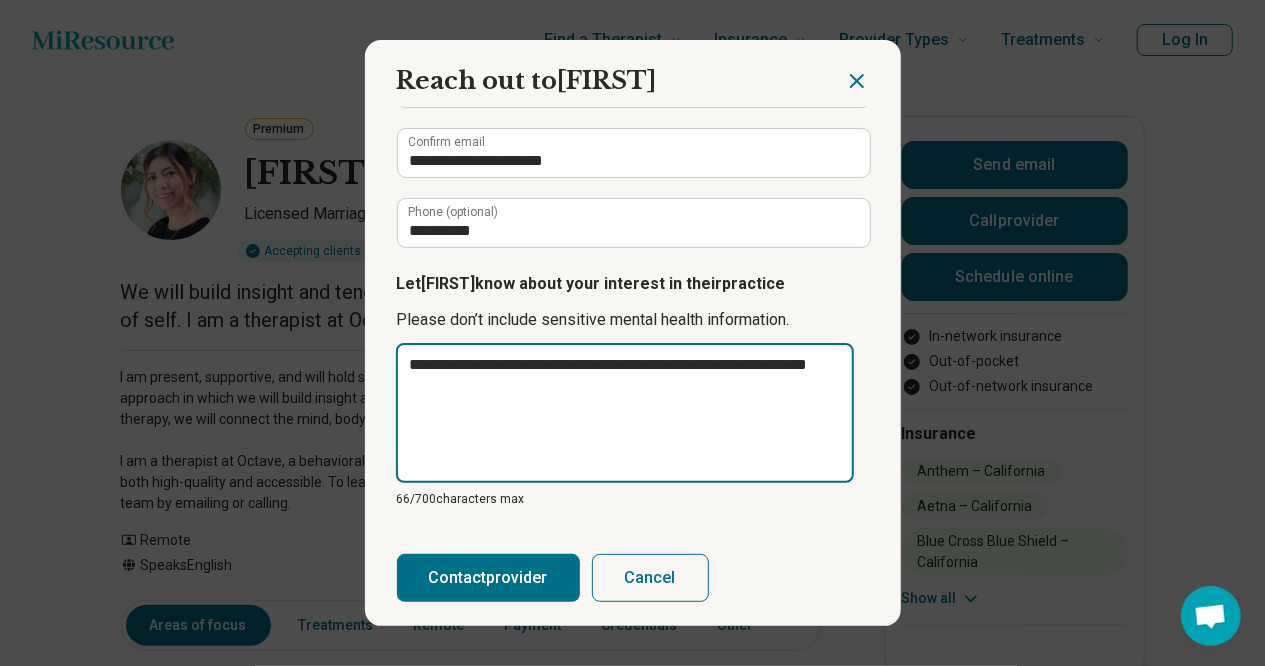 type on "**********" 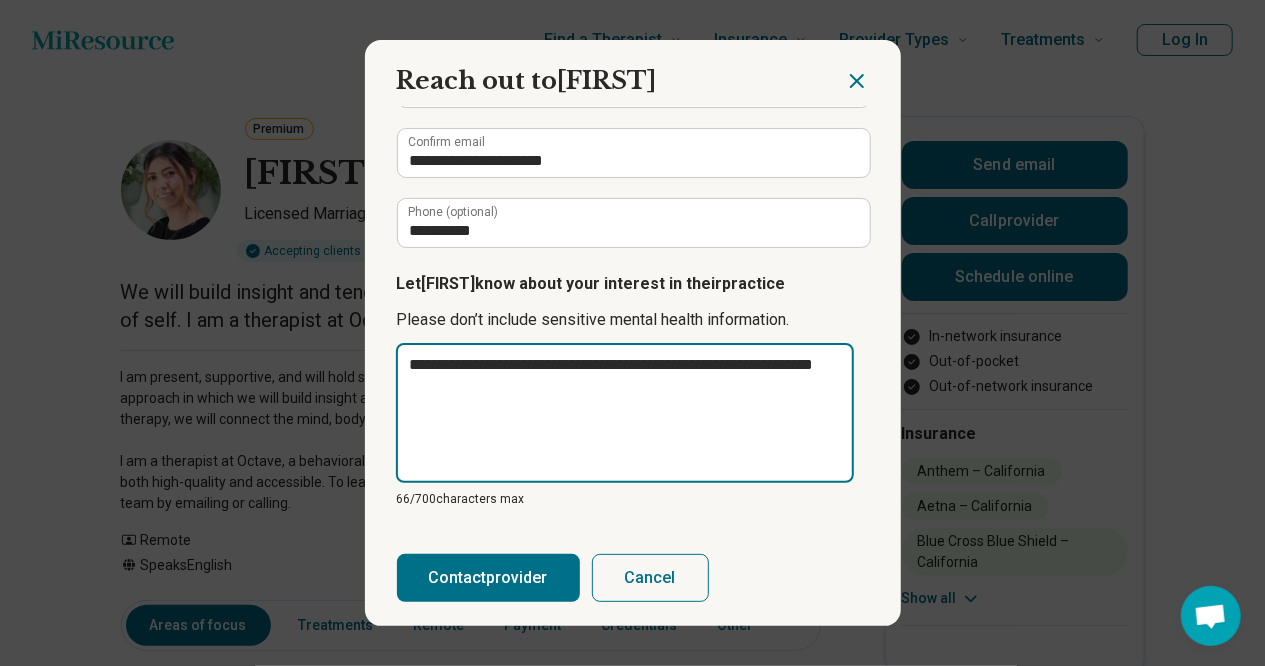 type on "**********" 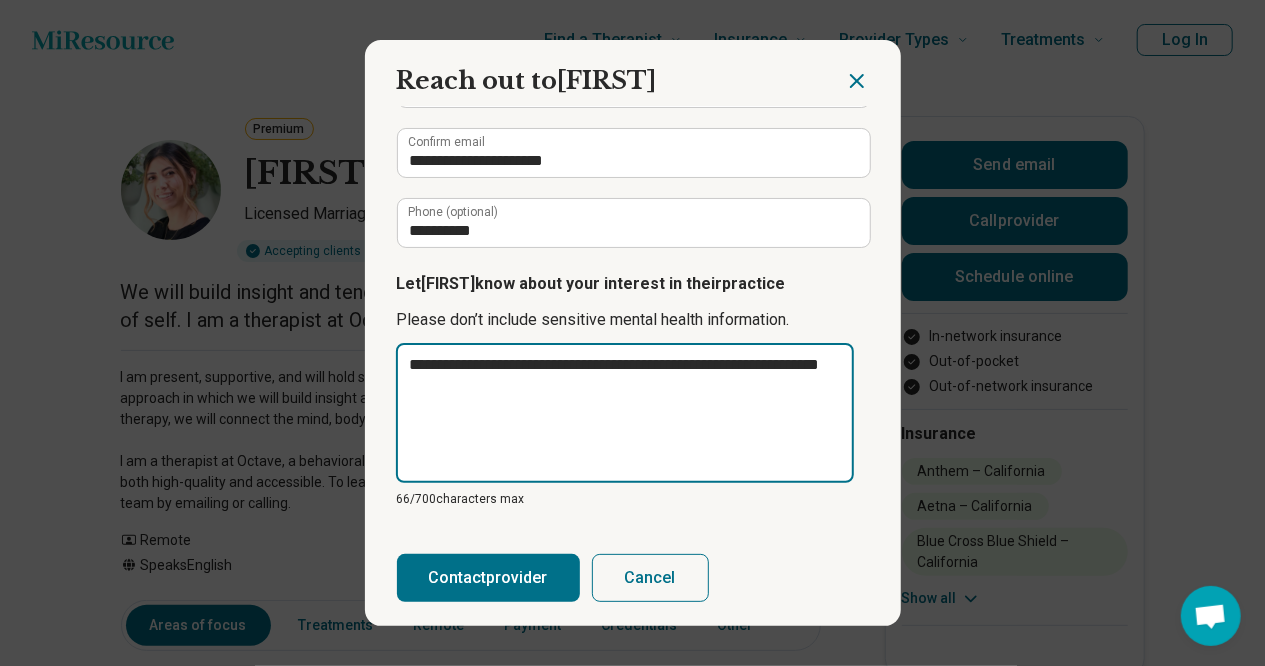 type on "**********" 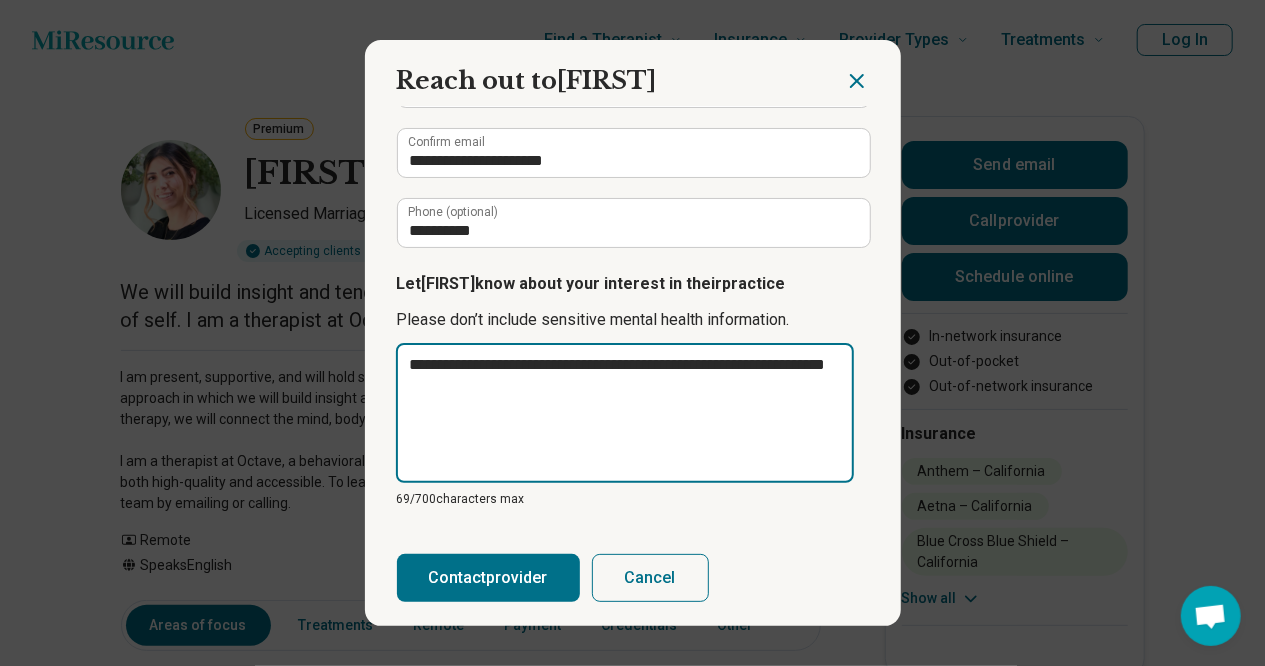type on "**********" 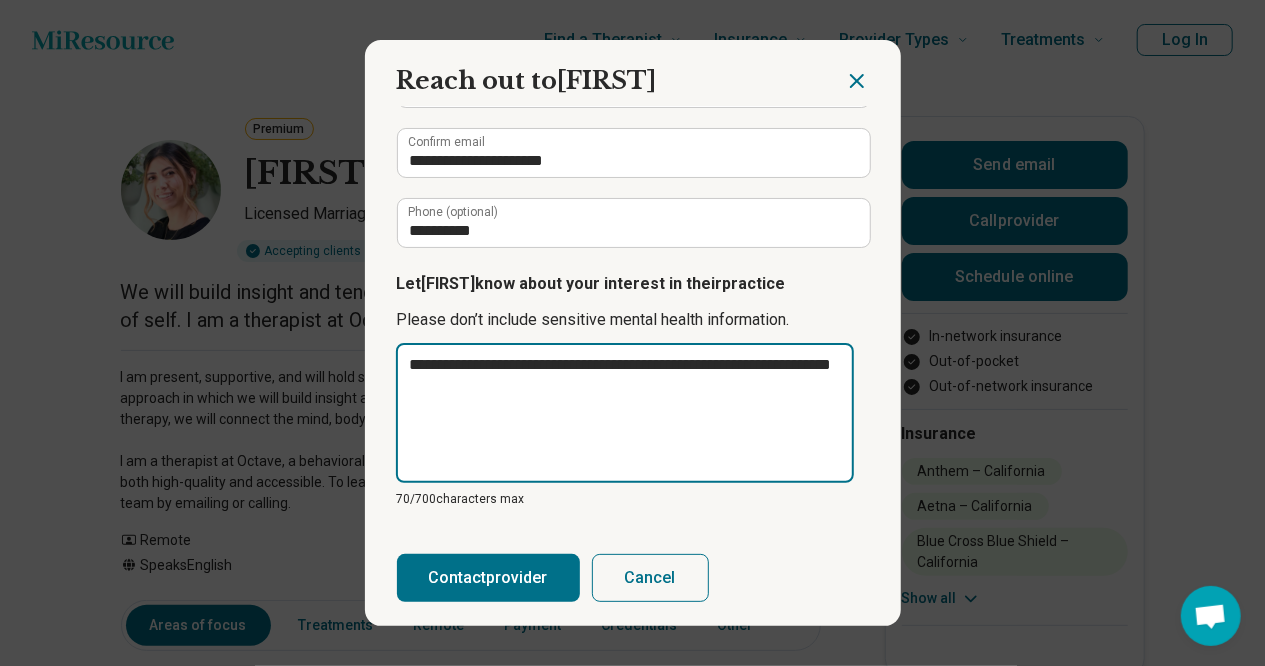 type on "**********" 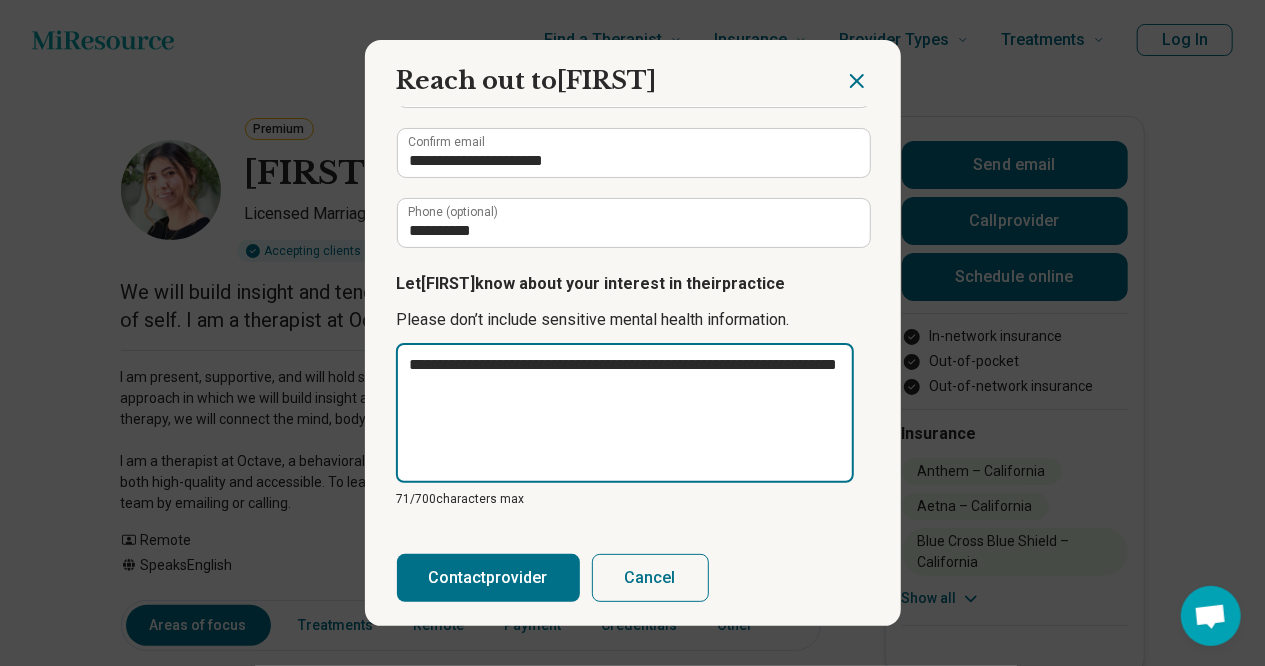 type on "**********" 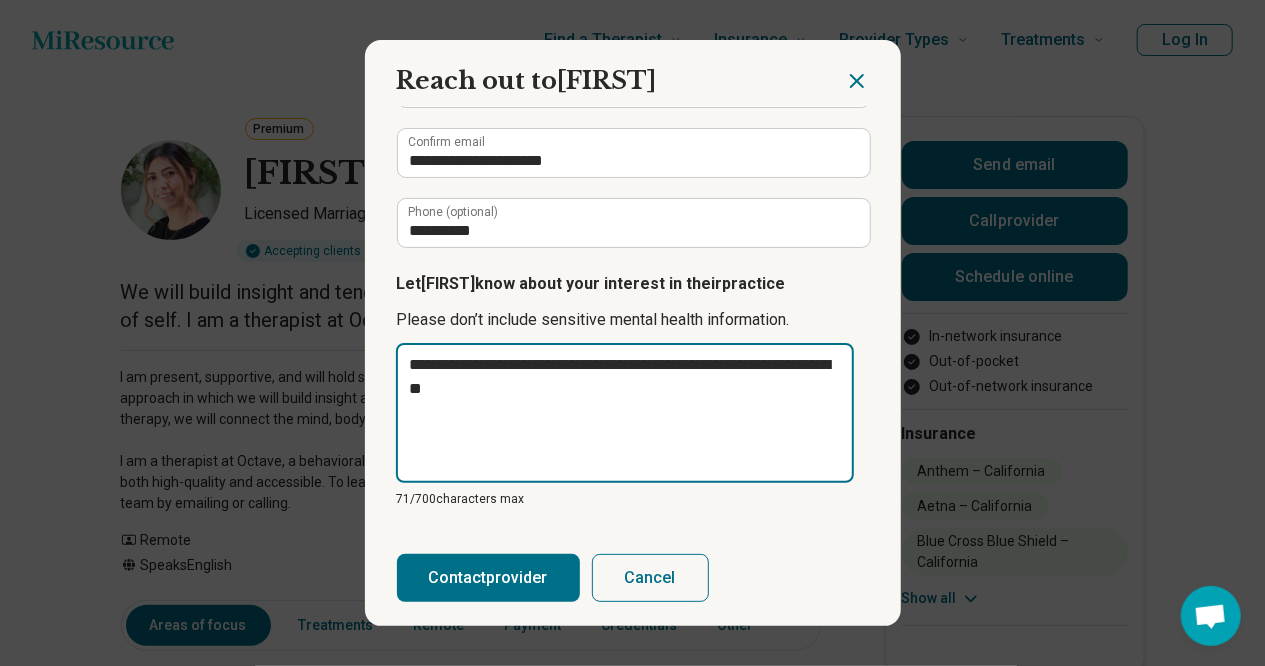 type on "**********" 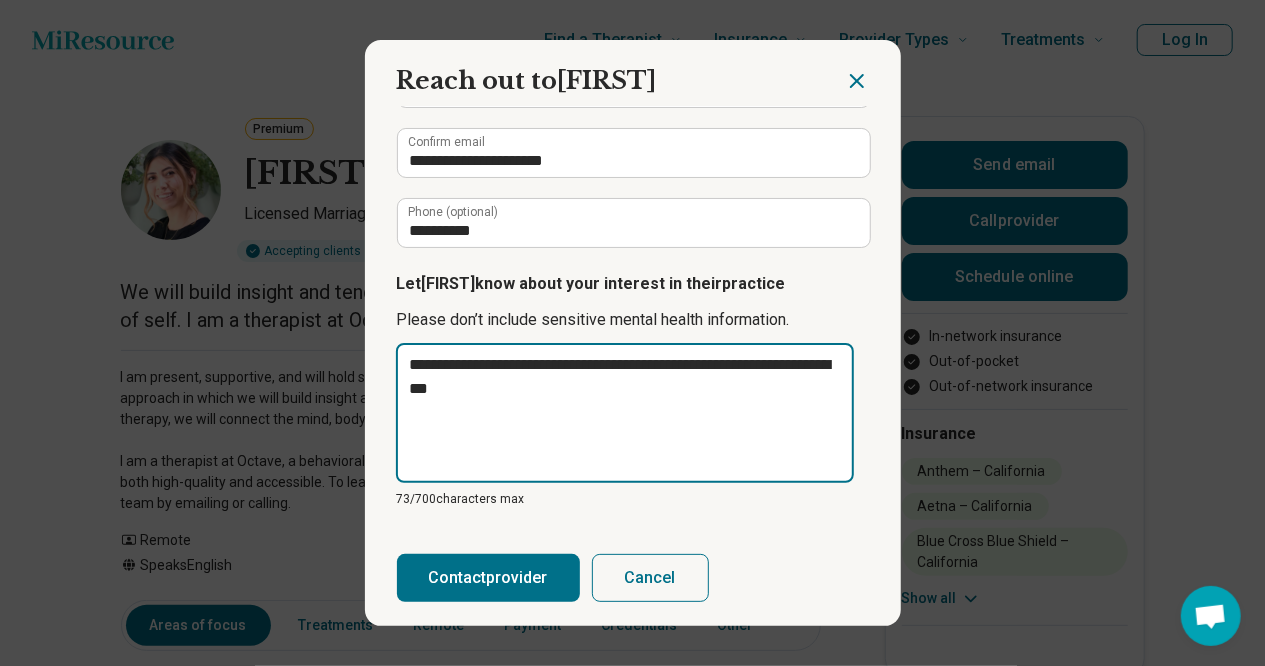 type on "**********" 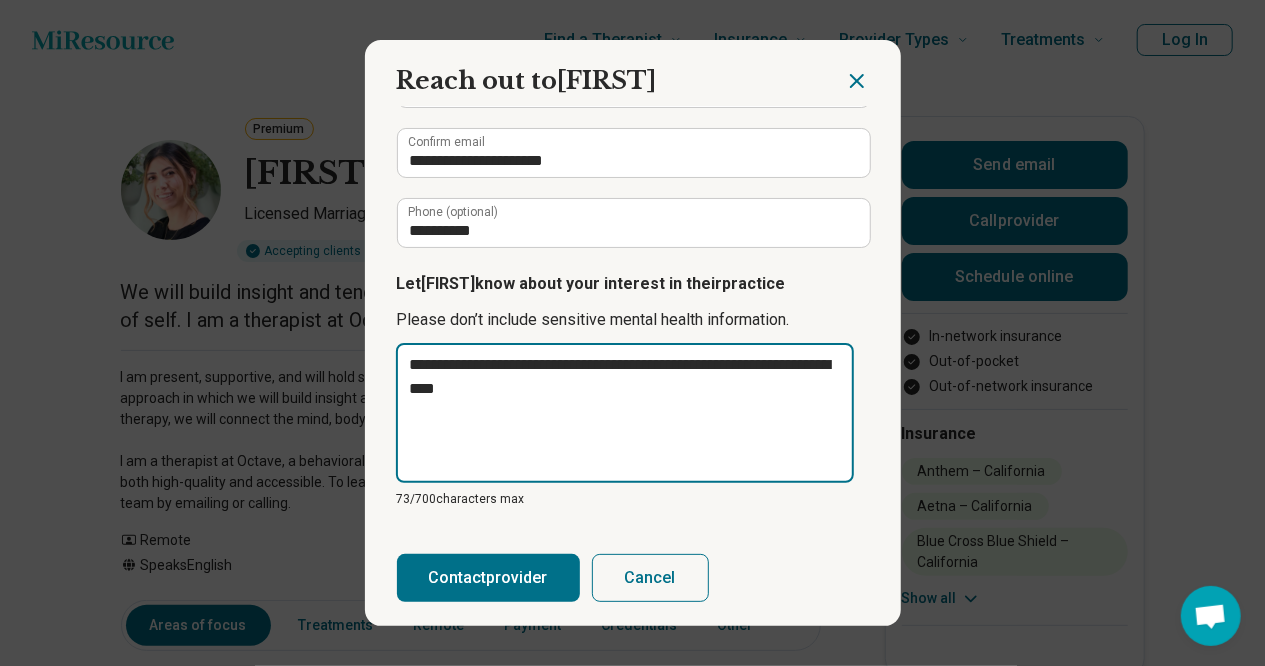 type on "*" 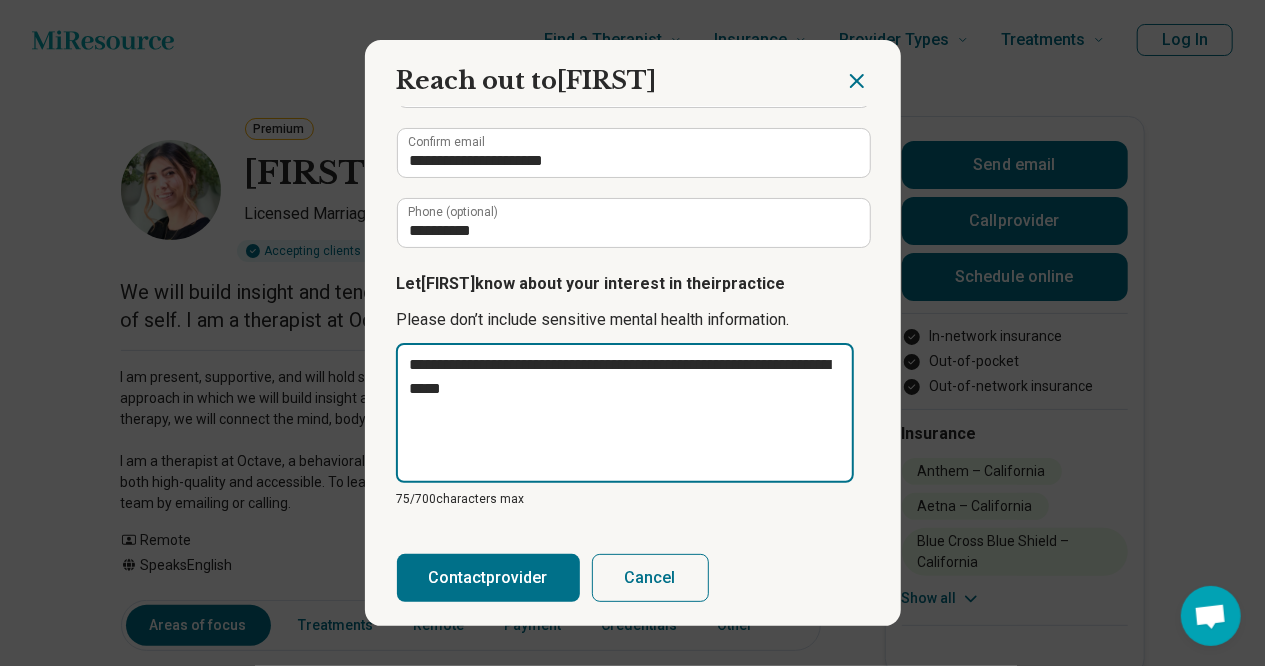 type on "**********" 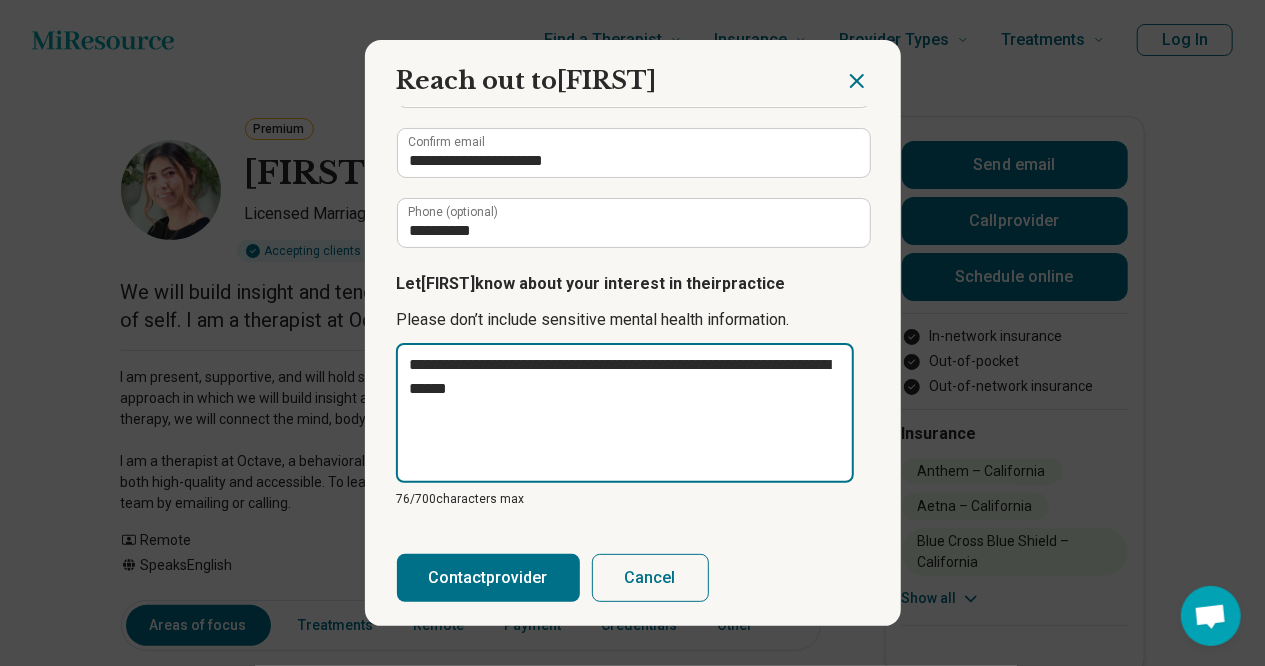 type on "**********" 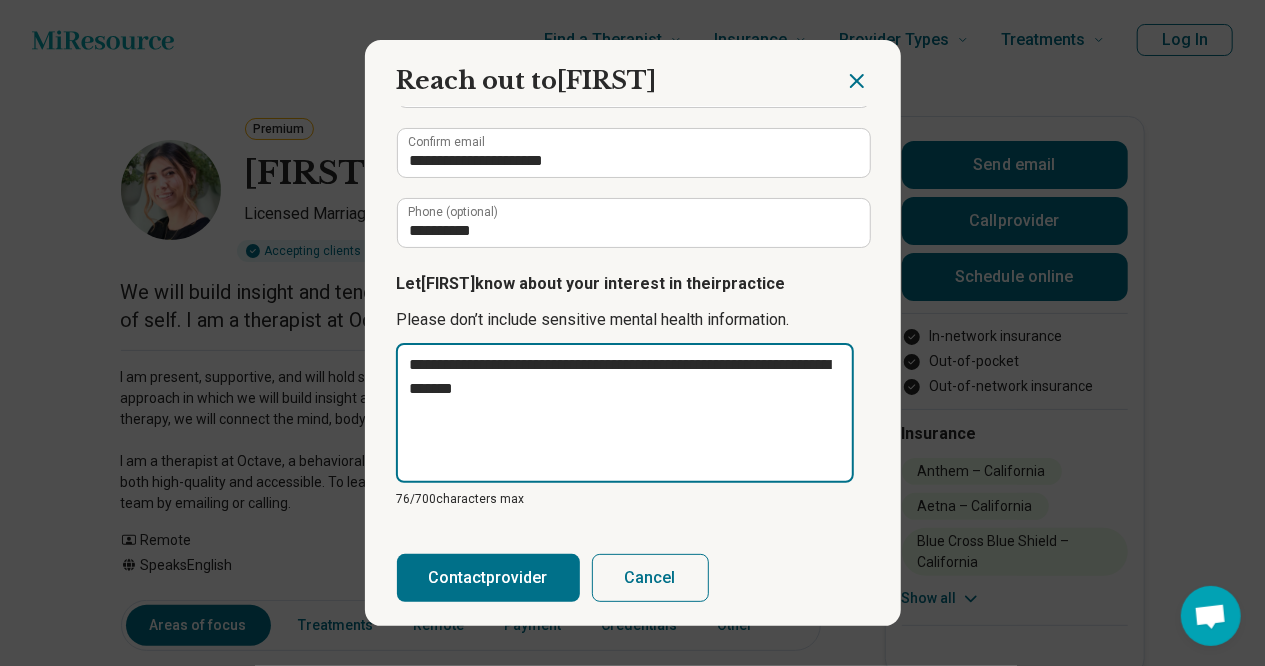 type on "**********" 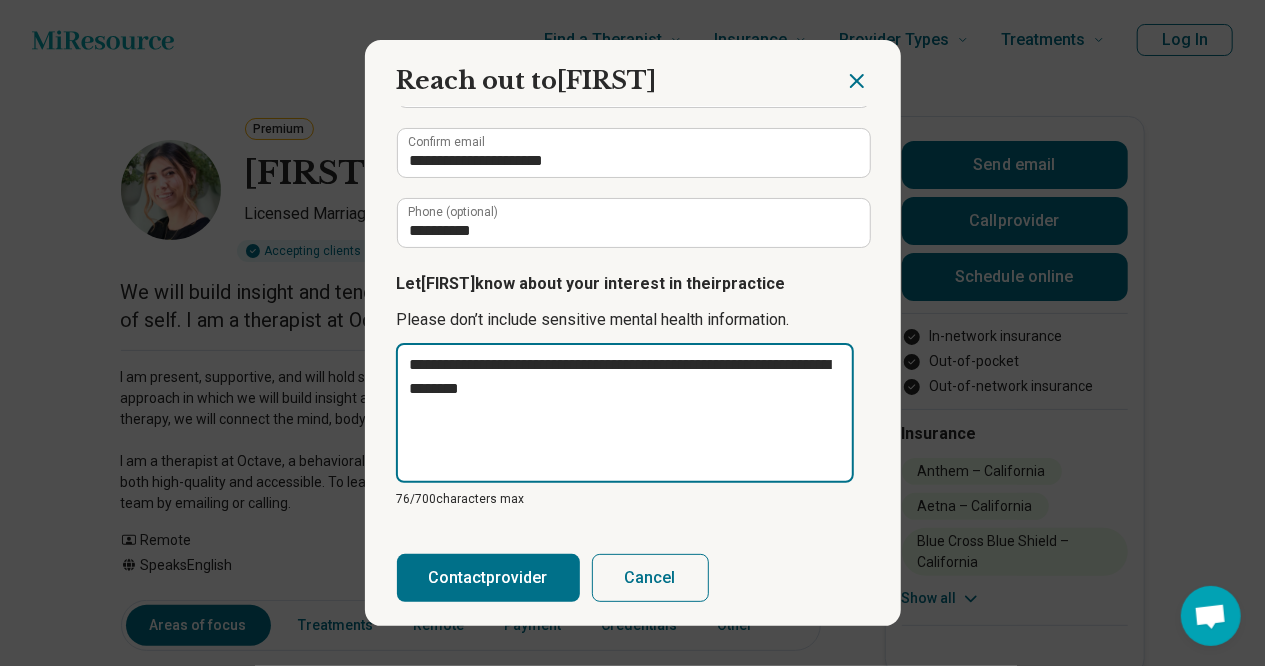 type on "**********" 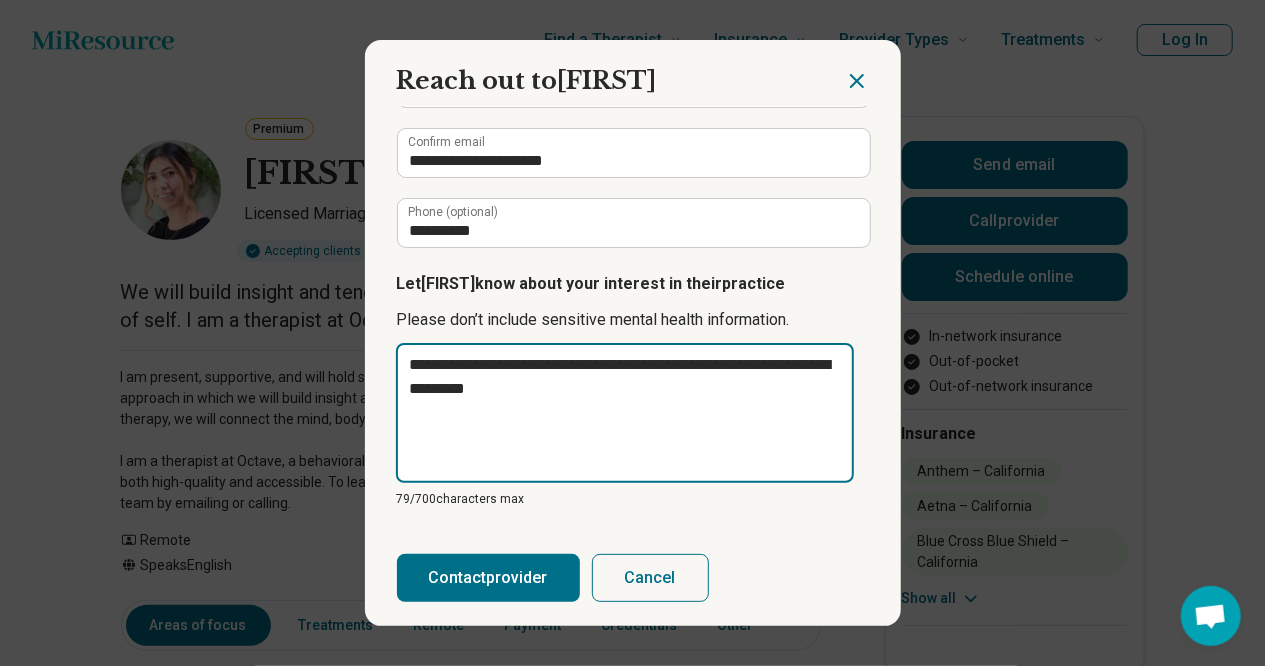 type on "**********" 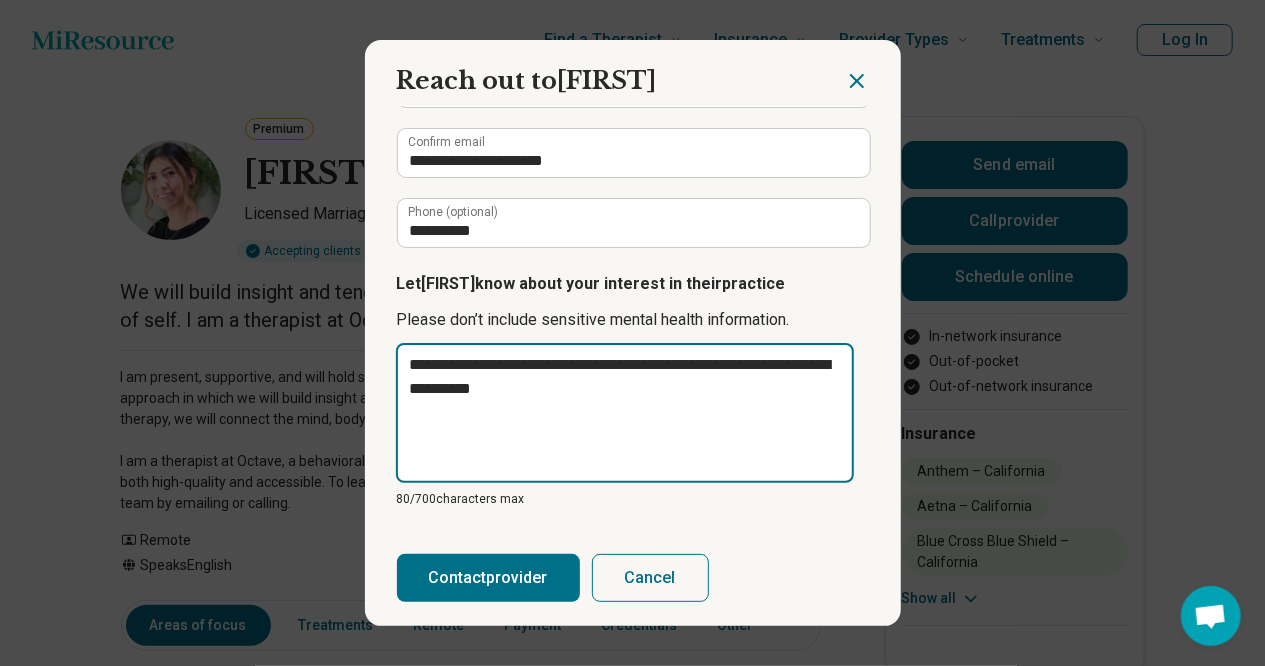 type on "**********" 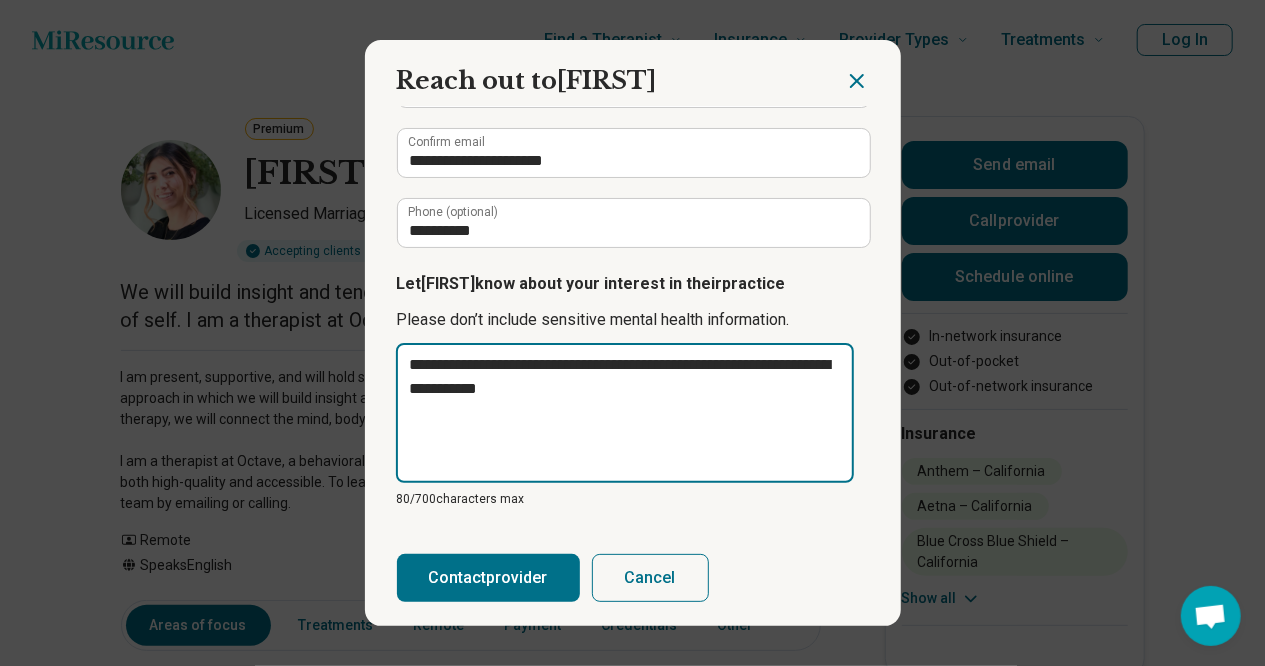 type on "**********" 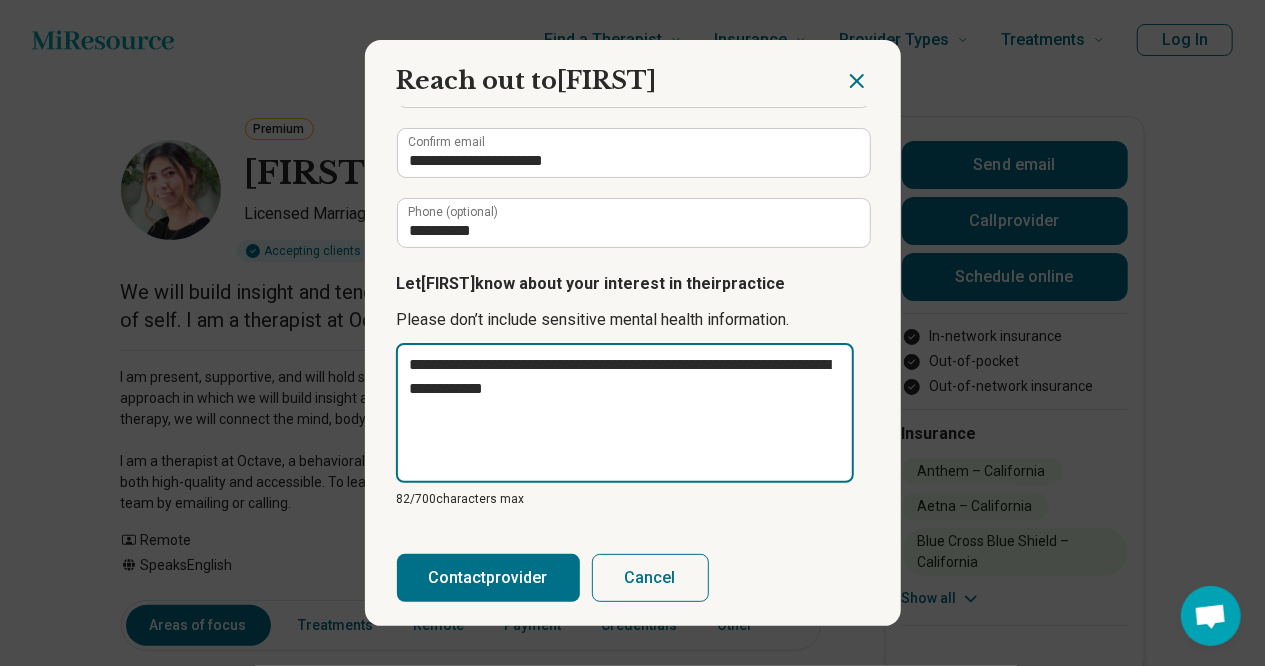 type on "**********" 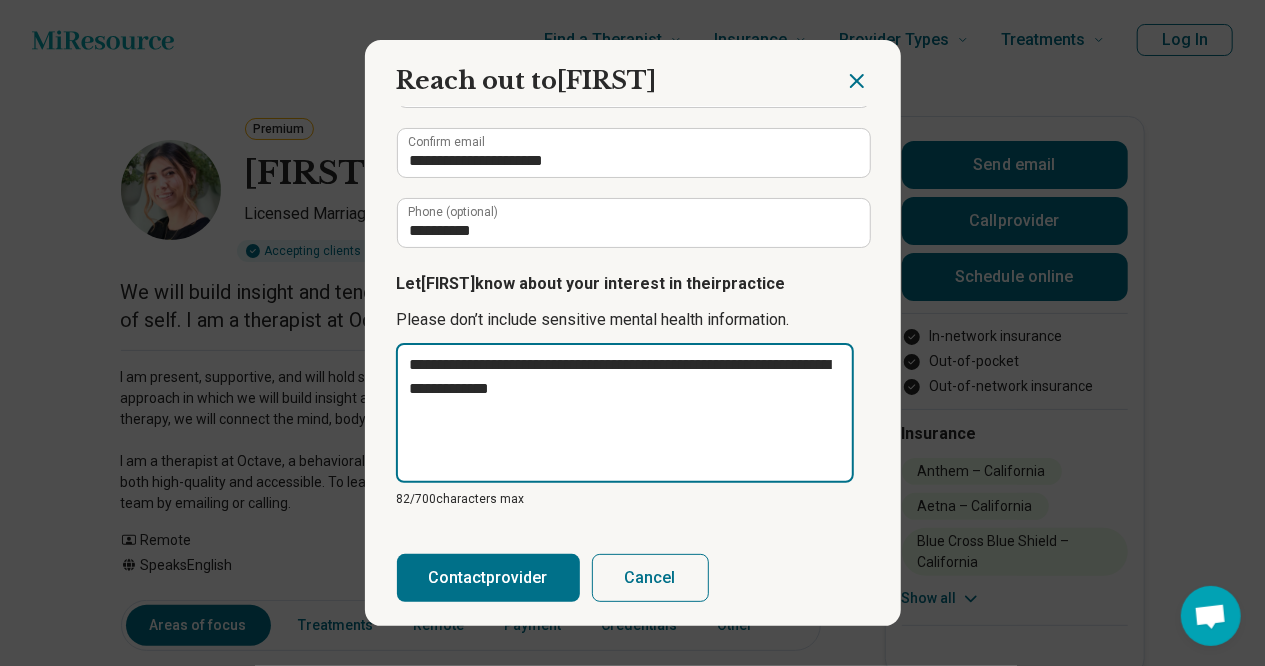 type on "**********" 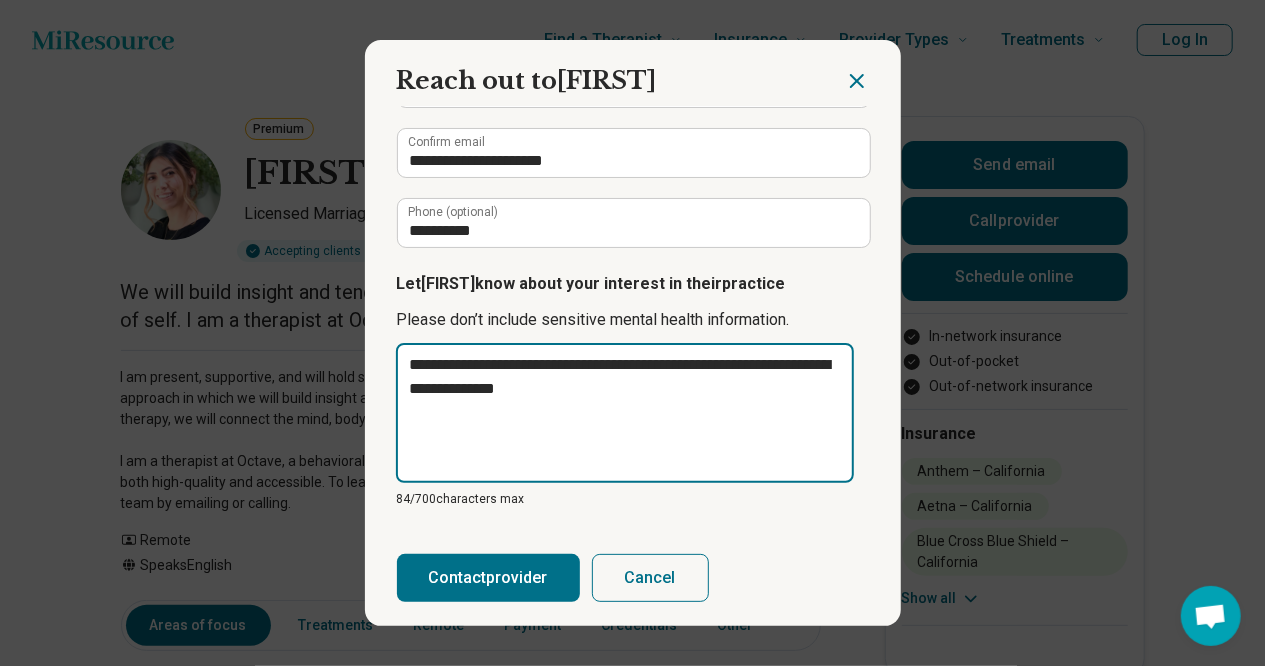 type on "**********" 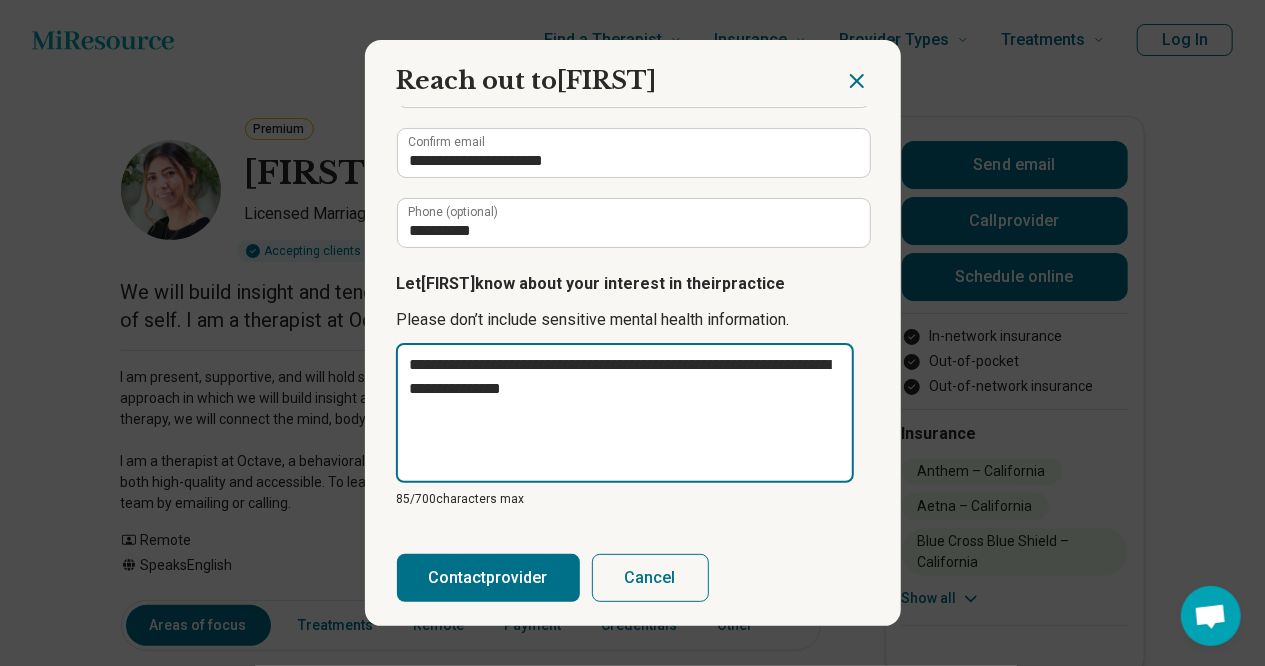 type on "**********" 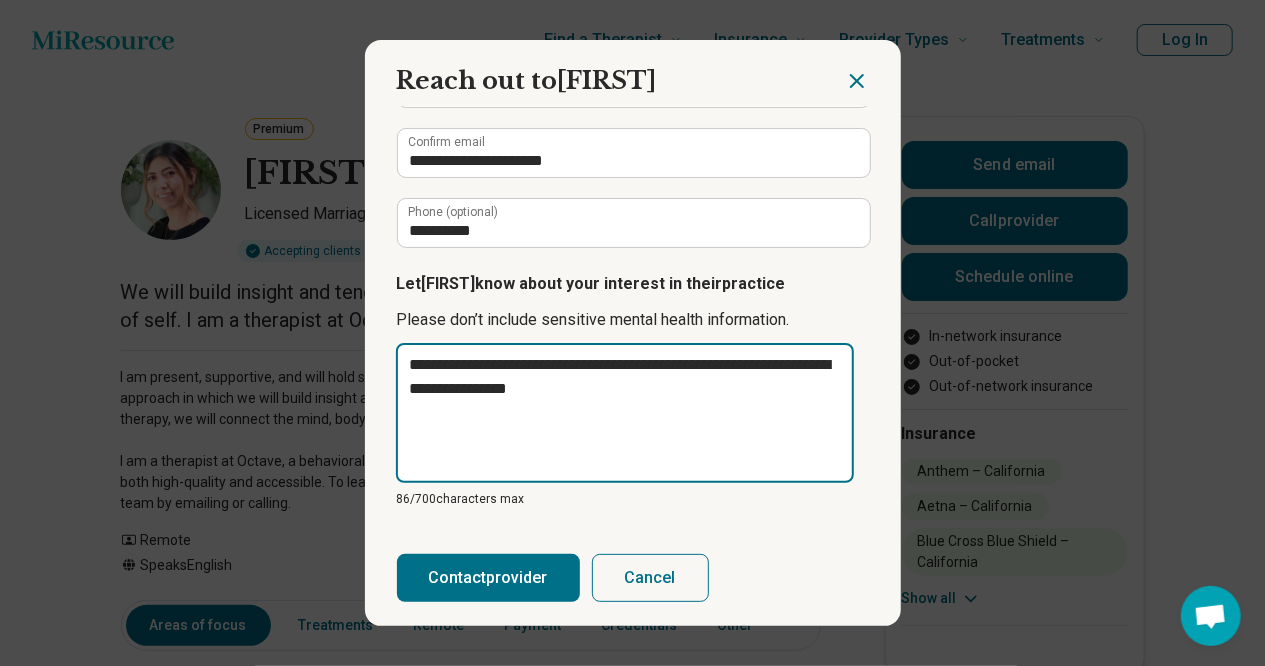 type on "**********" 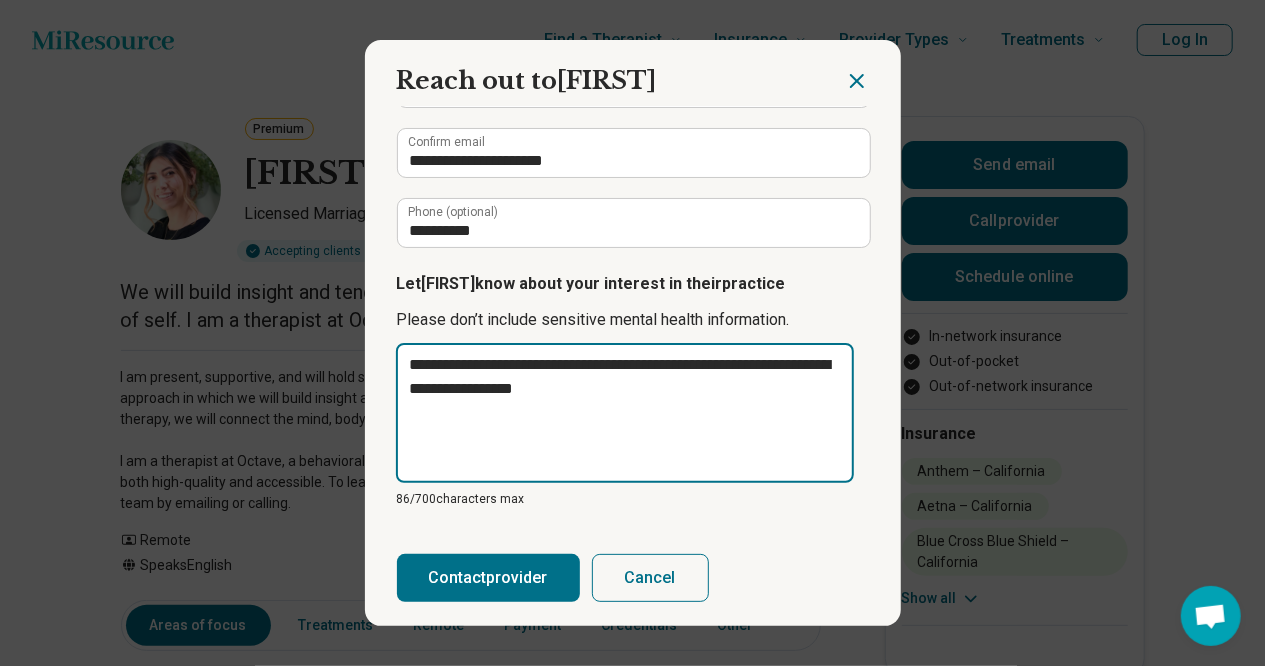 type on "**********" 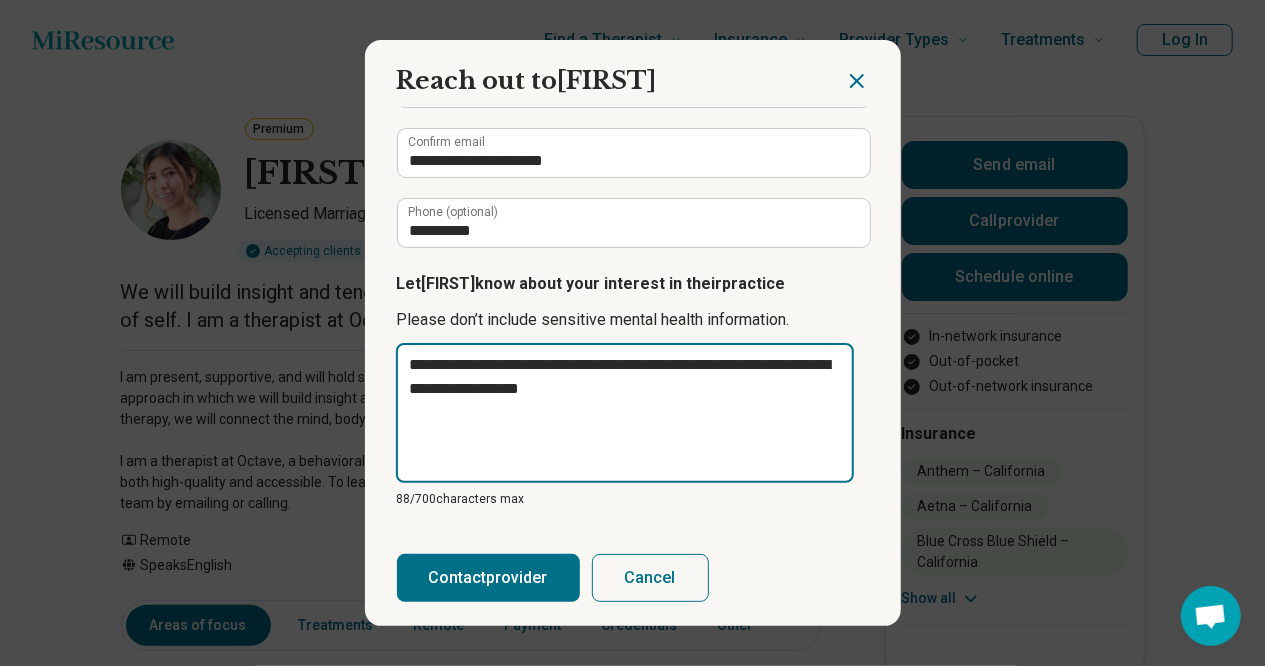 type on "**********" 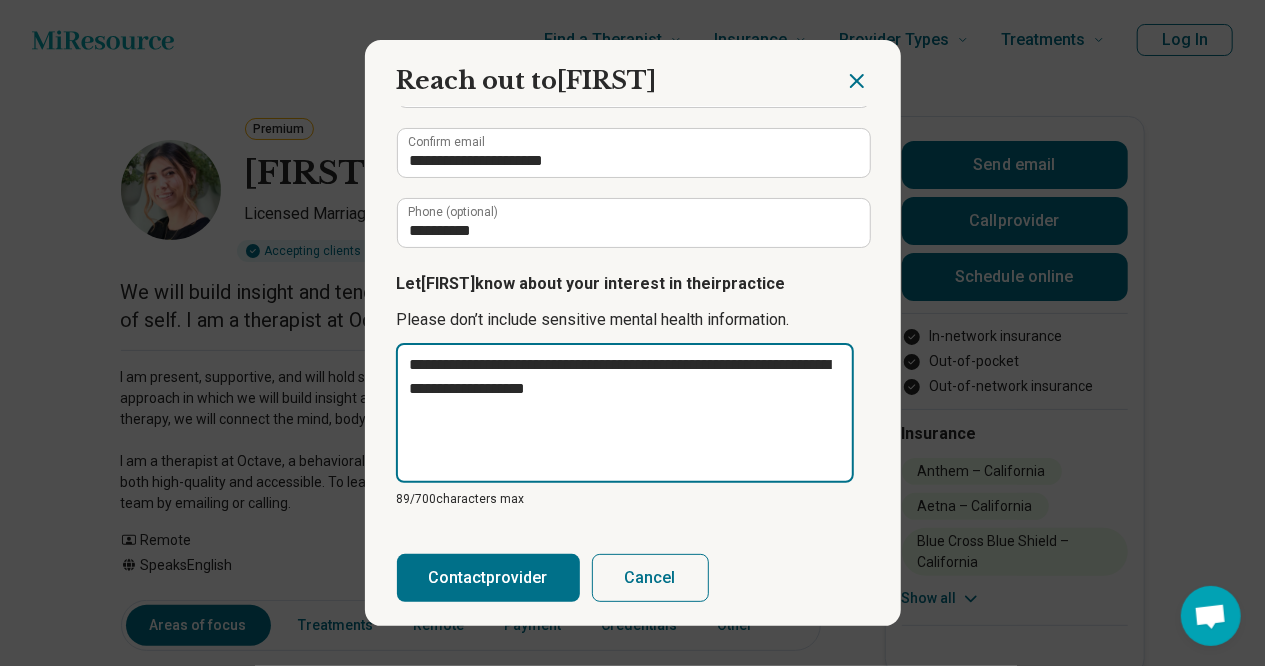 type on "**********" 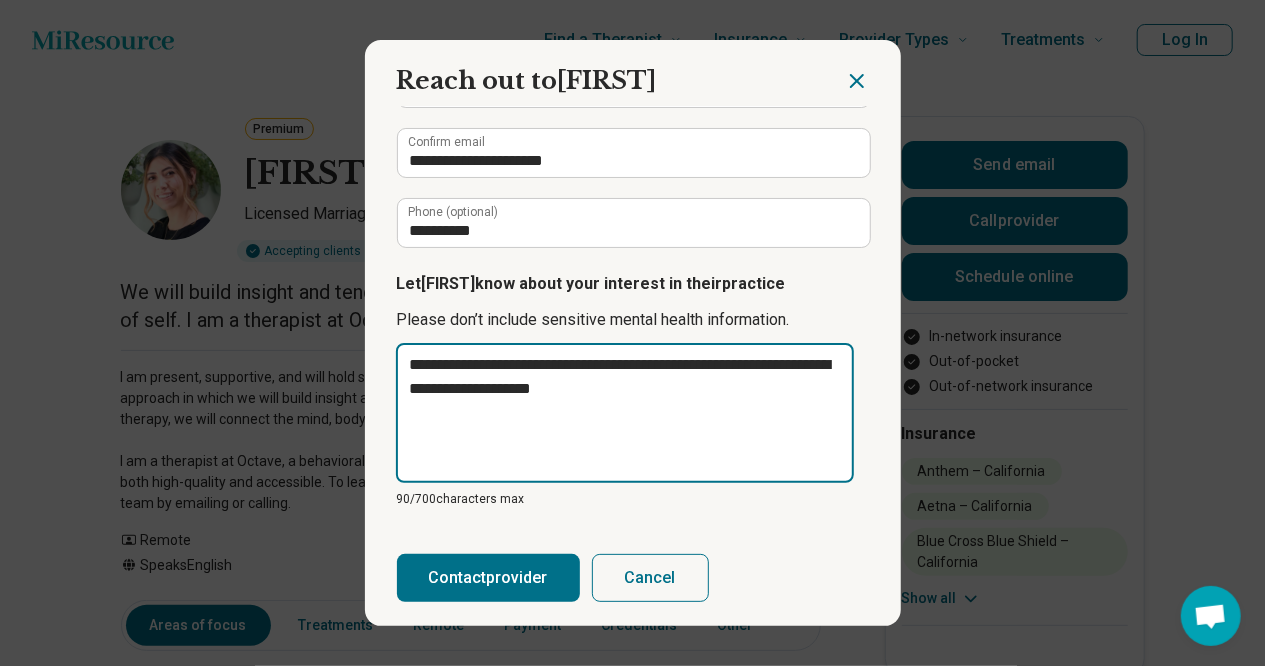 type on "**********" 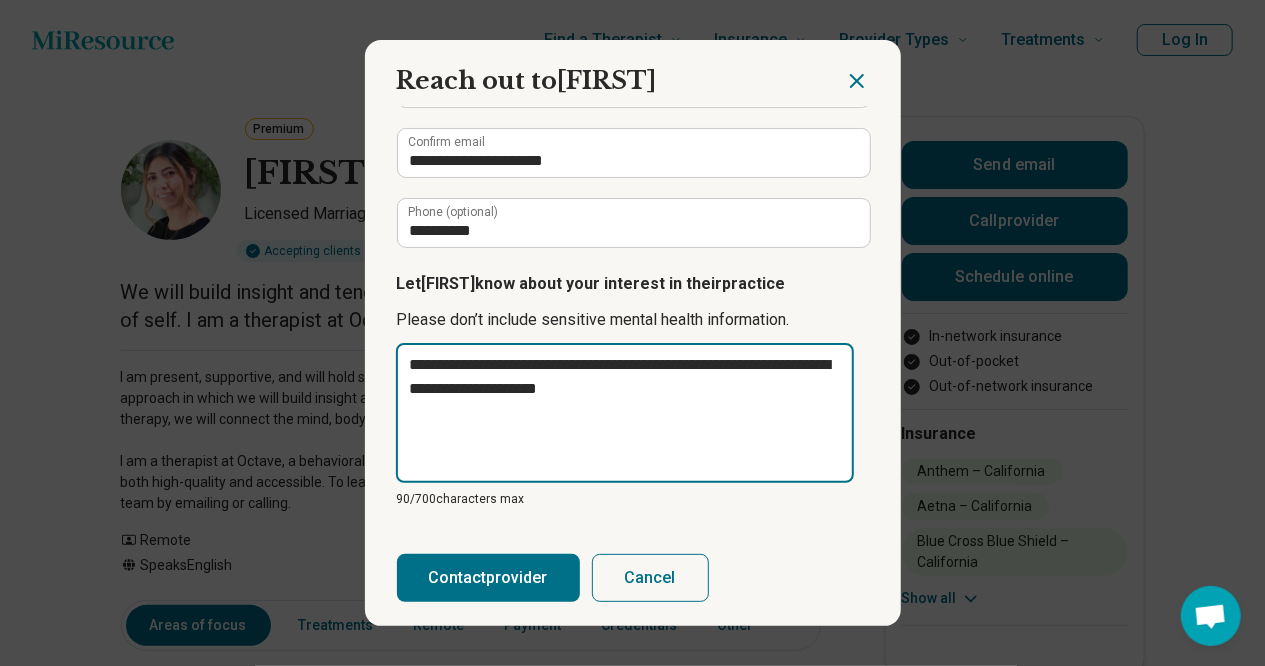 type on "**********" 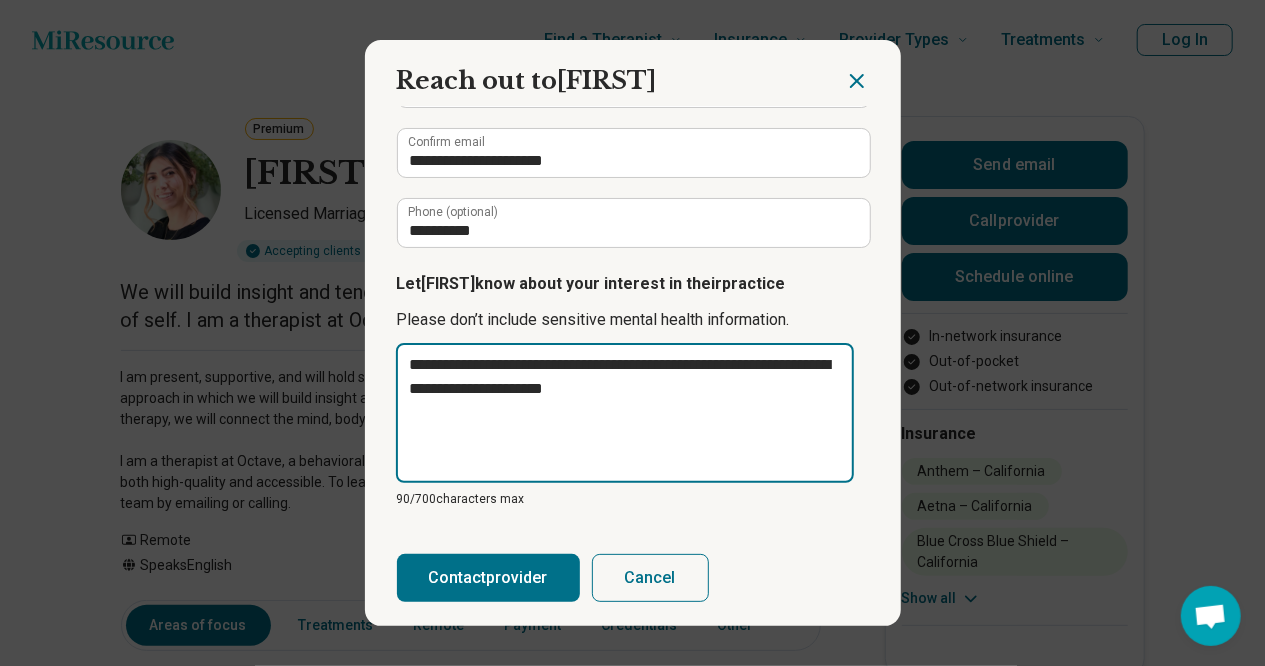 type on "**********" 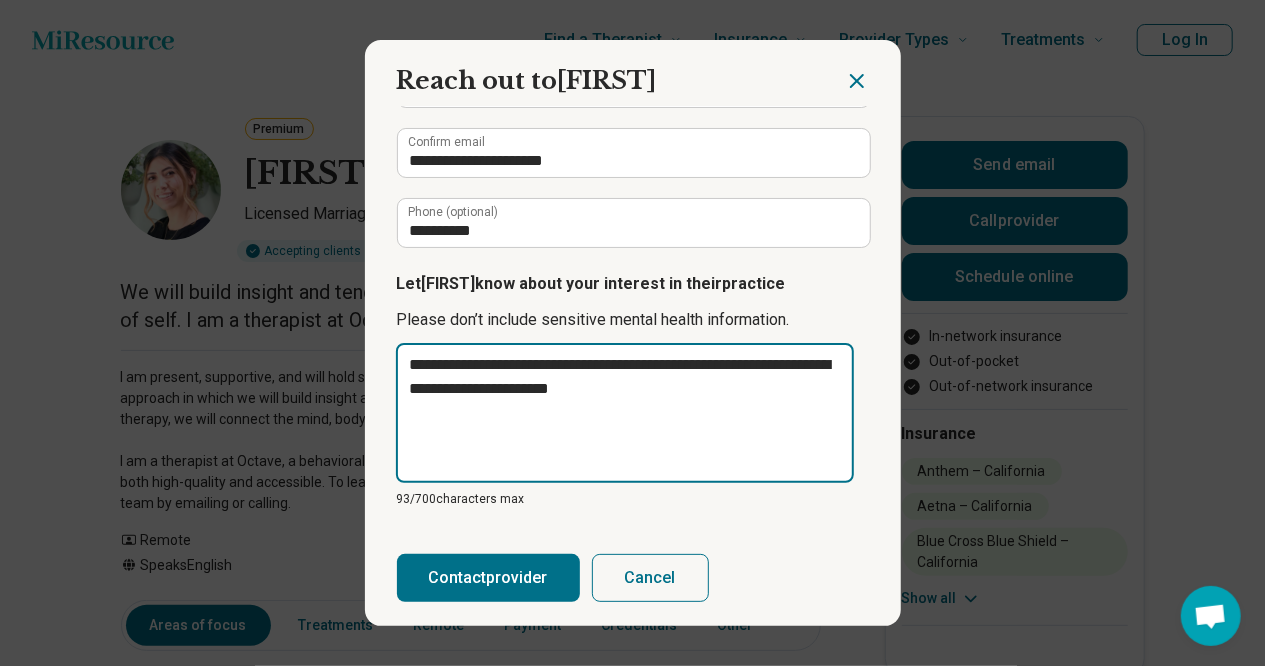 type on "**********" 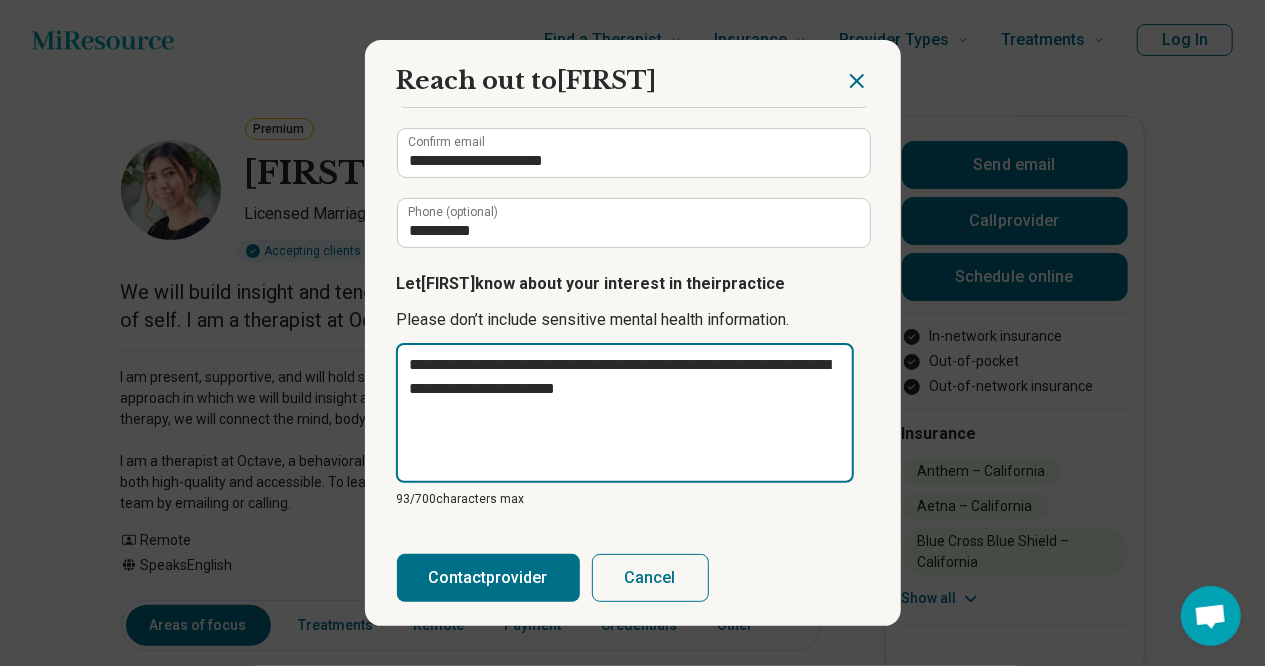 type on "**********" 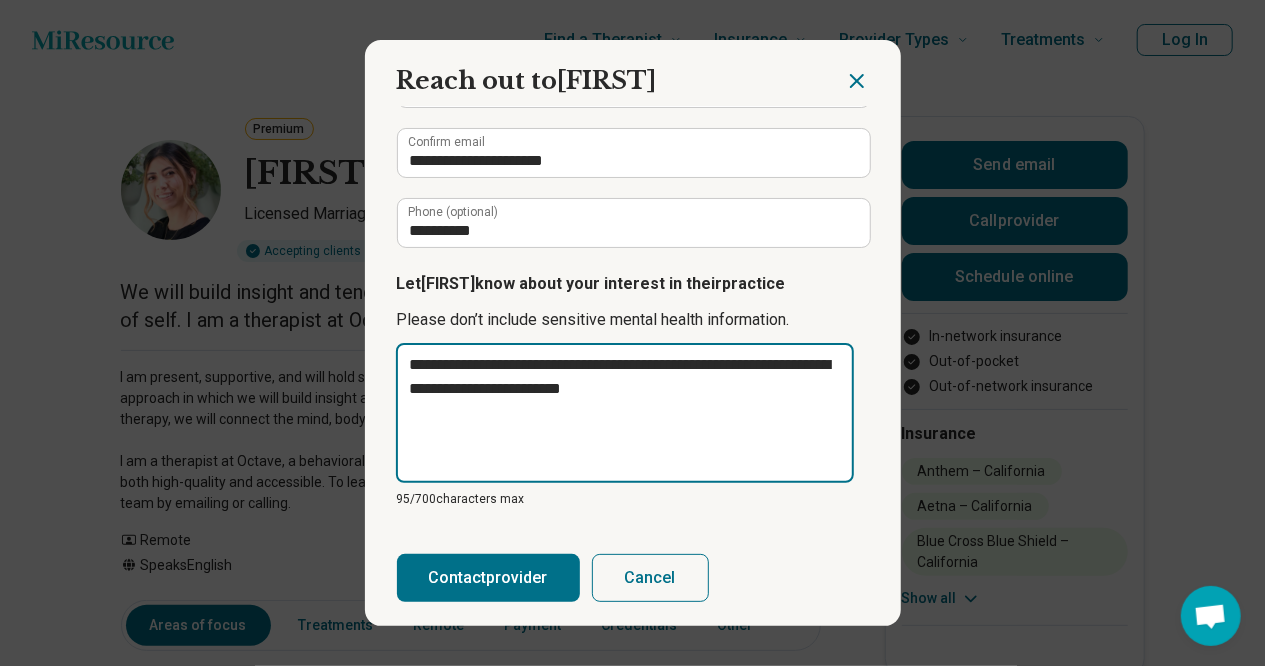 type on "**********" 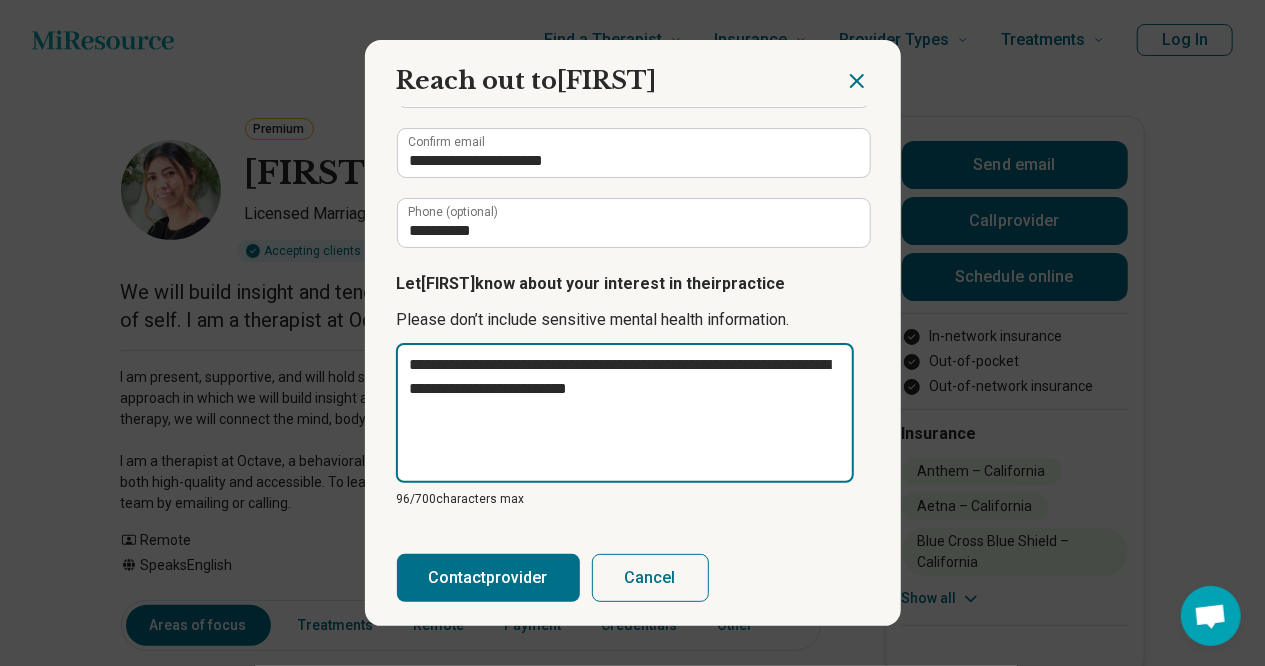 type on "**********" 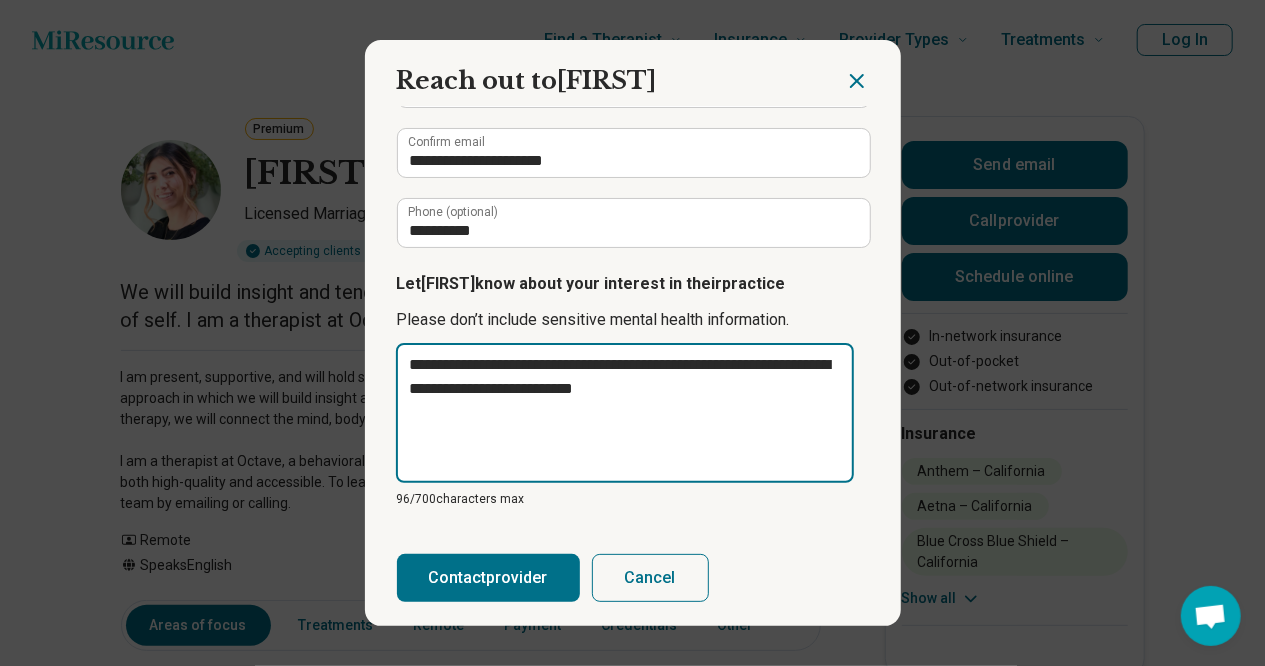 type on "**********" 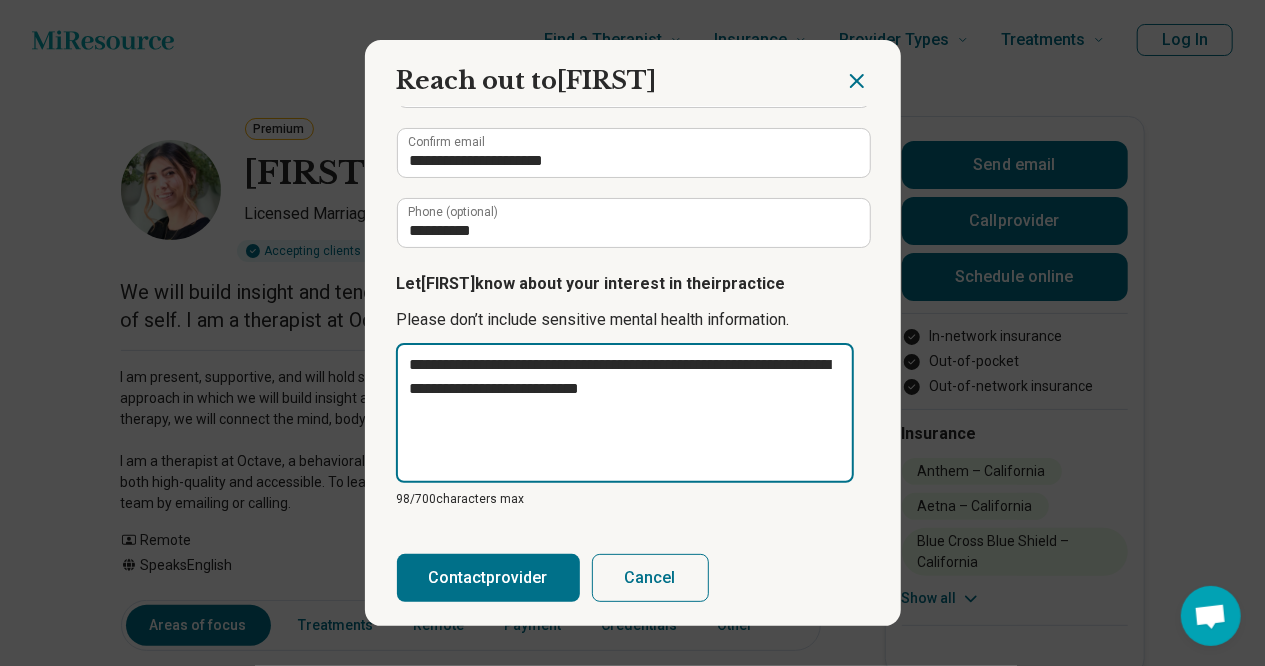 type 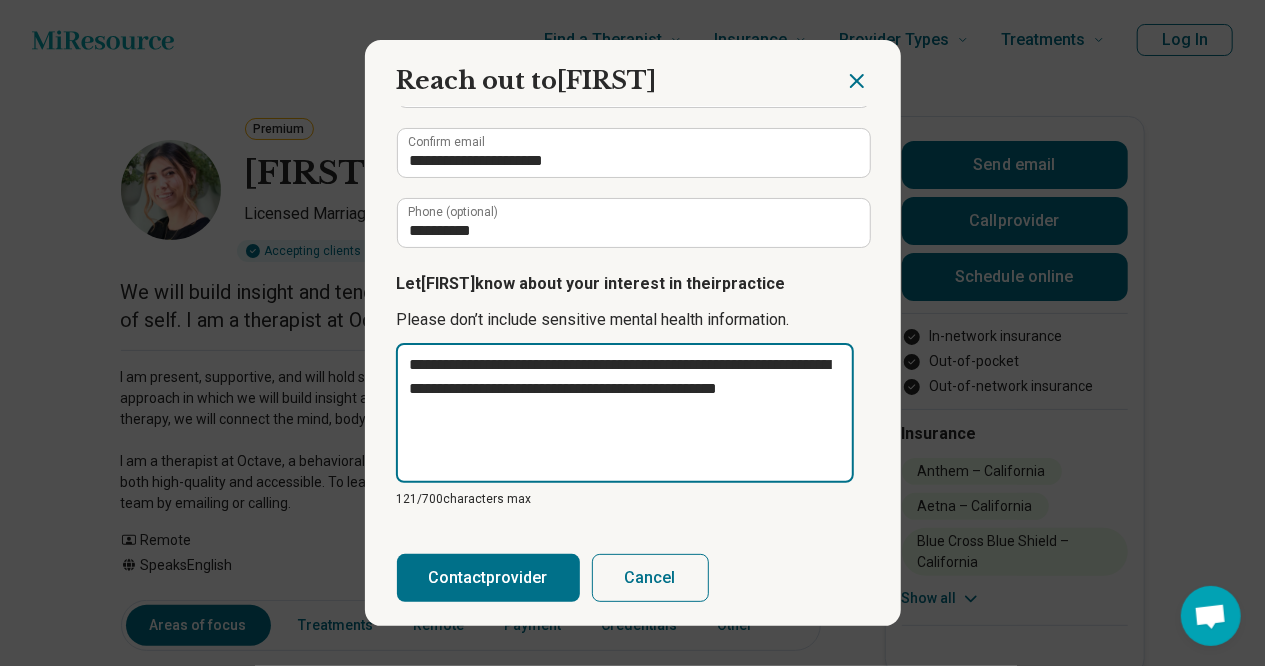drag, startPoint x: 620, startPoint y: 385, endPoint x: 599, endPoint y: 382, distance: 21.213203 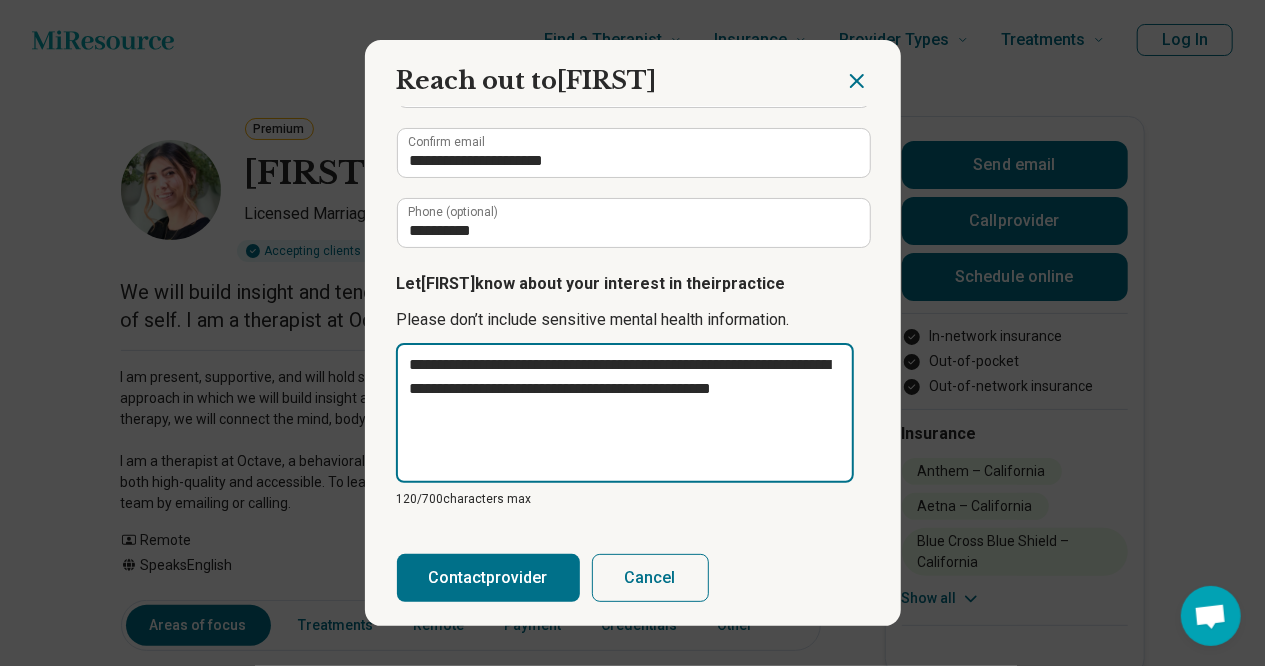 click on "**********" at bounding box center [625, 413] 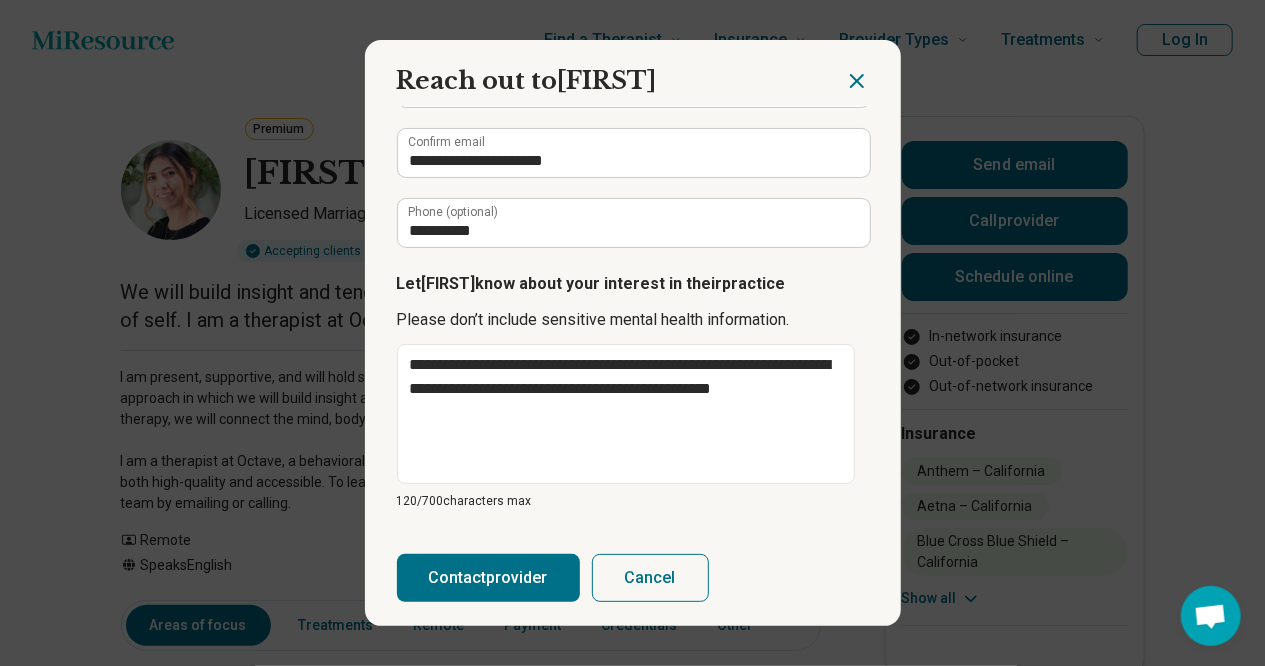 click on "Contact  provider" at bounding box center (488, 578) 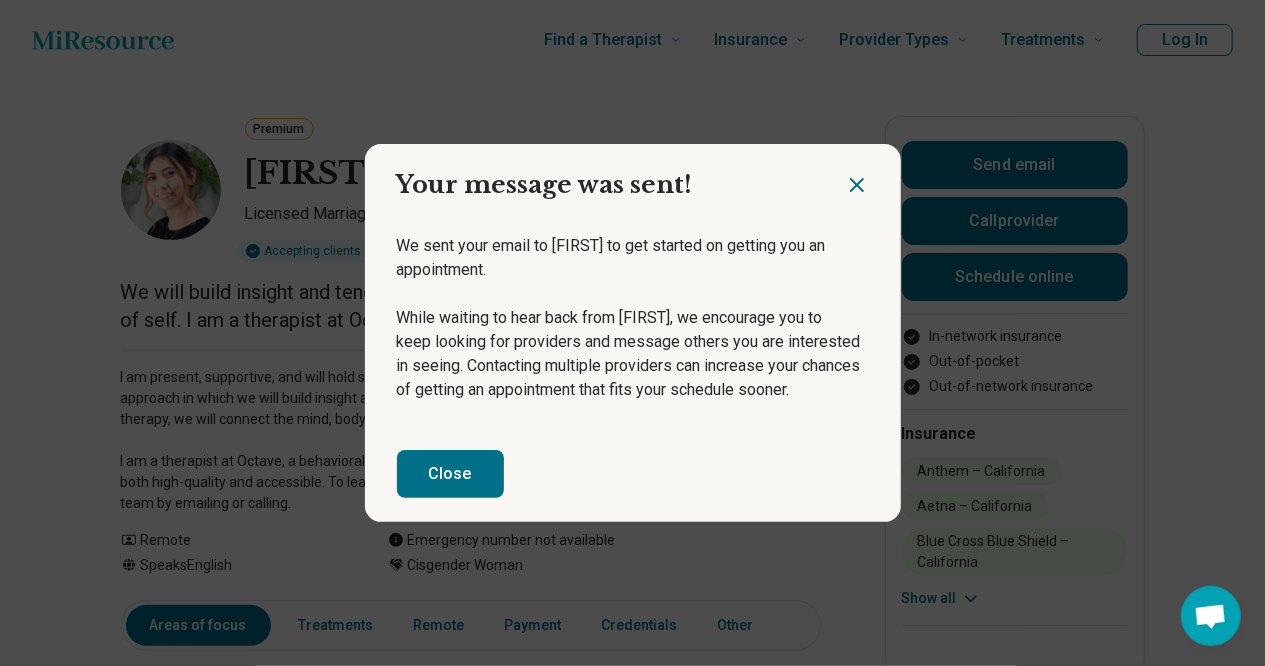 click on "Close" at bounding box center (450, 474) 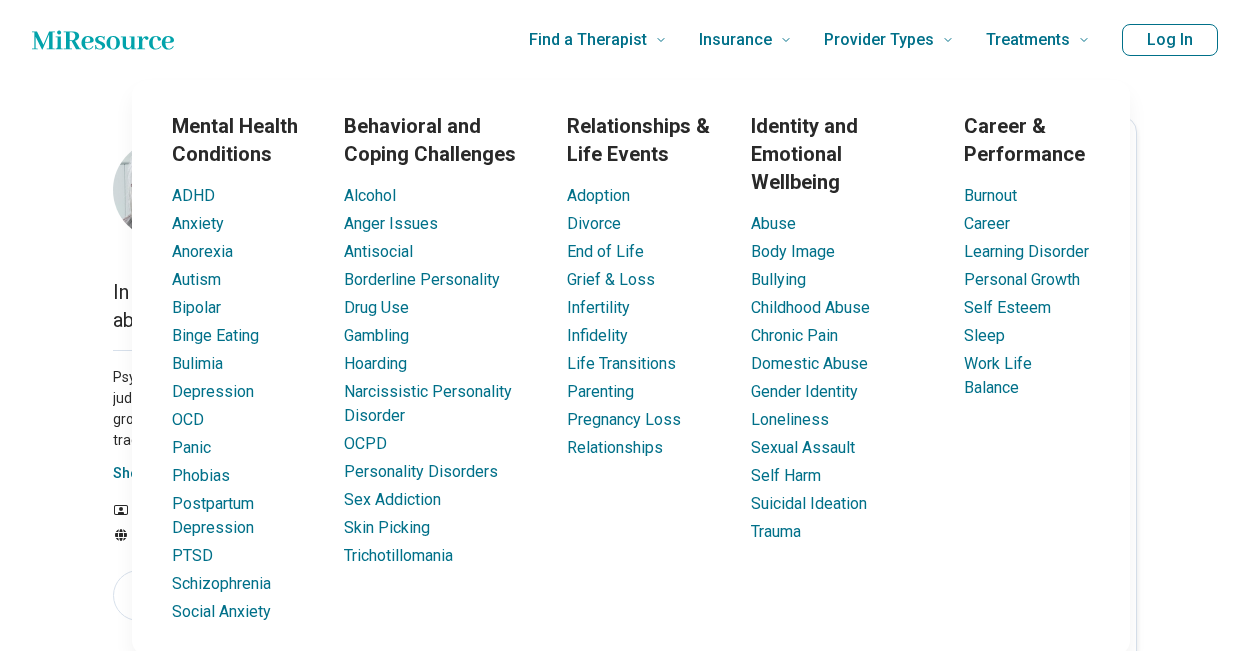 scroll, scrollTop: 0, scrollLeft: 0, axis: both 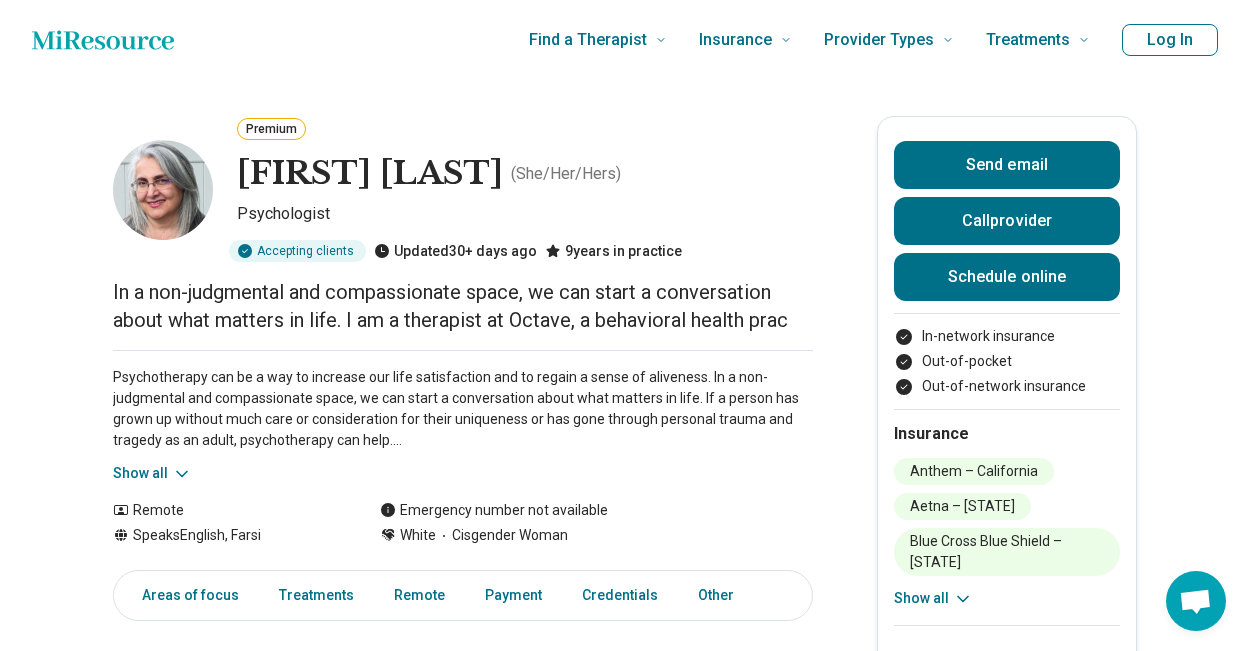 click on "Show all" at bounding box center [152, 473] 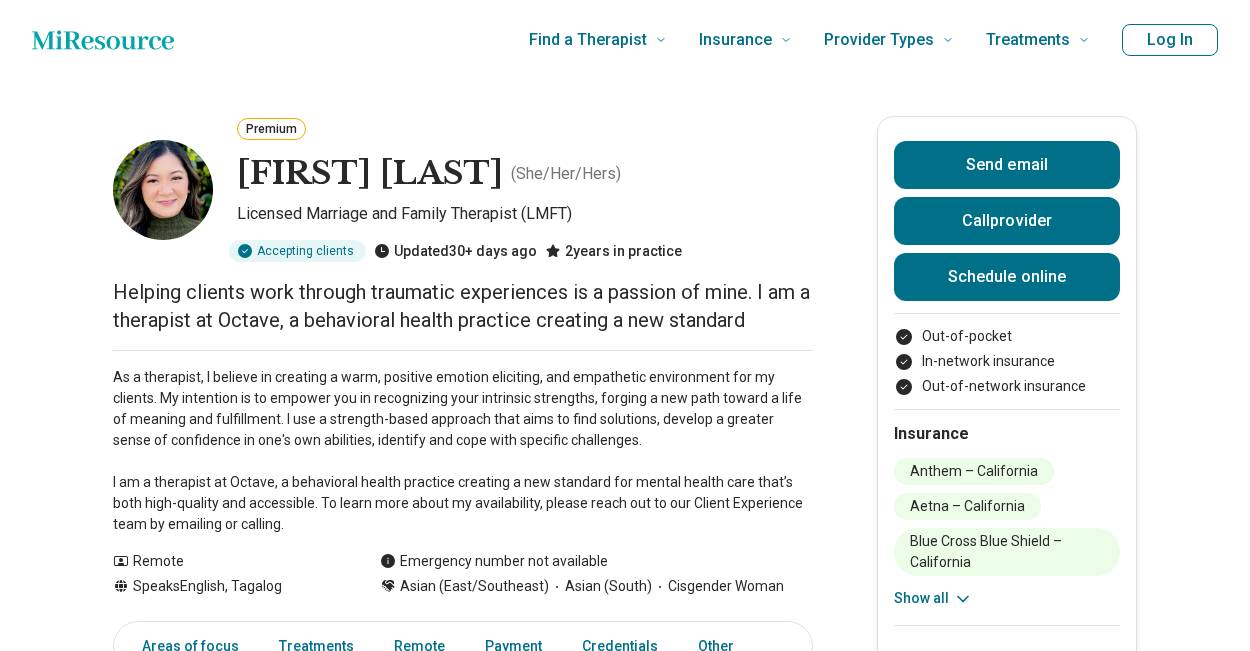 scroll, scrollTop: 0, scrollLeft: 0, axis: both 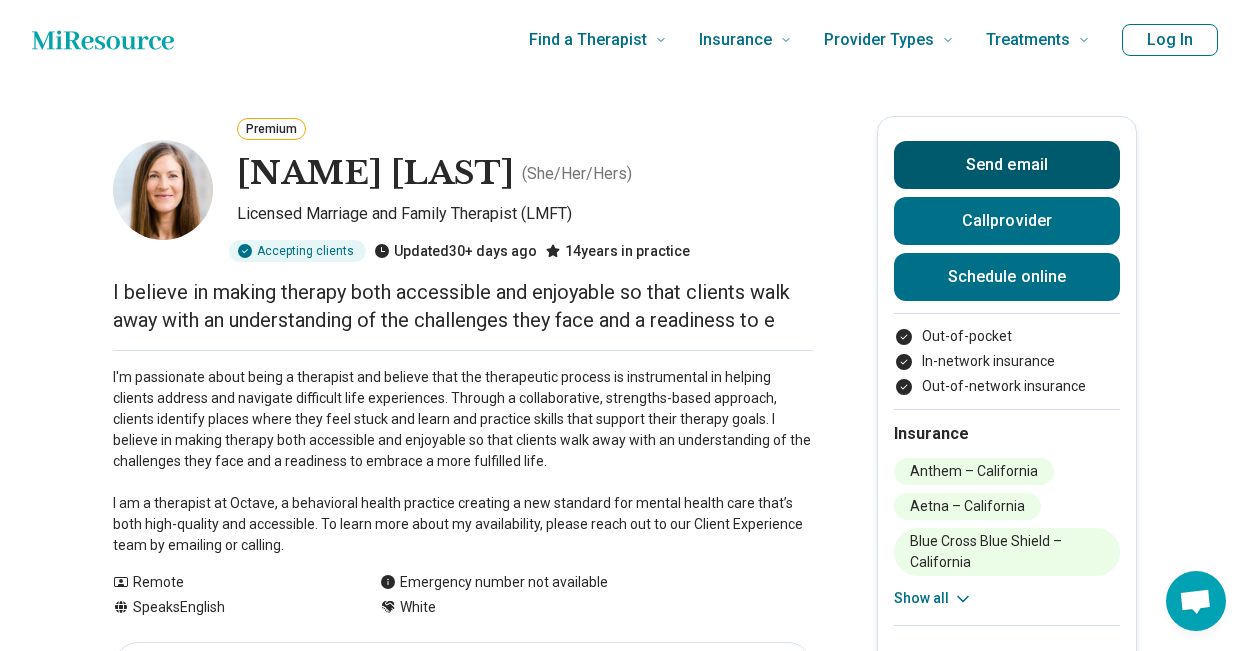 click on "Send email" at bounding box center [1007, 165] 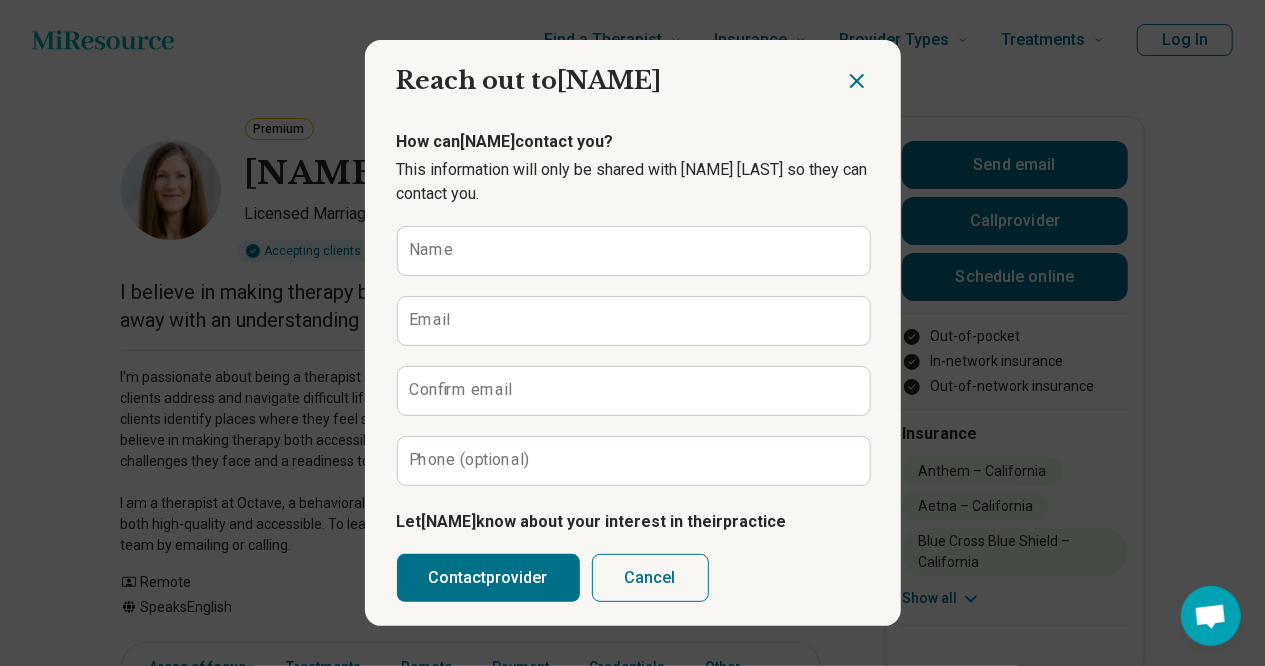click 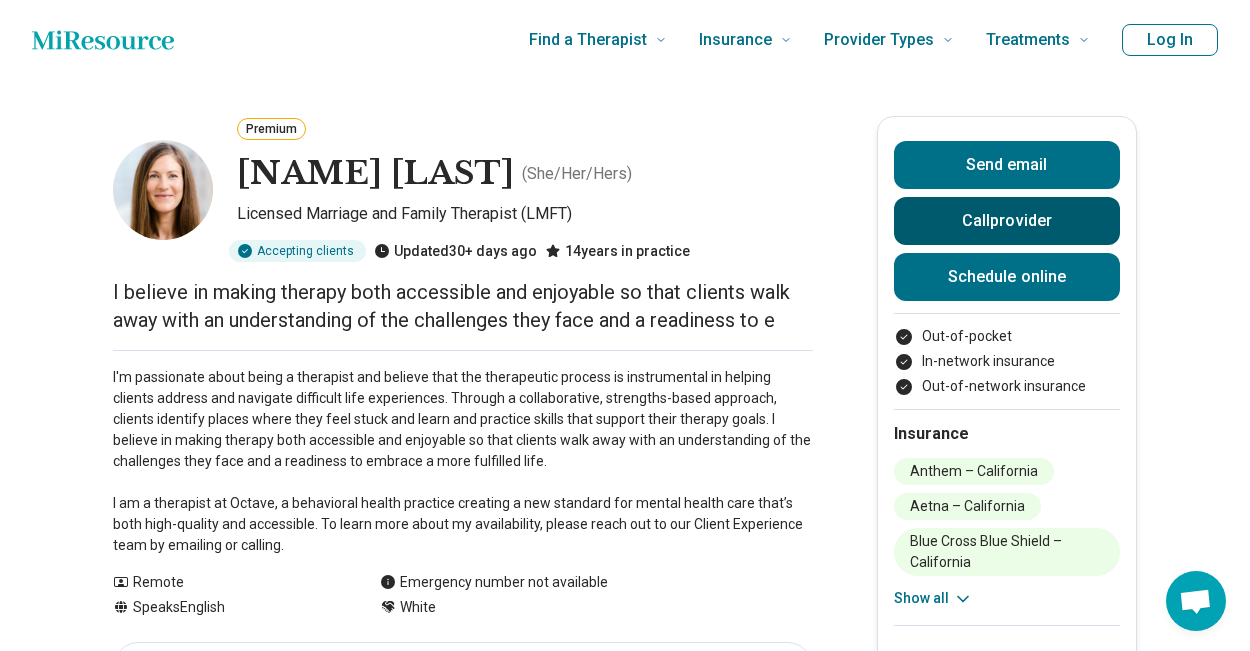 click on "Call  provider" at bounding box center [1007, 221] 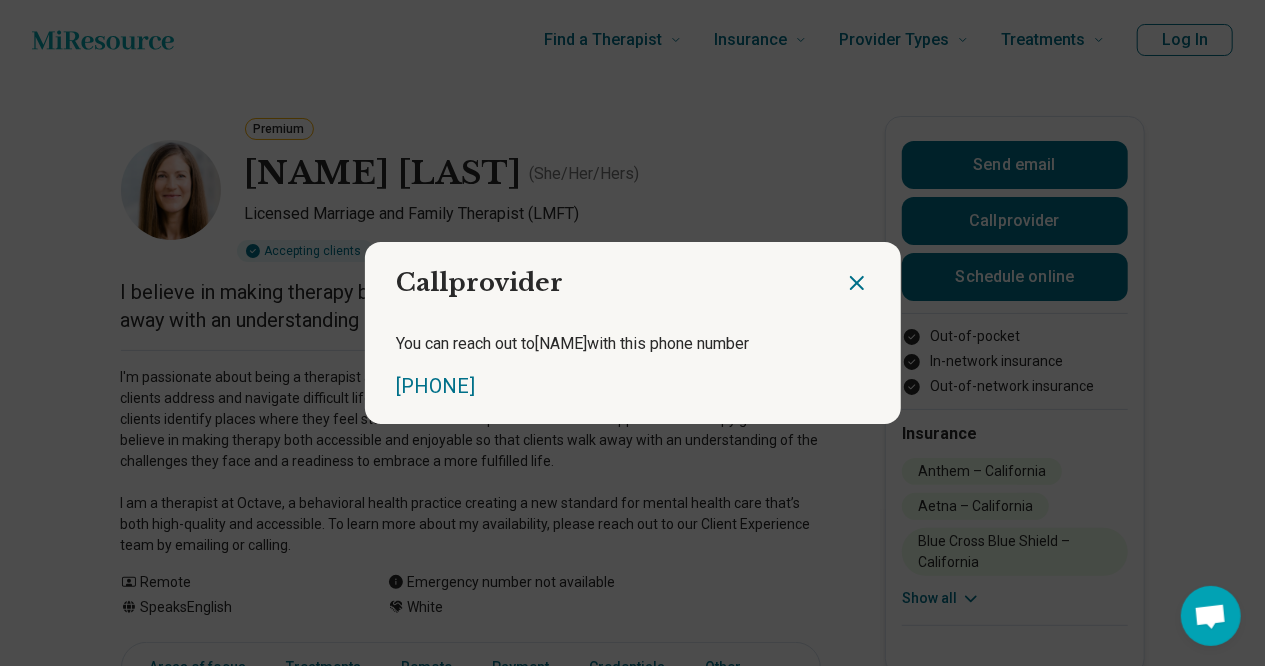 click 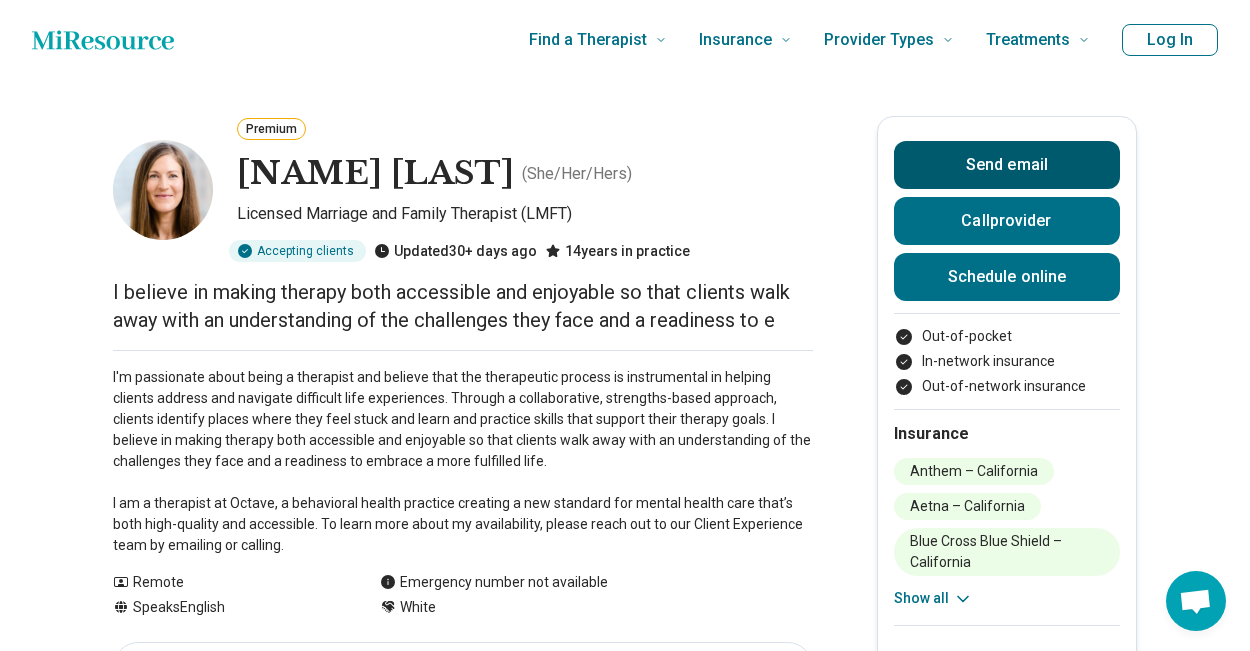 click on "Send email" at bounding box center (1007, 165) 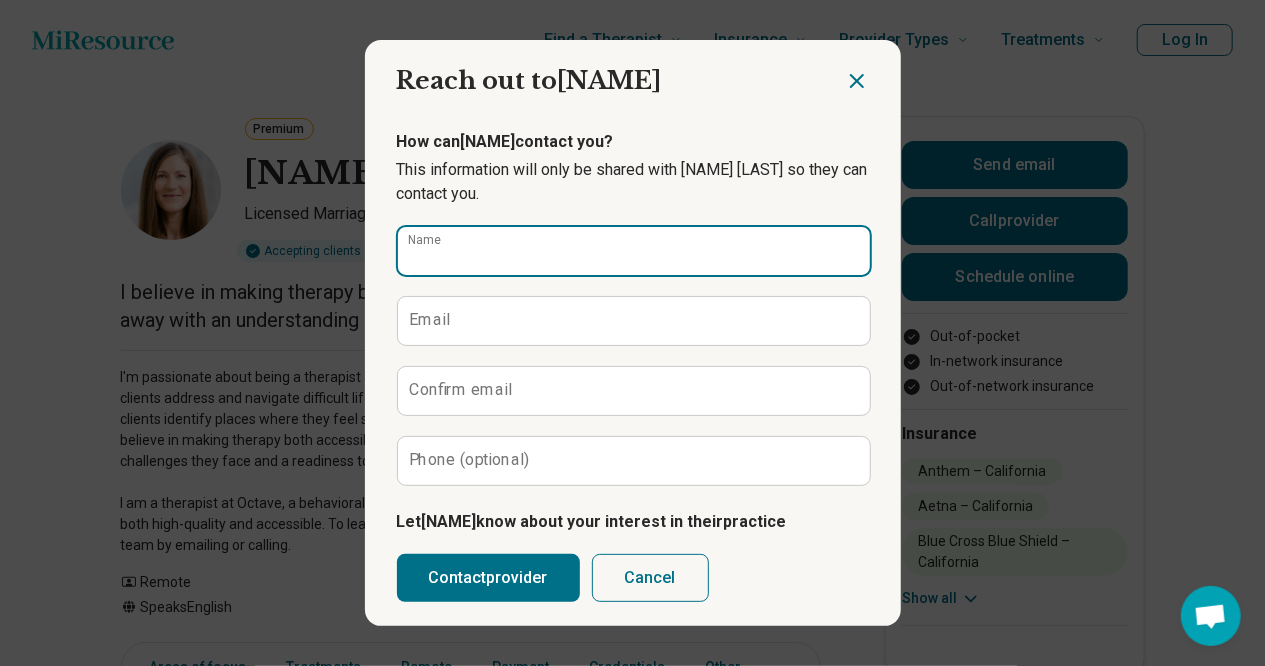 click on "Name" at bounding box center (634, 251) 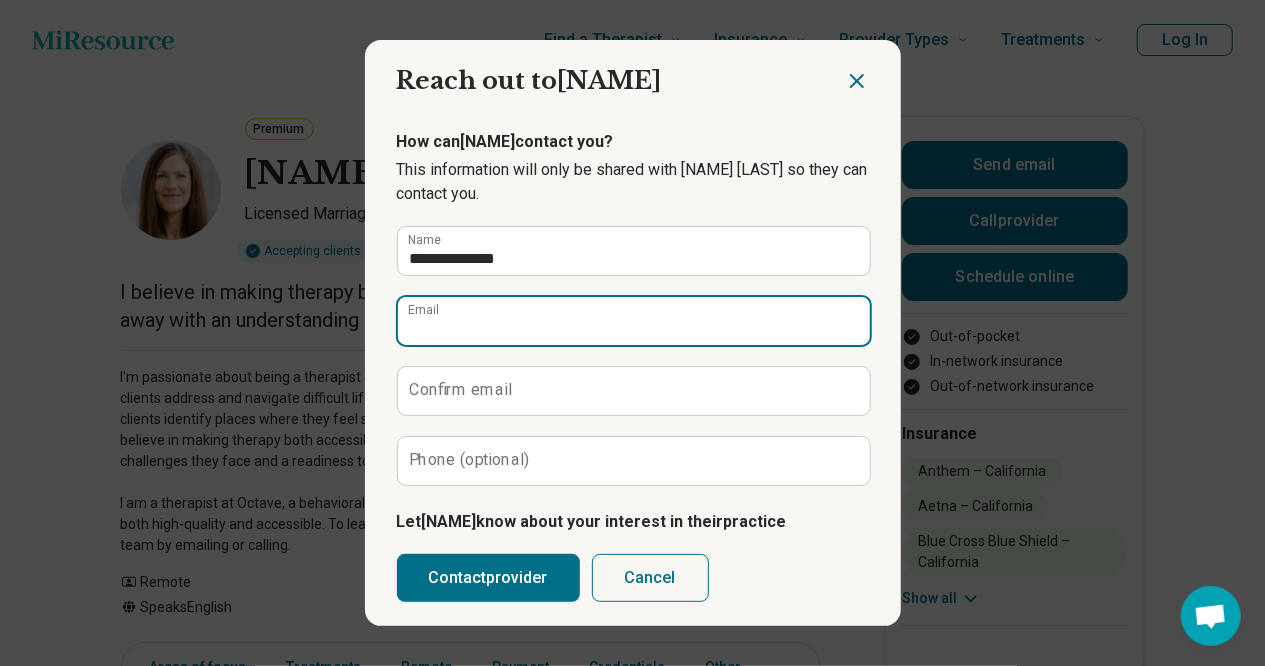 click on "Email" at bounding box center (634, 321) 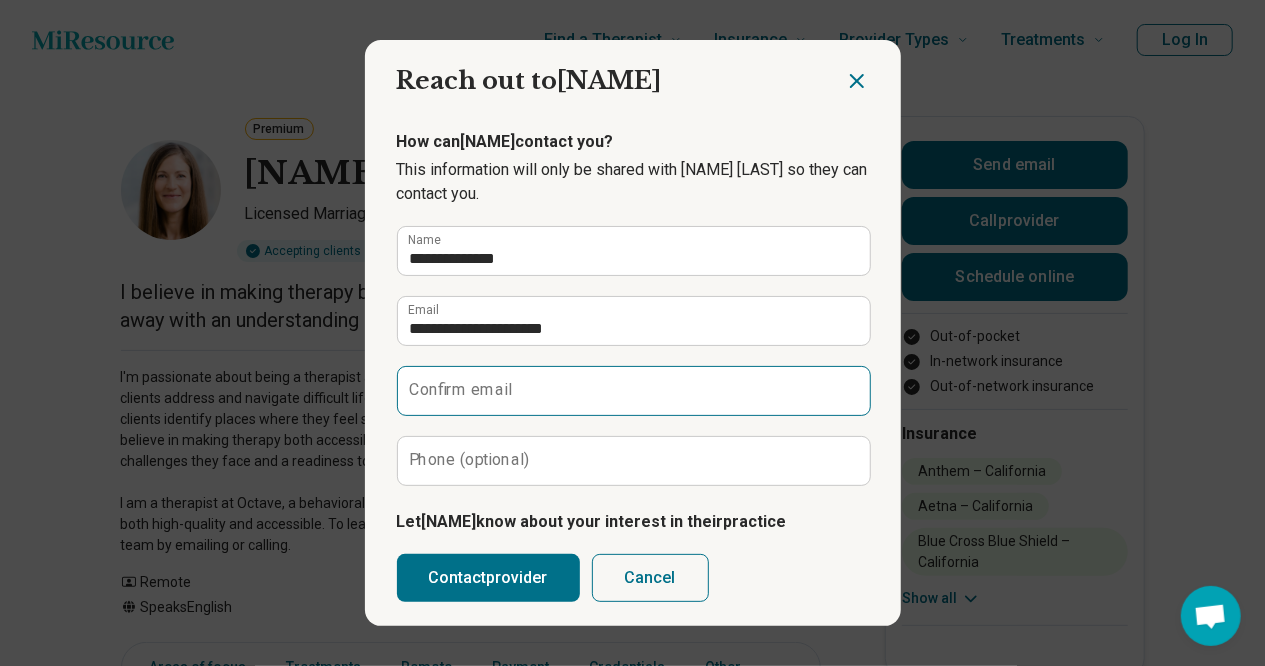 click on "**********" at bounding box center [633, 356] 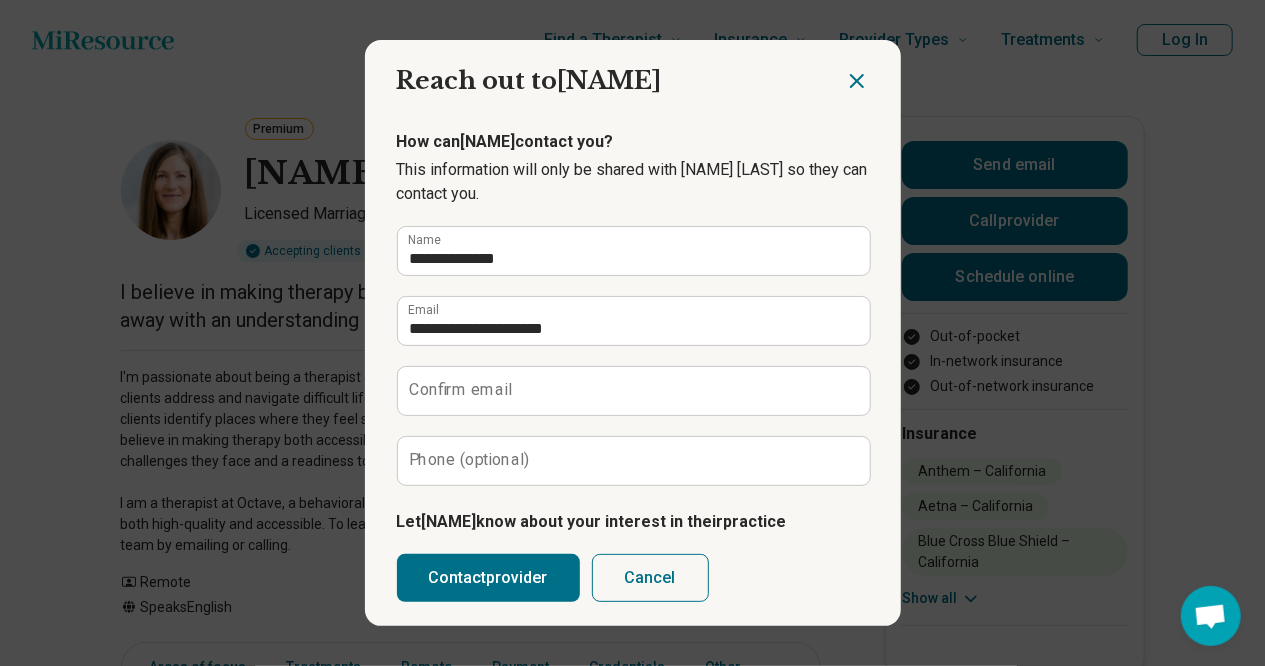 click on "Confirm email" at bounding box center (460, 390) 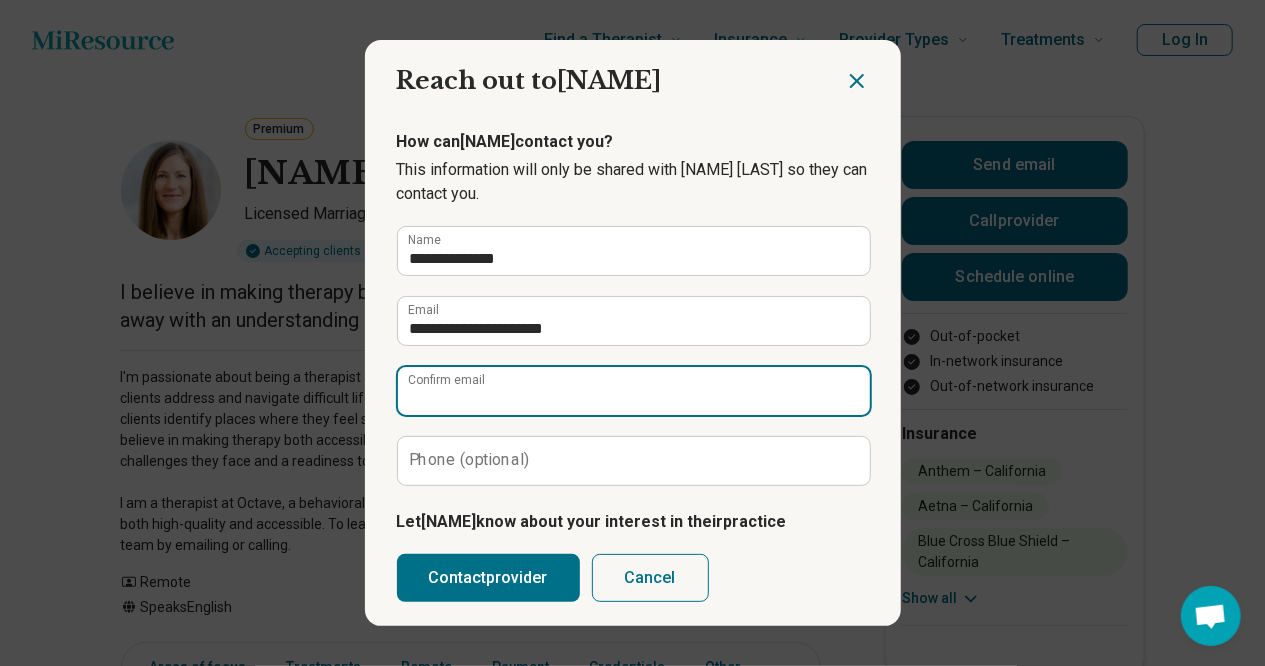 click on "Confirm email" at bounding box center (634, 391) 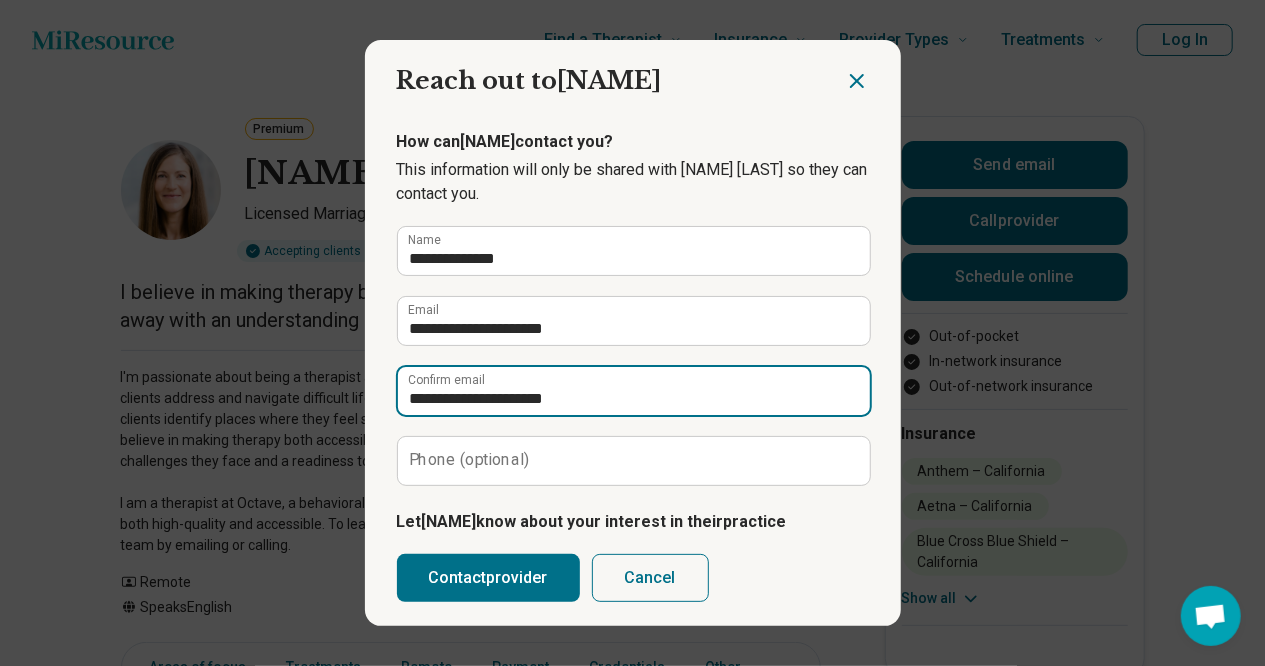 type on "**********" 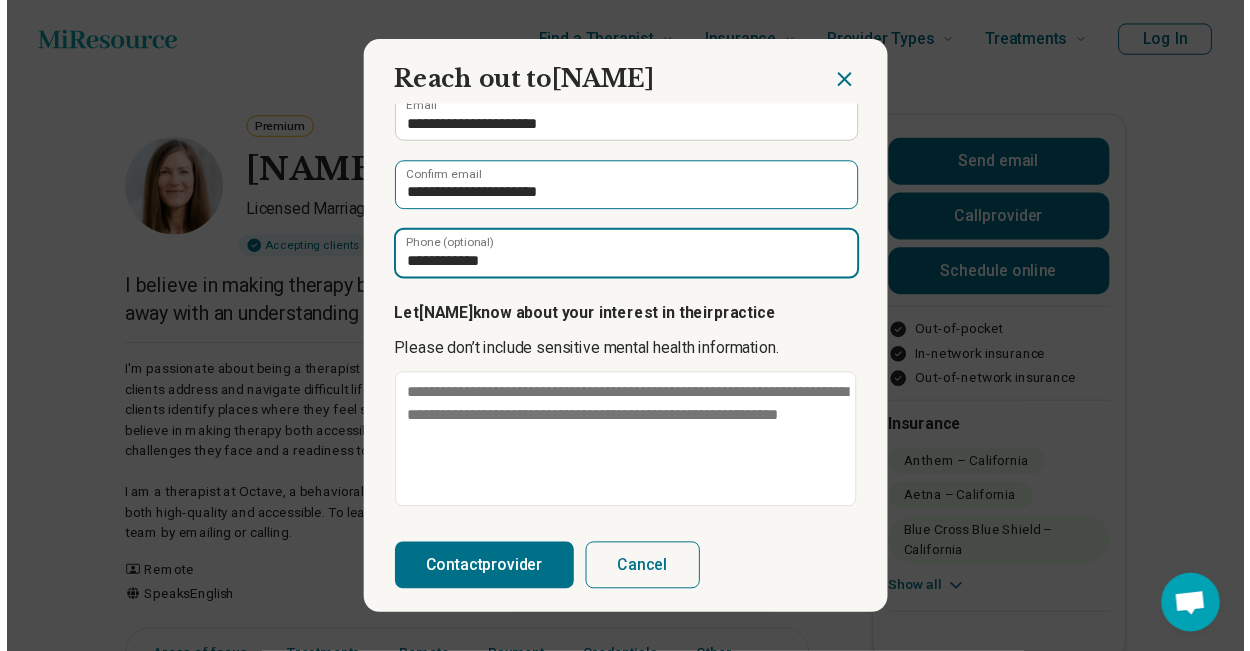 scroll, scrollTop: 238, scrollLeft: 0, axis: vertical 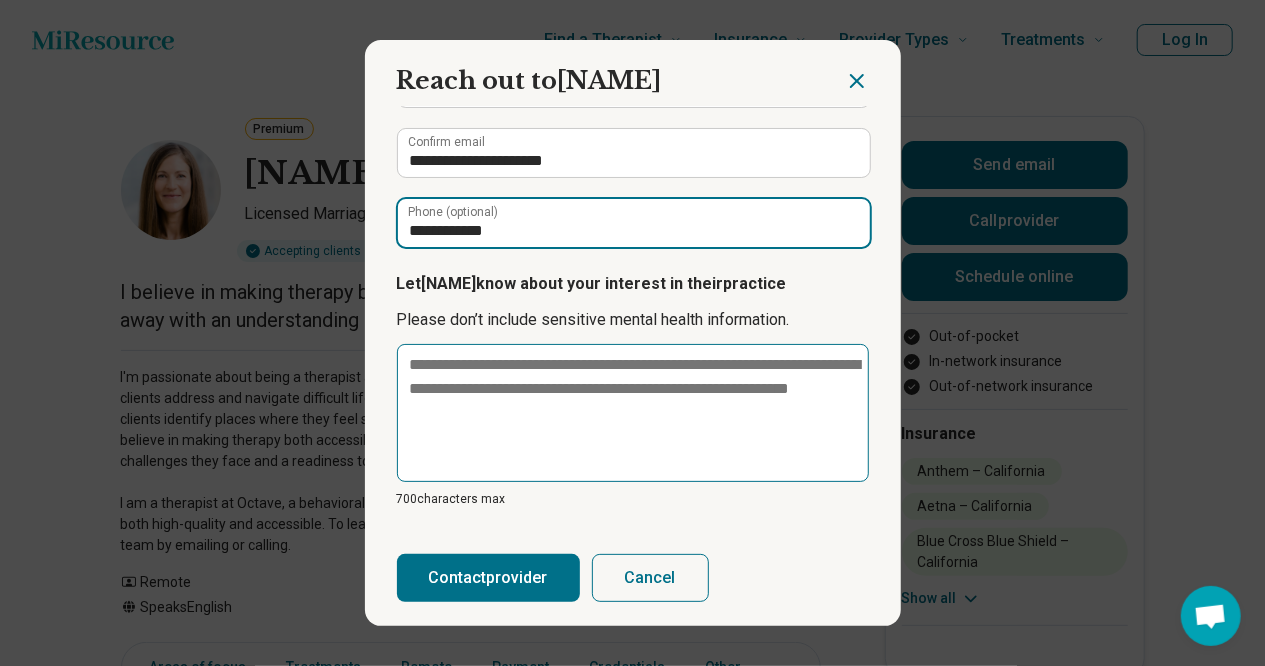 type on "**********" 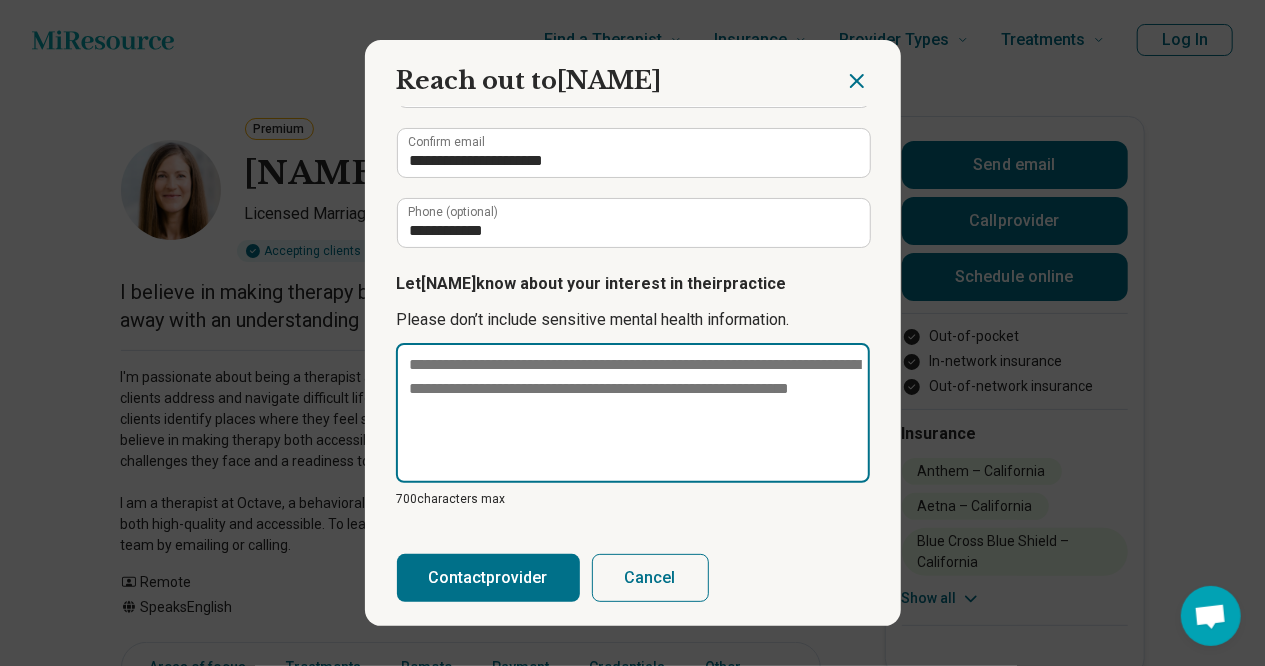 click at bounding box center [633, 413] 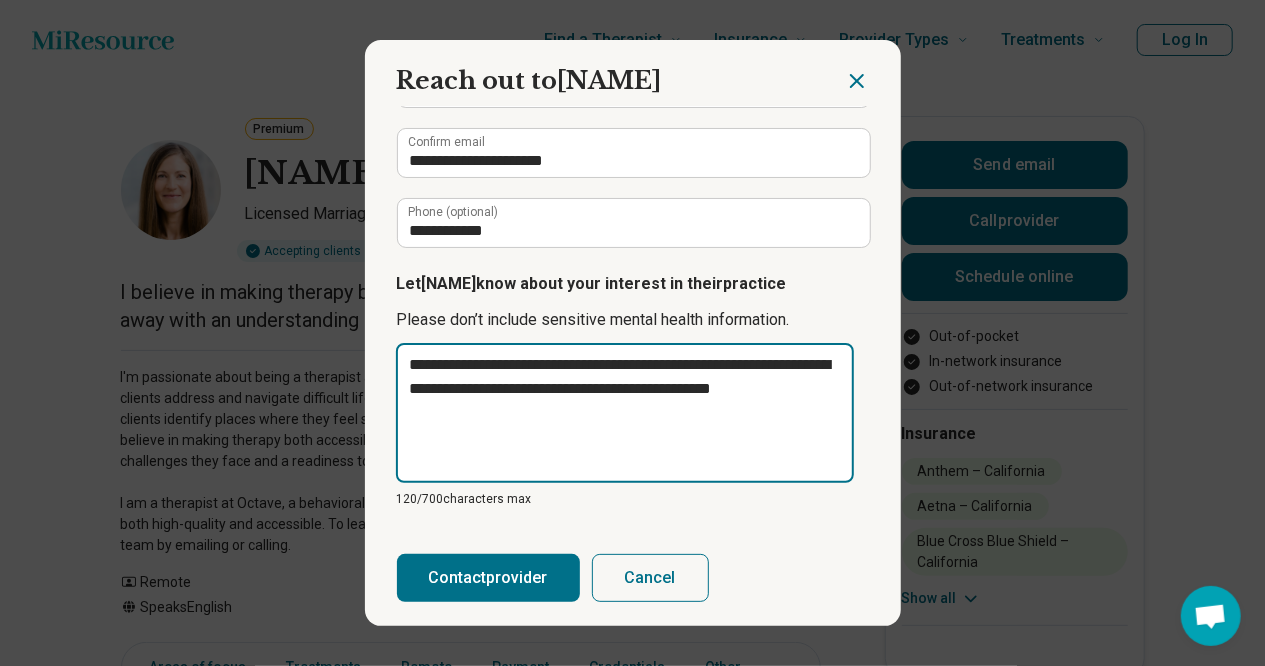 type on "**********" 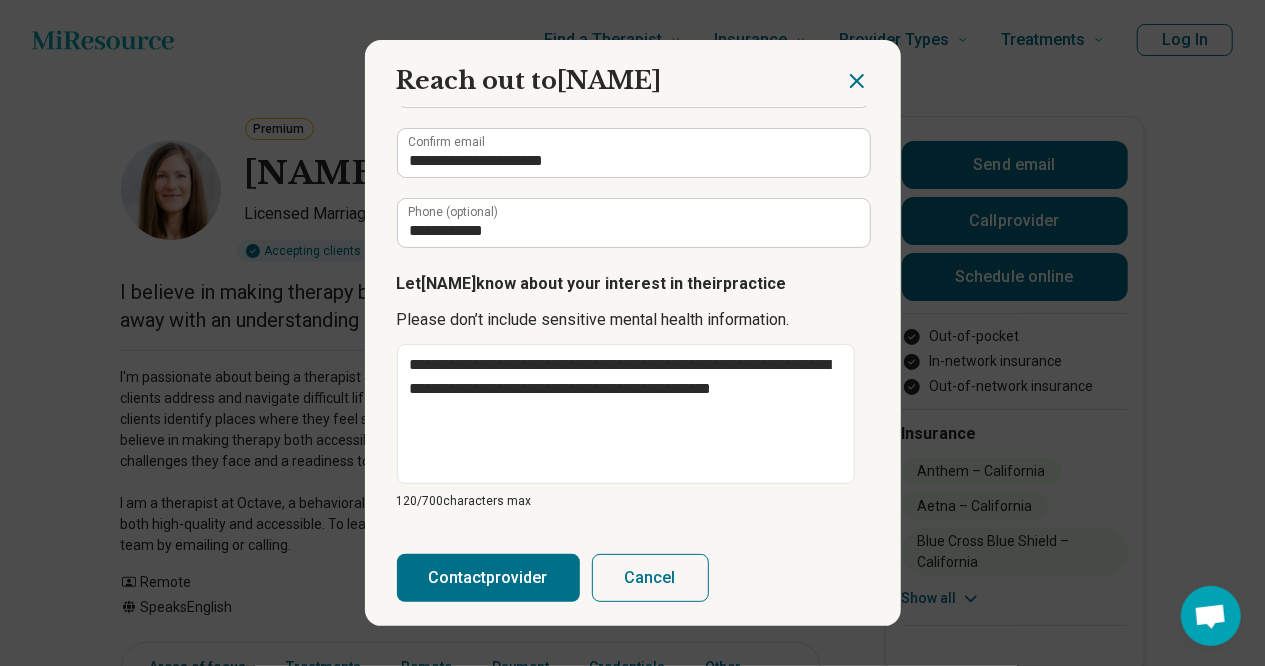 click on "Contact  provider" at bounding box center [488, 578] 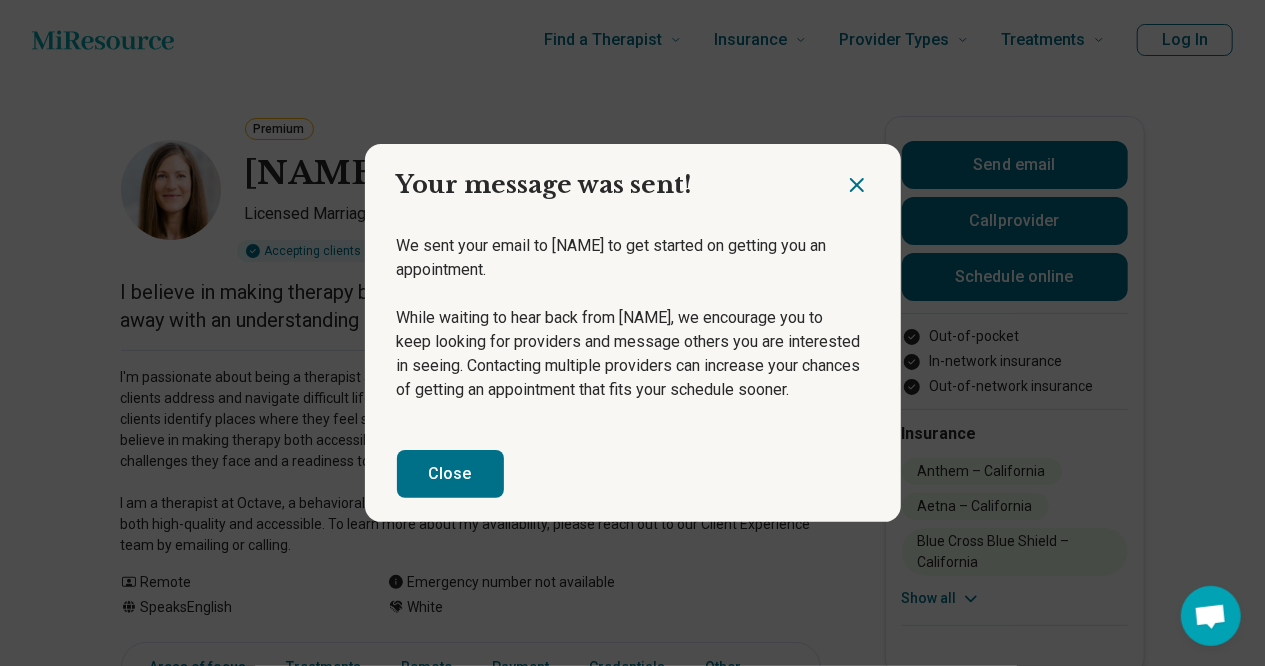 click on "Close" at bounding box center [450, 474] 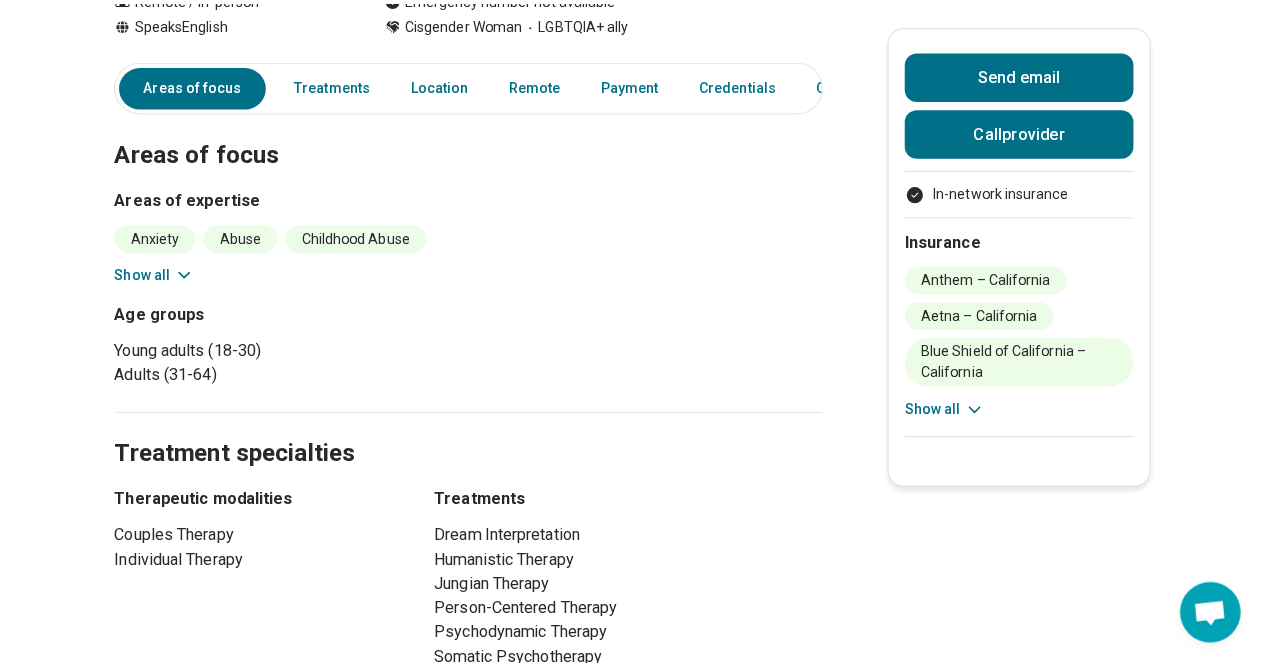 scroll, scrollTop: 100, scrollLeft: 0, axis: vertical 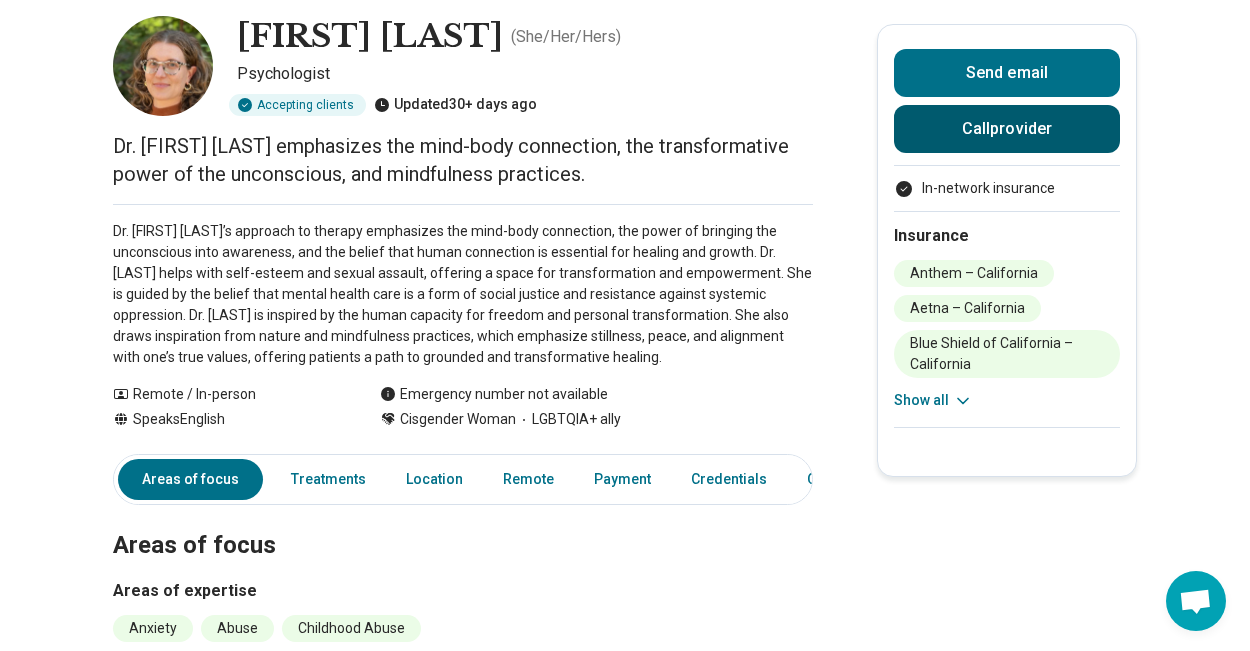 click on "Call  provider" at bounding box center (1007, 129) 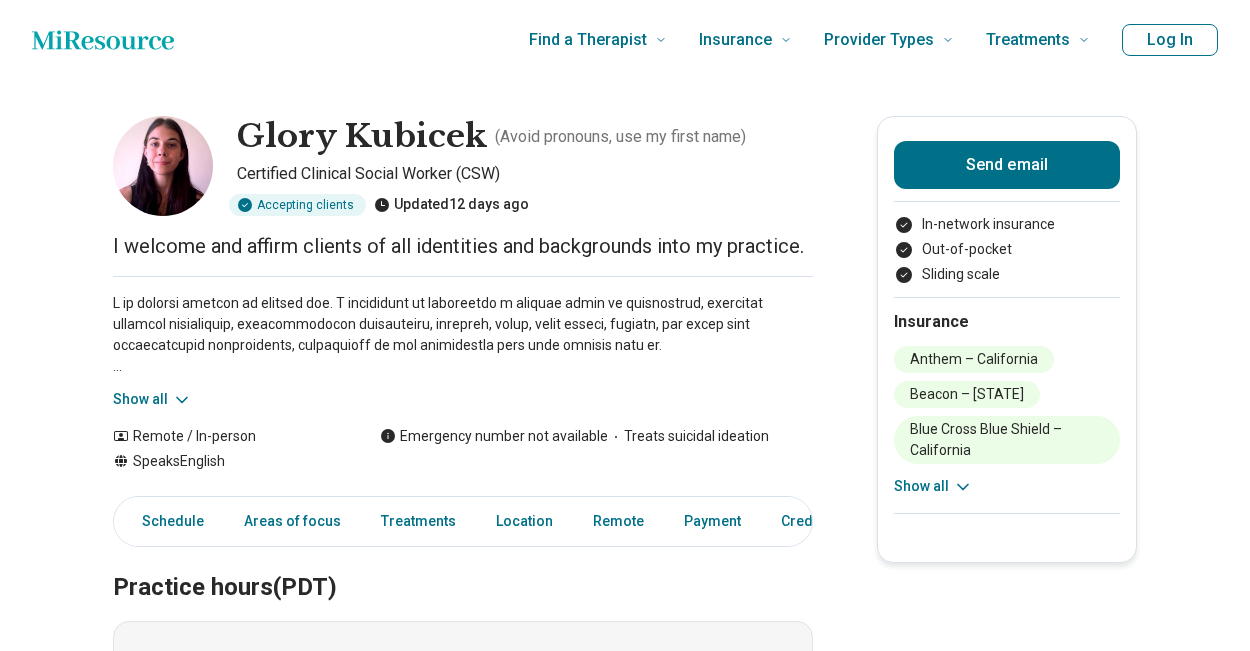 scroll, scrollTop: 0, scrollLeft: 0, axis: both 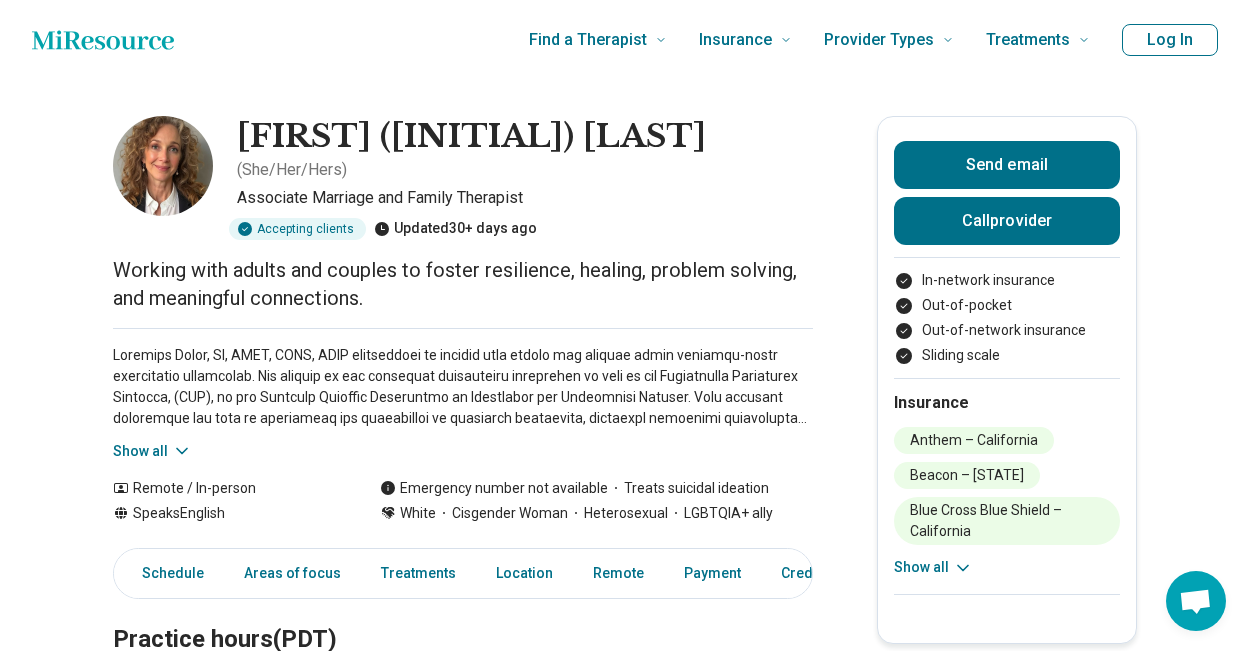 click 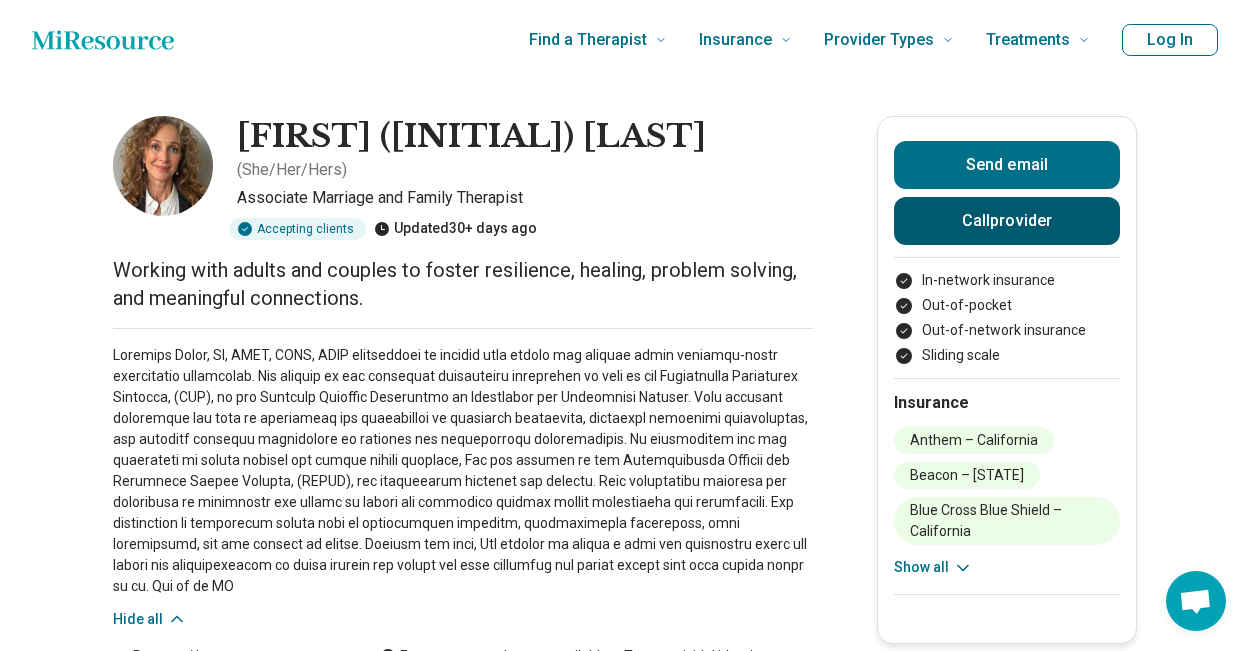 click on "Call  provider" at bounding box center [1007, 221] 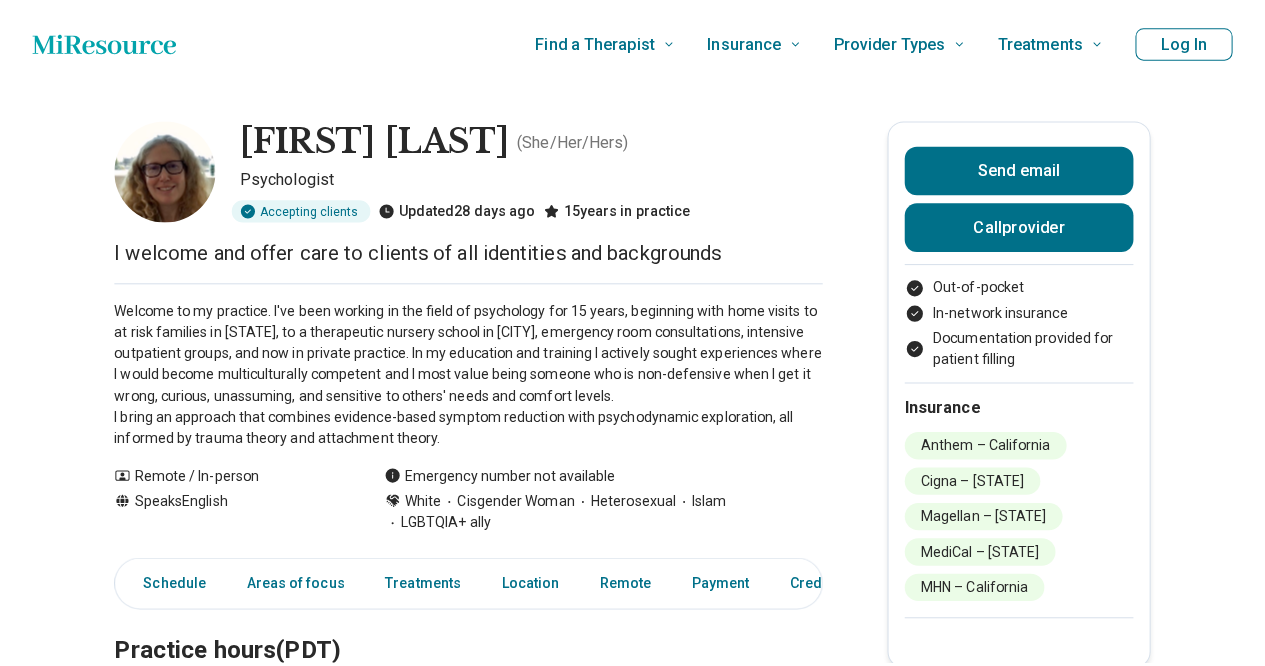 scroll, scrollTop: 0, scrollLeft: 0, axis: both 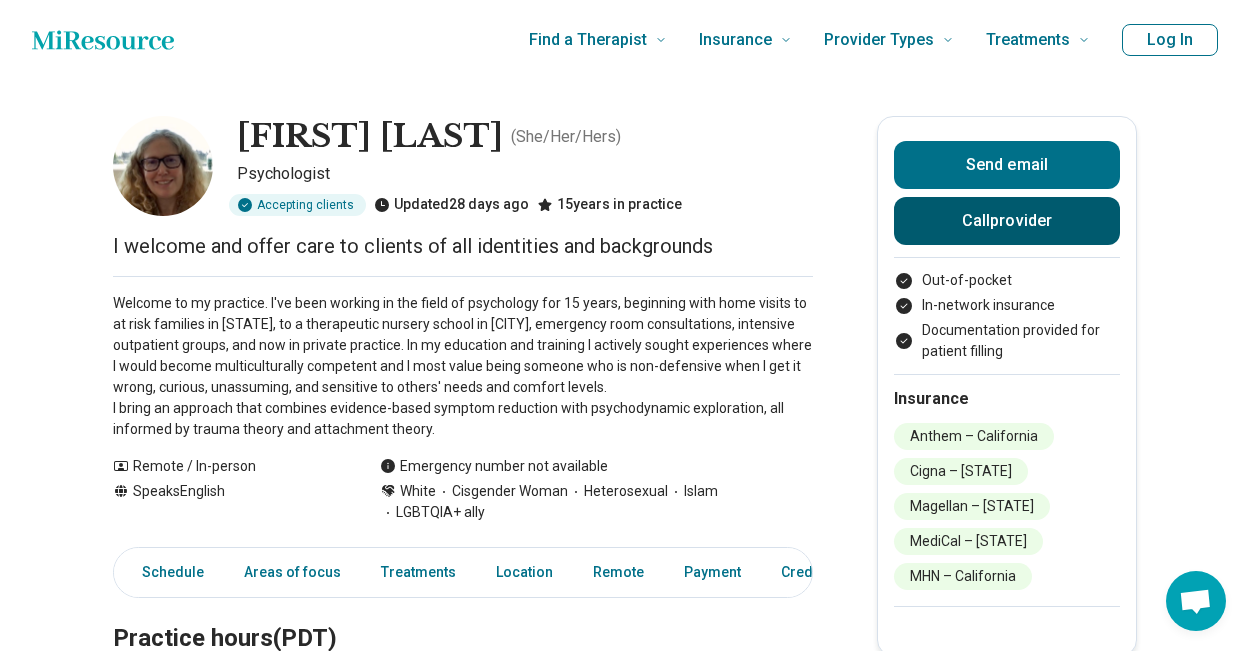 click on "Call  provider" at bounding box center [1007, 221] 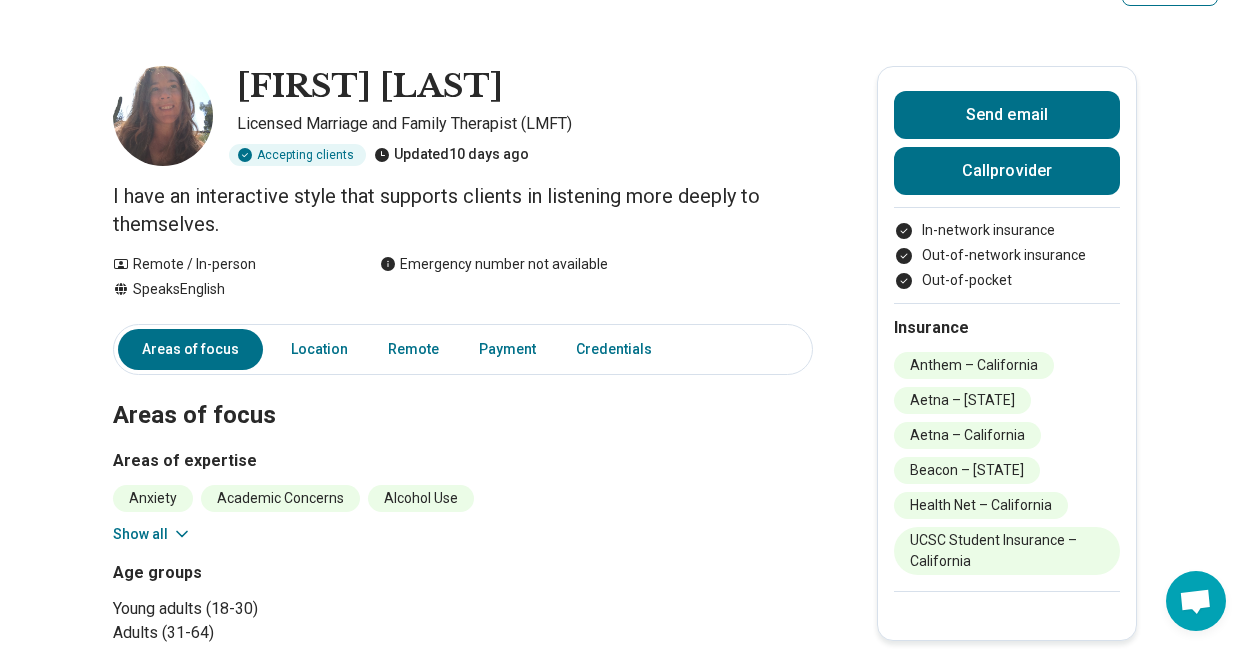 scroll, scrollTop: 0, scrollLeft: 0, axis: both 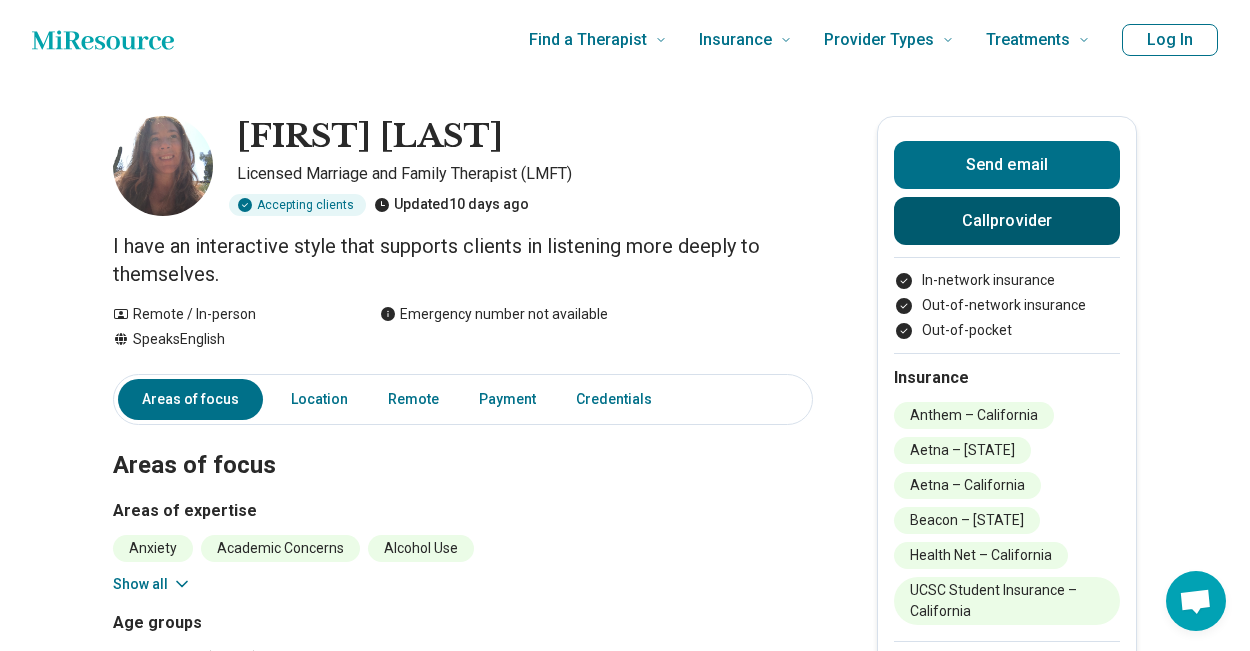 click on "Call  provider" at bounding box center [1007, 221] 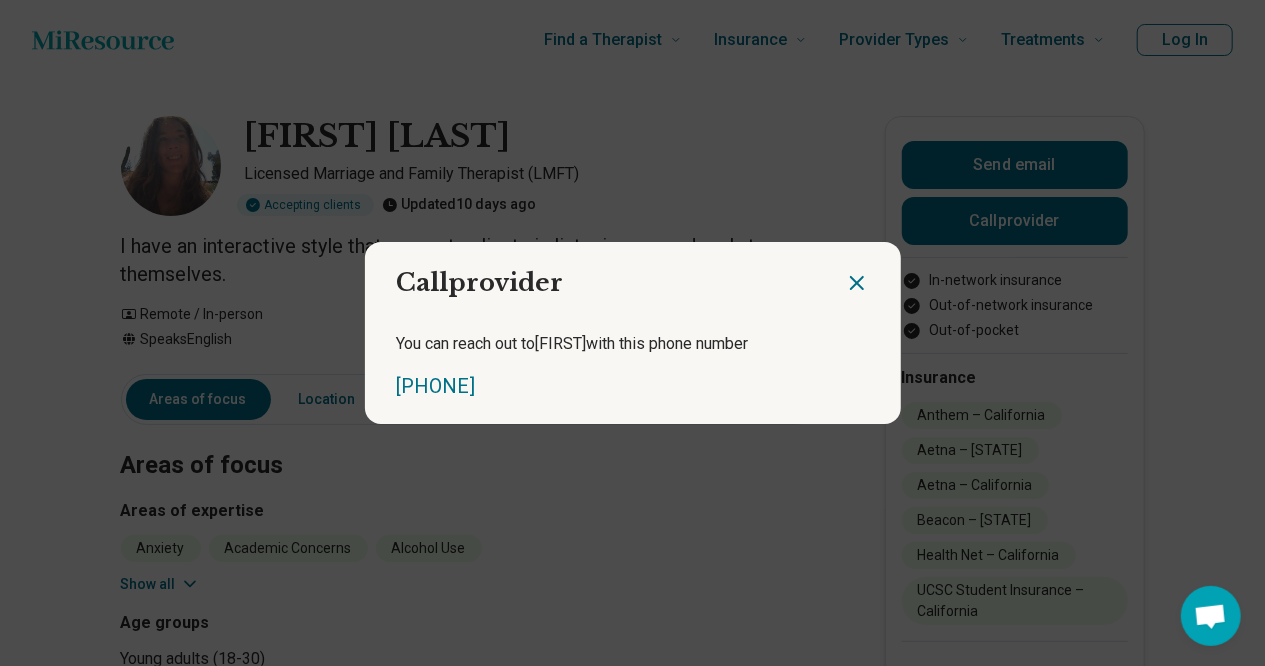 click 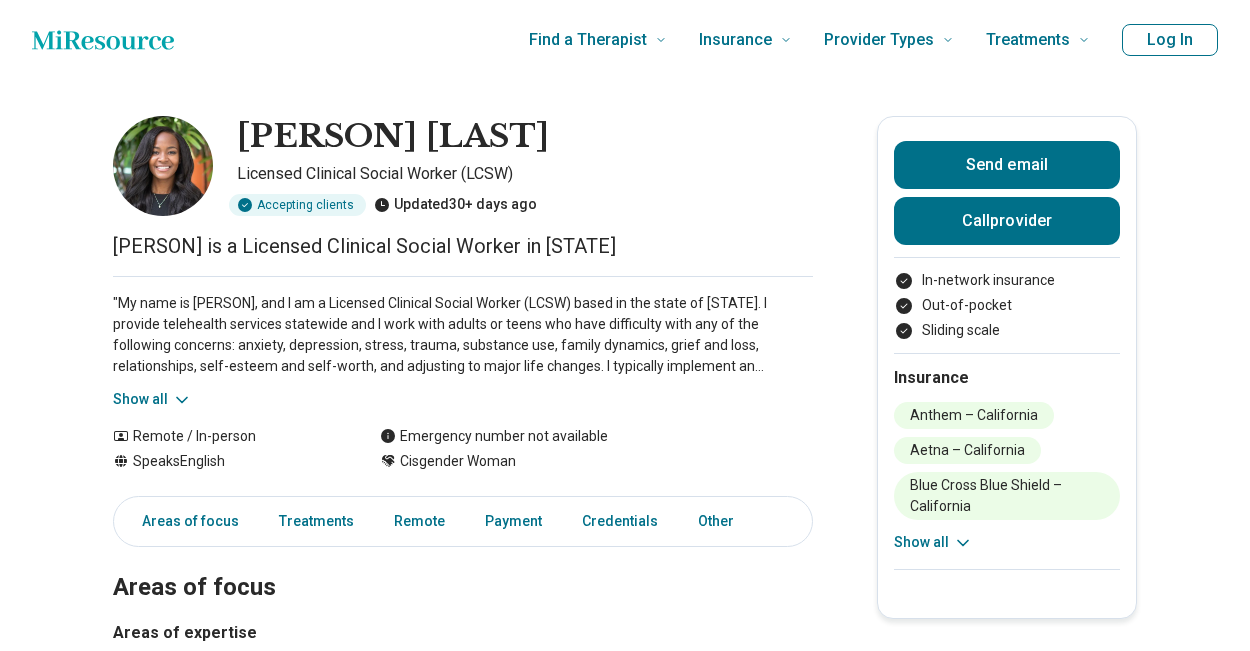 scroll, scrollTop: 0, scrollLeft: 0, axis: both 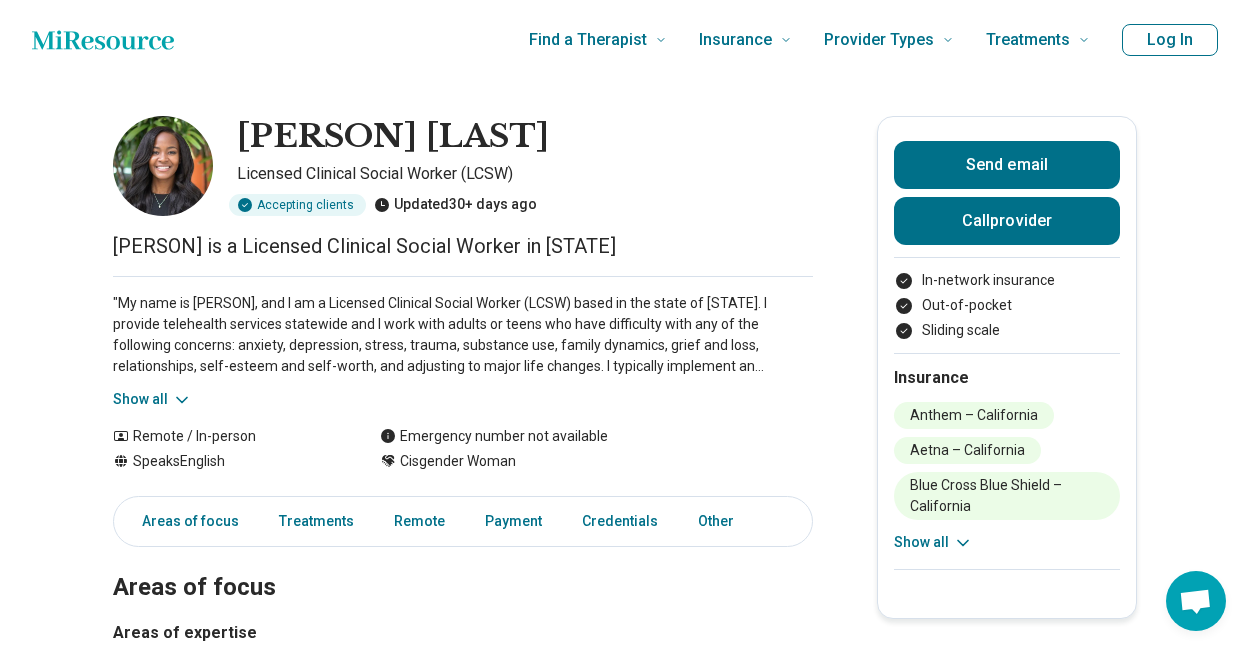 click on "Show all" at bounding box center (152, 399) 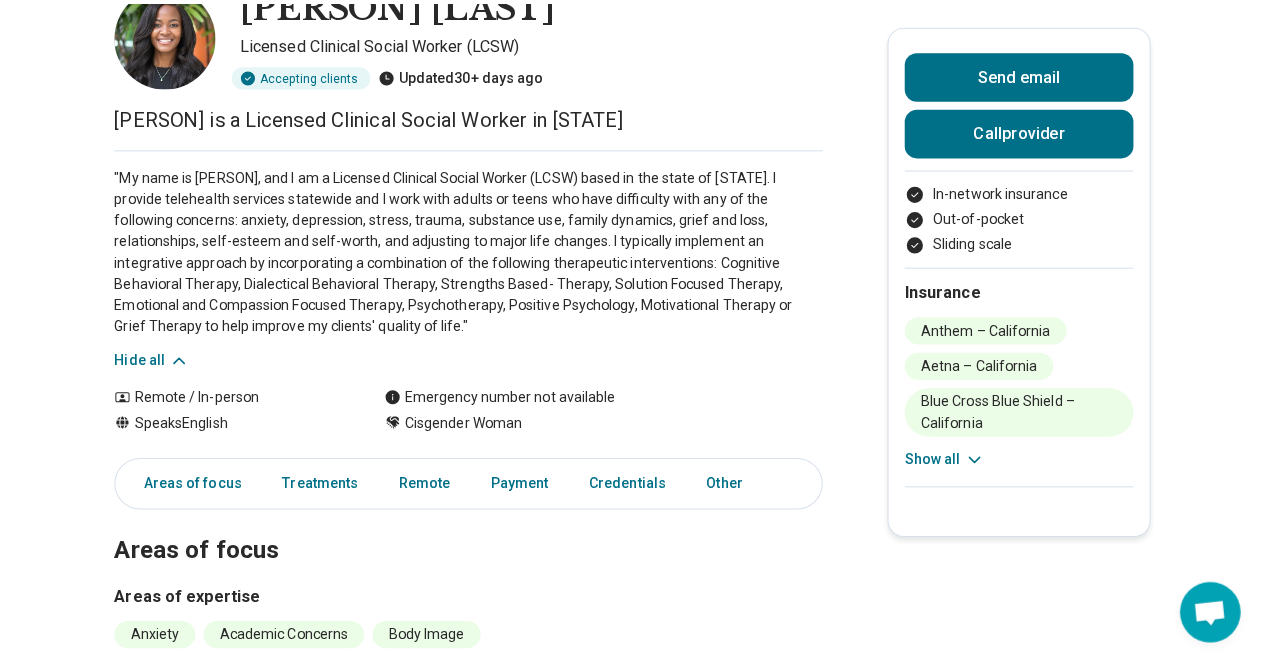 scroll, scrollTop: 100, scrollLeft: 0, axis: vertical 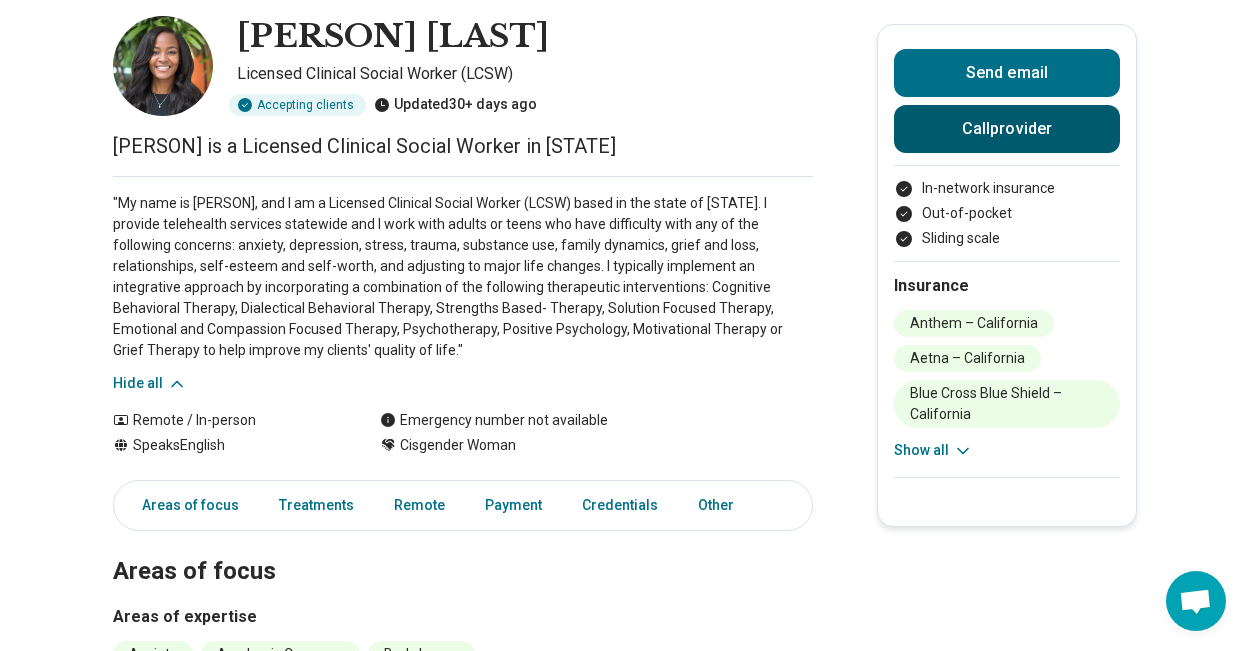 click on "Call  provider" at bounding box center (1007, 129) 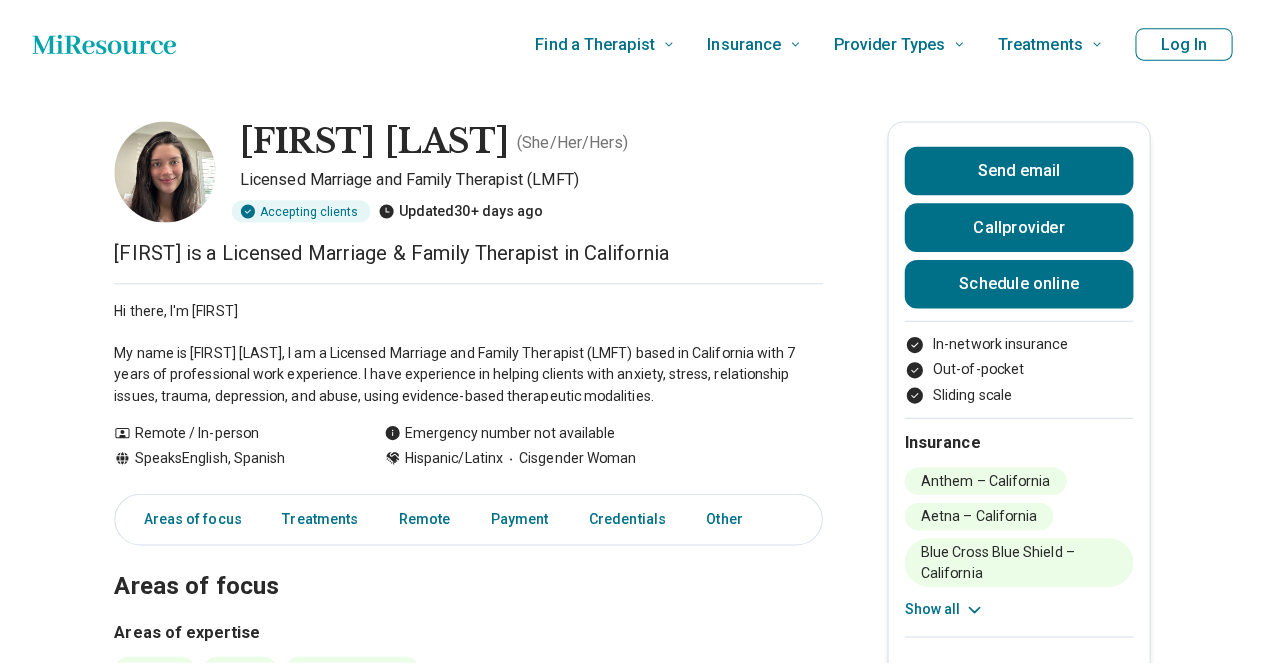 scroll, scrollTop: 0, scrollLeft: 0, axis: both 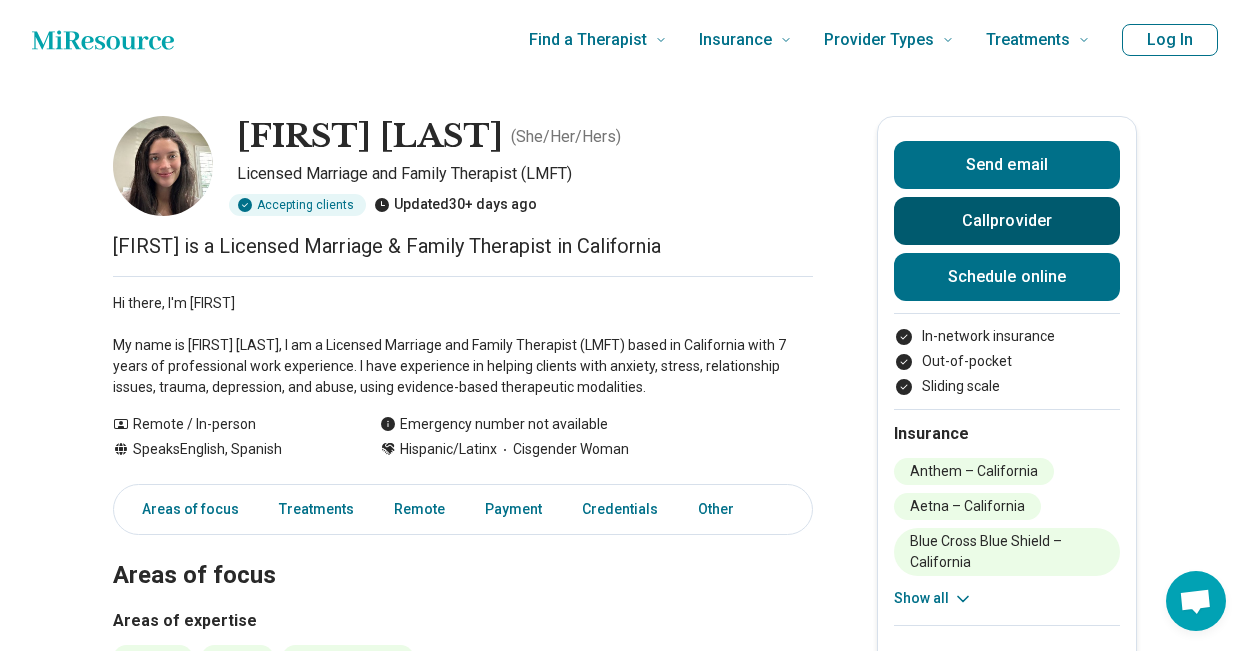 click on "Call  provider" at bounding box center [1007, 221] 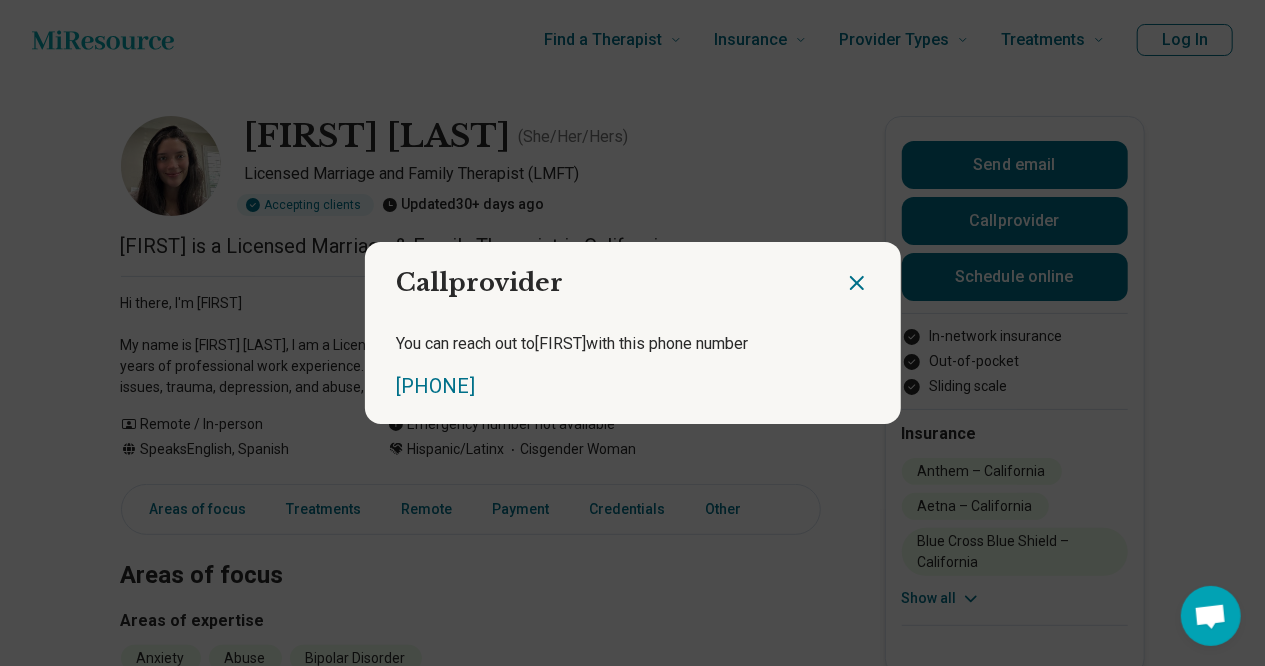 click 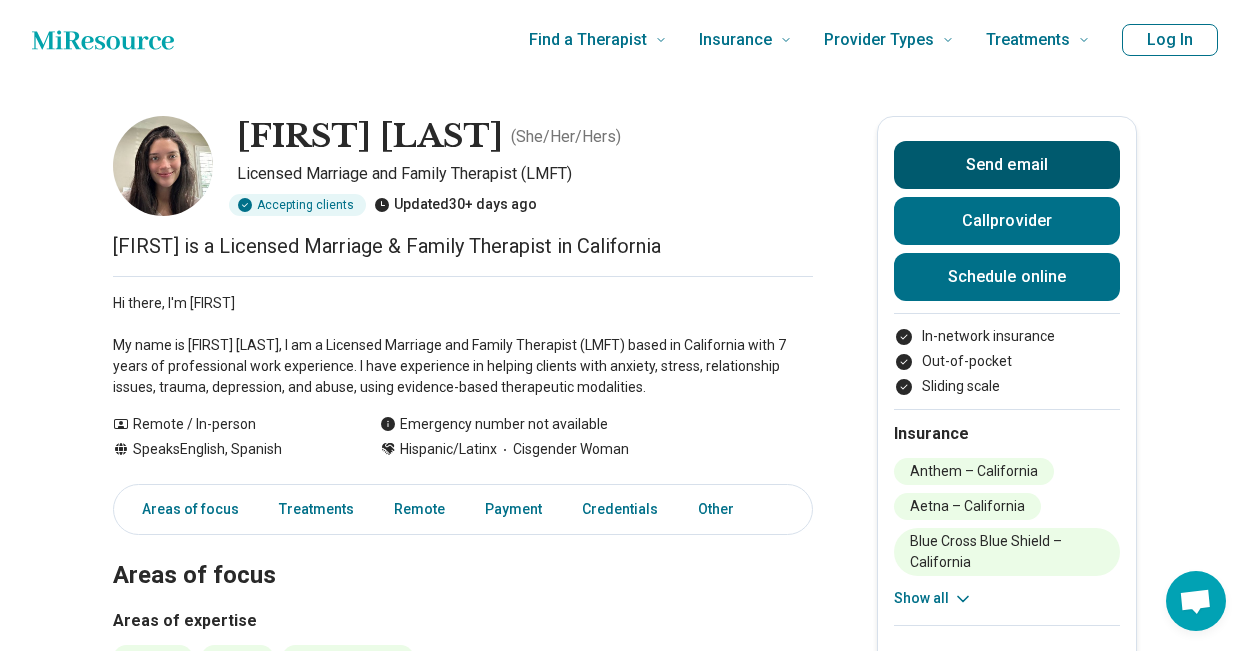 click on "Send email" at bounding box center [1007, 165] 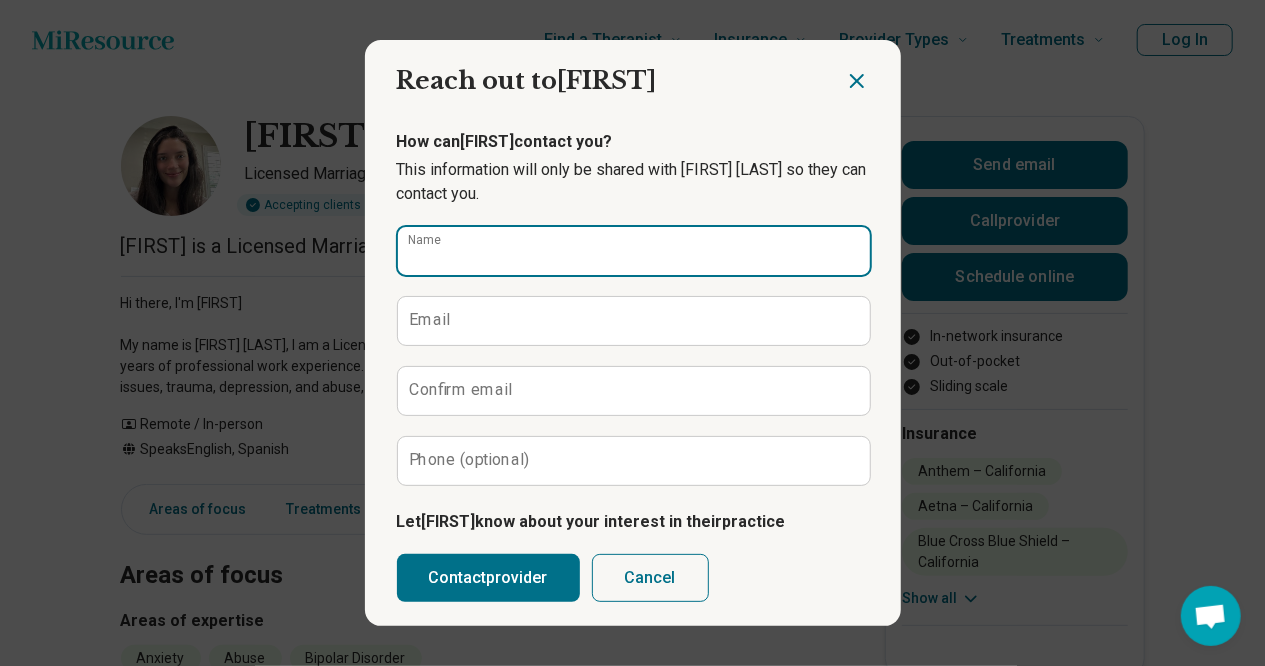 click on "Name" at bounding box center [634, 251] 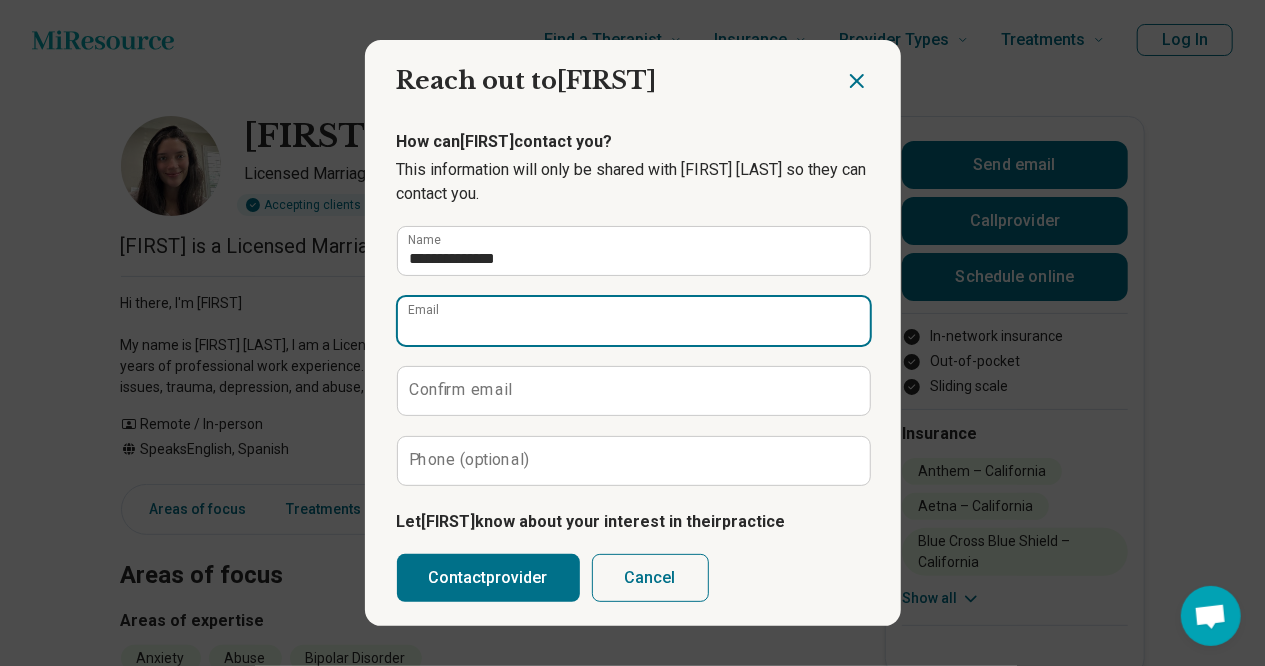 click on "Email" at bounding box center [634, 321] 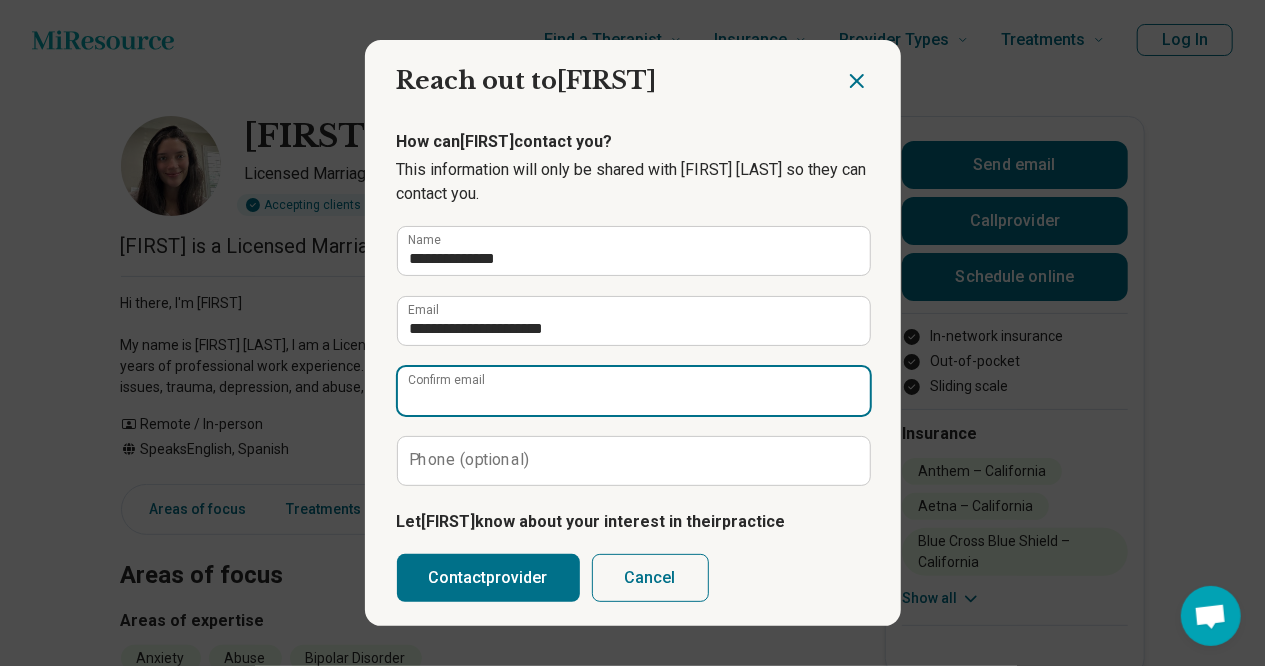 click on "Confirm email" at bounding box center (634, 391) 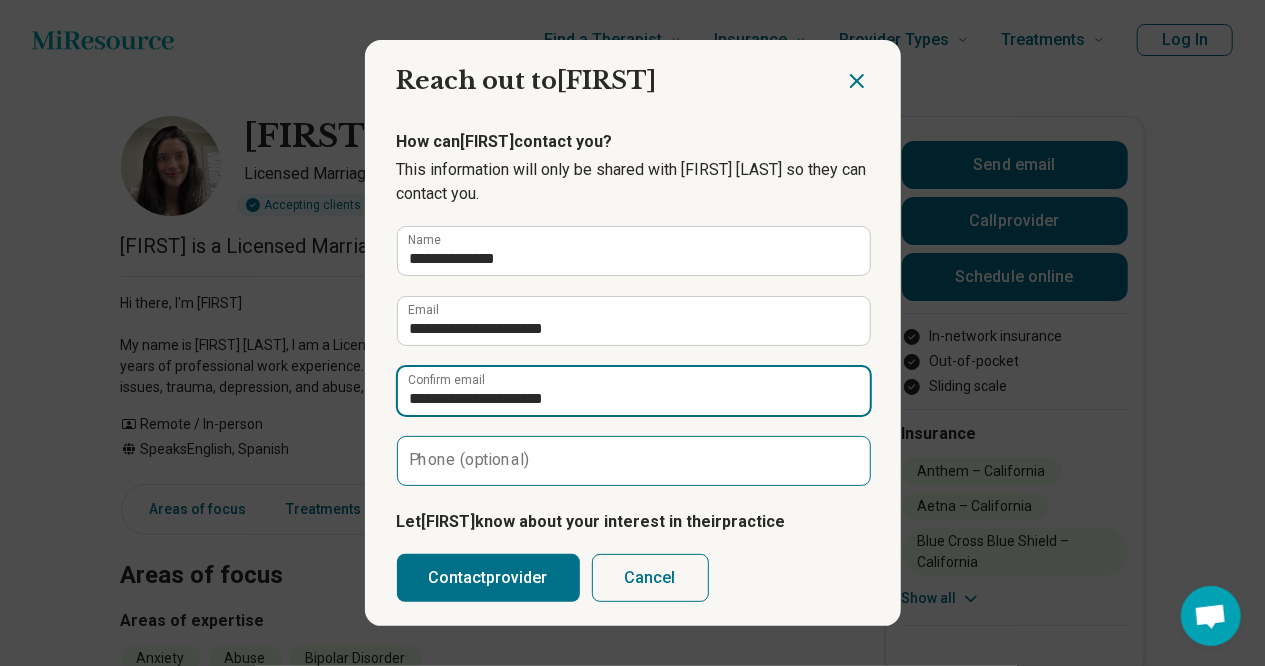 type on "**********" 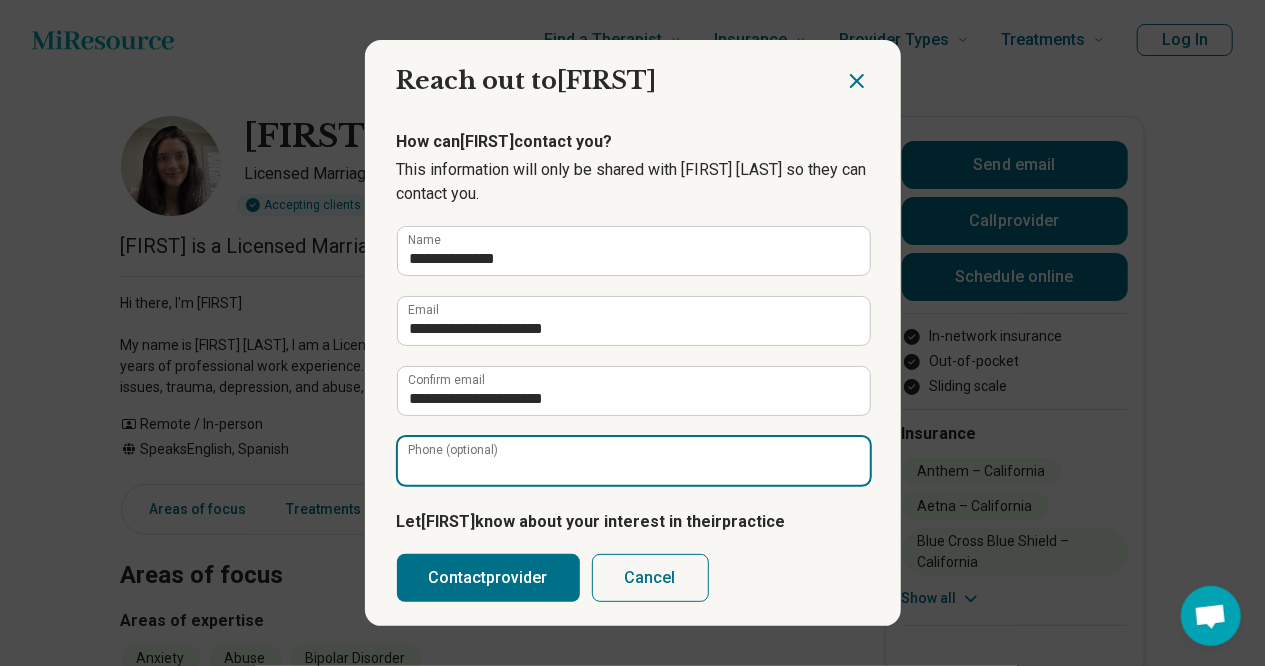 click on "Phone (optional)" at bounding box center [634, 461] 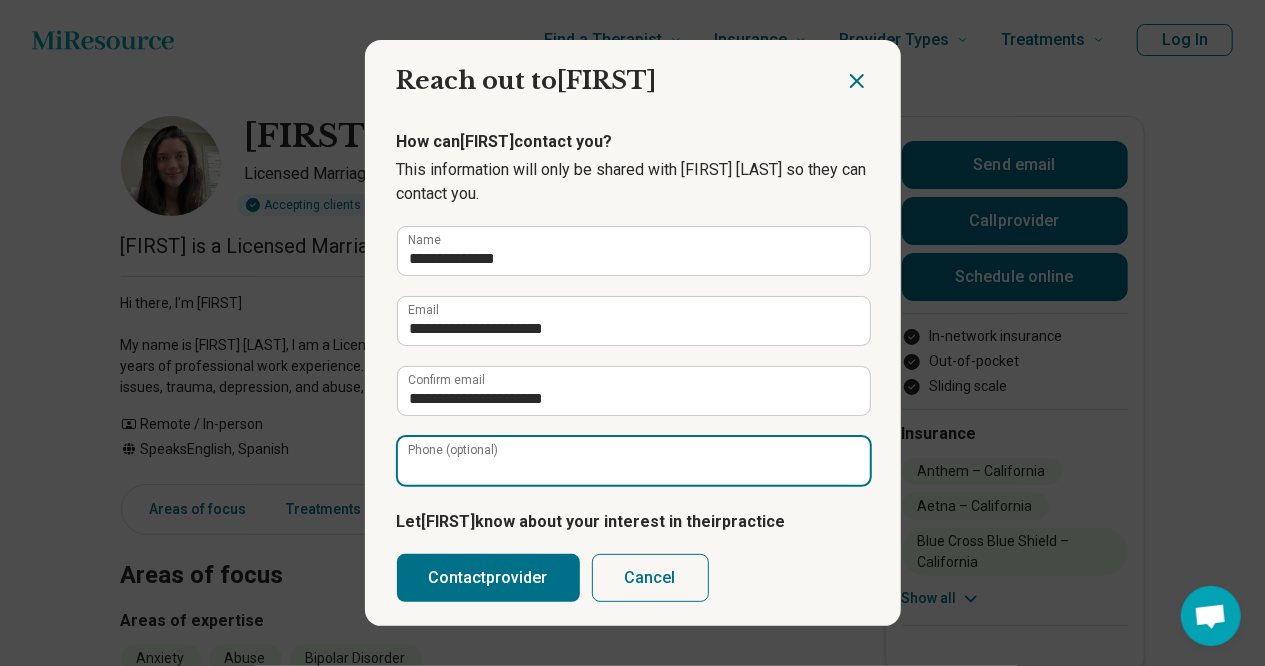 type on "**********" 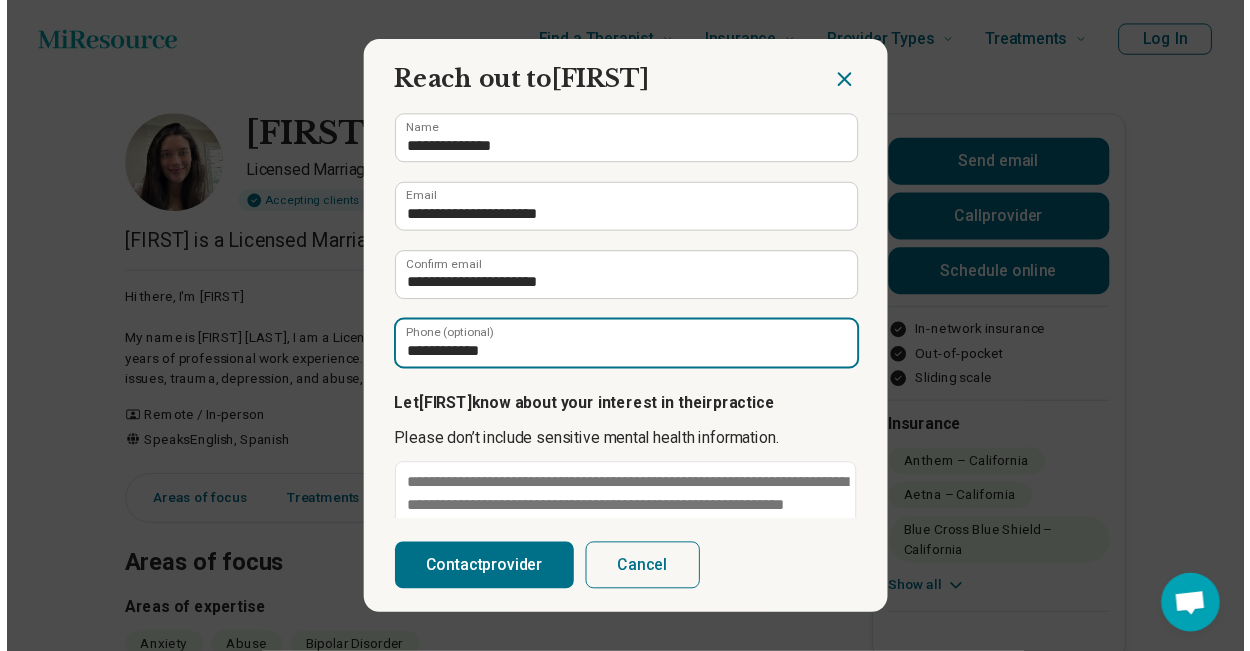 scroll, scrollTop: 238, scrollLeft: 0, axis: vertical 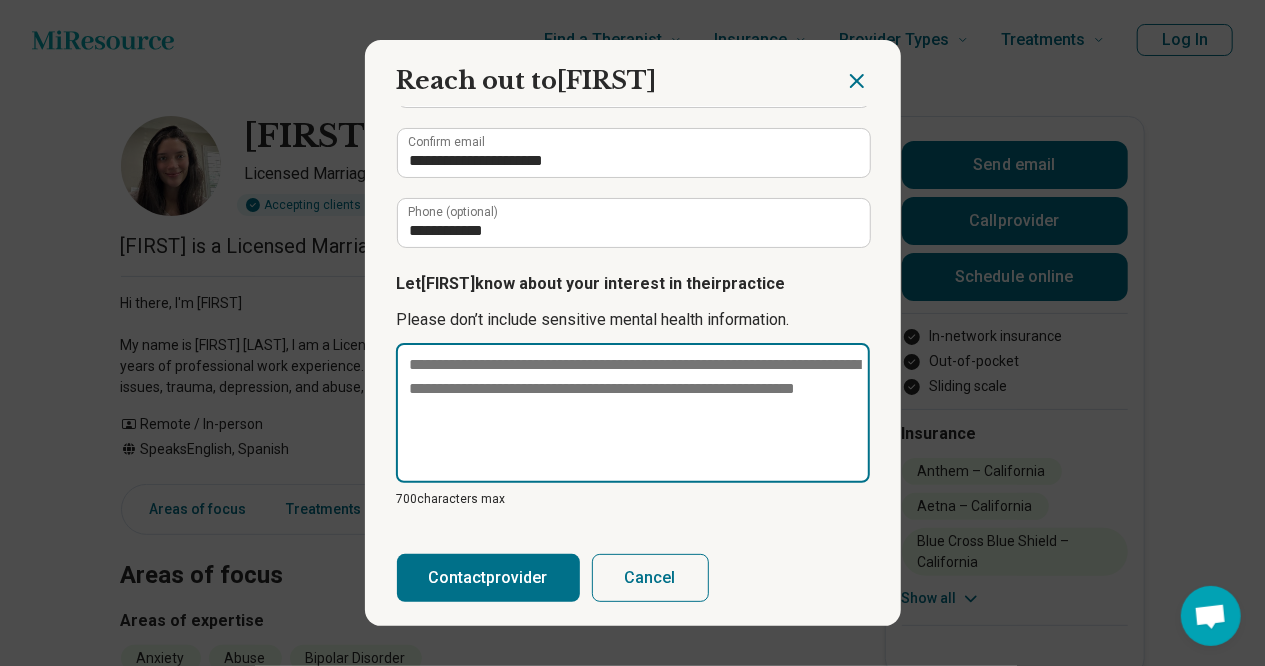 click at bounding box center (633, 413) 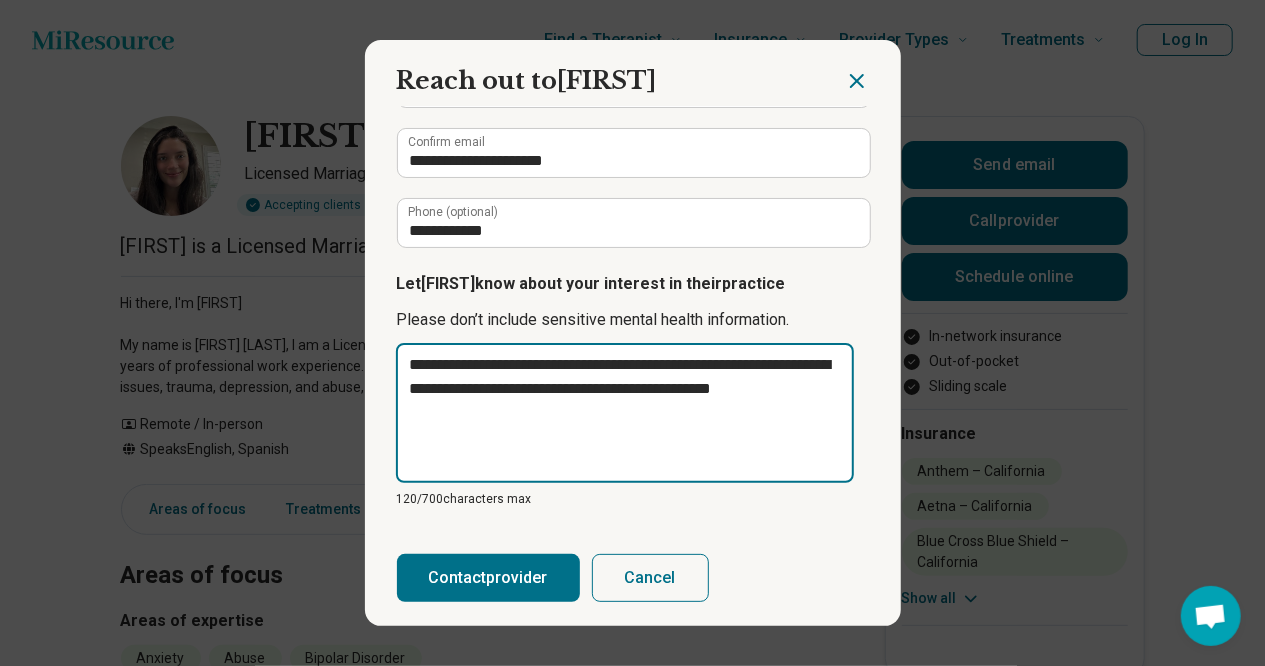 type on "**********" 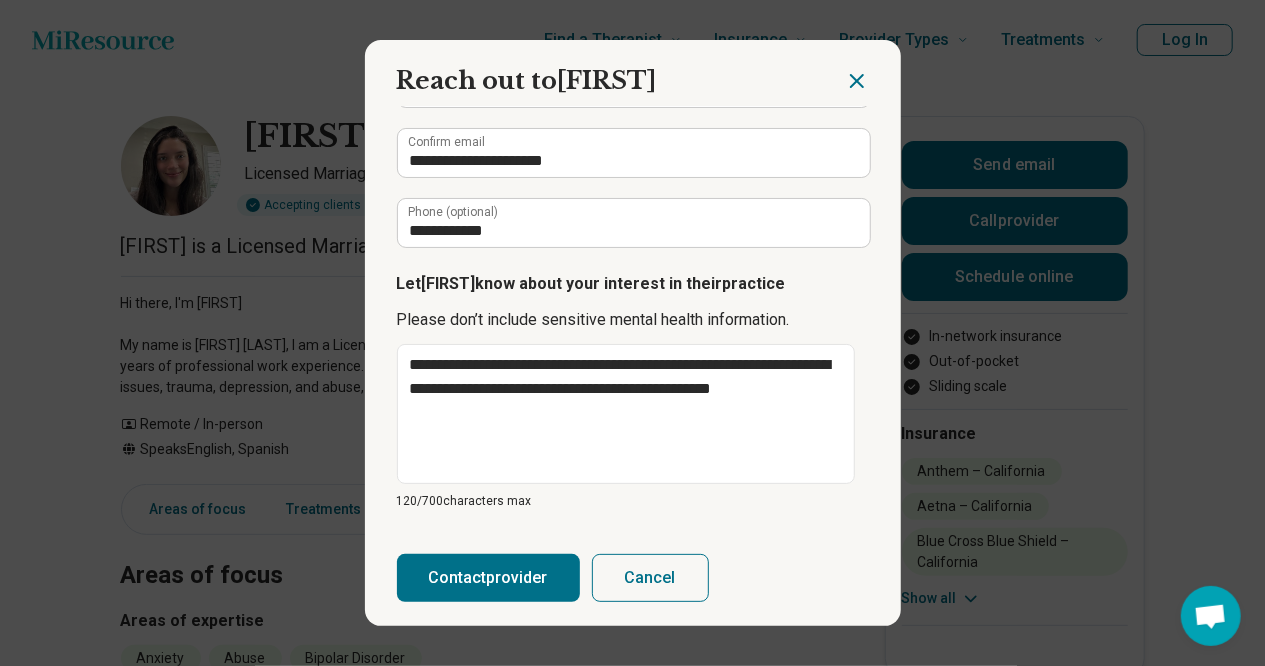 click on "Contact  provider" at bounding box center (488, 578) 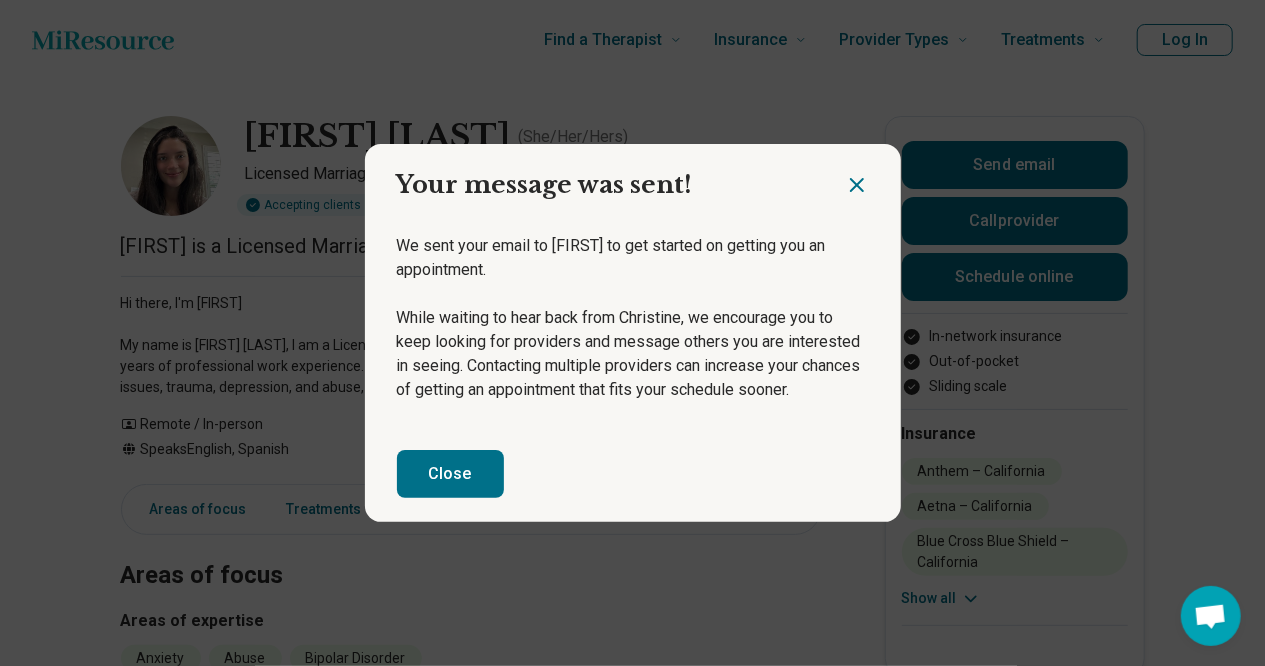 click on "Close" at bounding box center (450, 474) 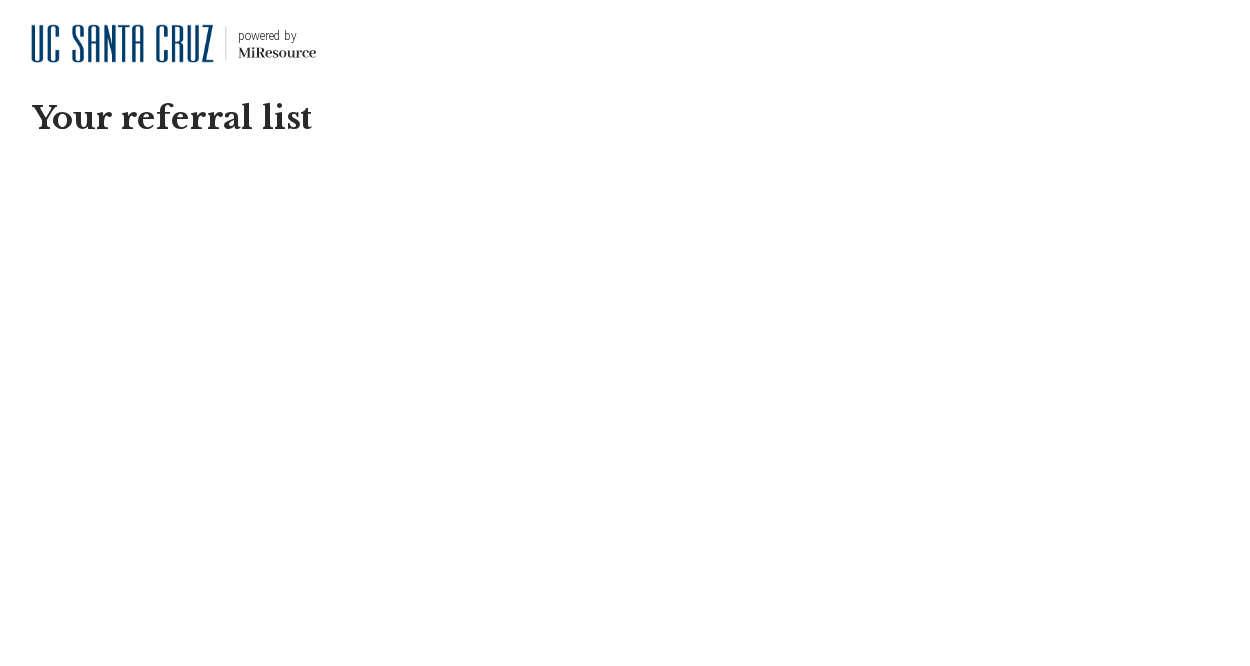 scroll, scrollTop: 0, scrollLeft: 0, axis: both 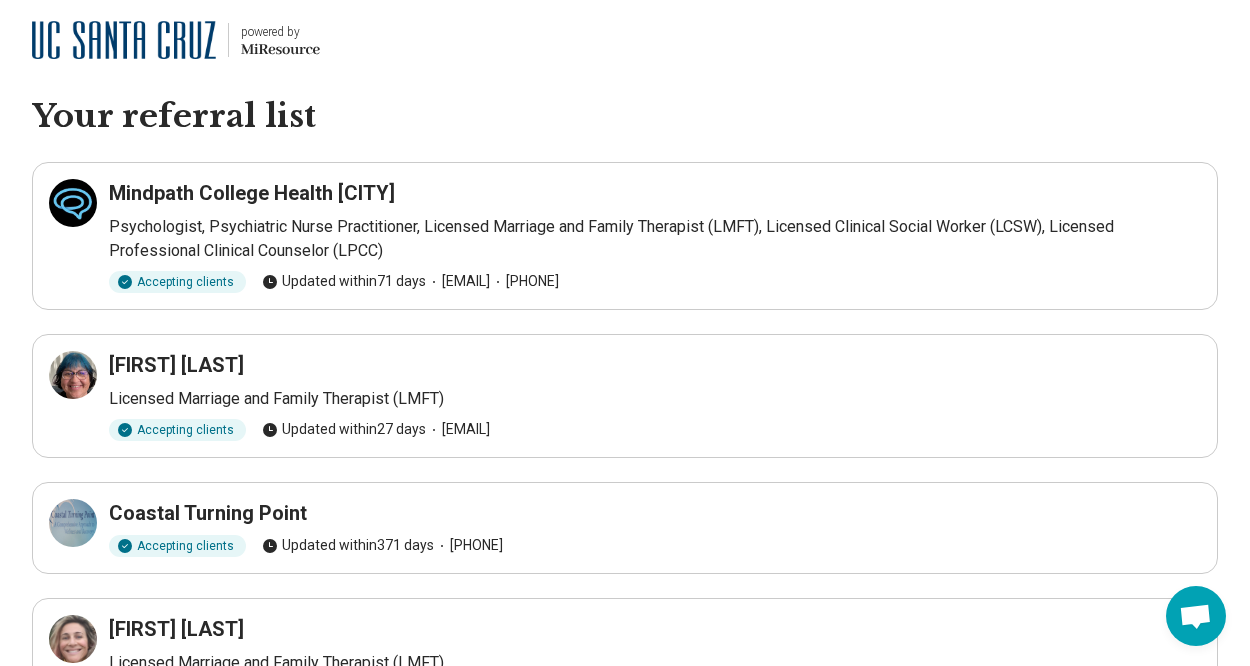 click on "Mindpath College Health [CITY]" at bounding box center [252, 193] 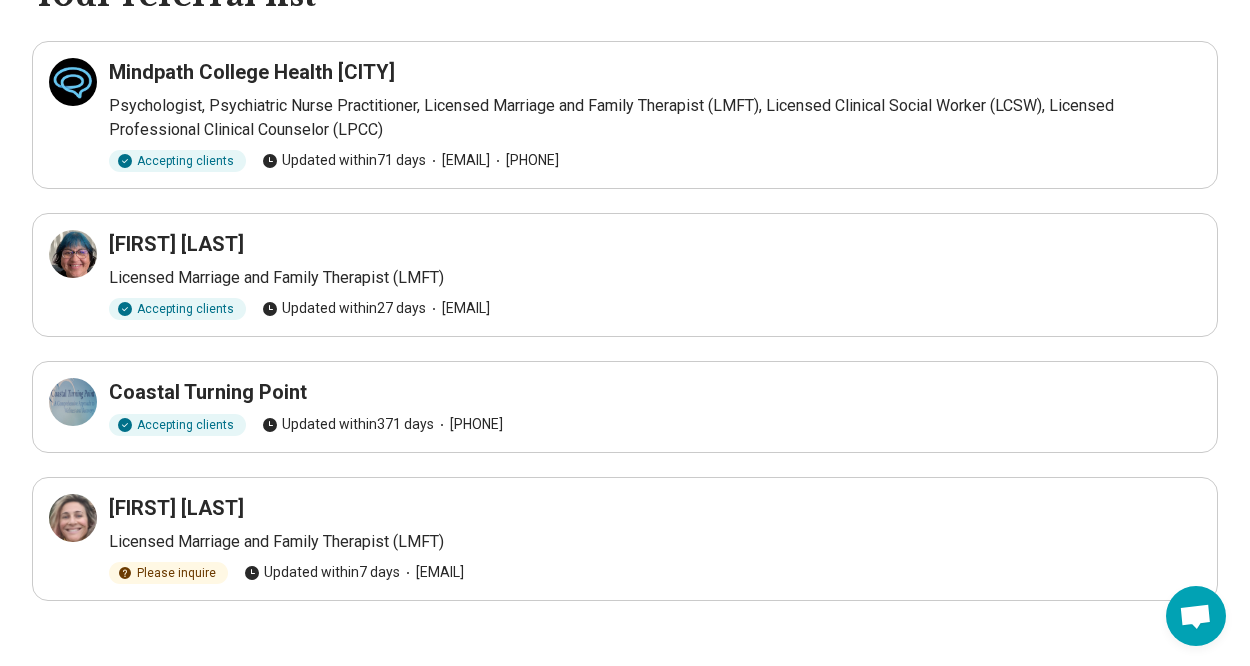 scroll, scrollTop: 132, scrollLeft: 0, axis: vertical 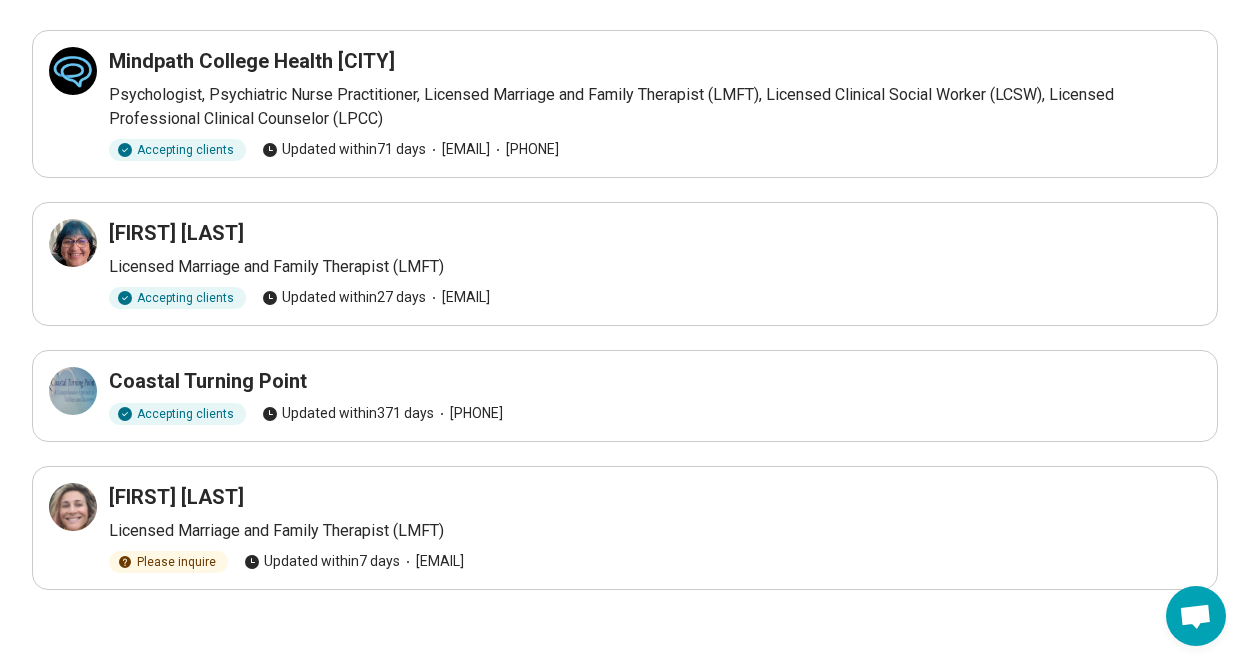 click on "[FIRST] [LAST]" at bounding box center (655, 233) 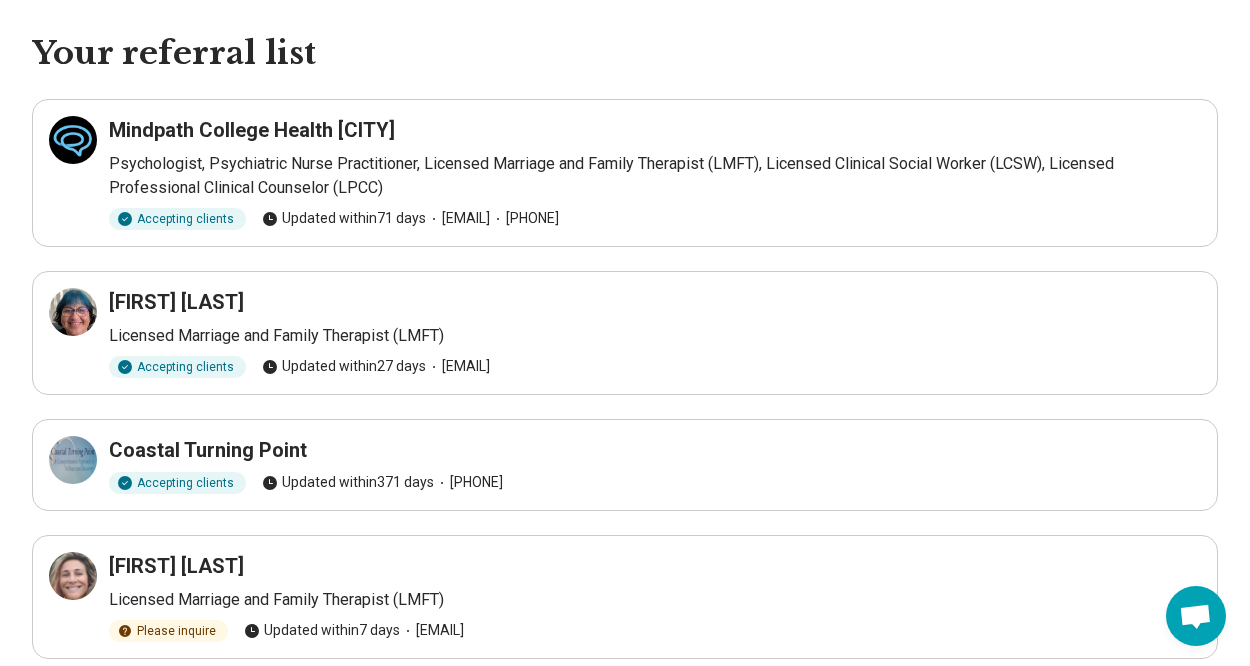 scroll, scrollTop: 32, scrollLeft: 0, axis: vertical 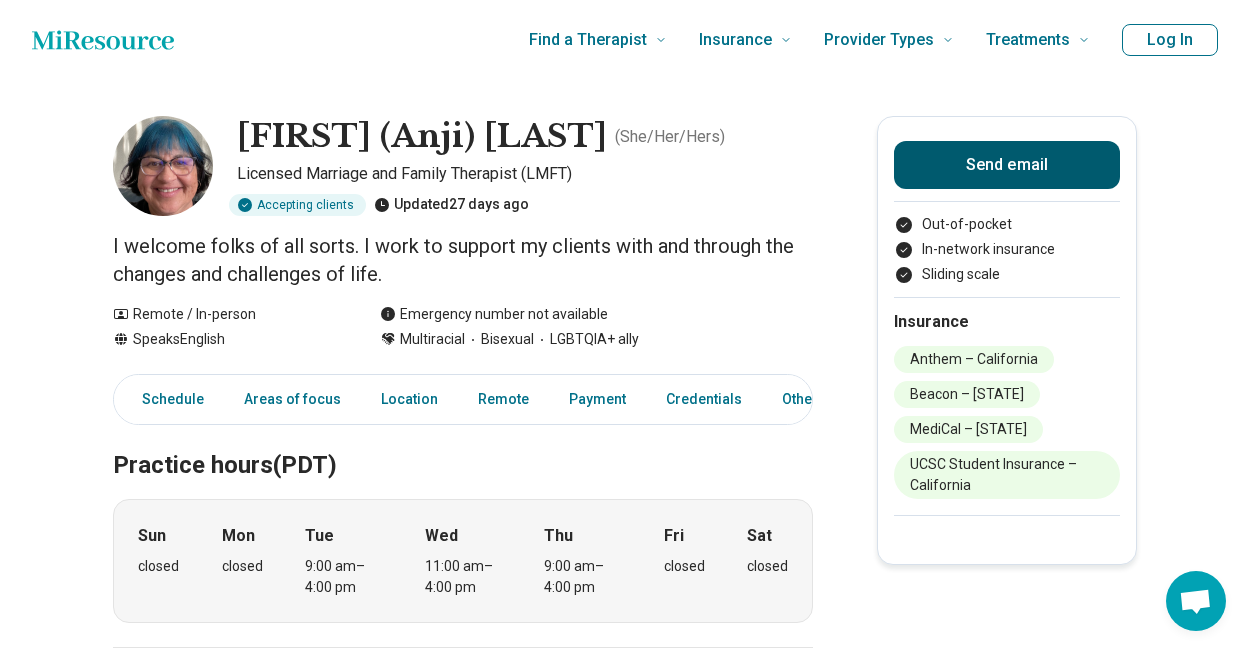 click on "Send email" at bounding box center (1007, 165) 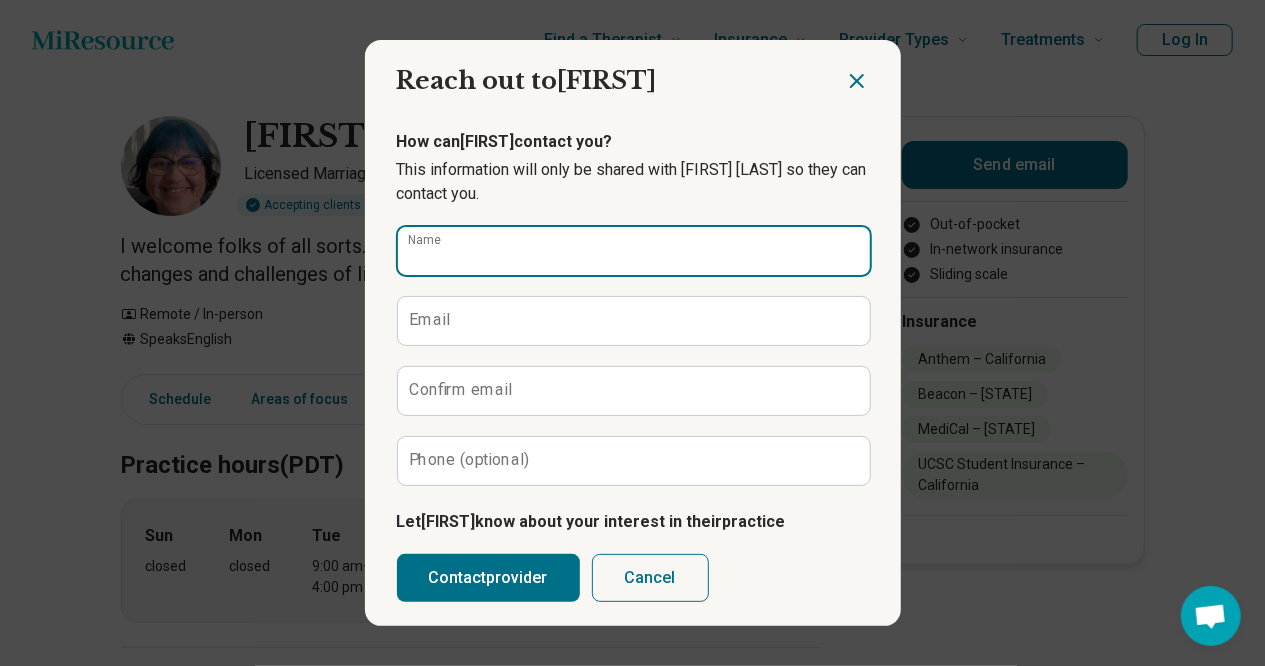 click on "Name" at bounding box center (634, 251) 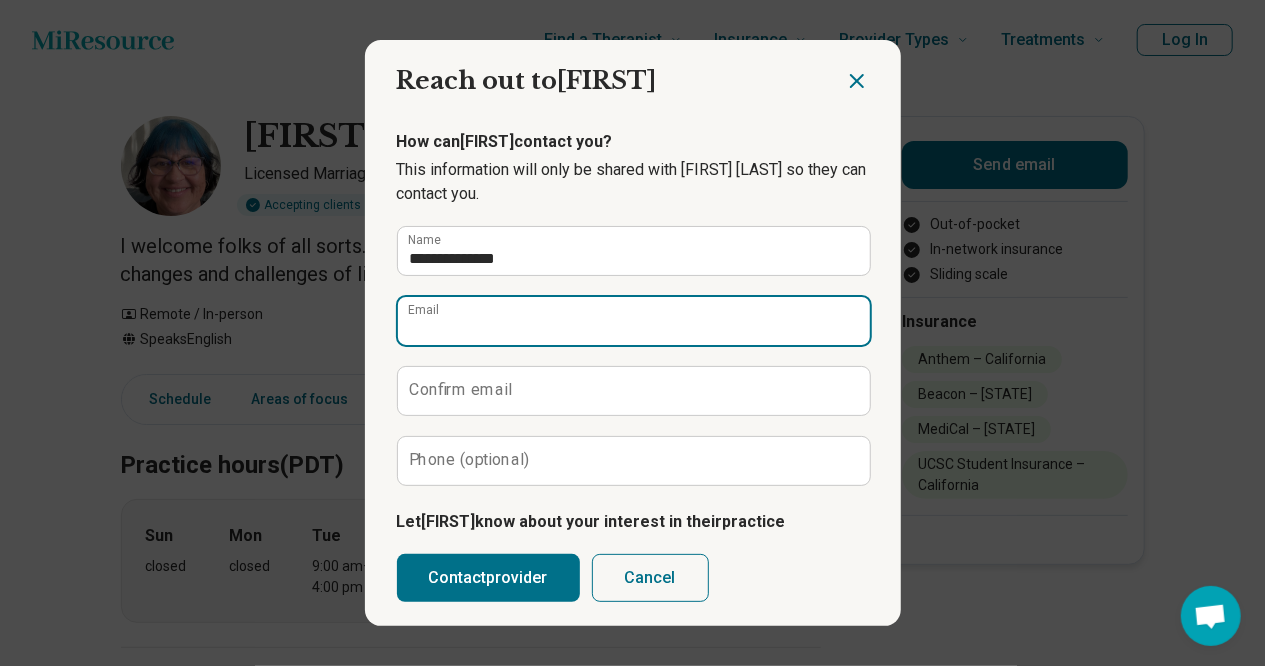 click on "Email" at bounding box center [634, 321] 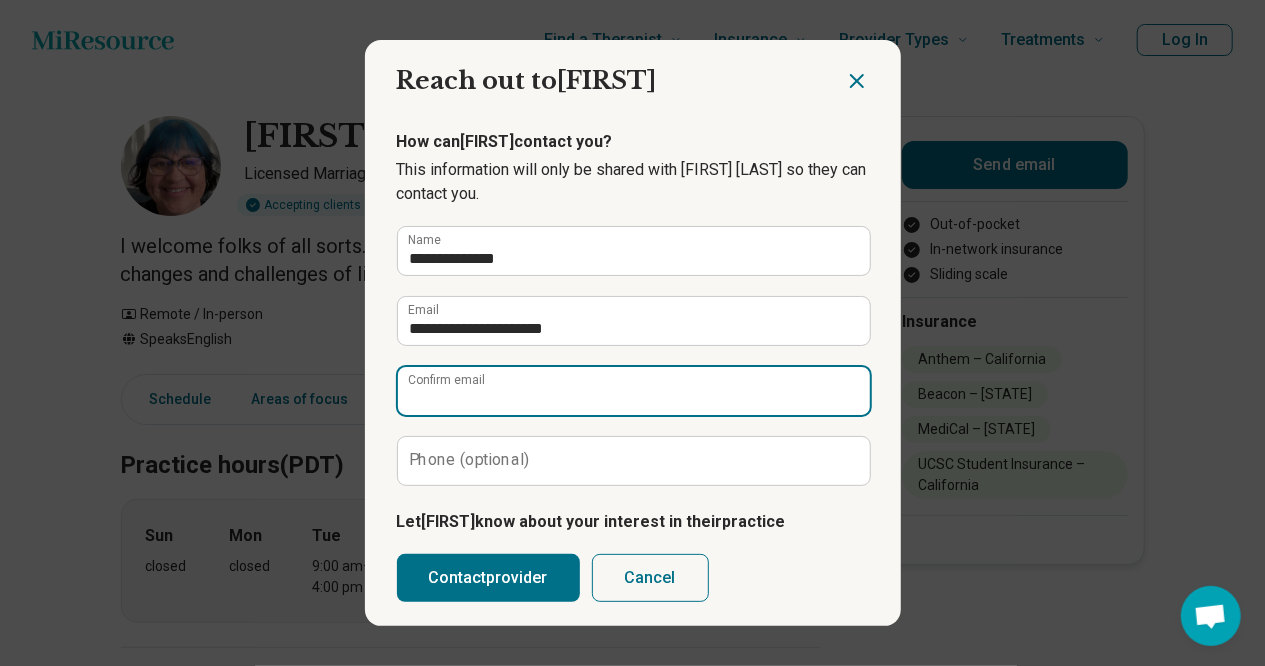 click on "Confirm email" at bounding box center (634, 391) 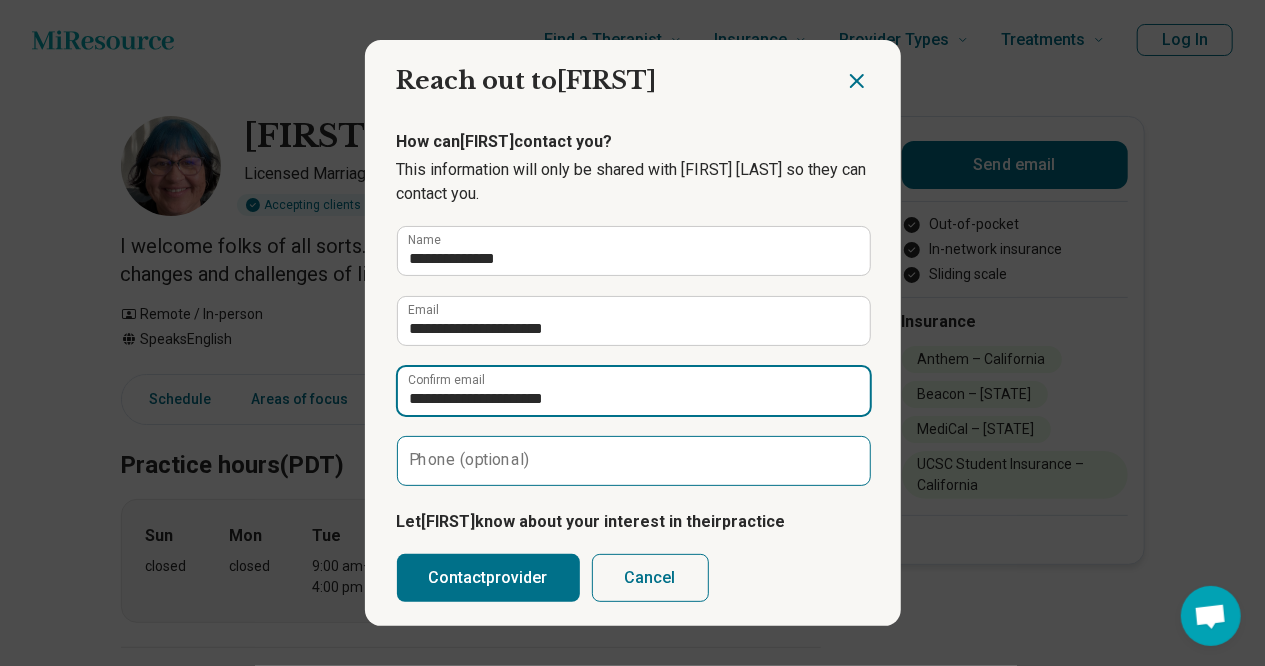 type on "**********" 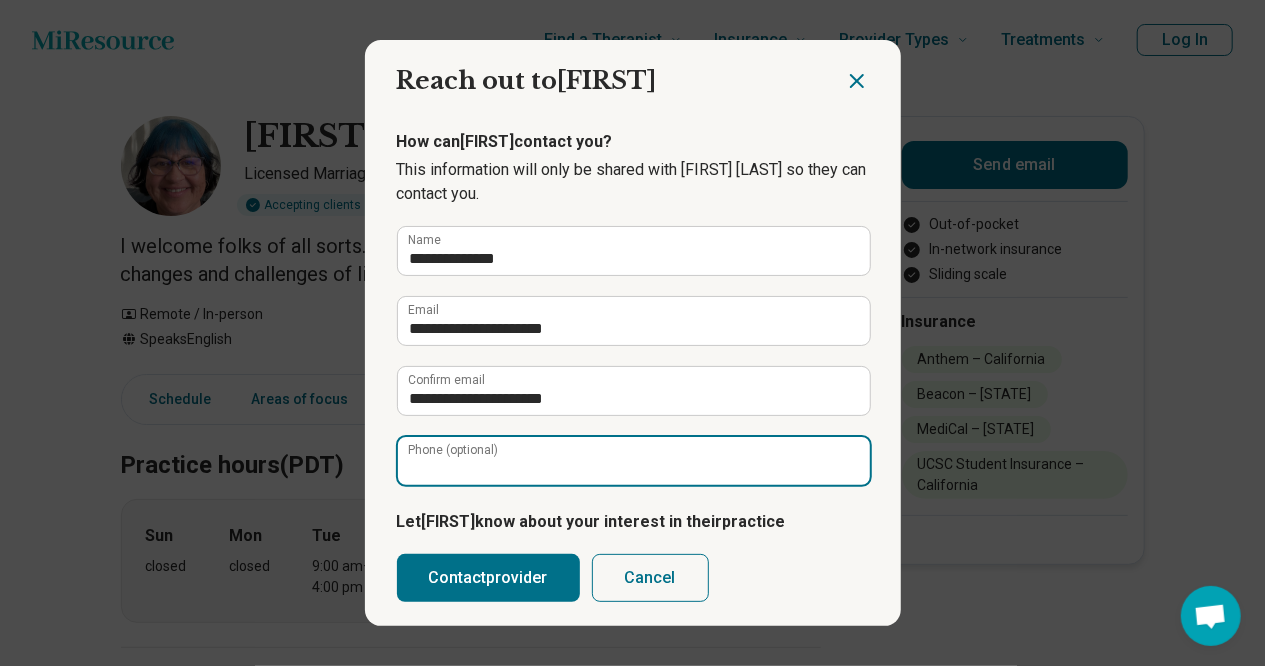 click on "Phone (optional)" at bounding box center [634, 461] 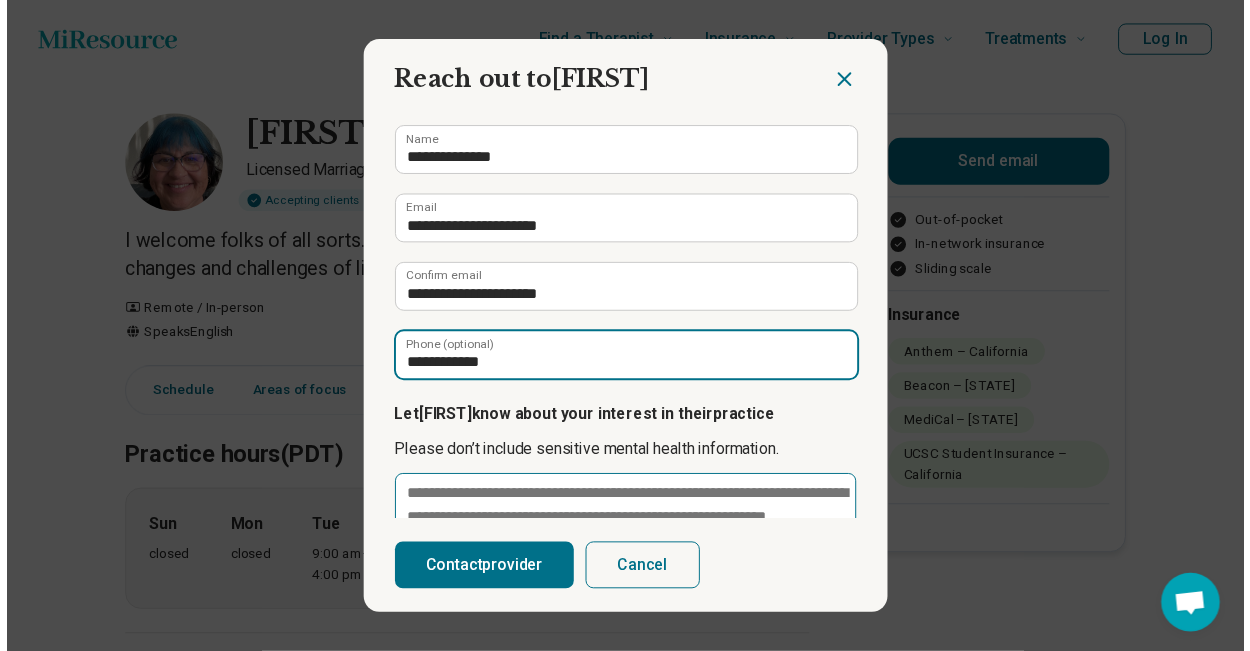 scroll, scrollTop: 238, scrollLeft: 0, axis: vertical 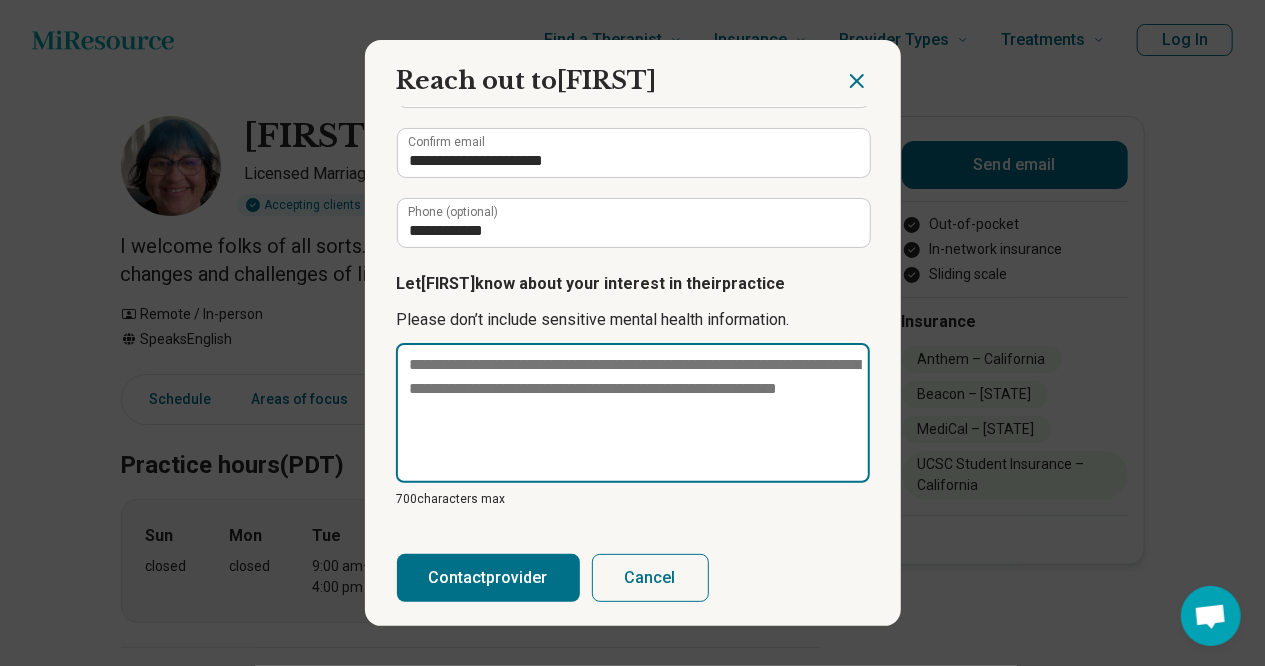 click at bounding box center [633, 413] 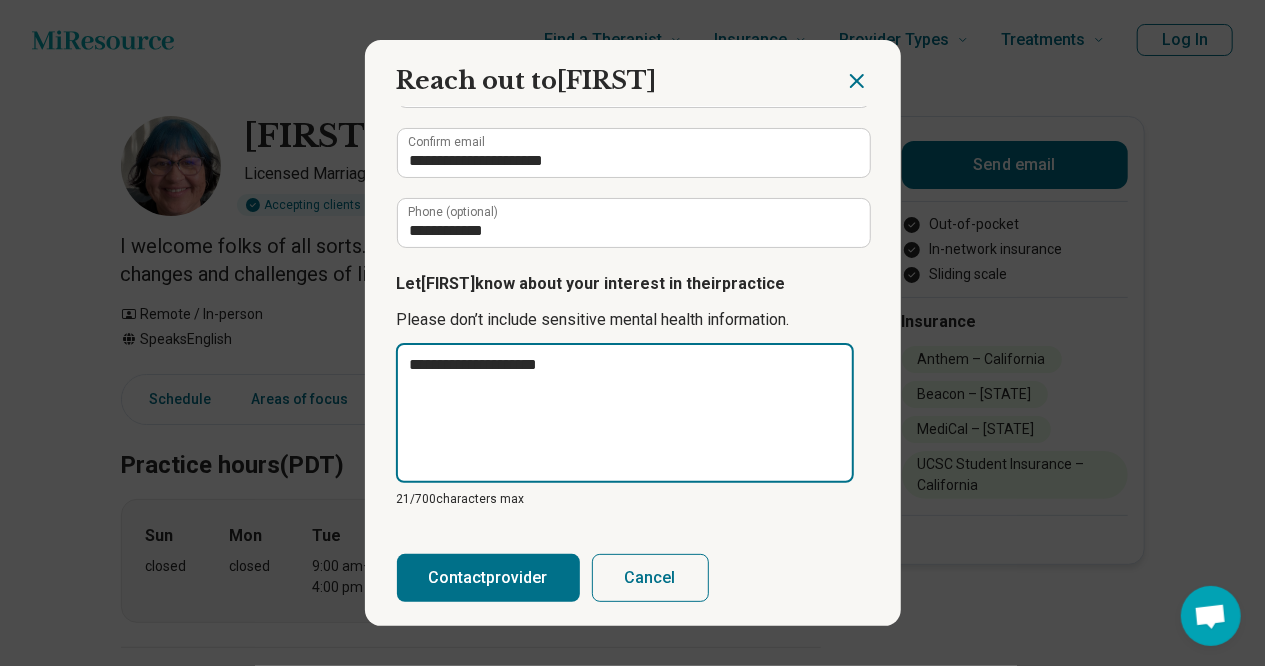 drag, startPoint x: 611, startPoint y: 382, endPoint x: 385, endPoint y: 391, distance: 226.17914 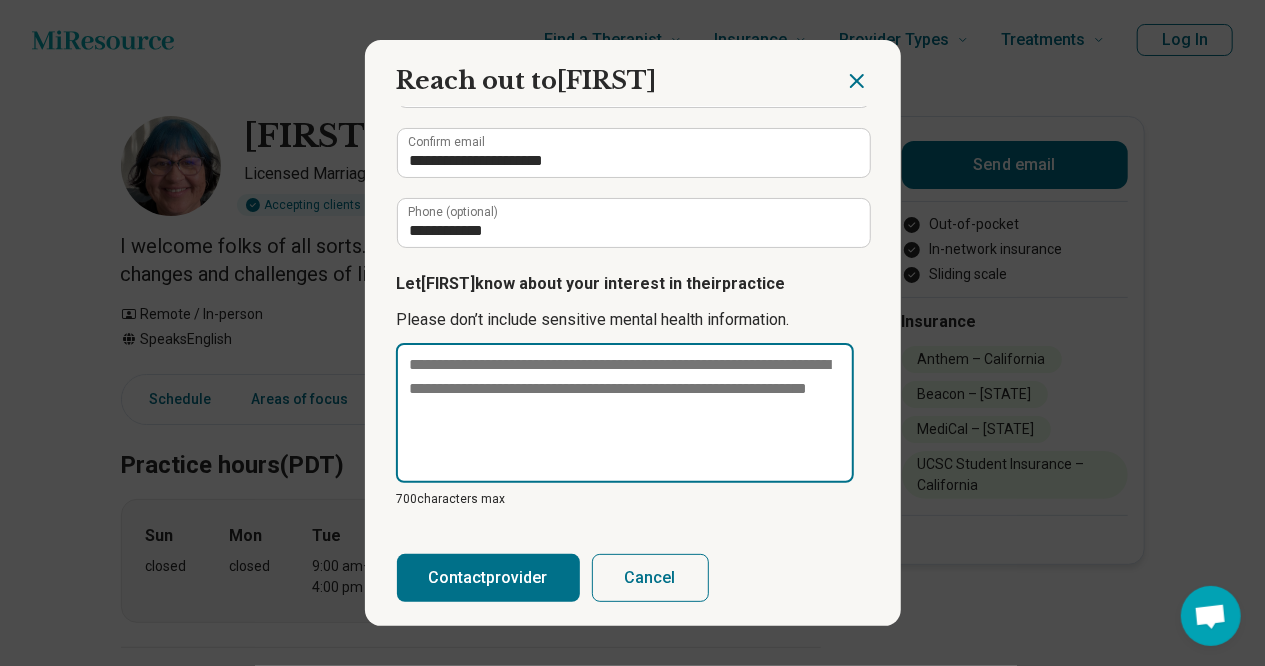 type on "*" 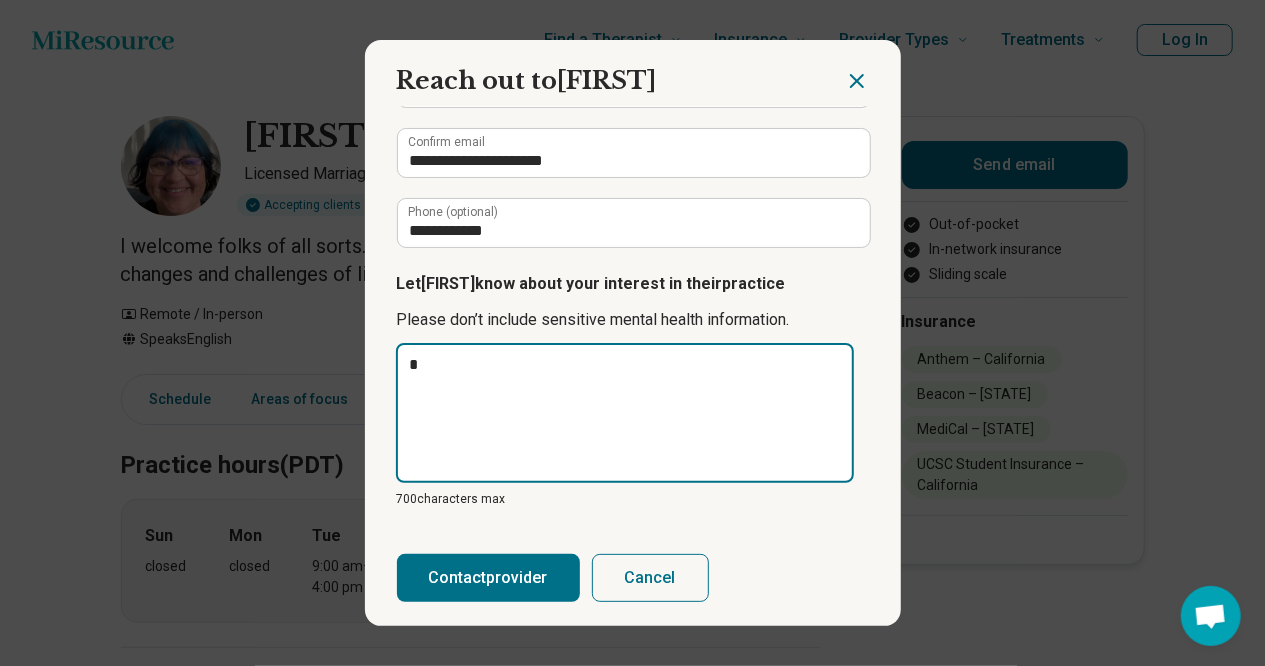 type on "**" 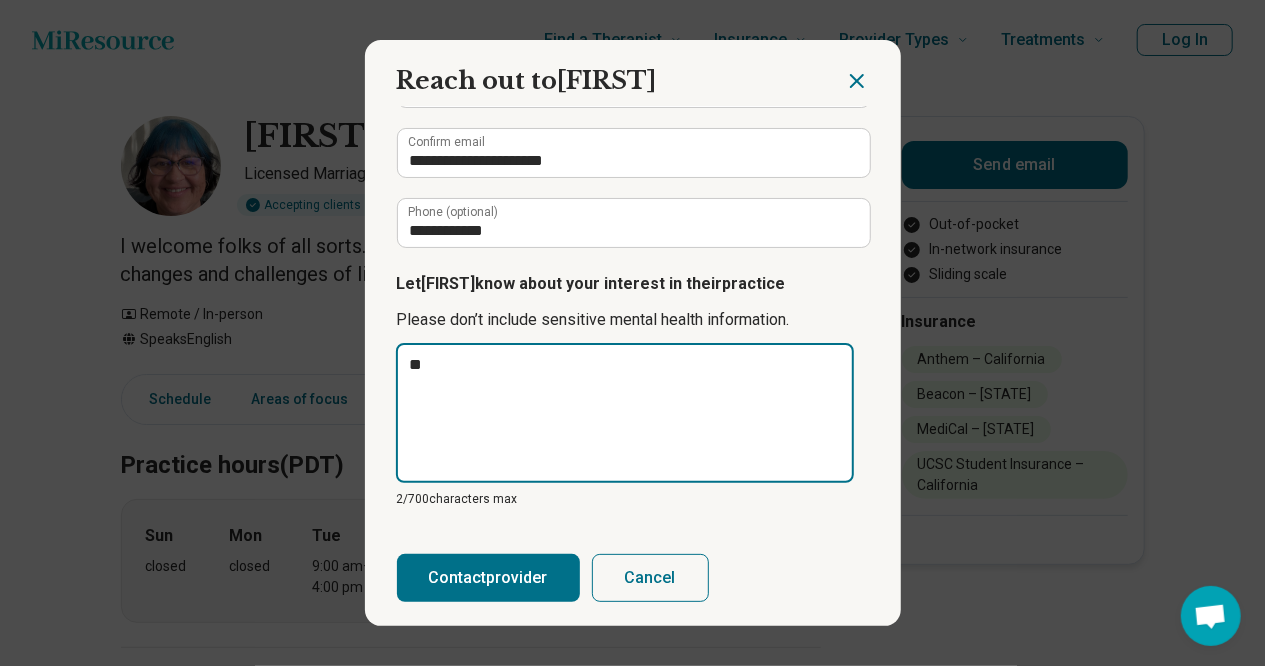 type on "**" 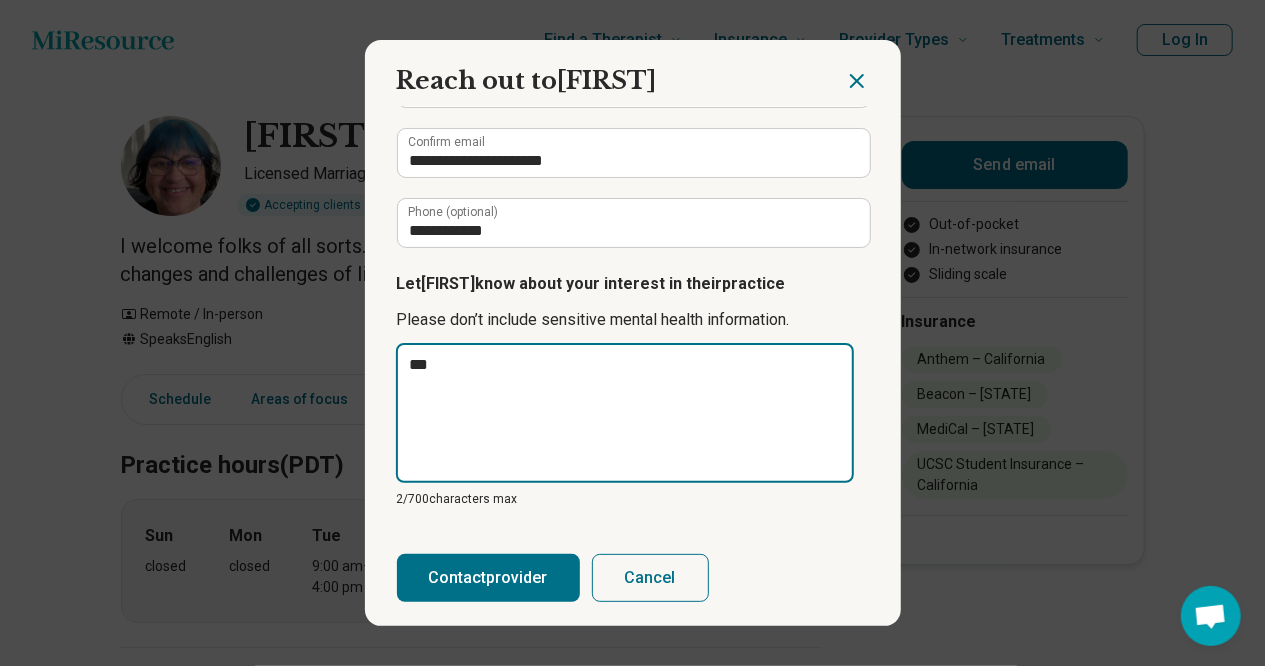 type on "****" 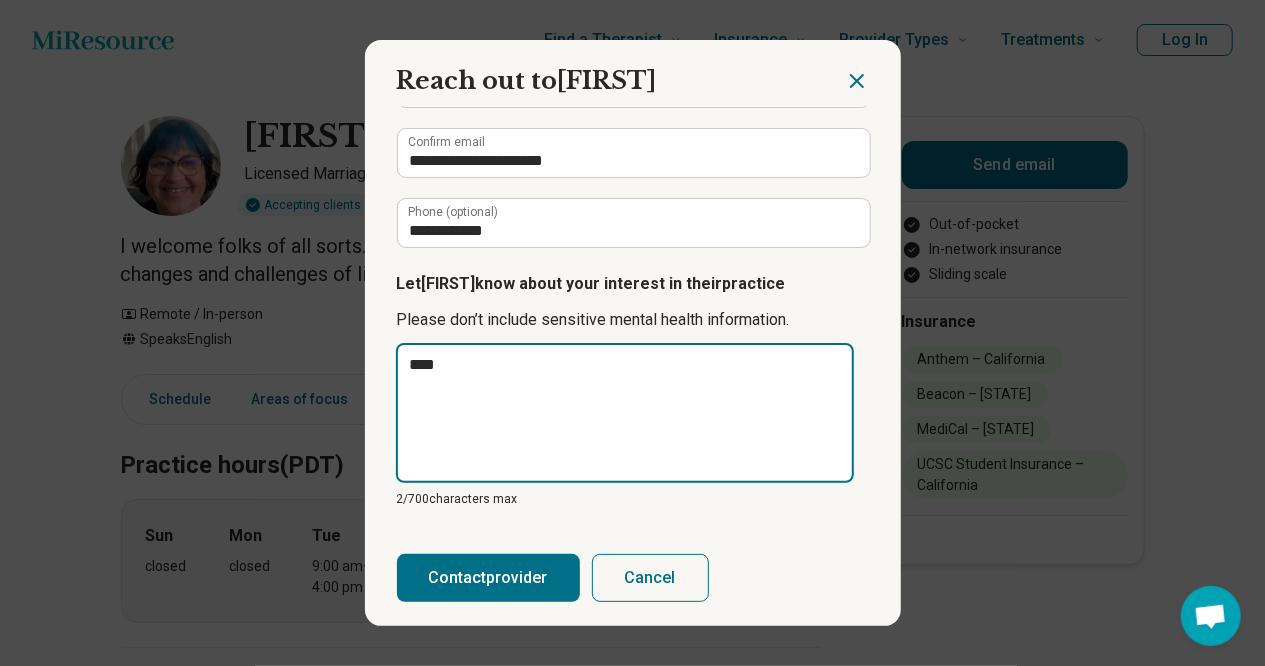 type on "*" 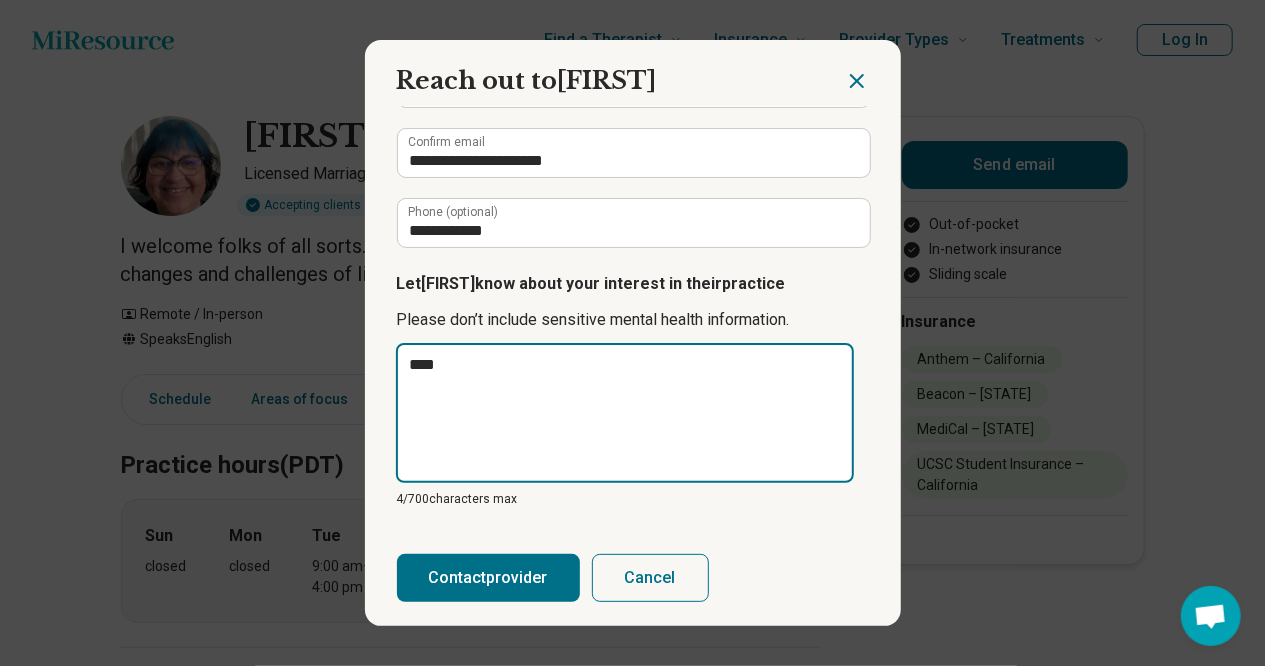 type on "*****" 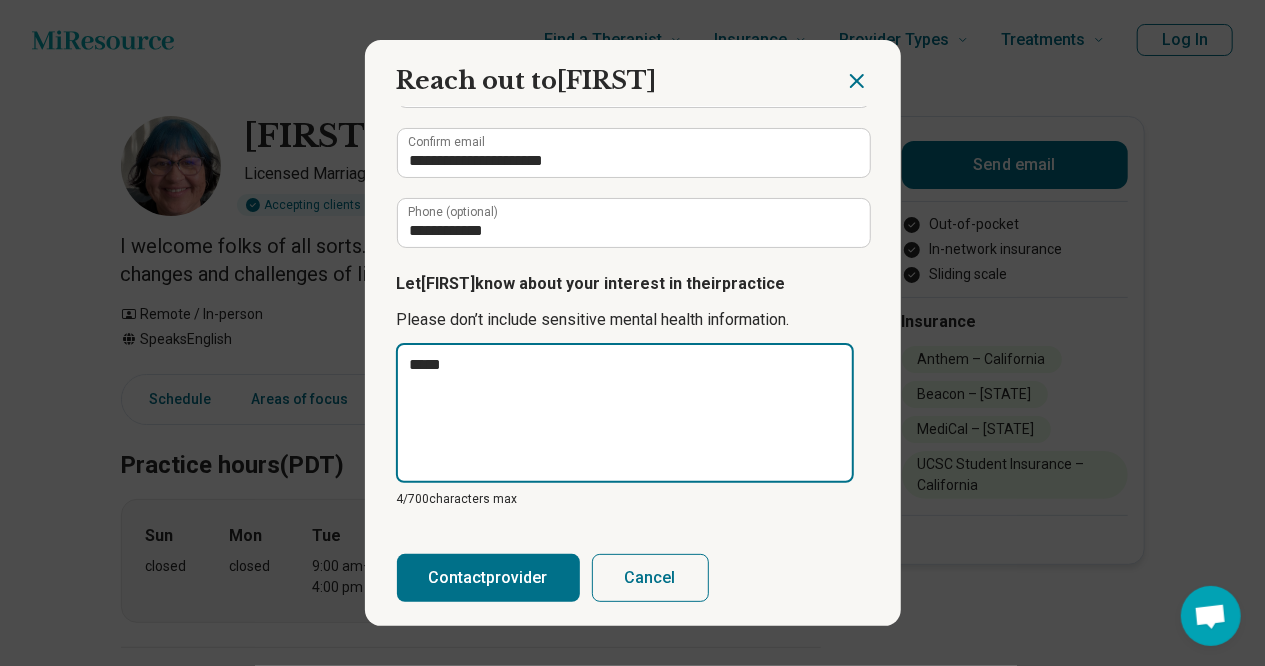 type on "******" 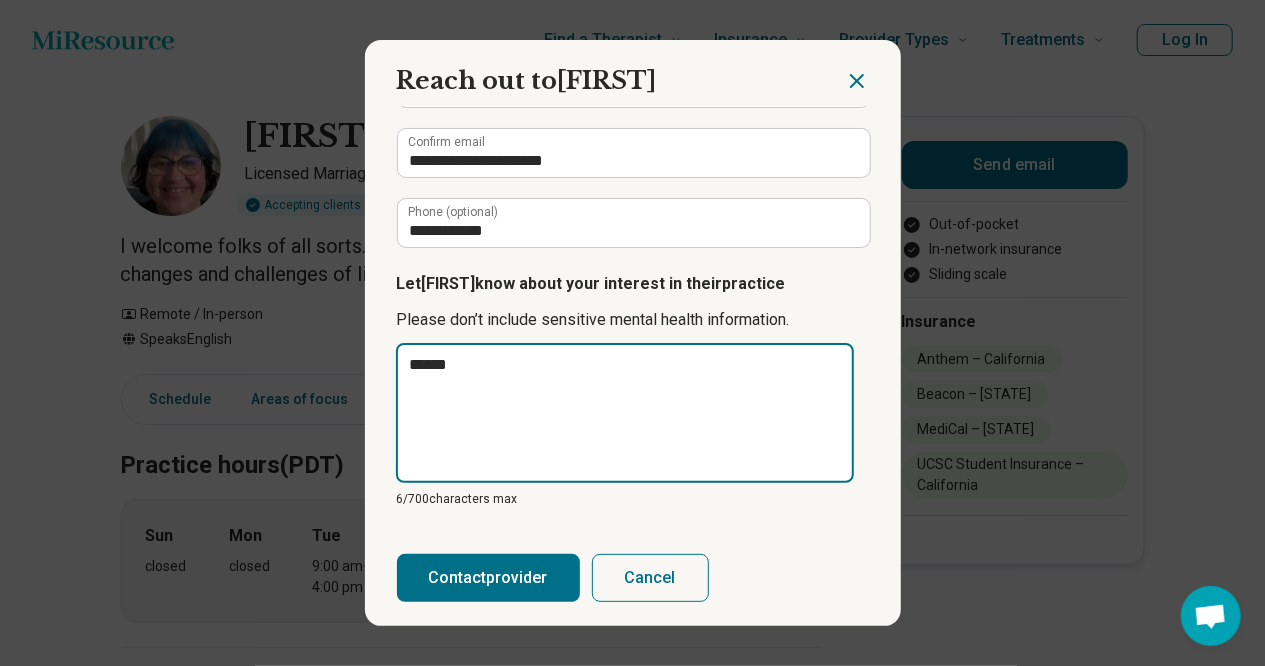 type on "*******" 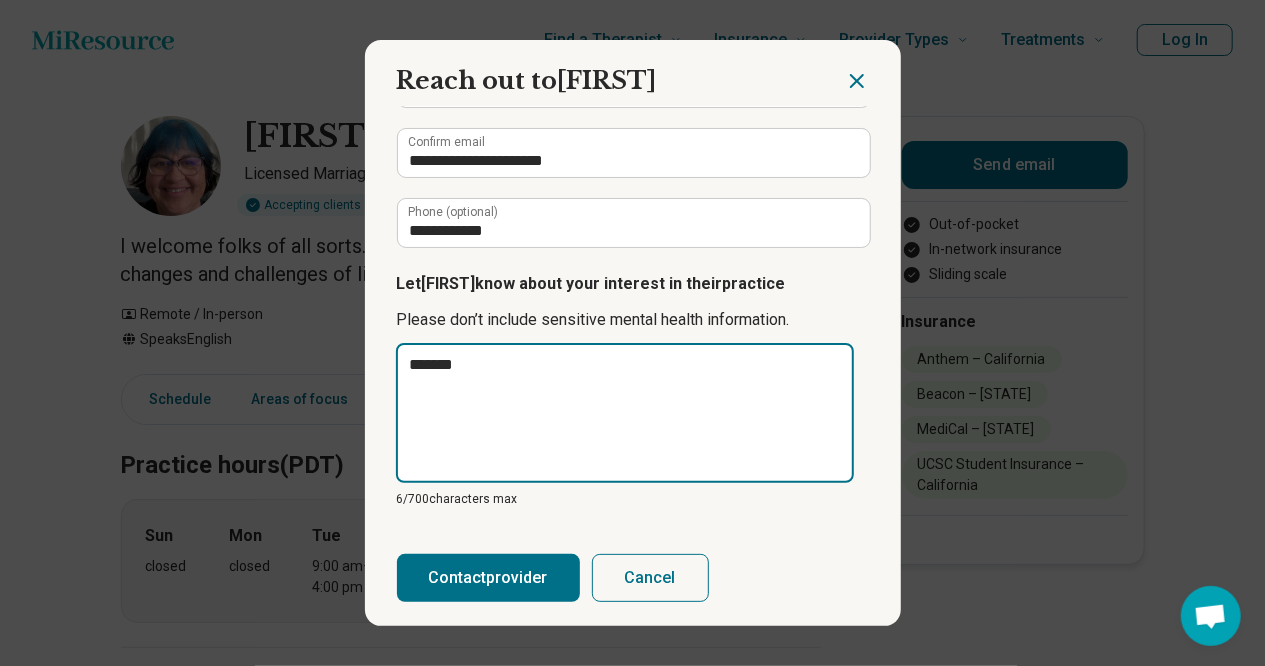 type on "********" 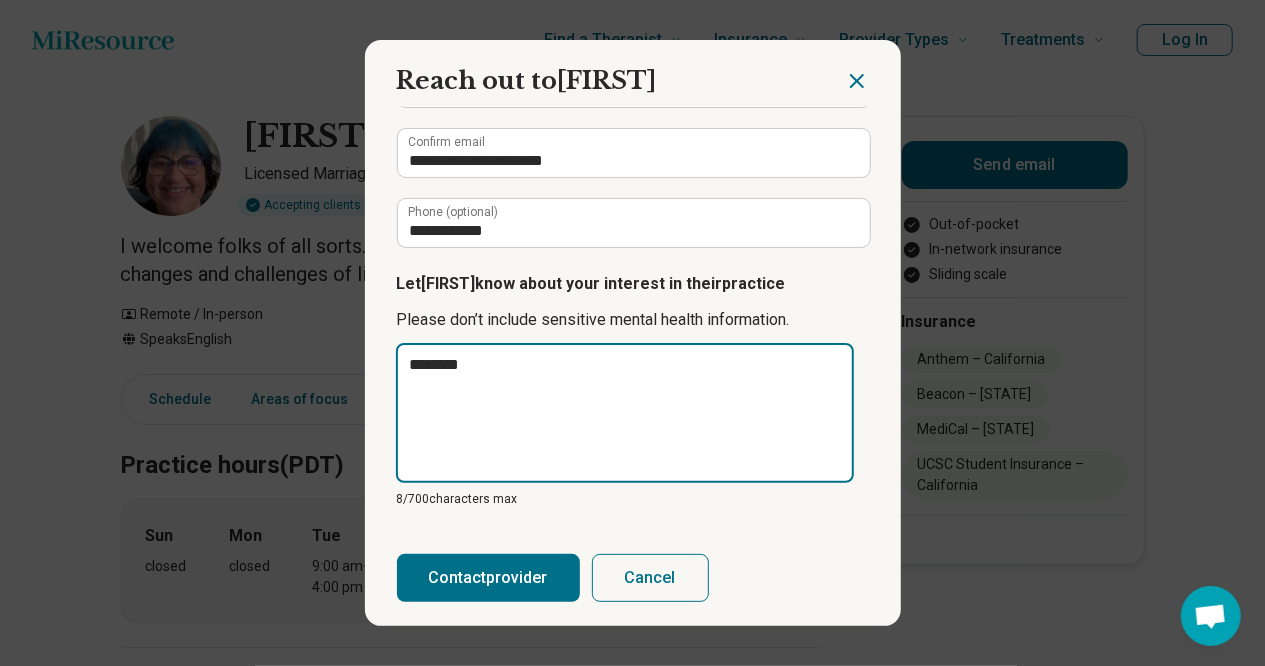 type on "********" 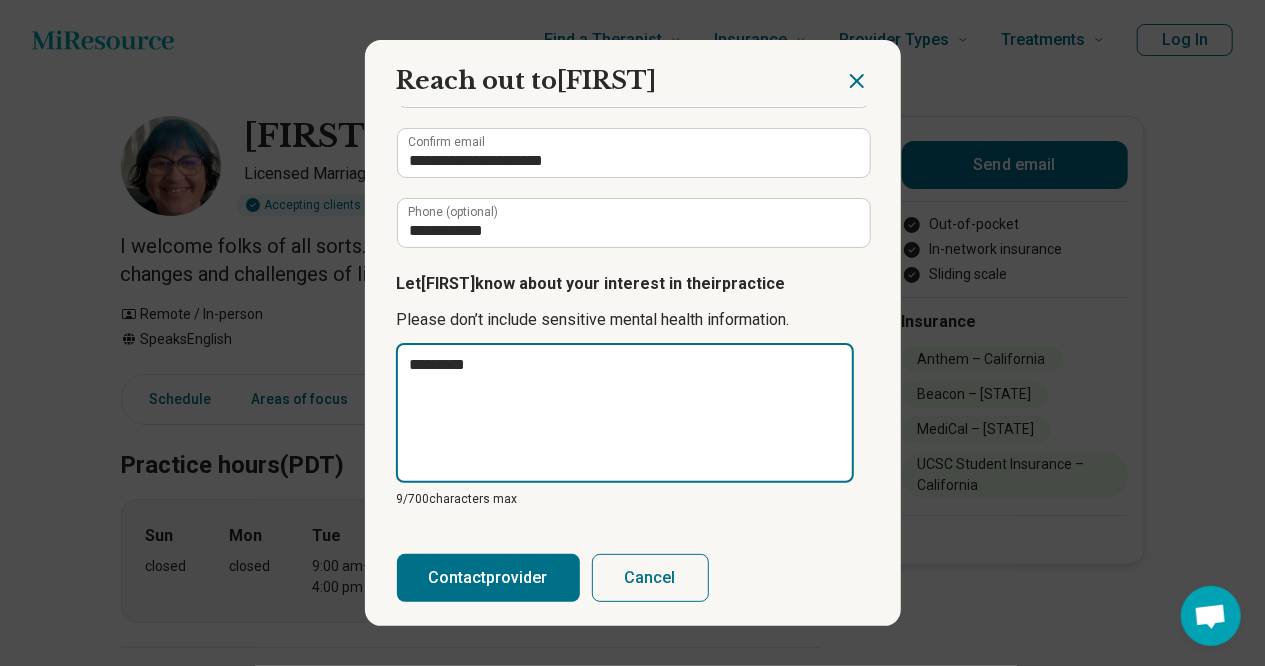 type on "**********" 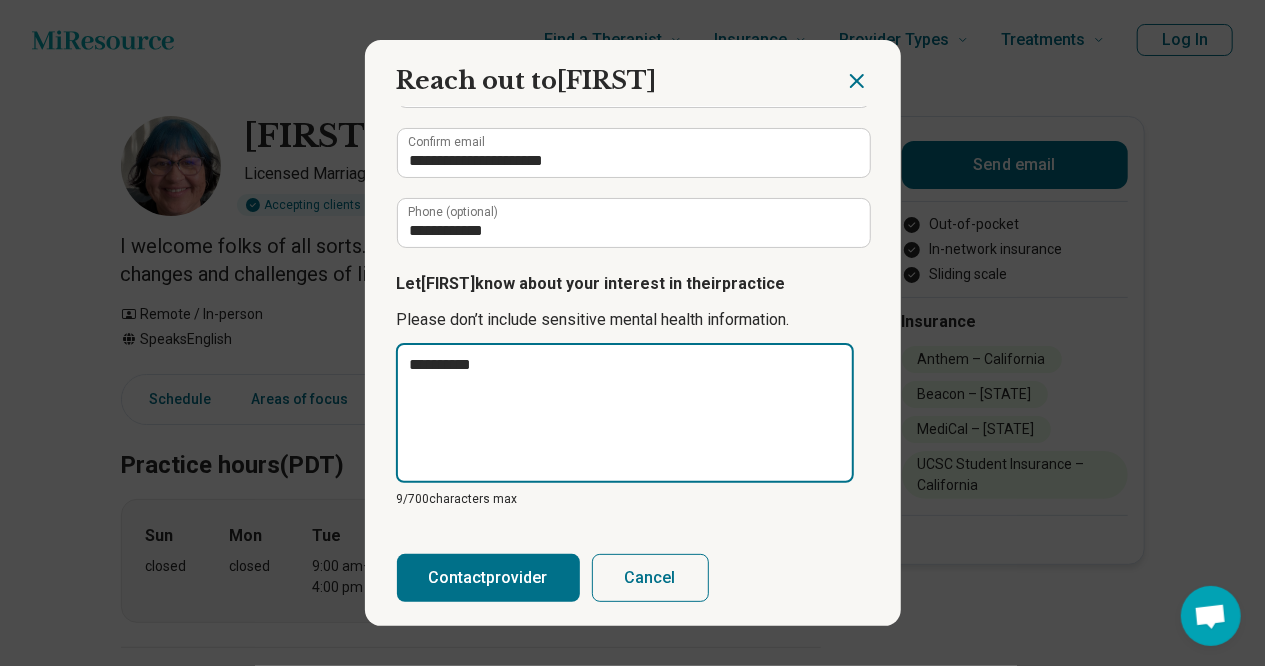 type on "**********" 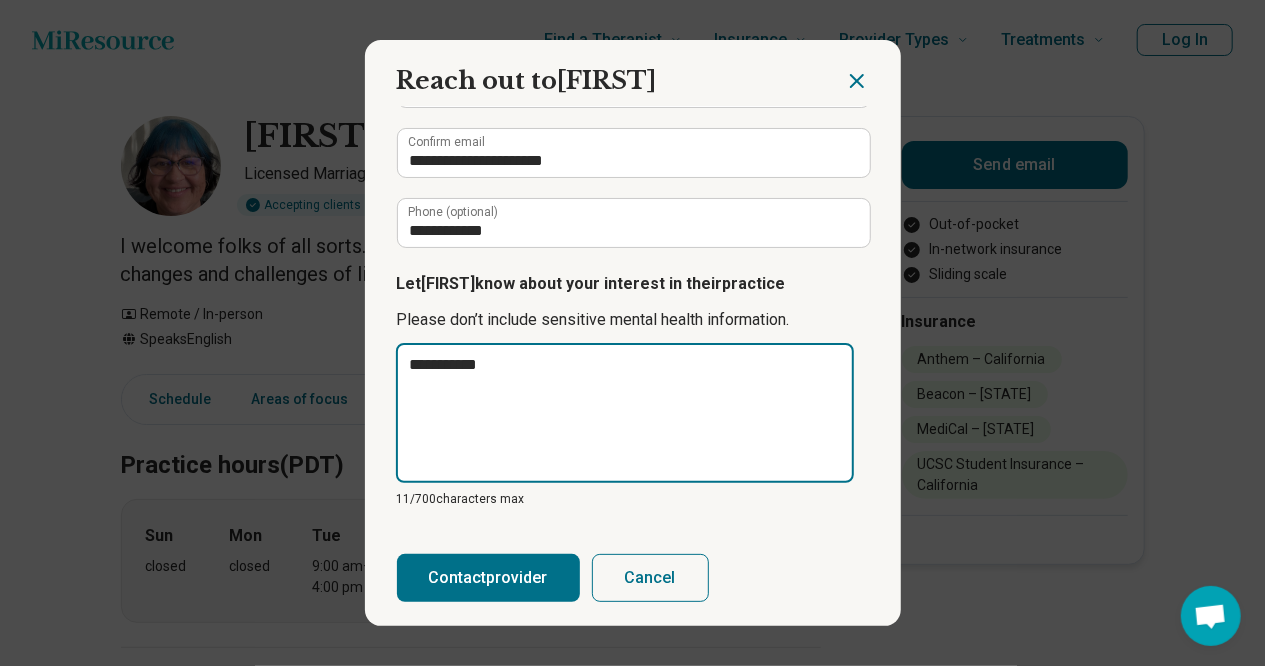 type on "**********" 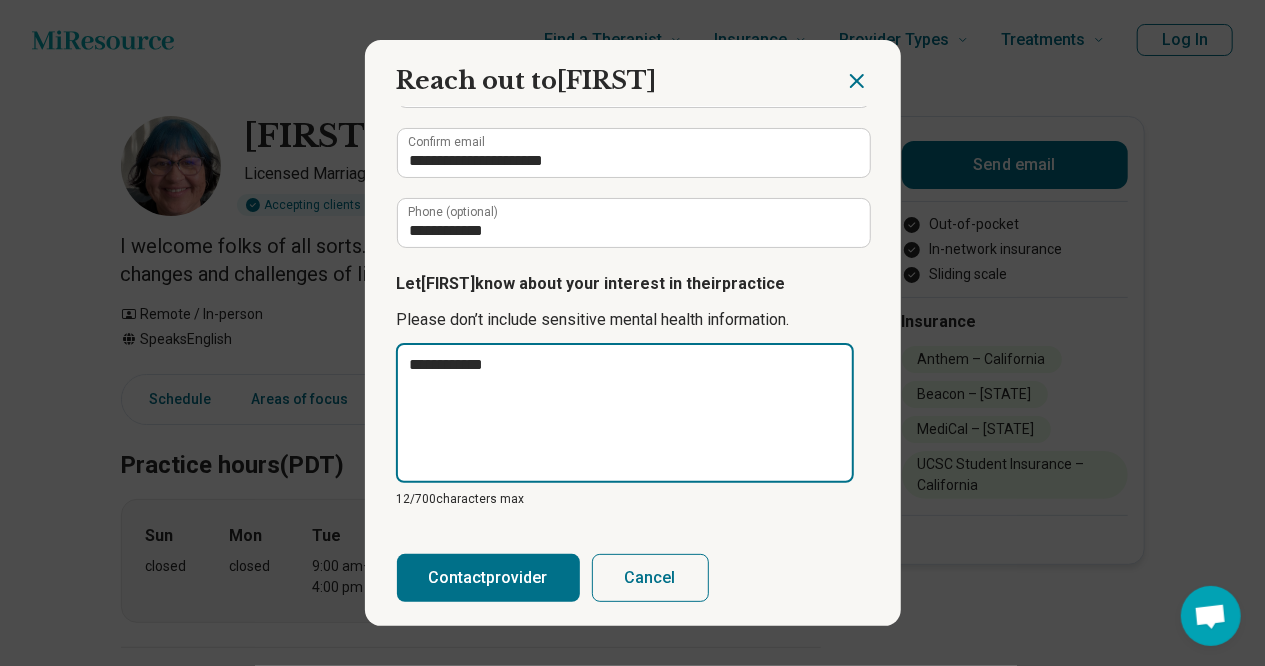type on "**********" 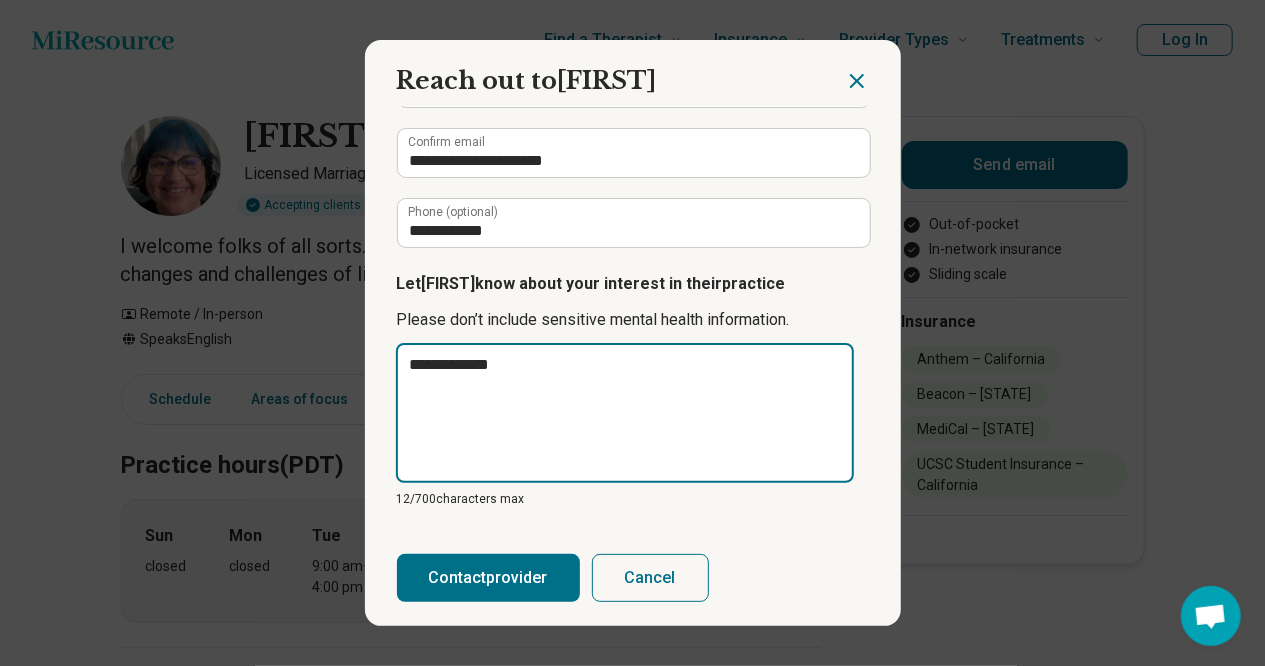 type on "**********" 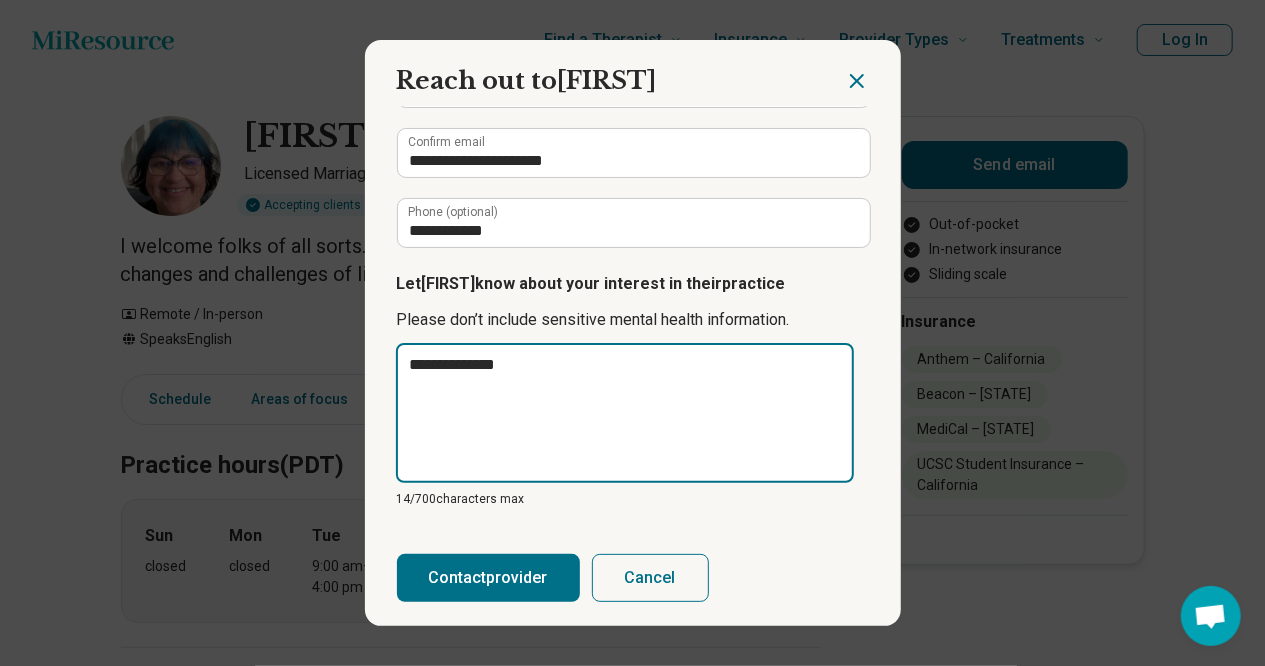 type on "**********" 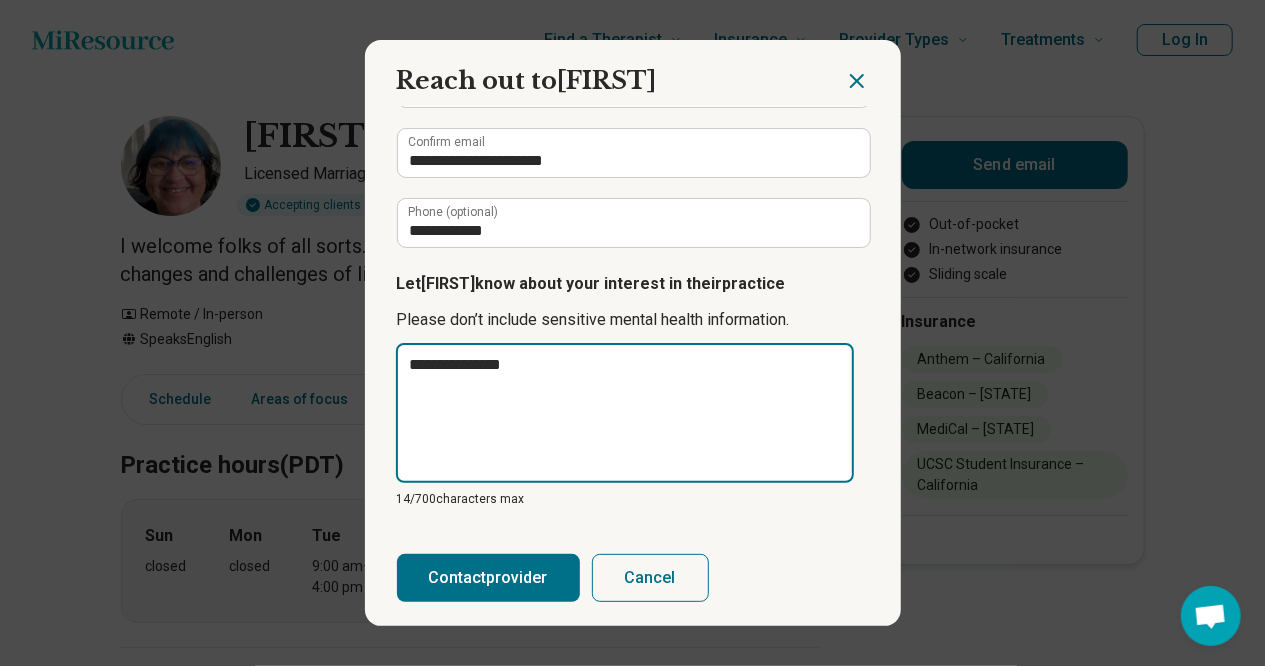 type on "**********" 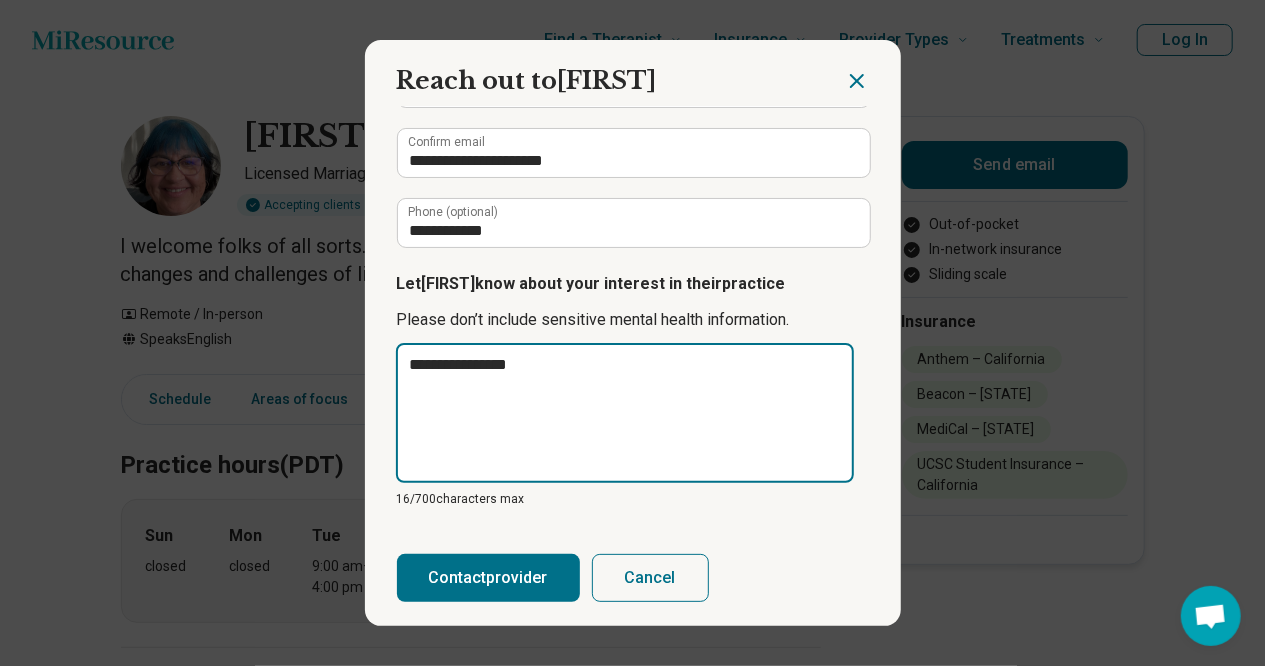 type on "**********" 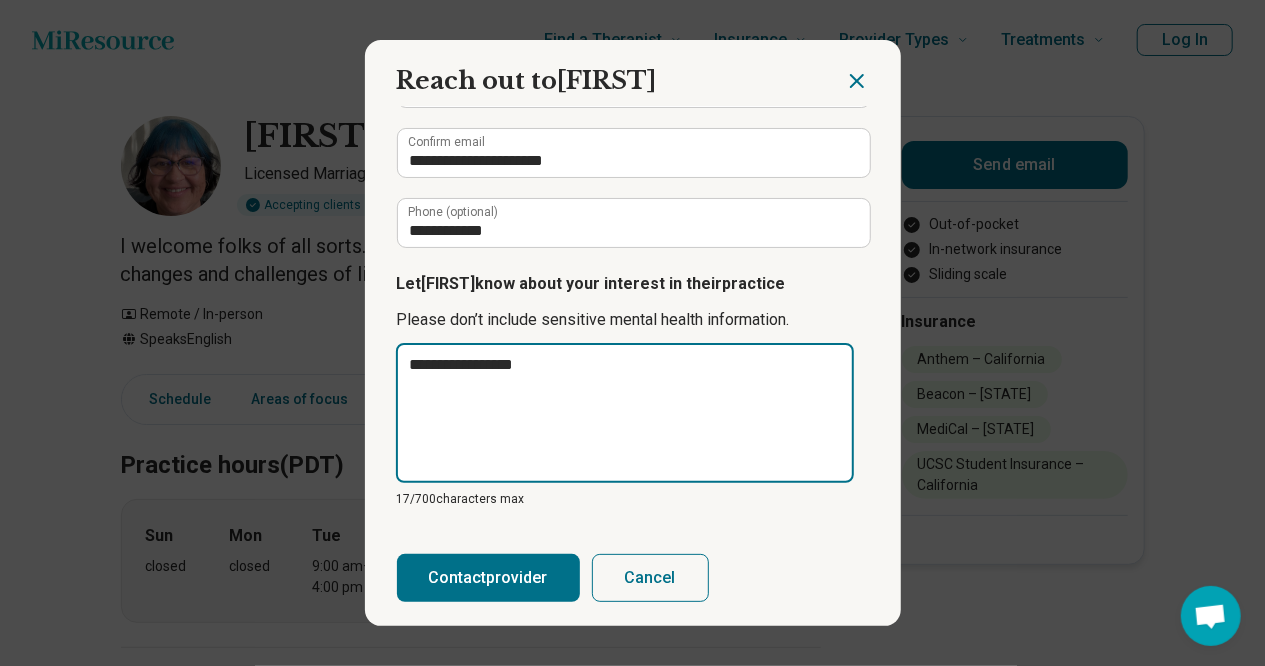 type on "**********" 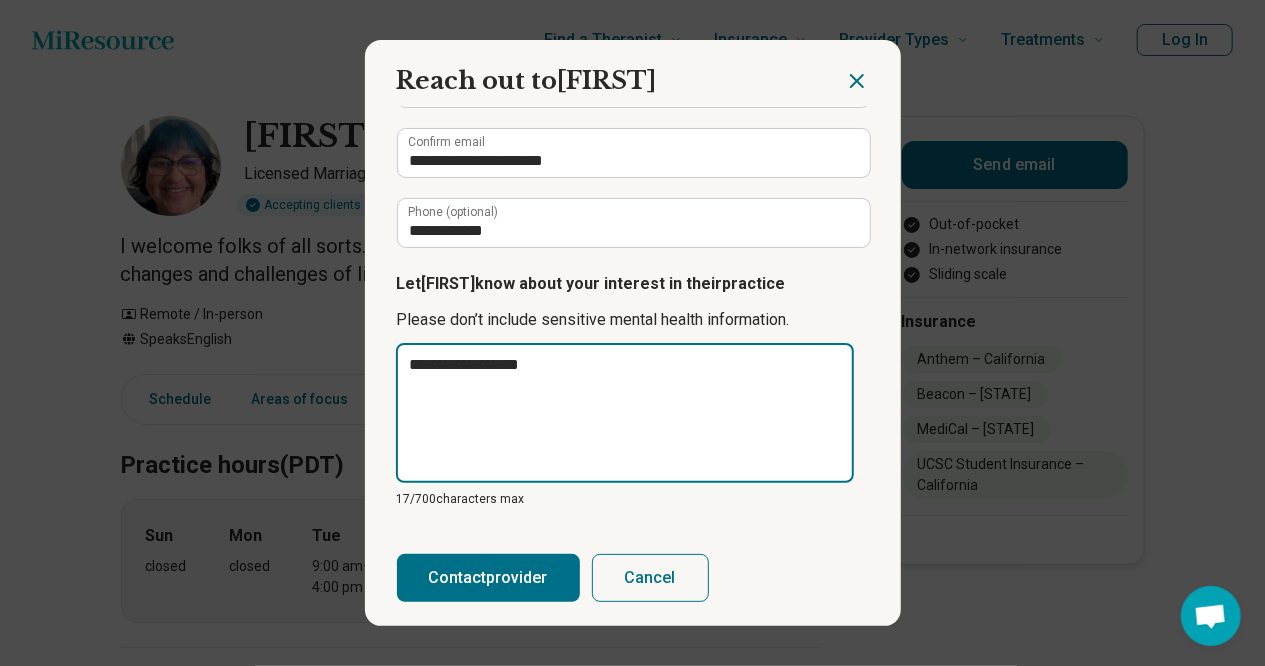 type on "**********" 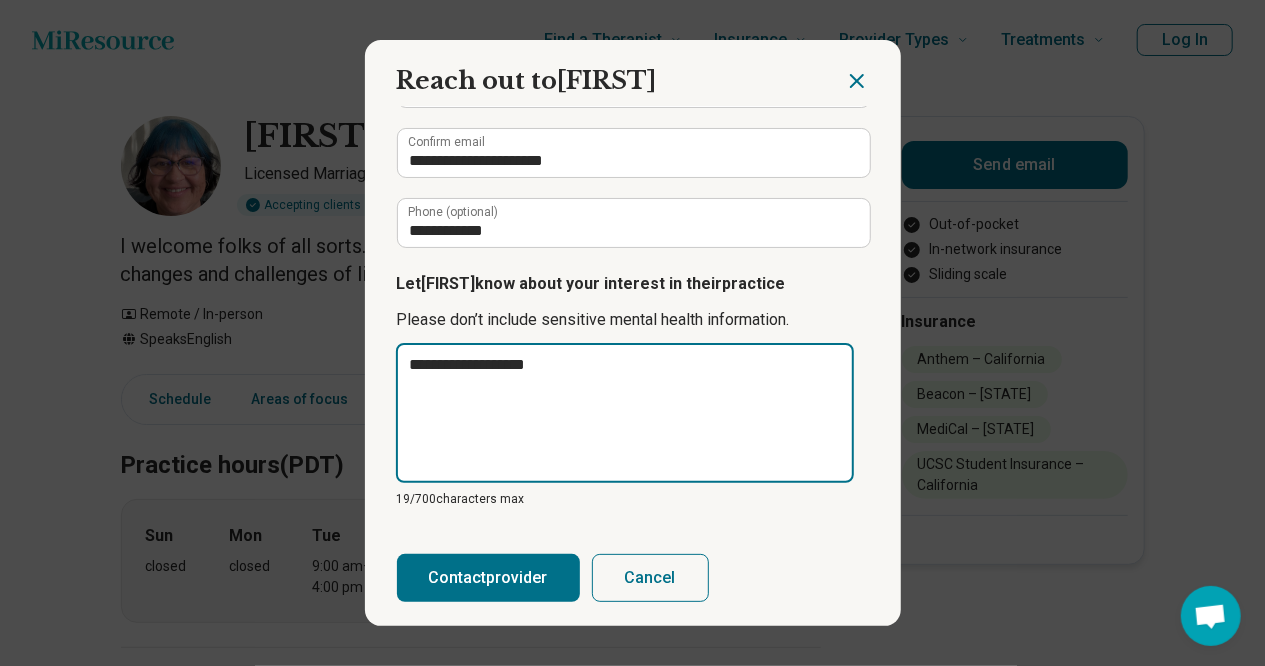 type on "**********" 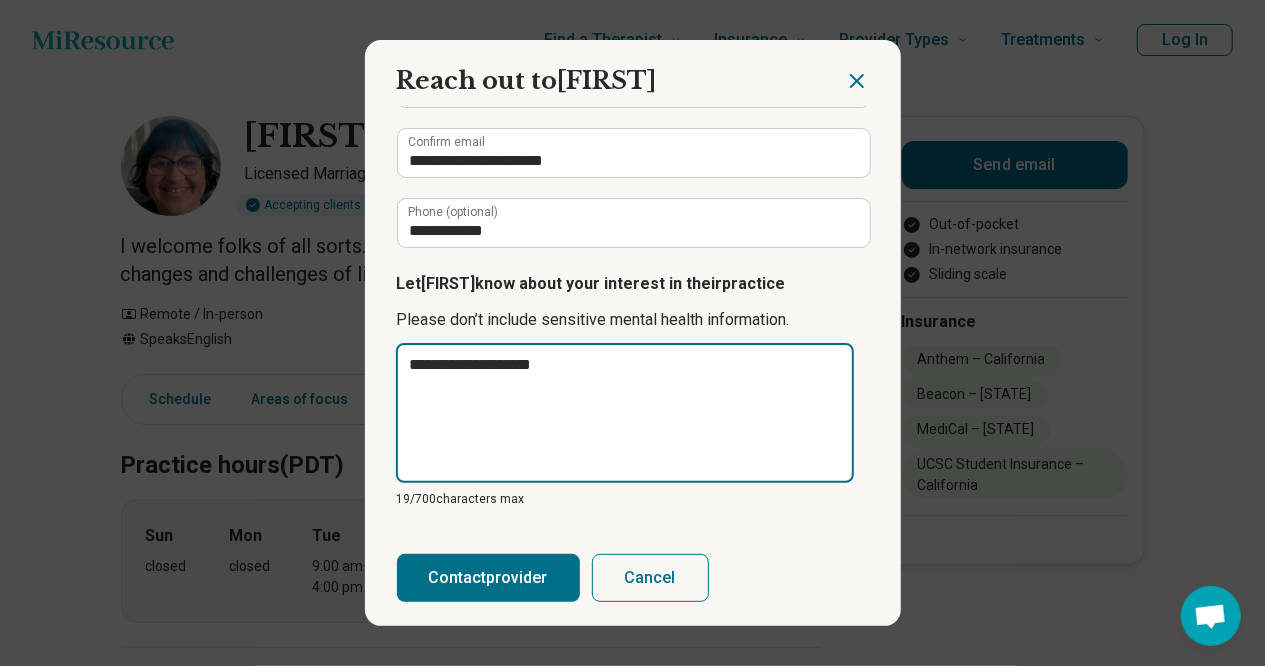 type on "**********" 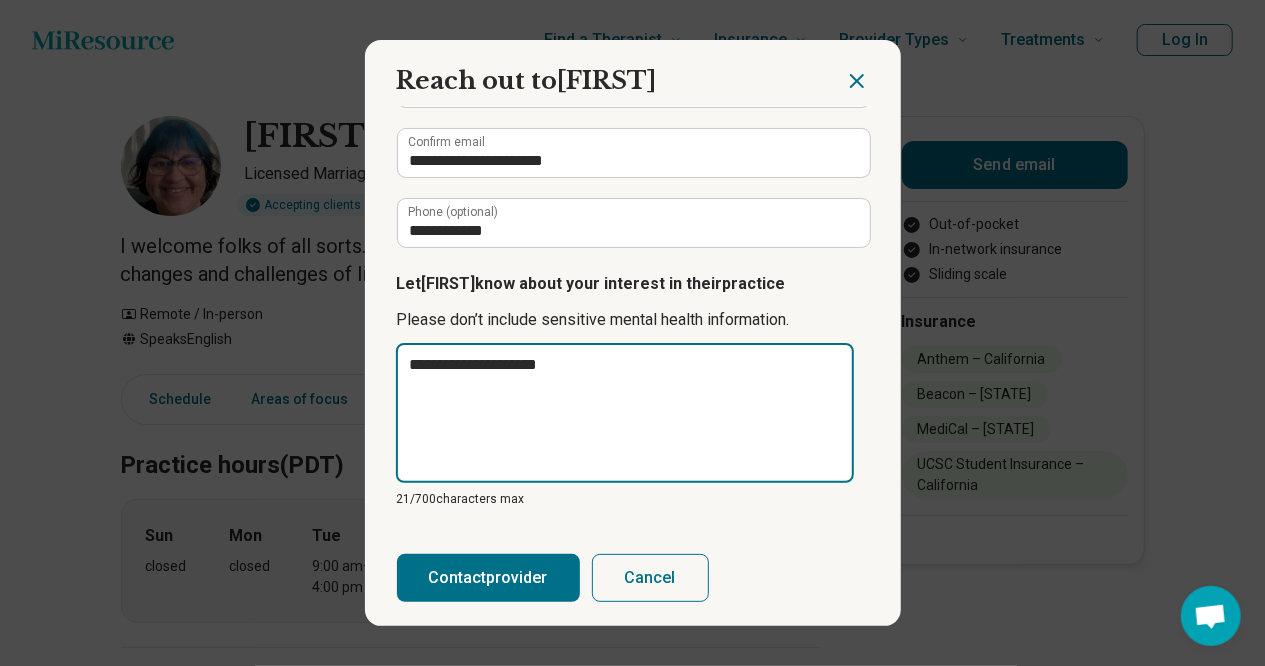type on "**********" 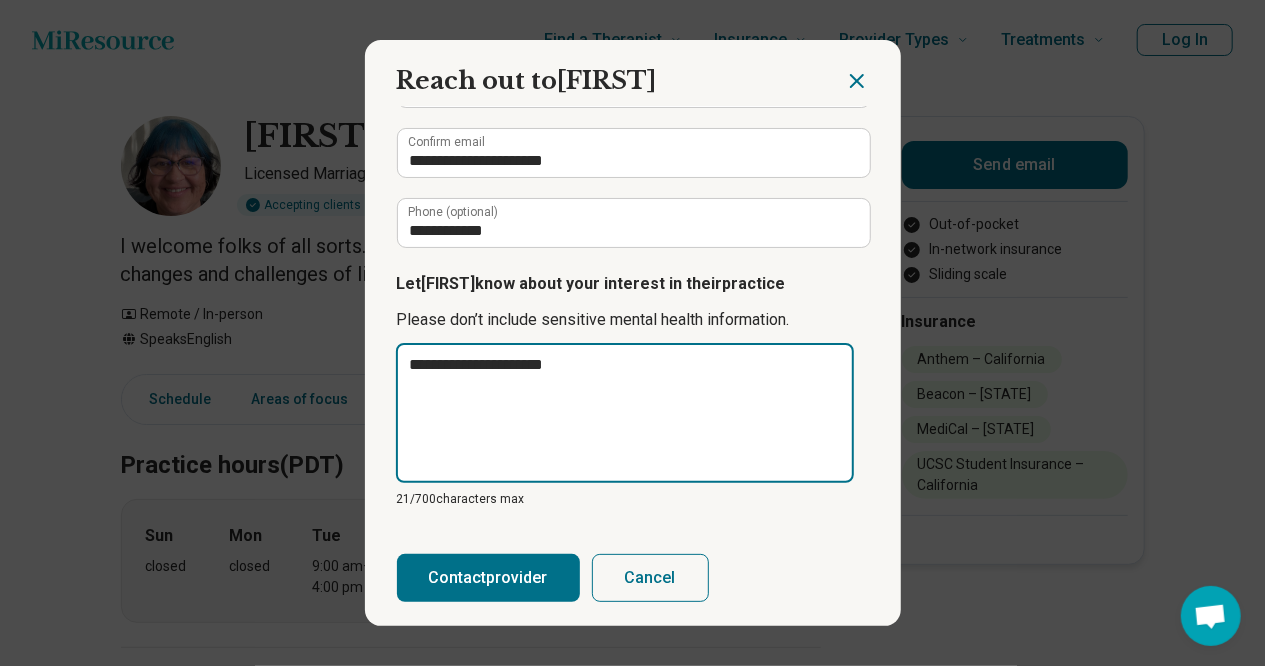 type on "**********" 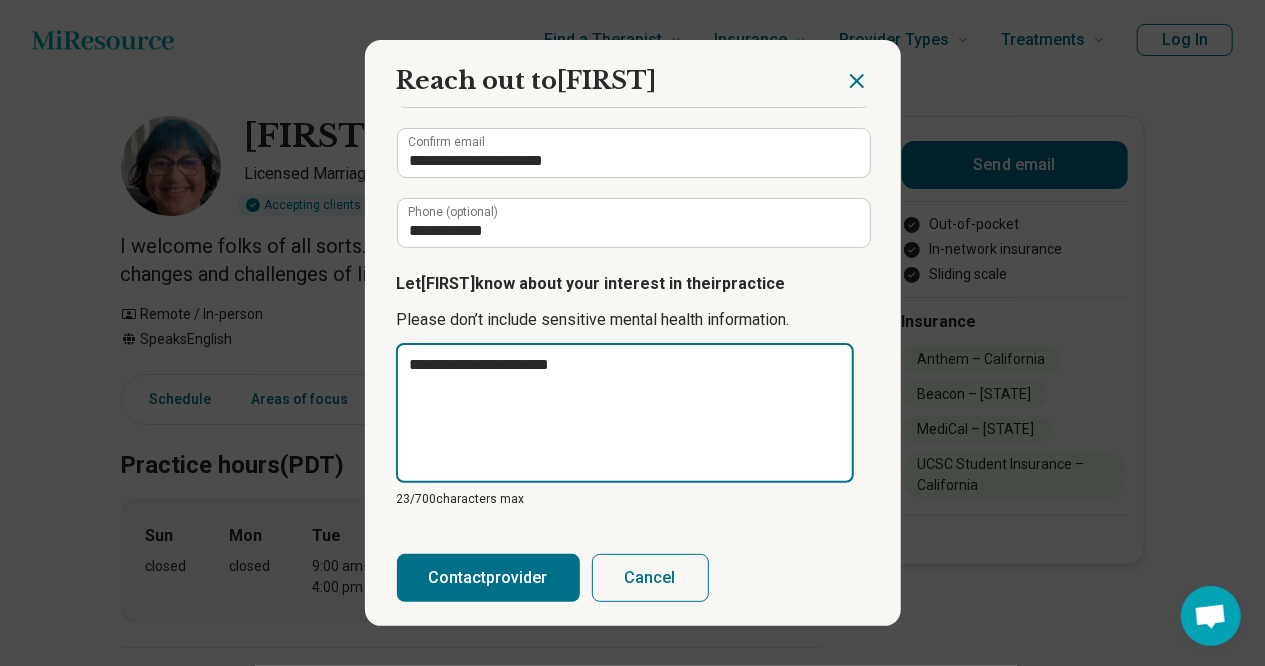 type on "**********" 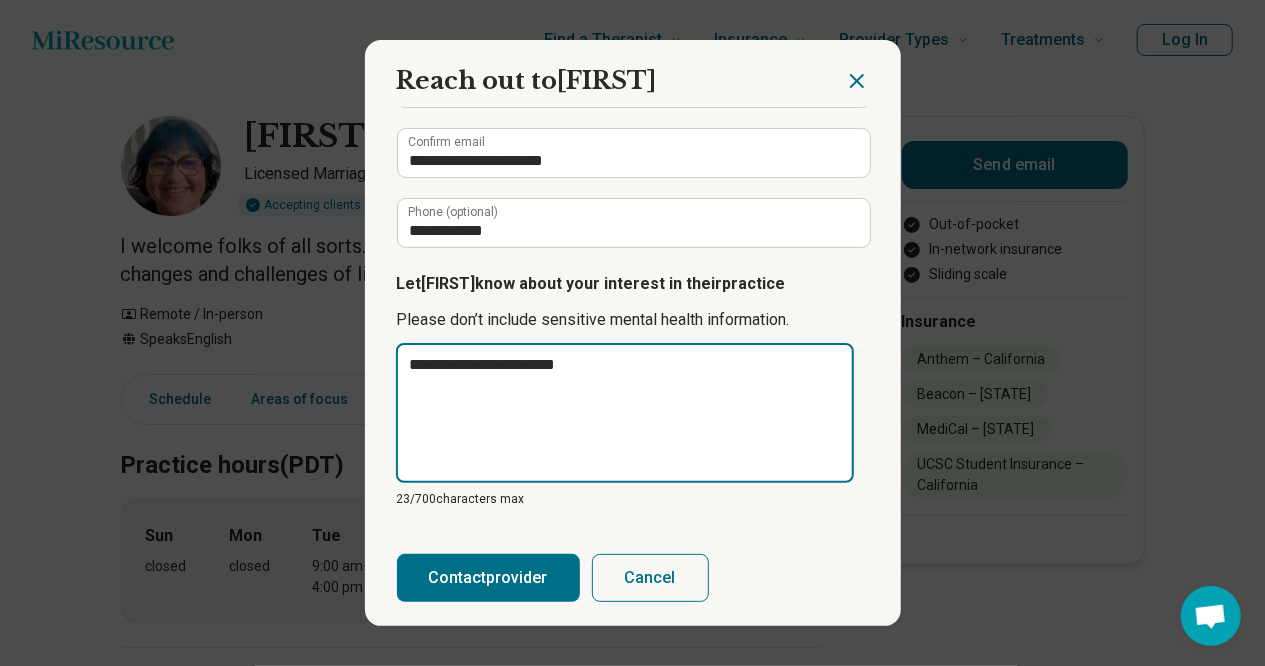type on "**********" 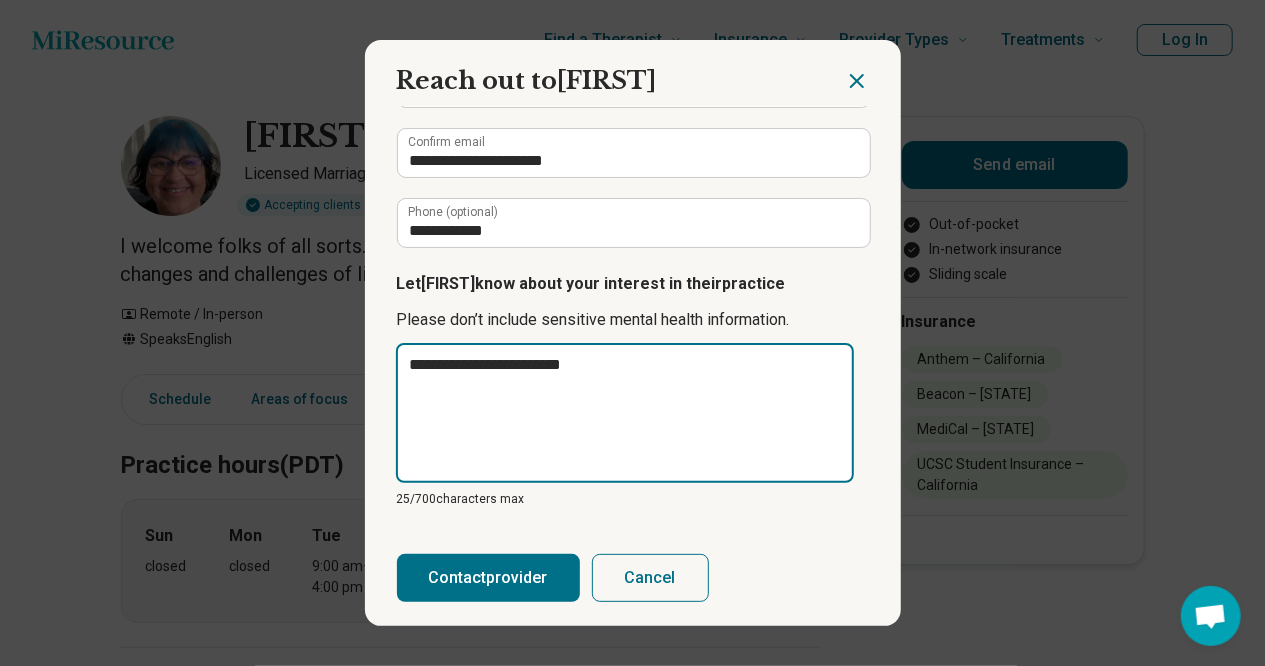 type on "**********" 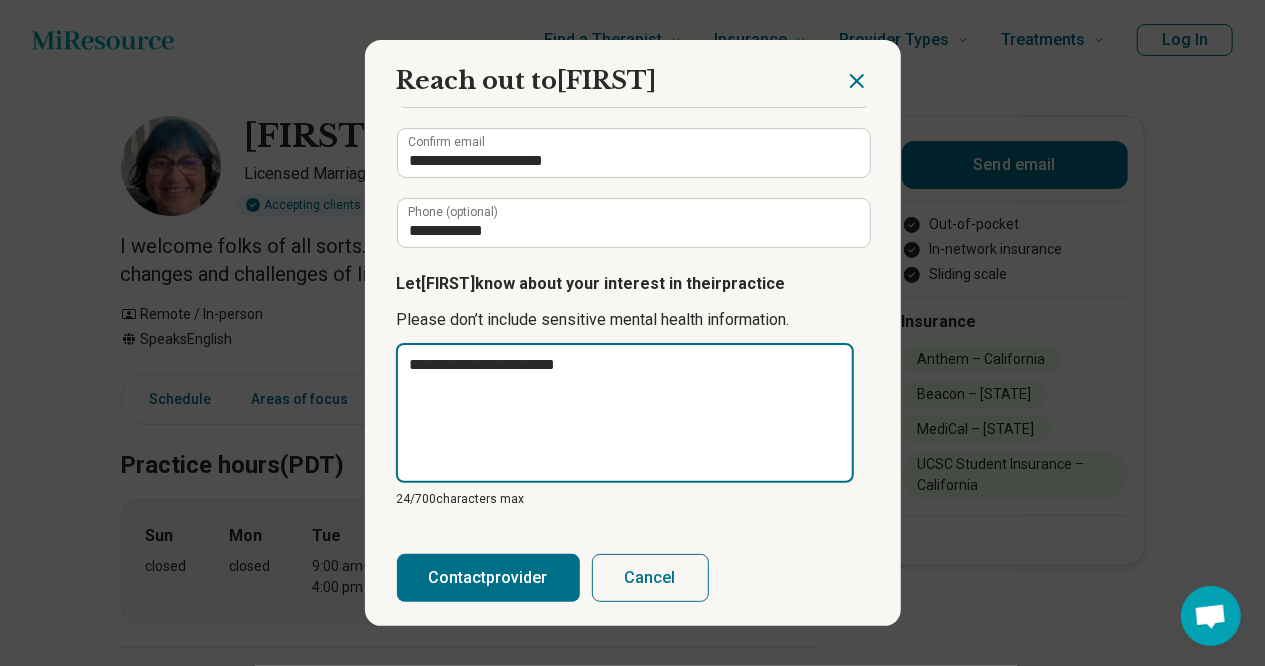 type on "**********" 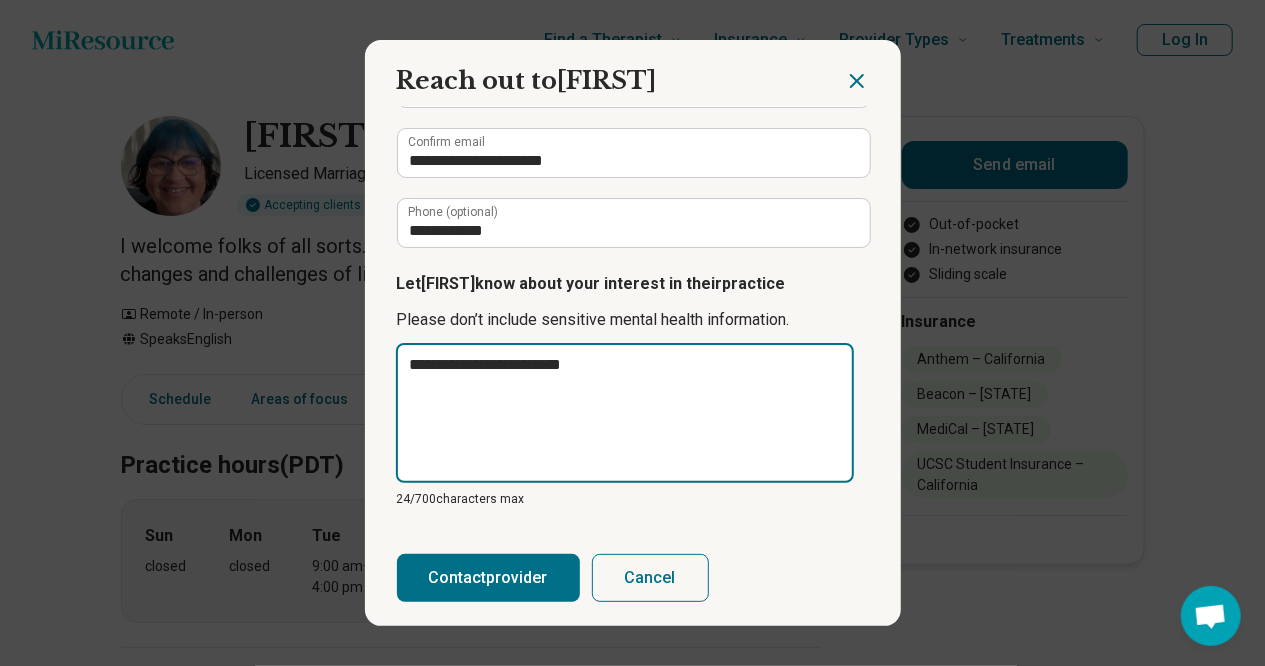 type on "**********" 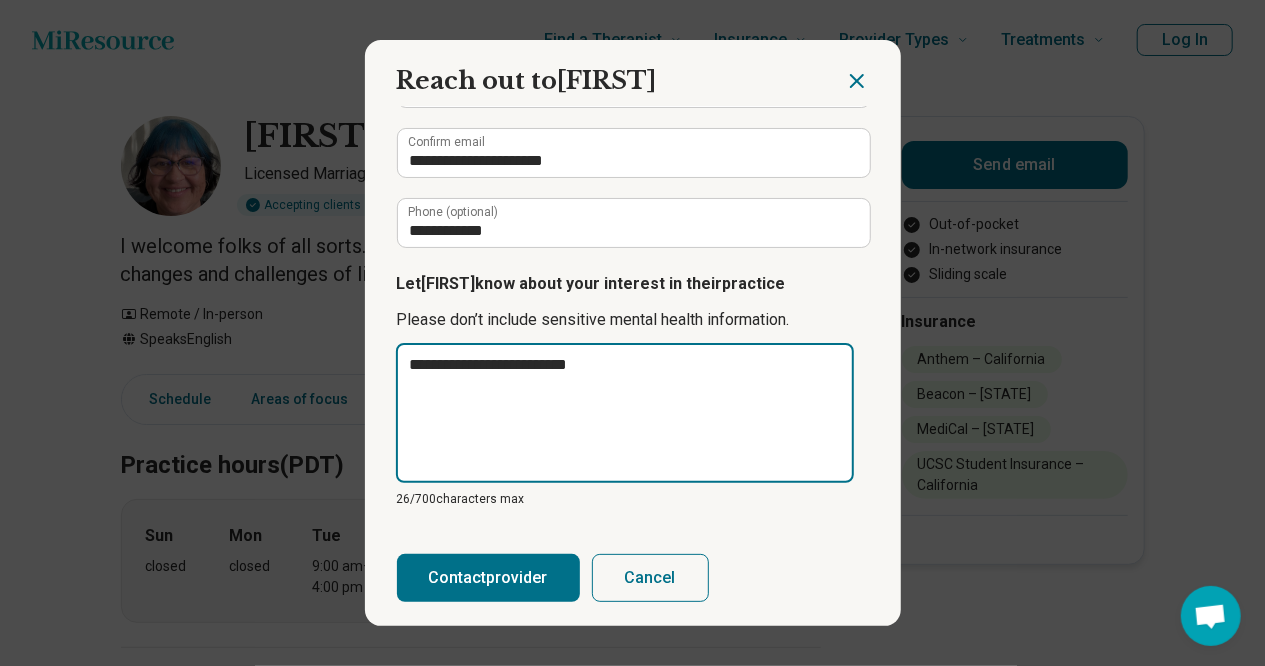 type on "**********" 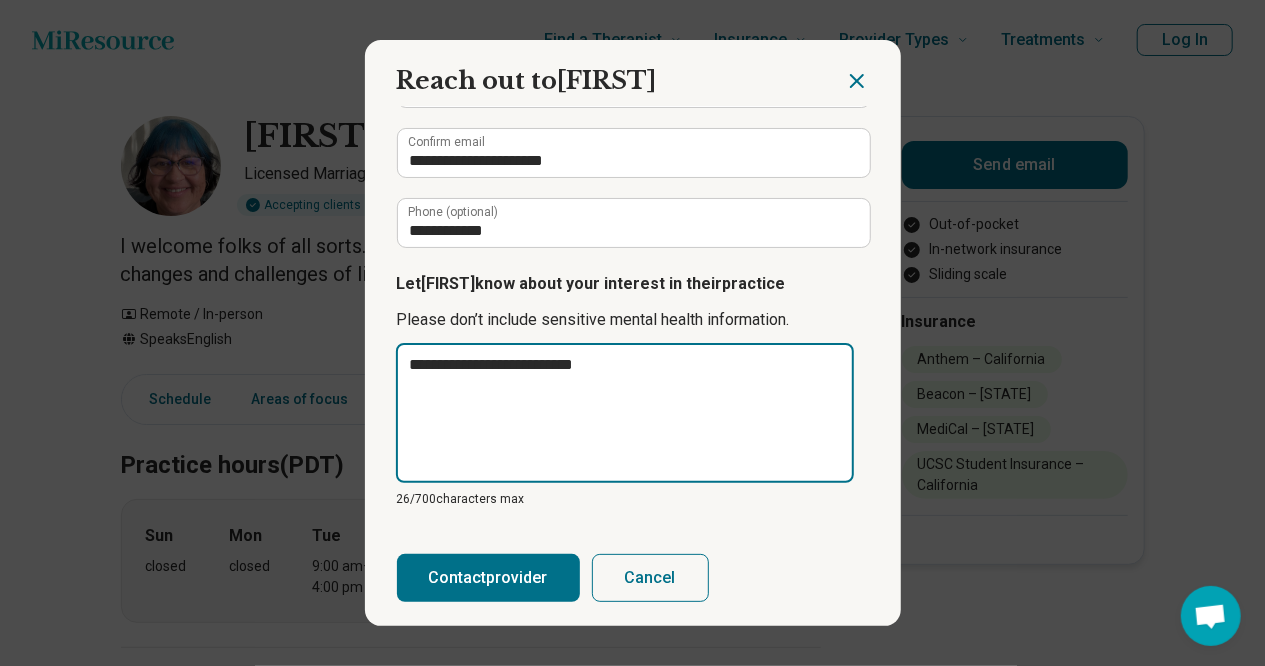 type on "**********" 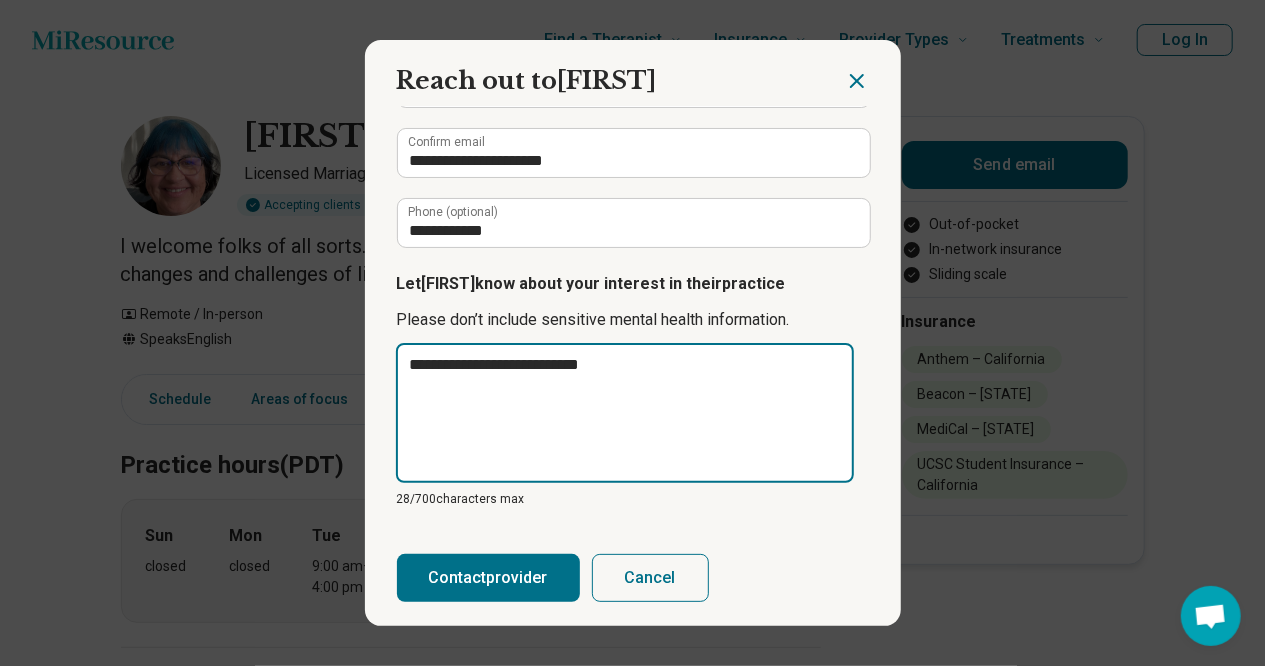 type on "**********" 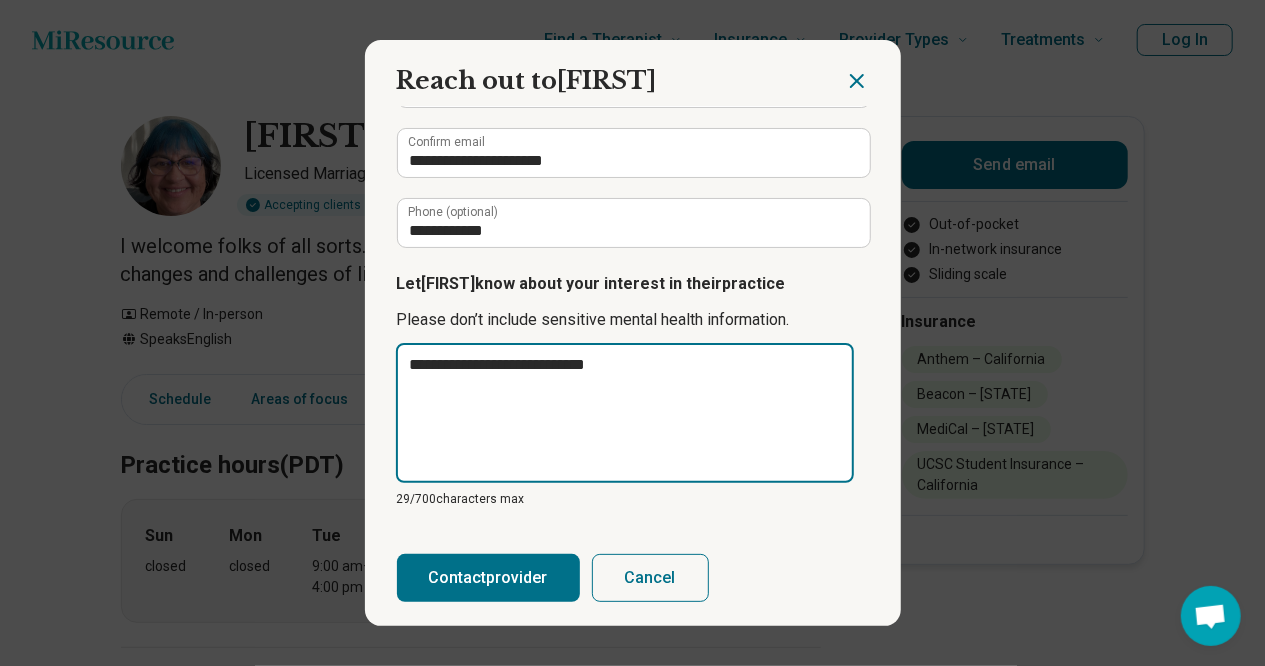 type on "**********" 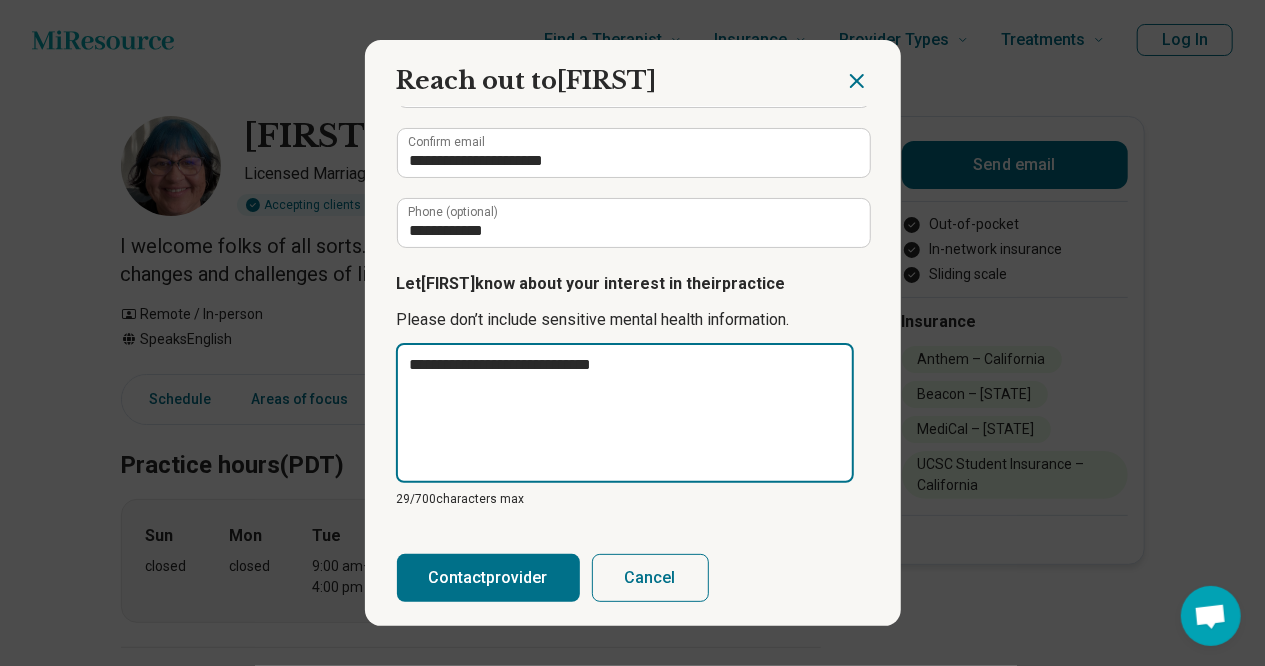 type on "**********" 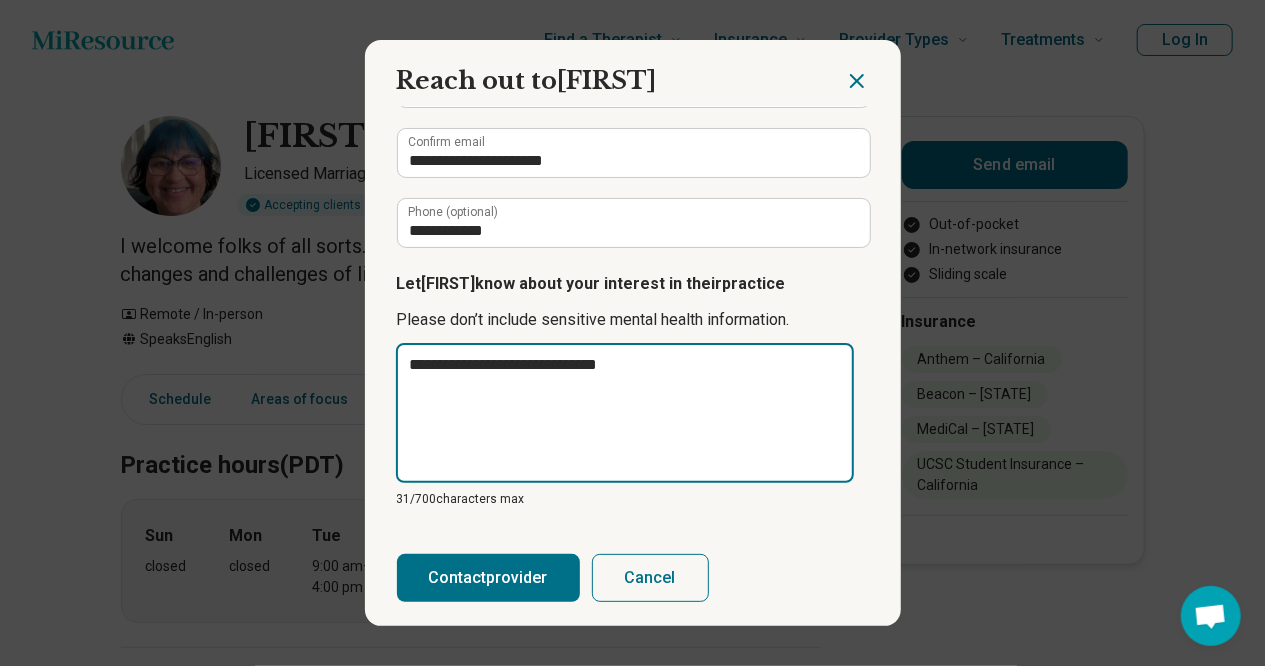 type on "**********" 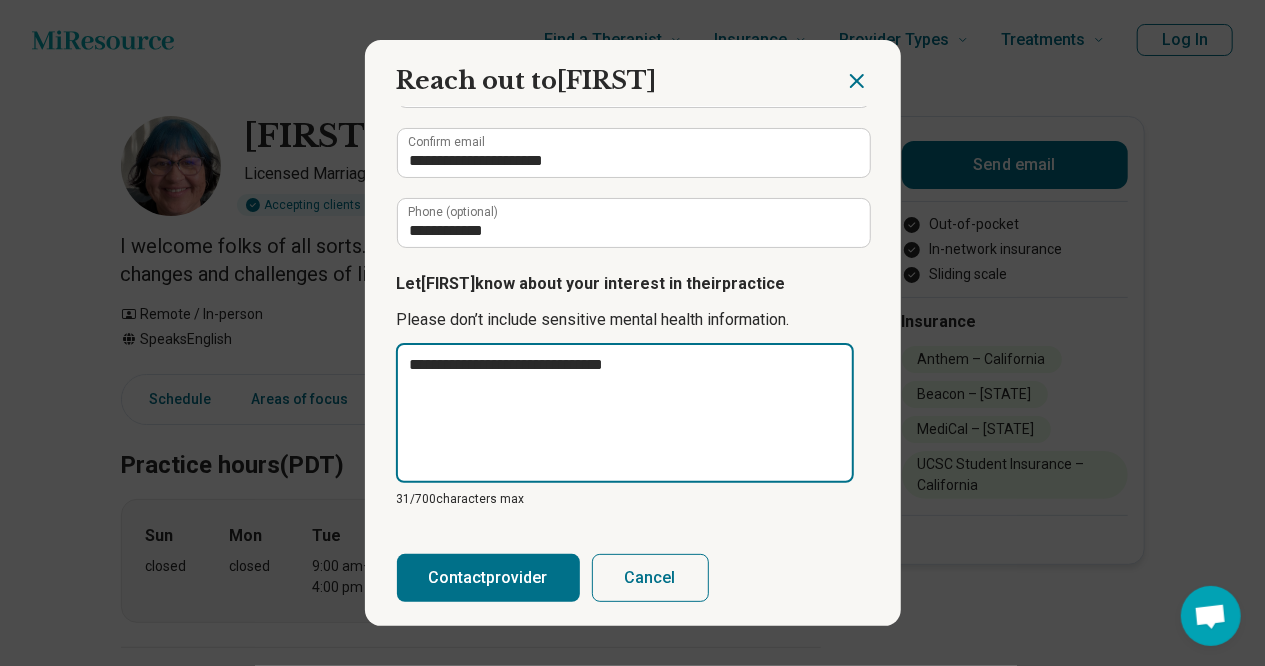 type on "**********" 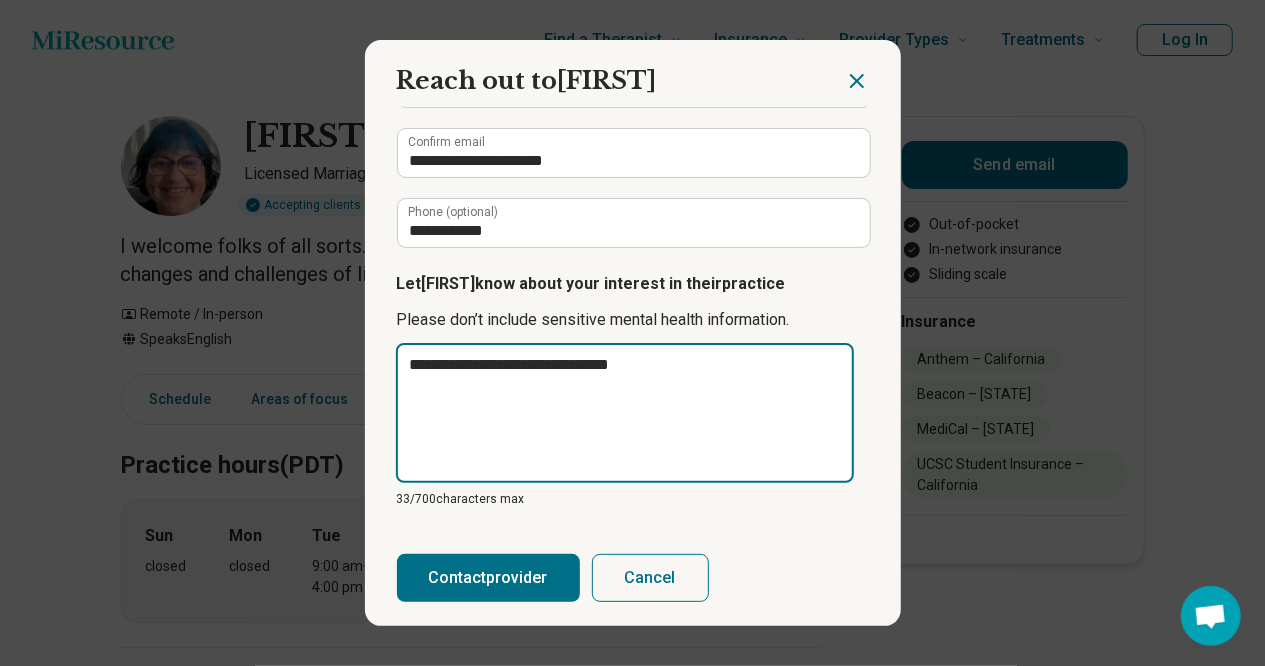 type on "**********" 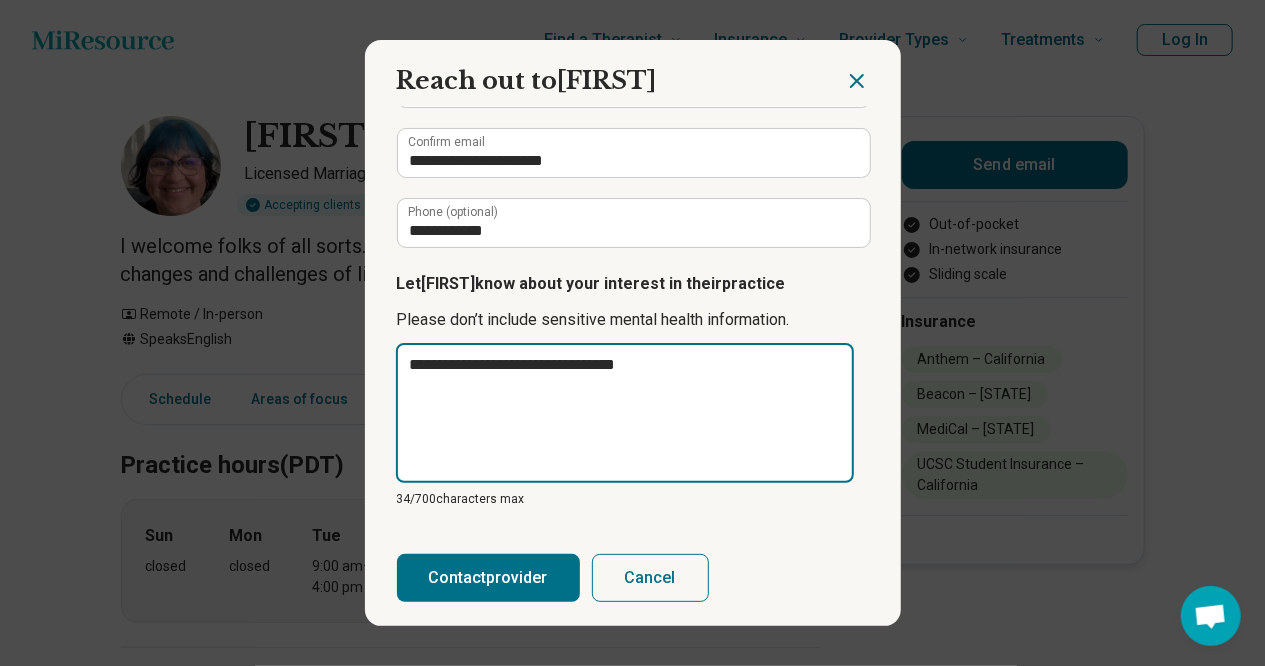 type on "**********" 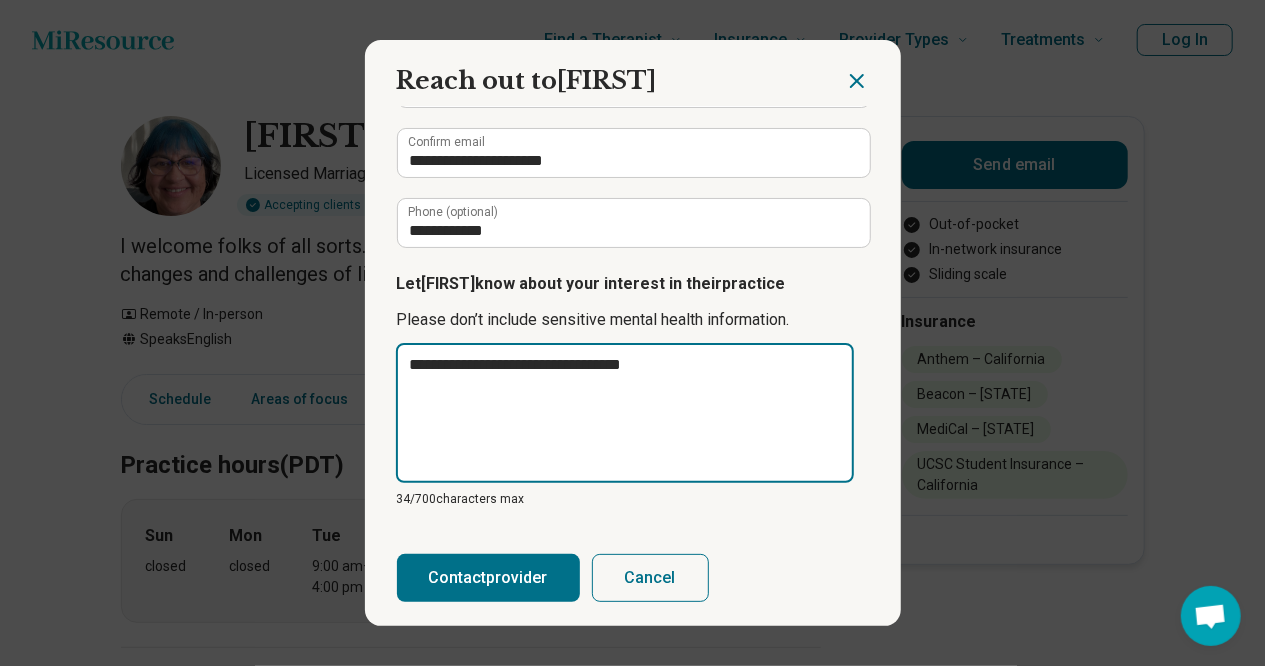 type on "**********" 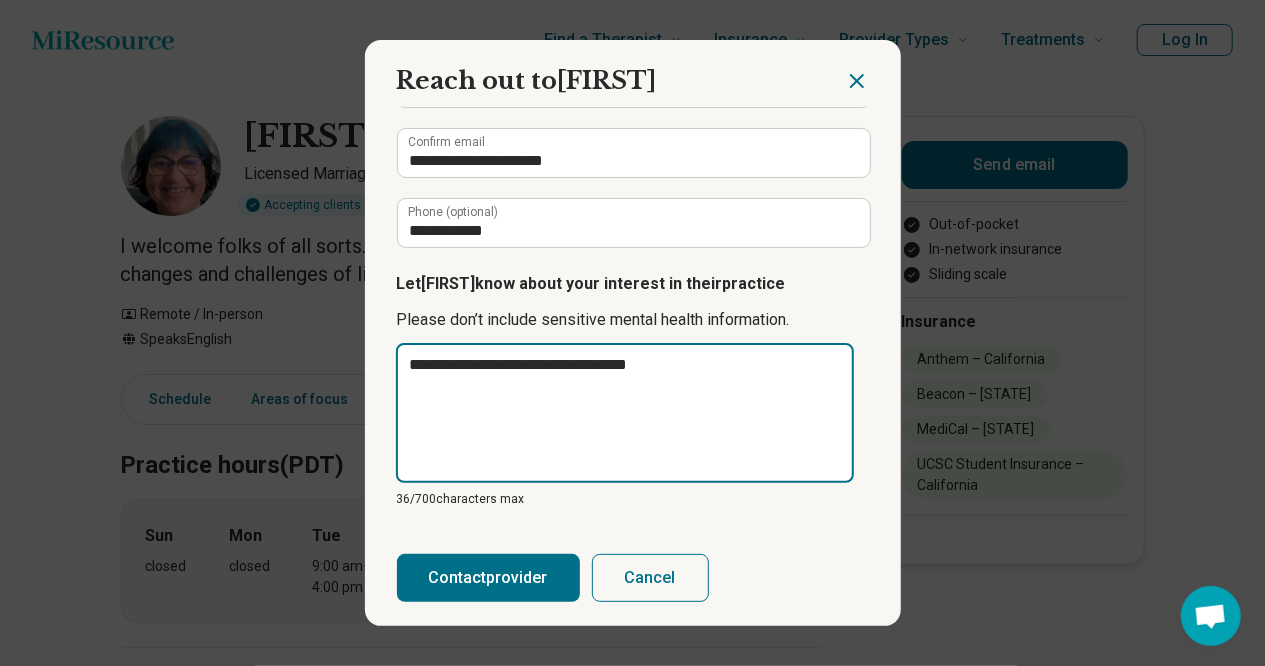 type on "**********" 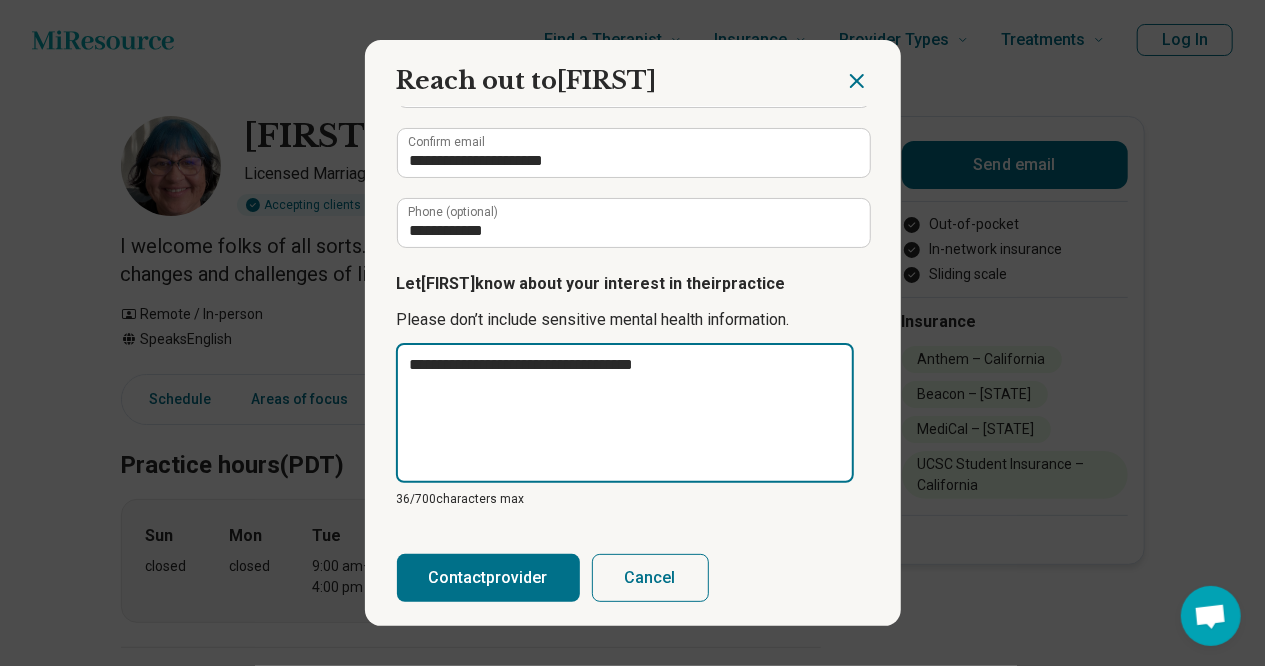 type on "**********" 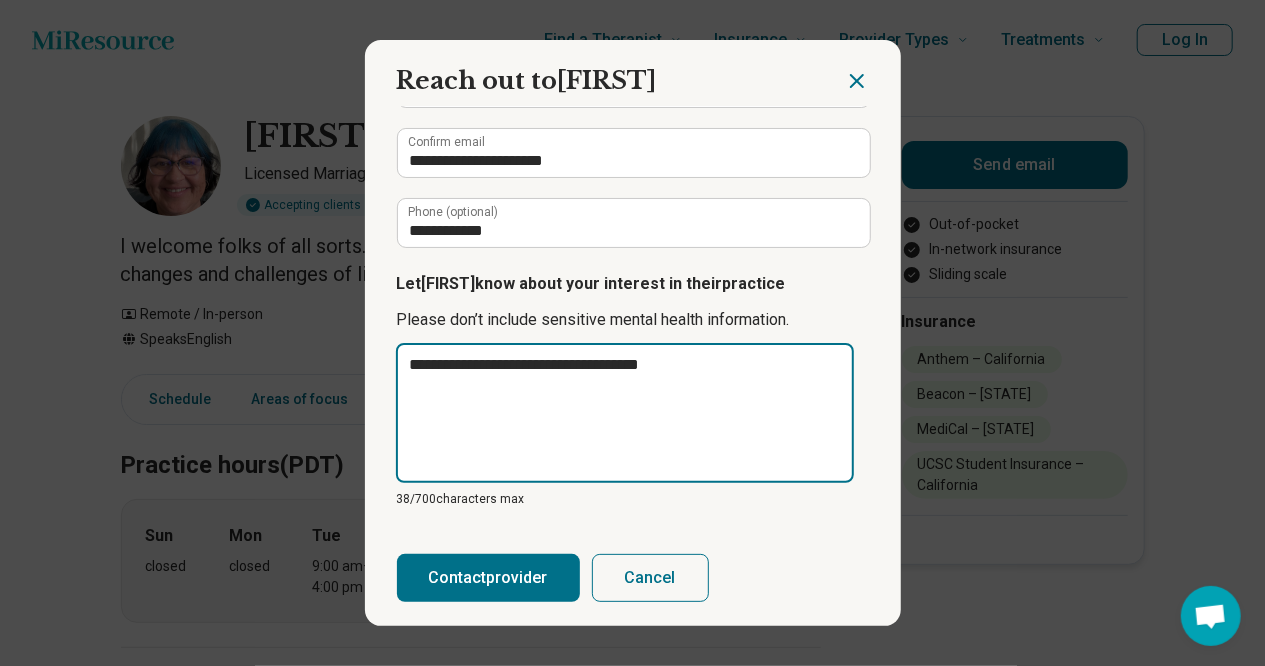 type on "**********" 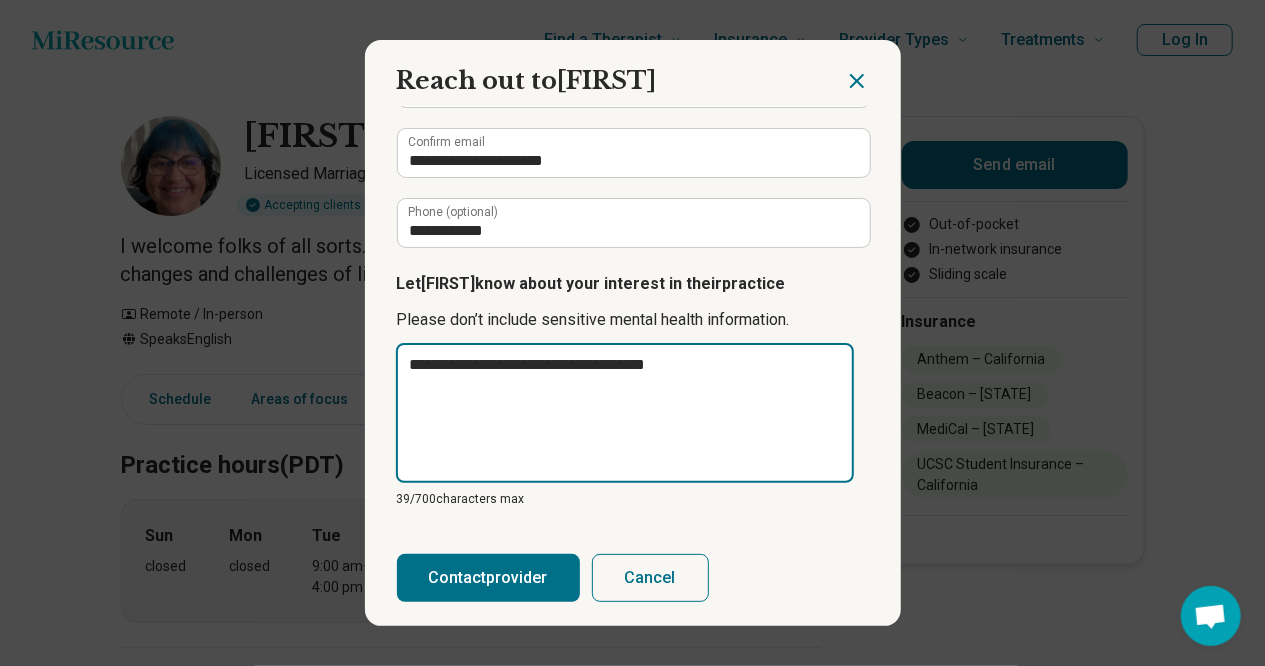 type on "**********" 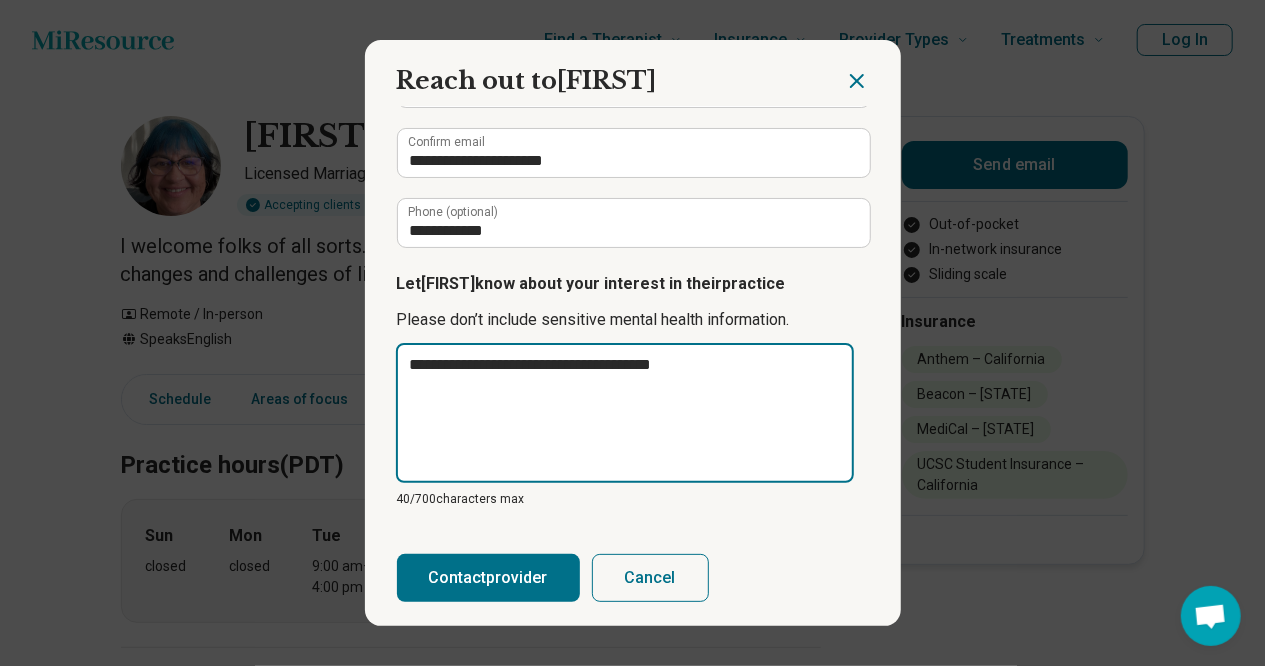 type on "**********" 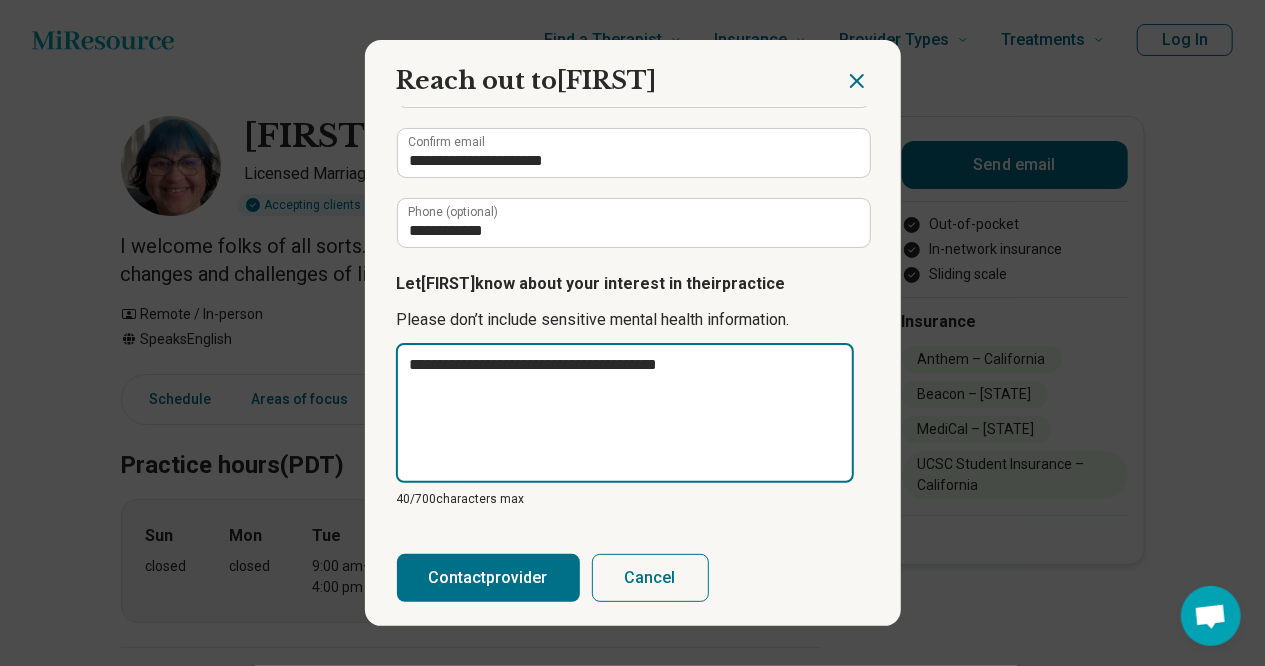 type on "**********" 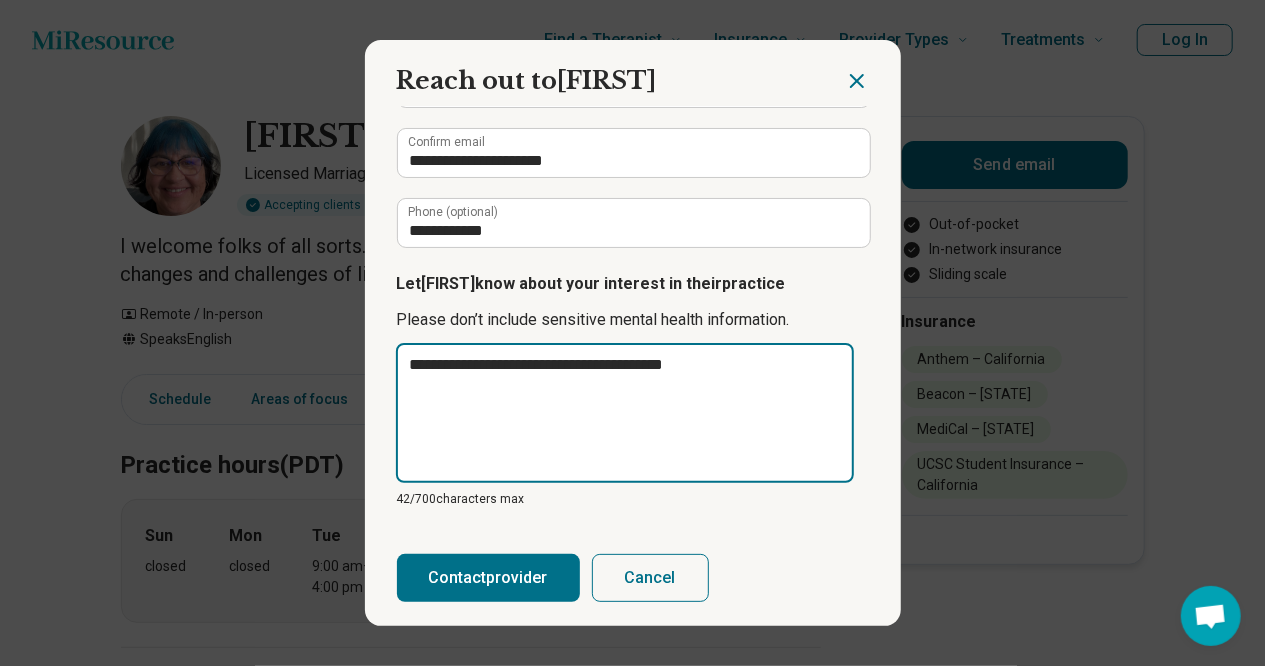 type on "**********" 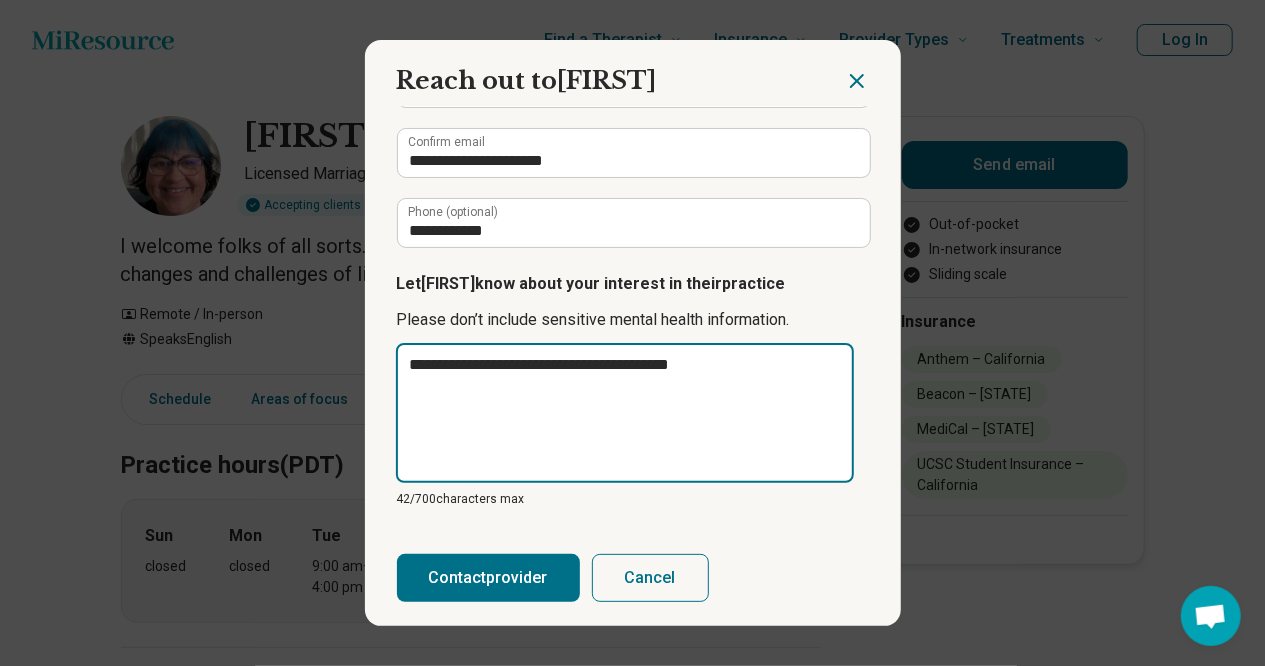 type on "**********" 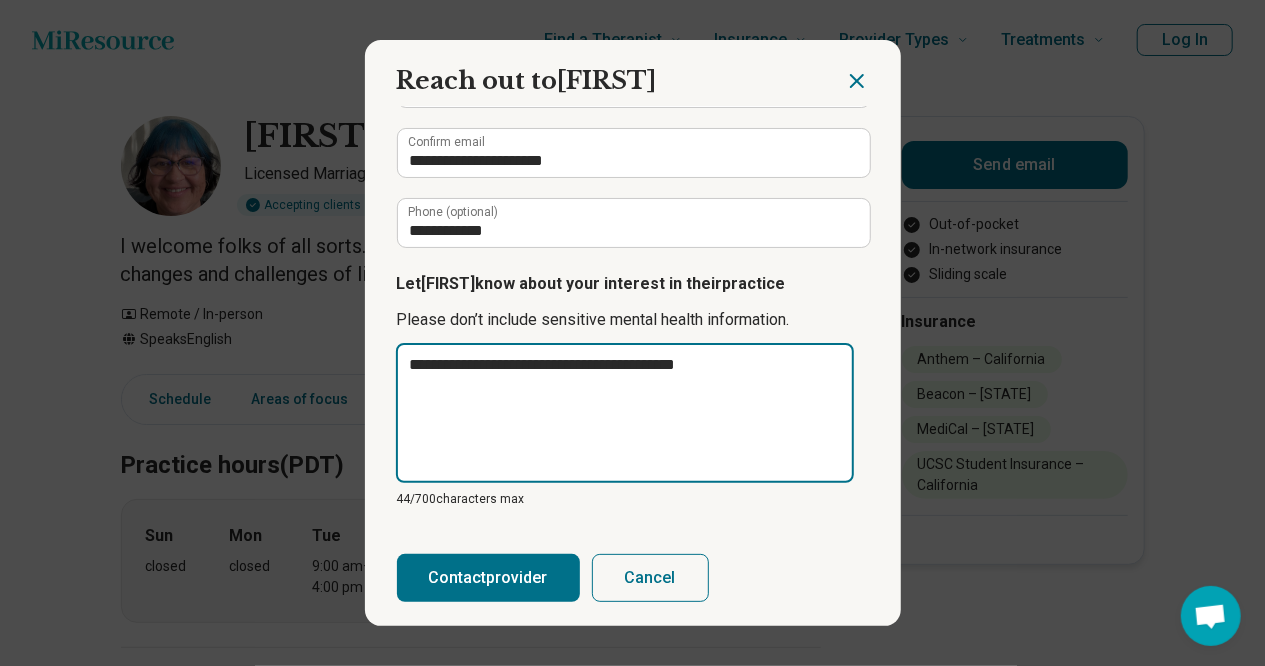 type on "**********" 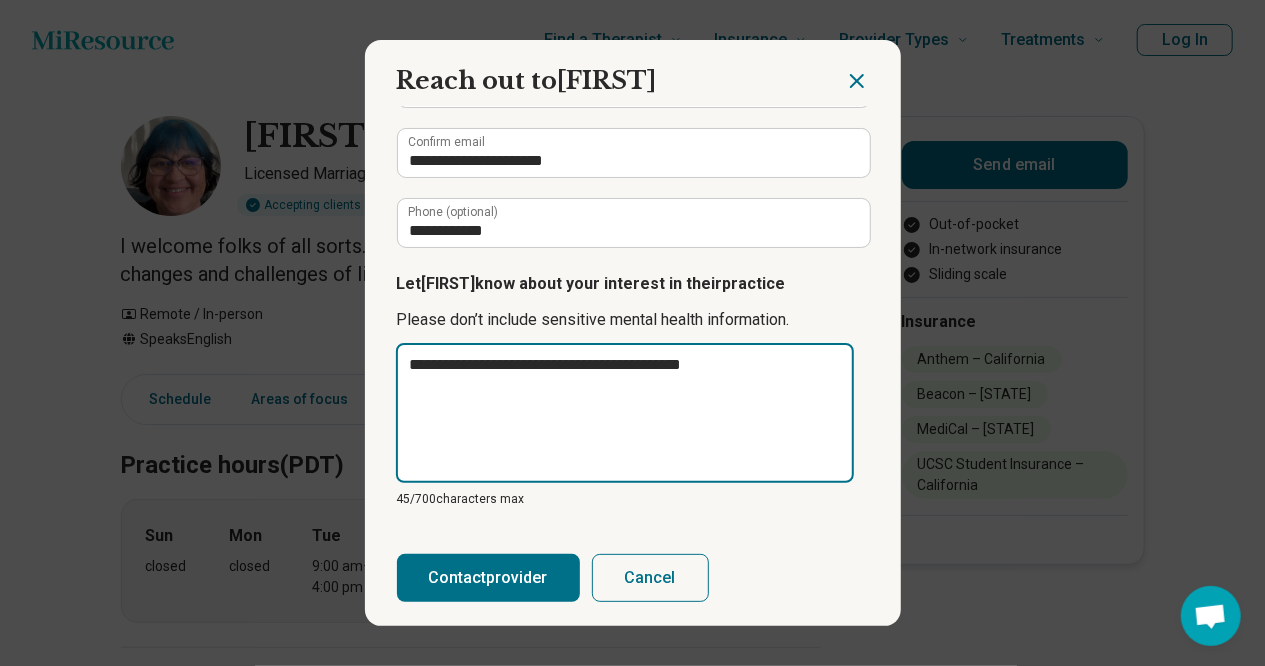 type on "**********" 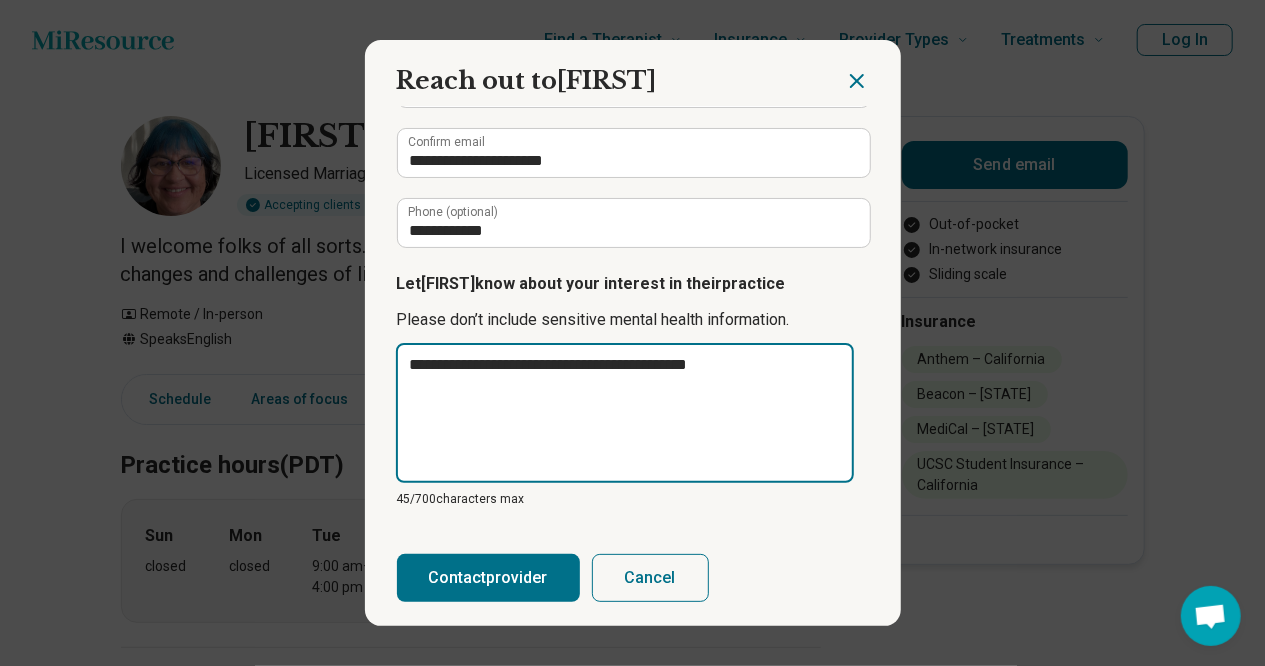 type on "**********" 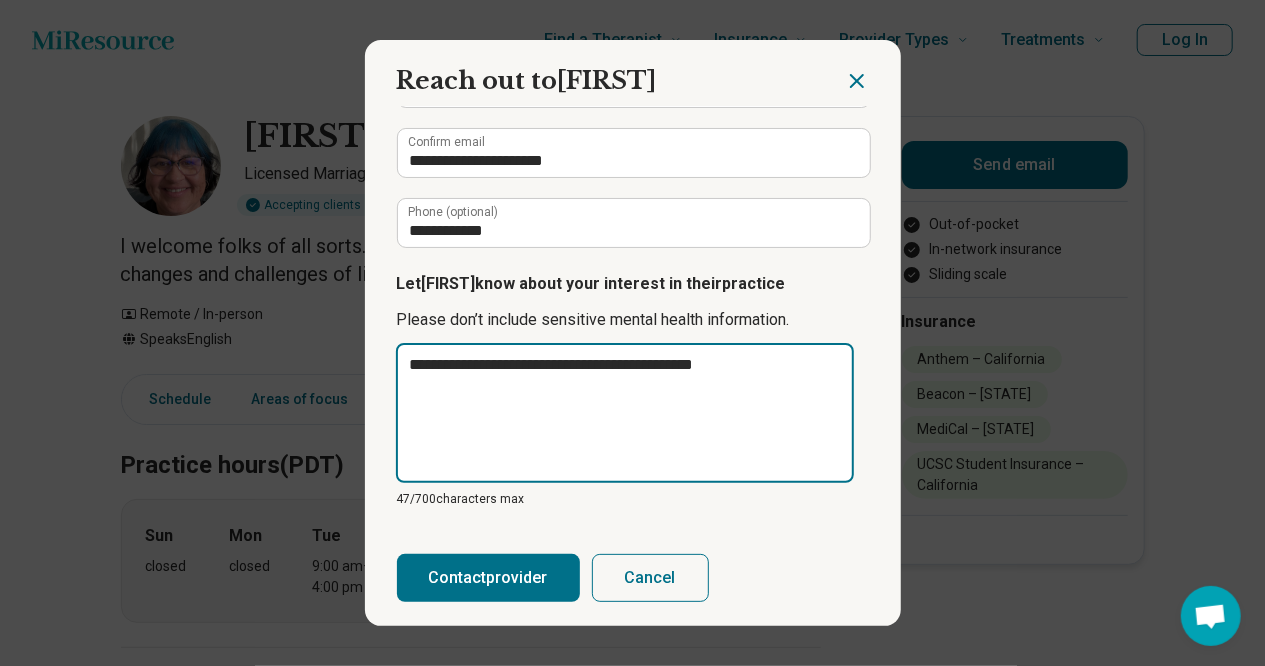 type on "**********" 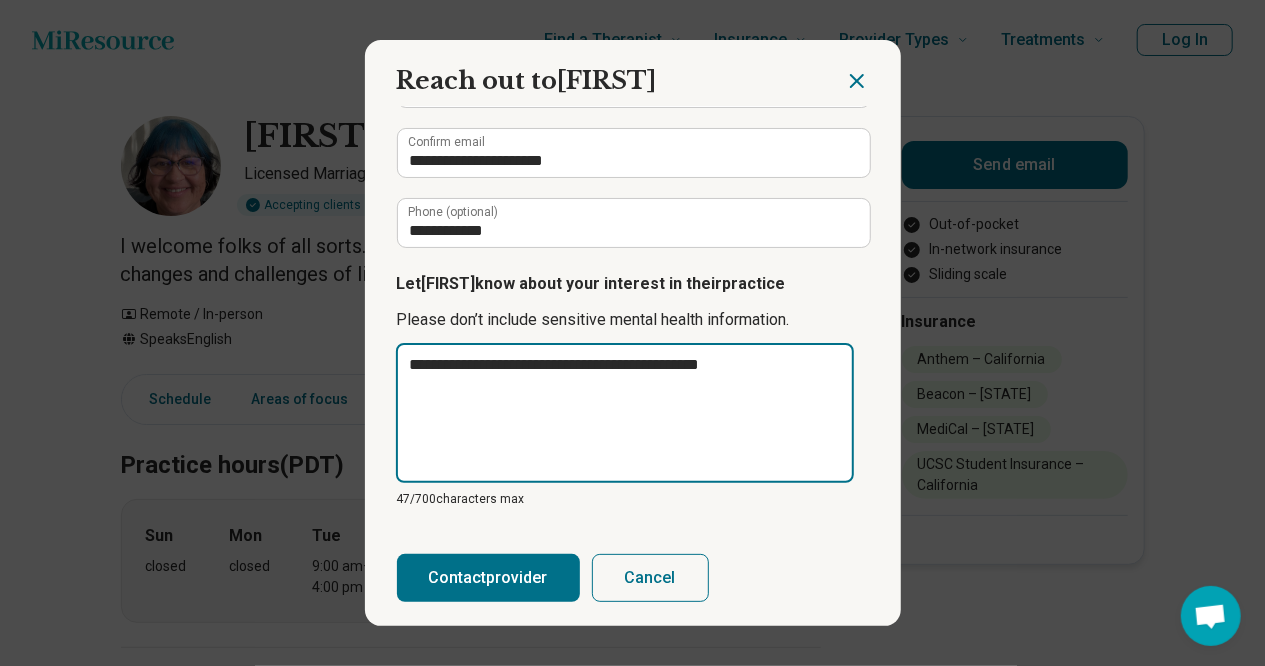 type on "*" 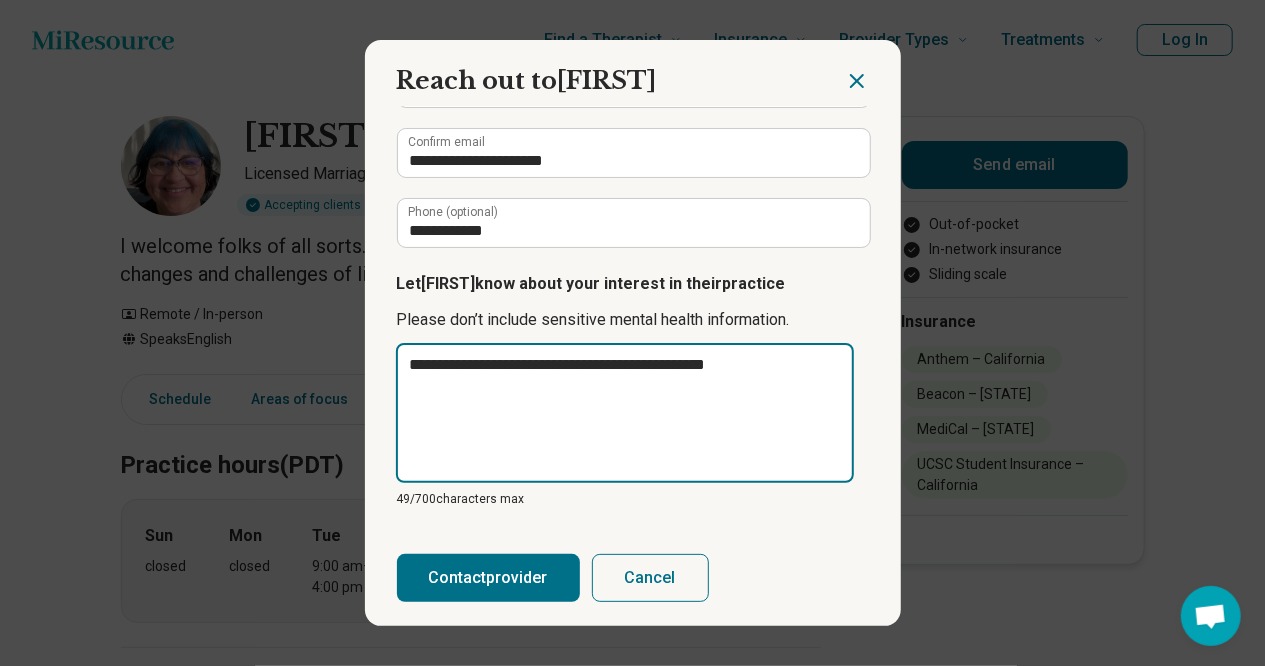 type on "**********" 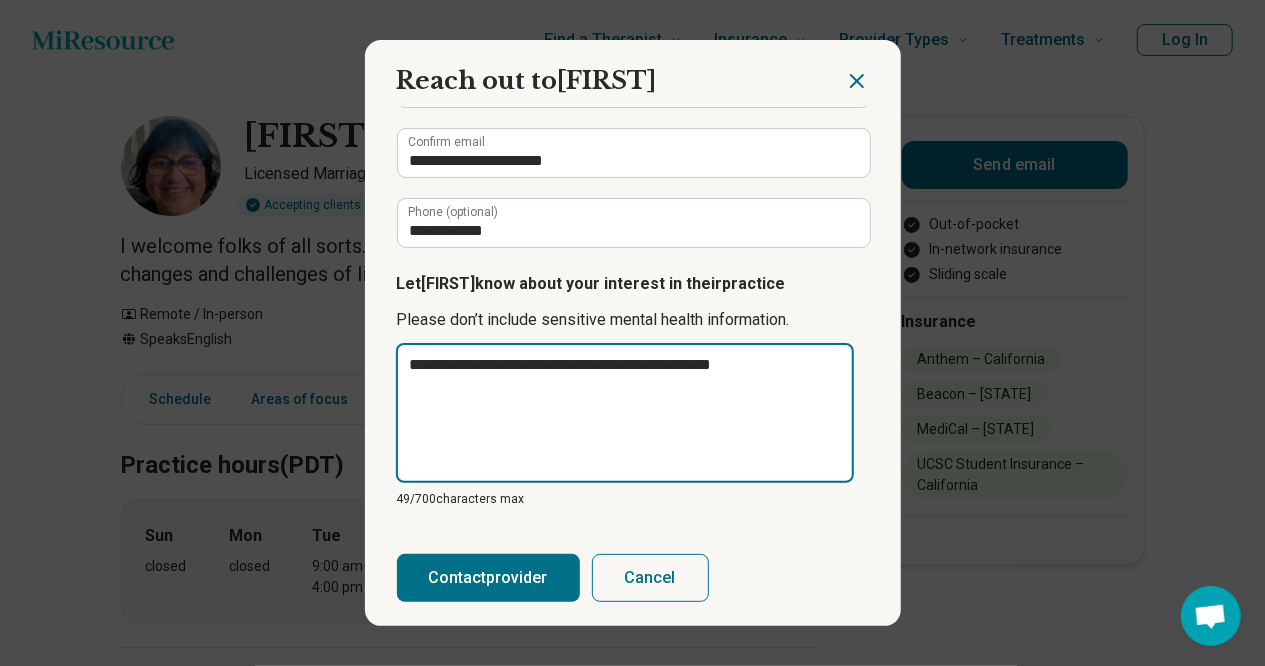 type on "**********" 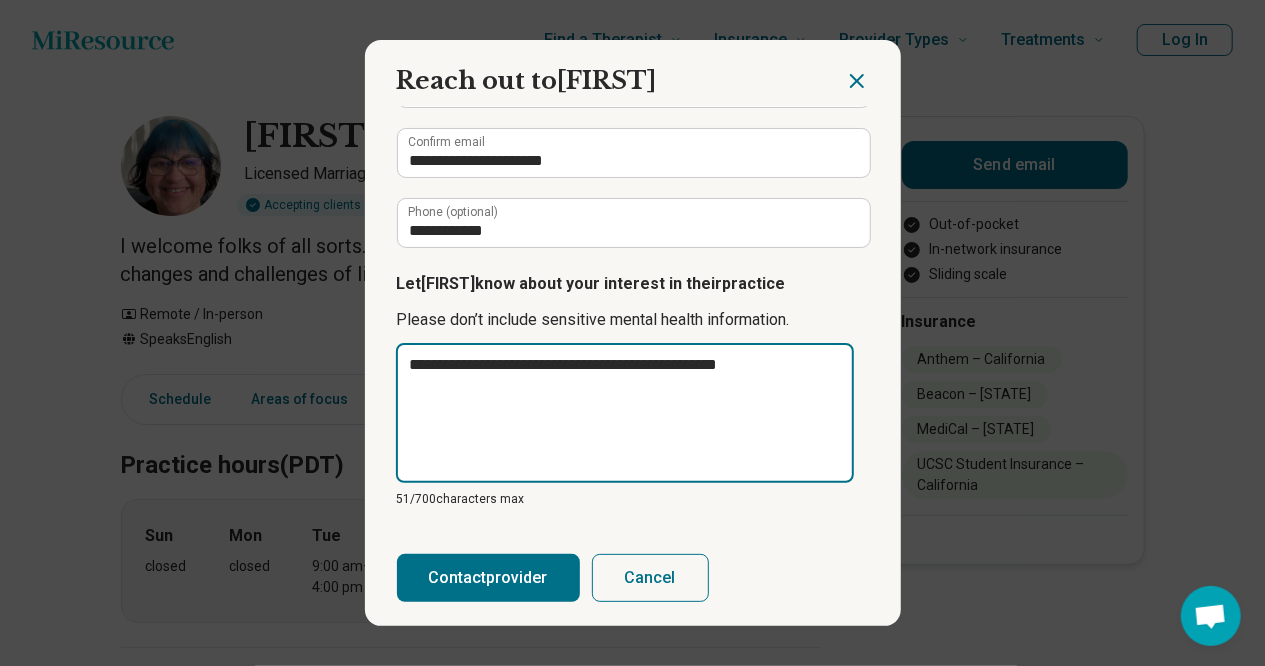 type on "**********" 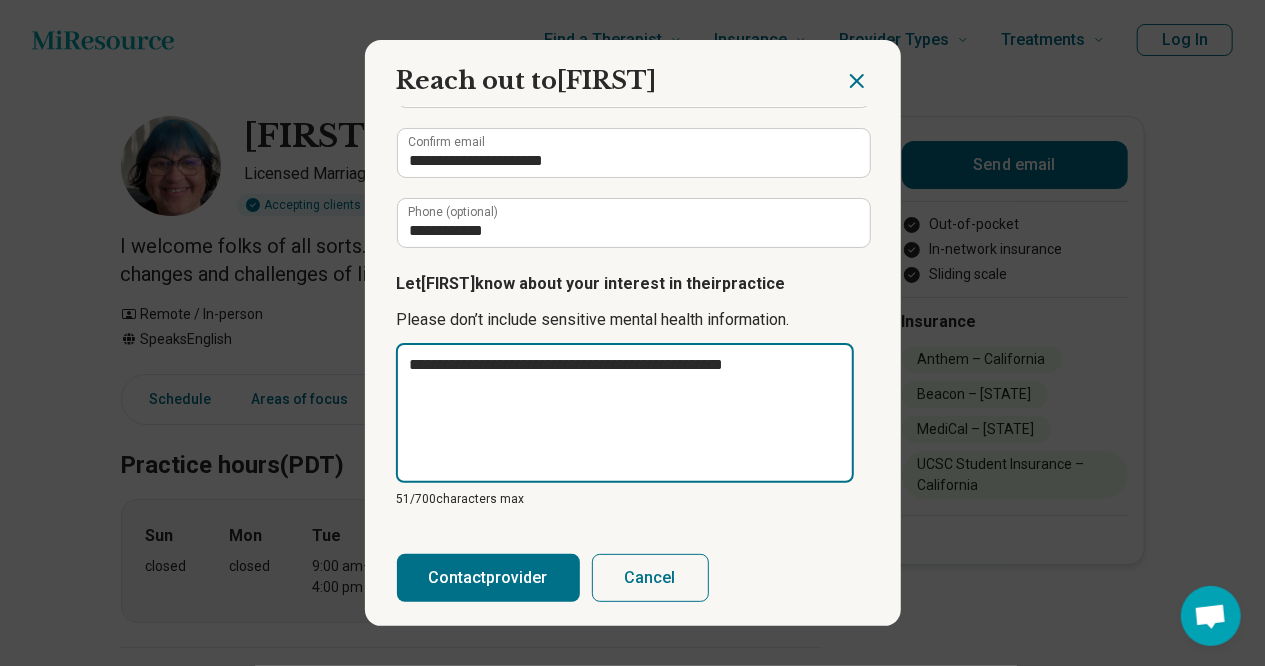 type on "**********" 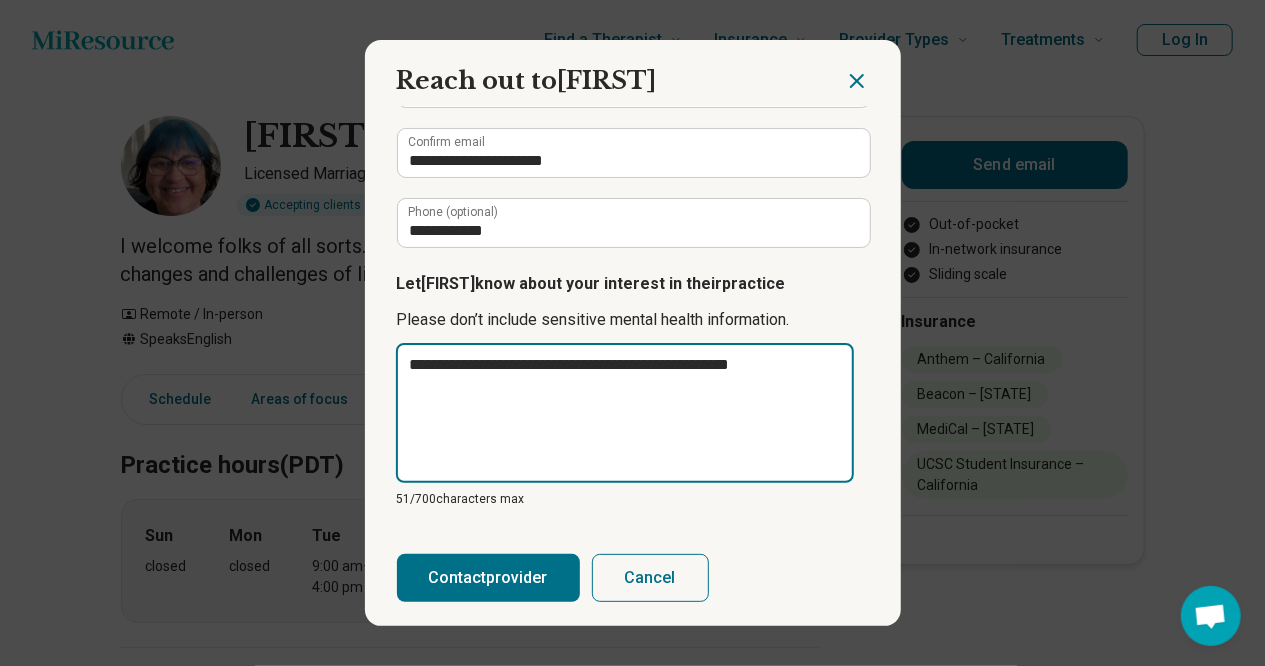 type on "**********" 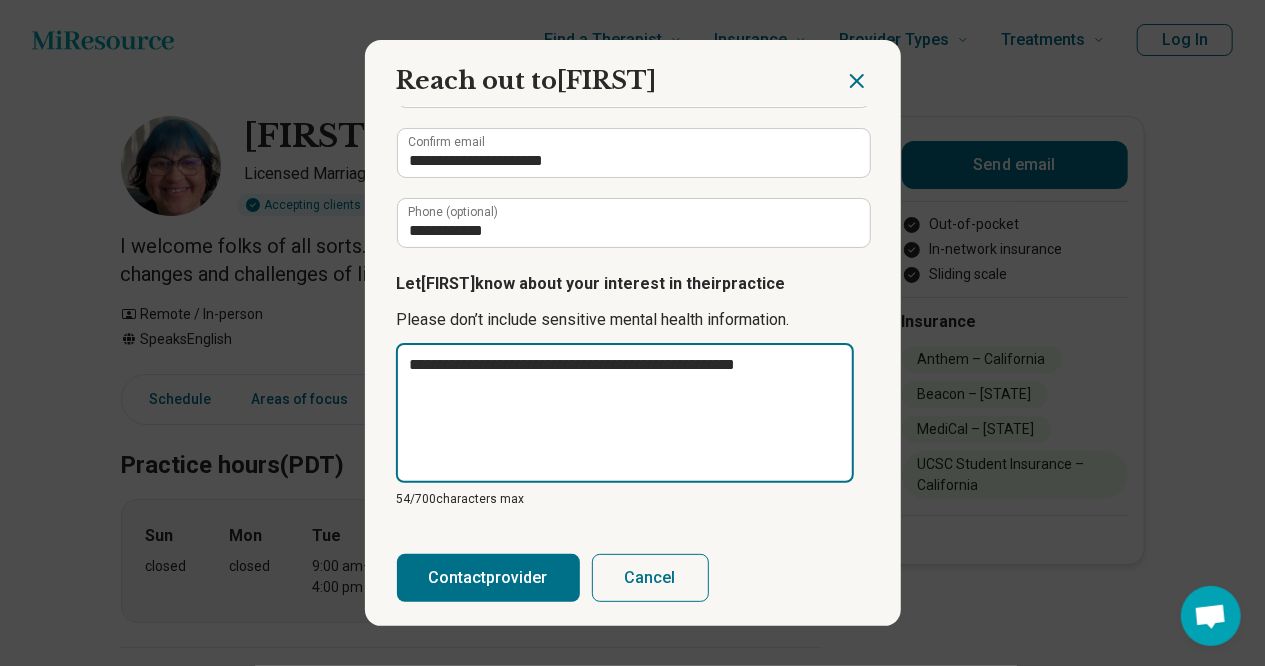 type on "**********" 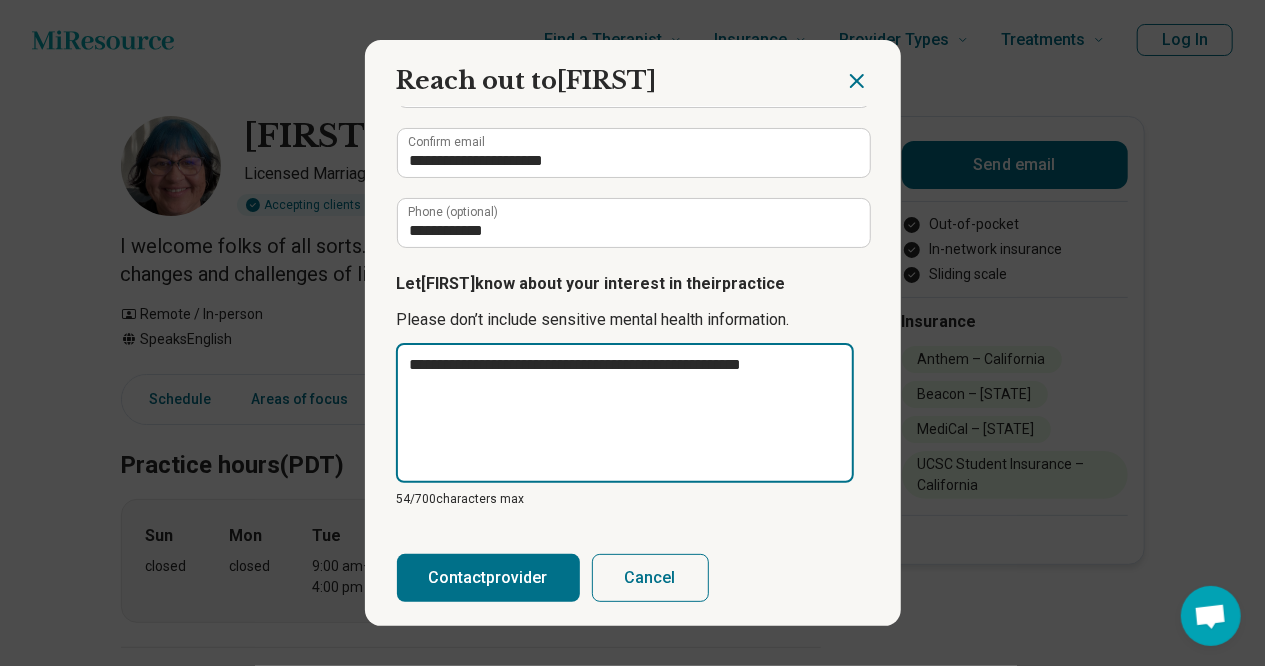 type on "**********" 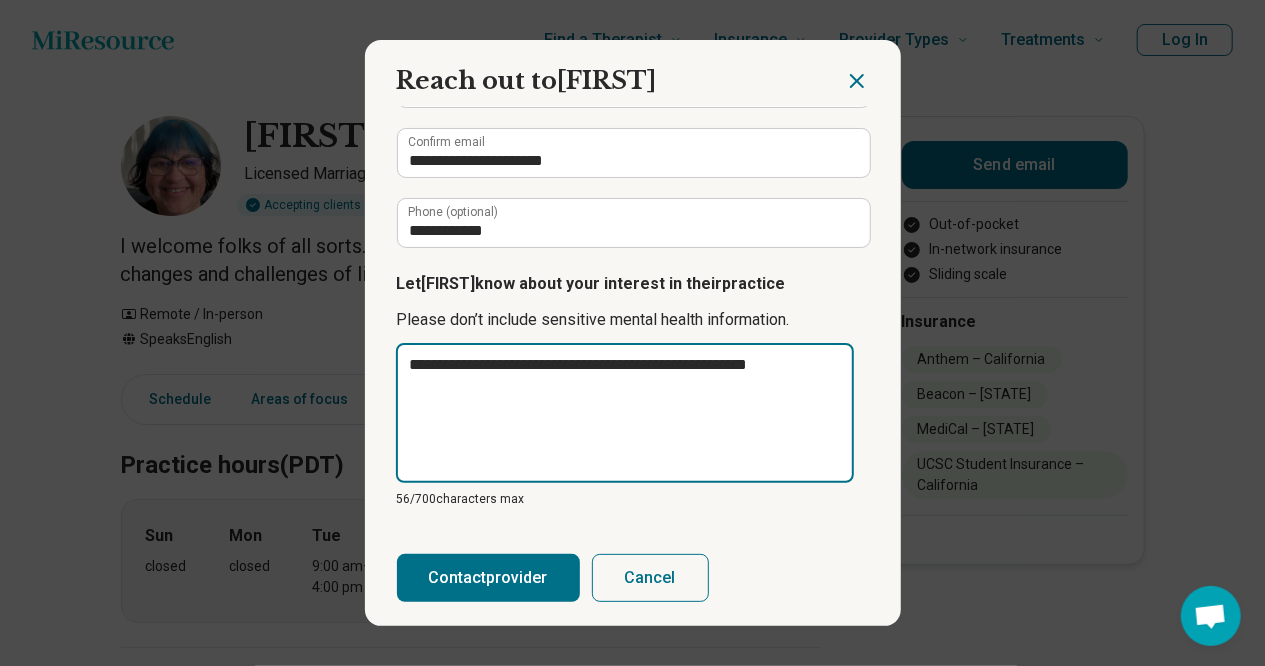 type on "**********" 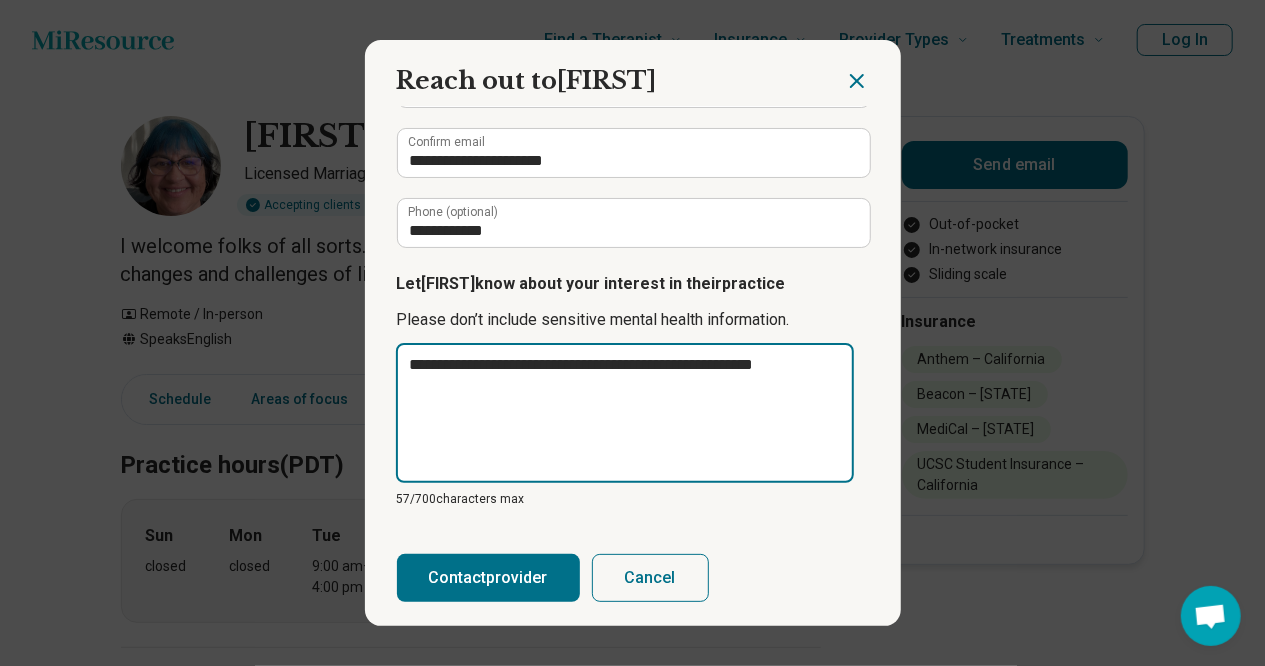 type on "**********" 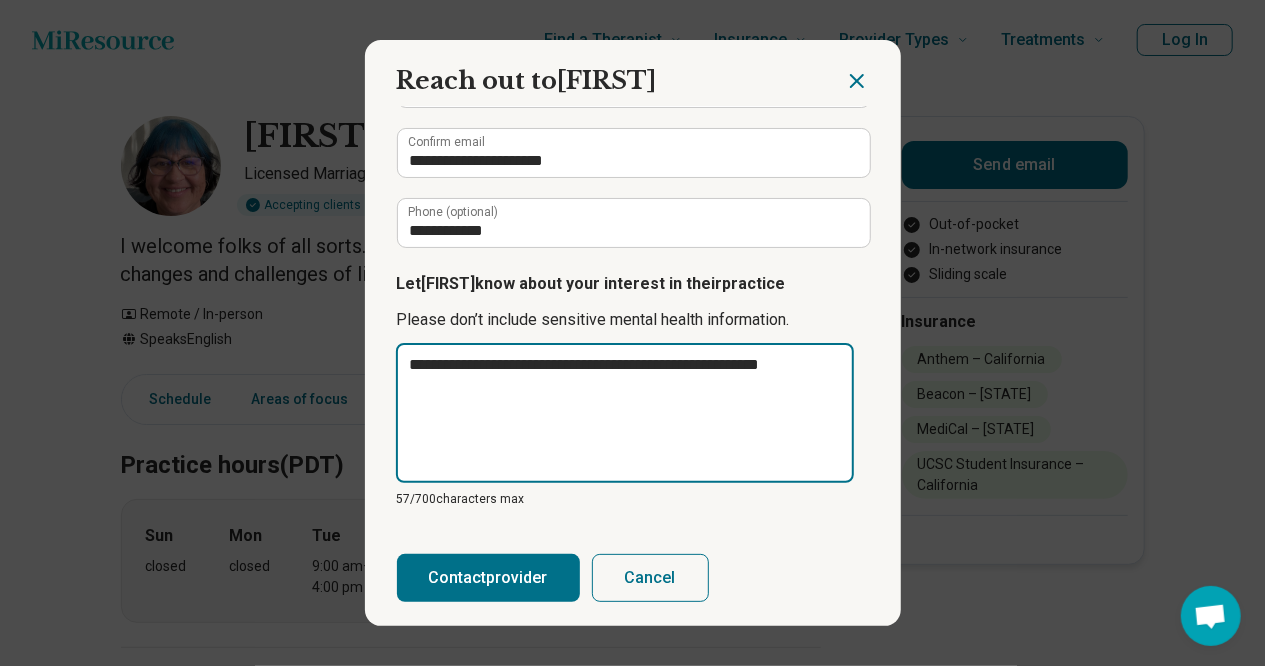 type on "**********" 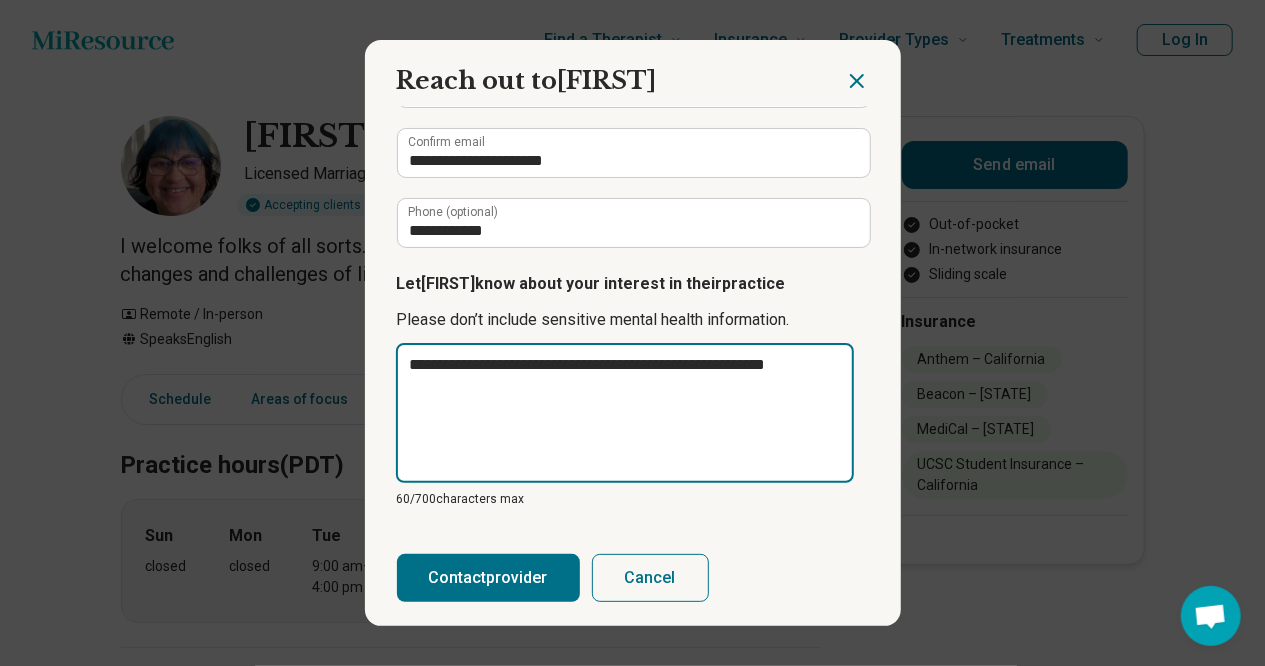 type on "**********" 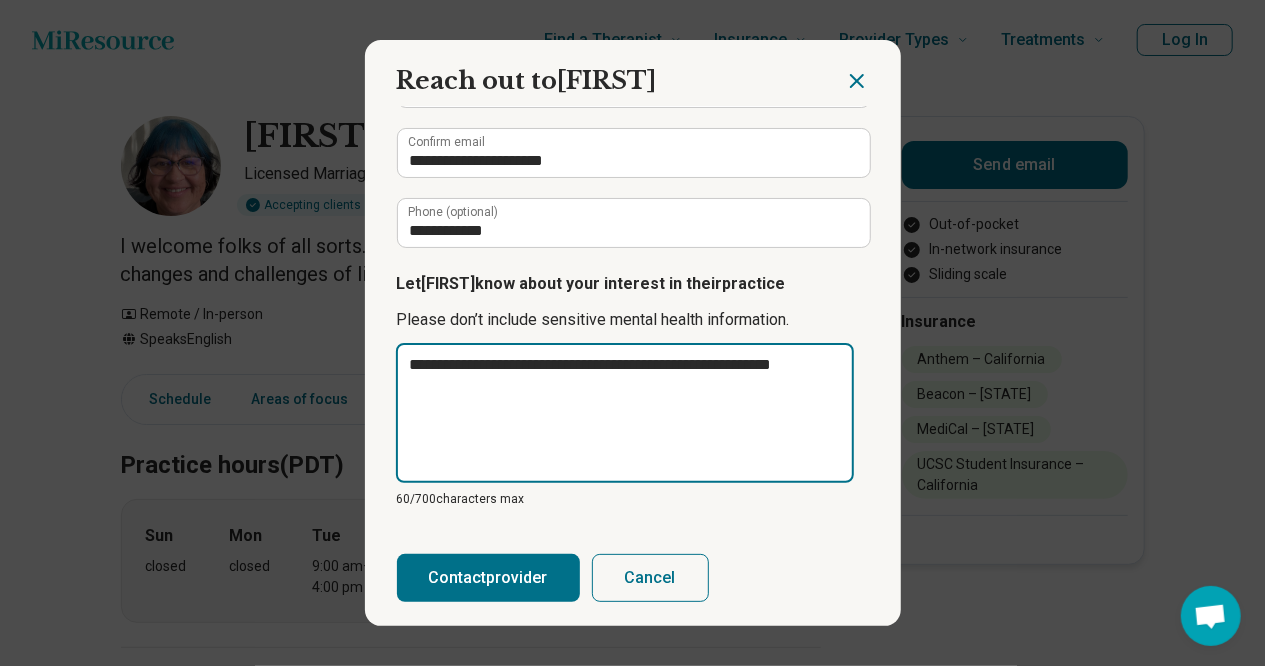 type on "**********" 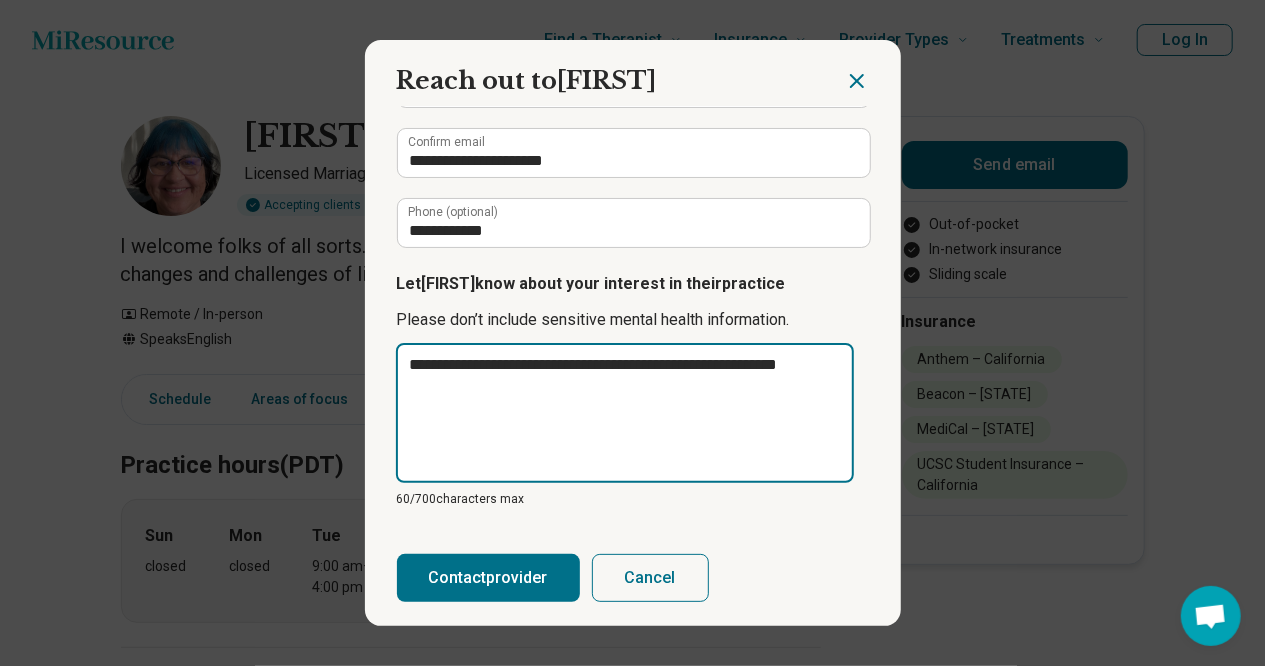 type on "*" 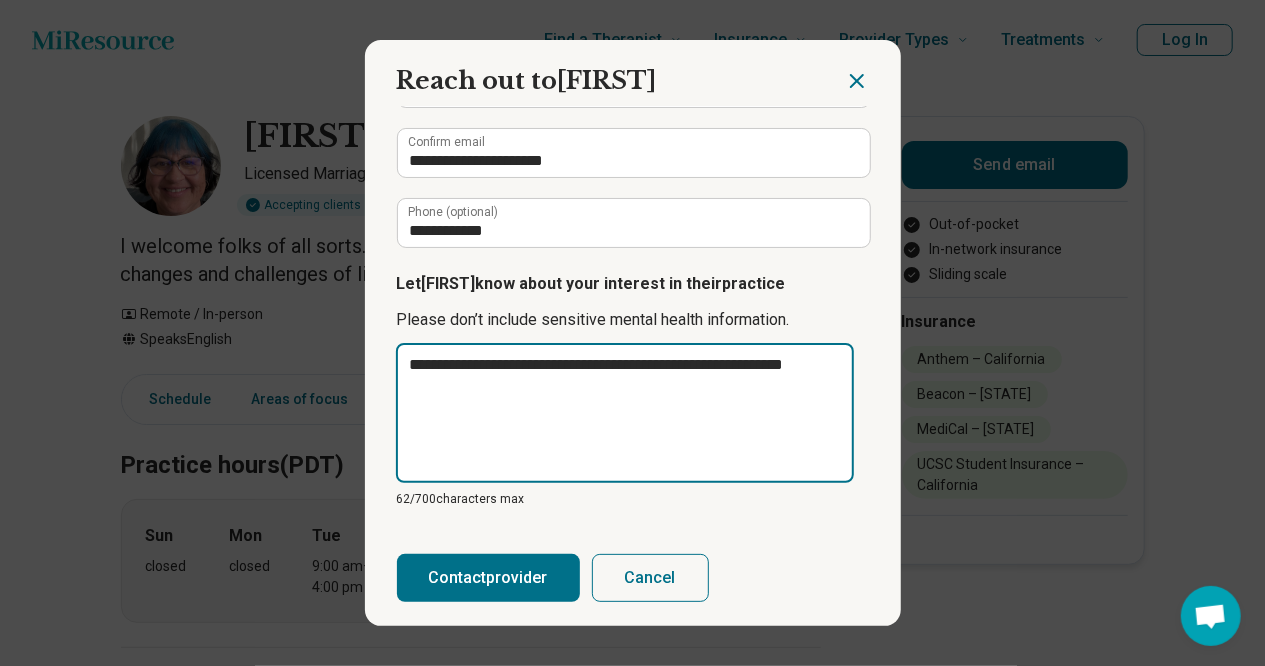 type on "**********" 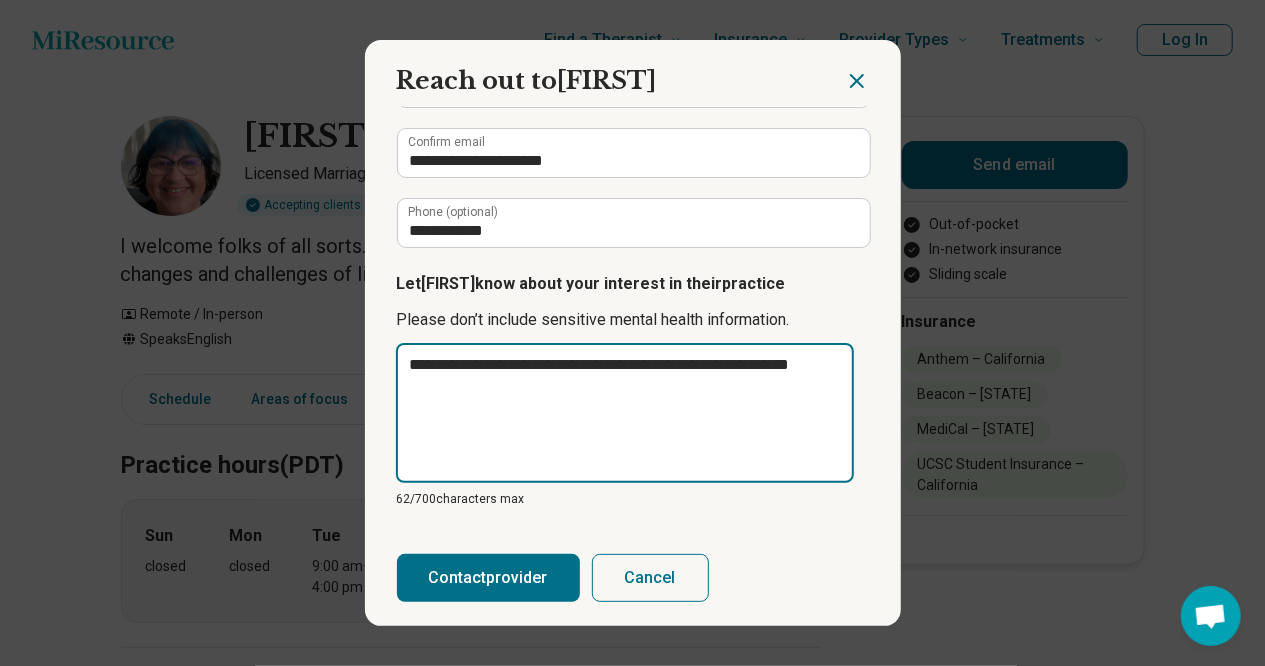 type on "**********" 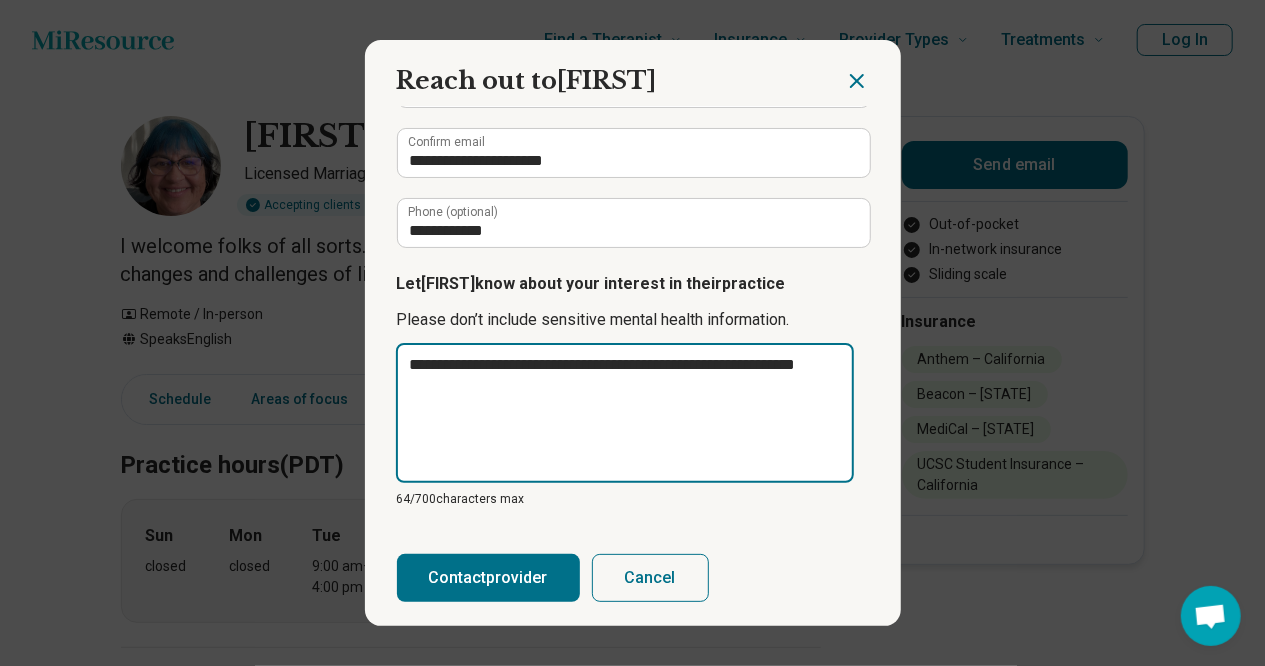 type on "**********" 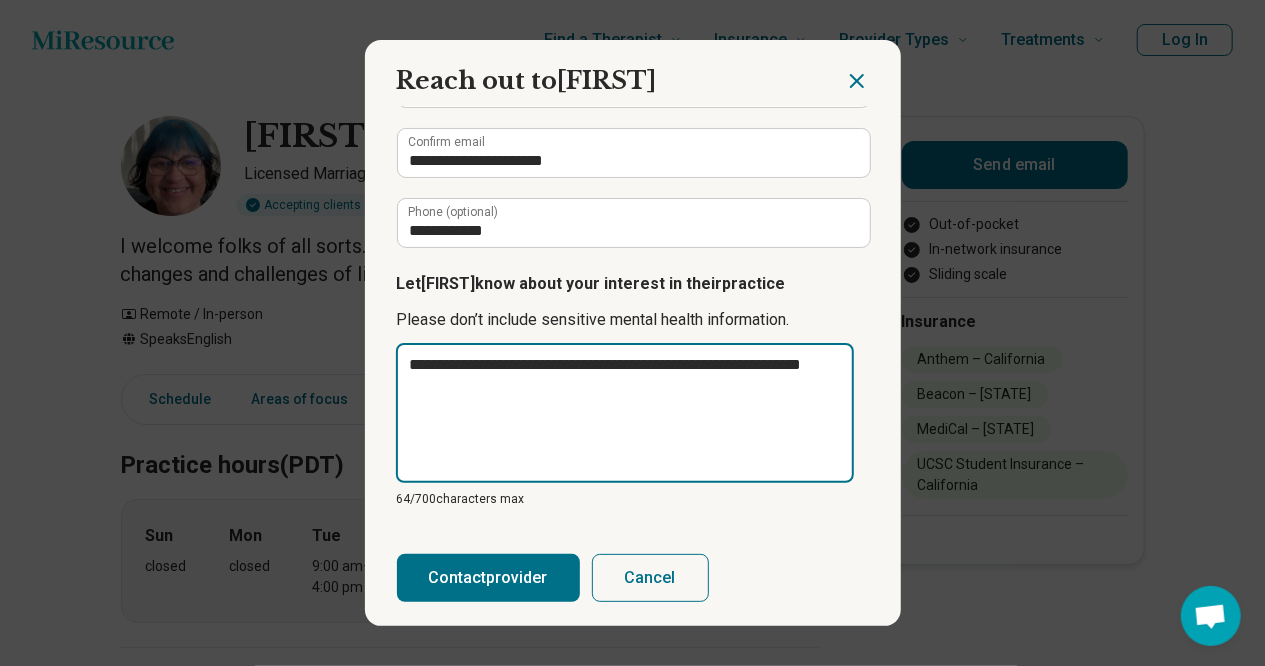type on "**********" 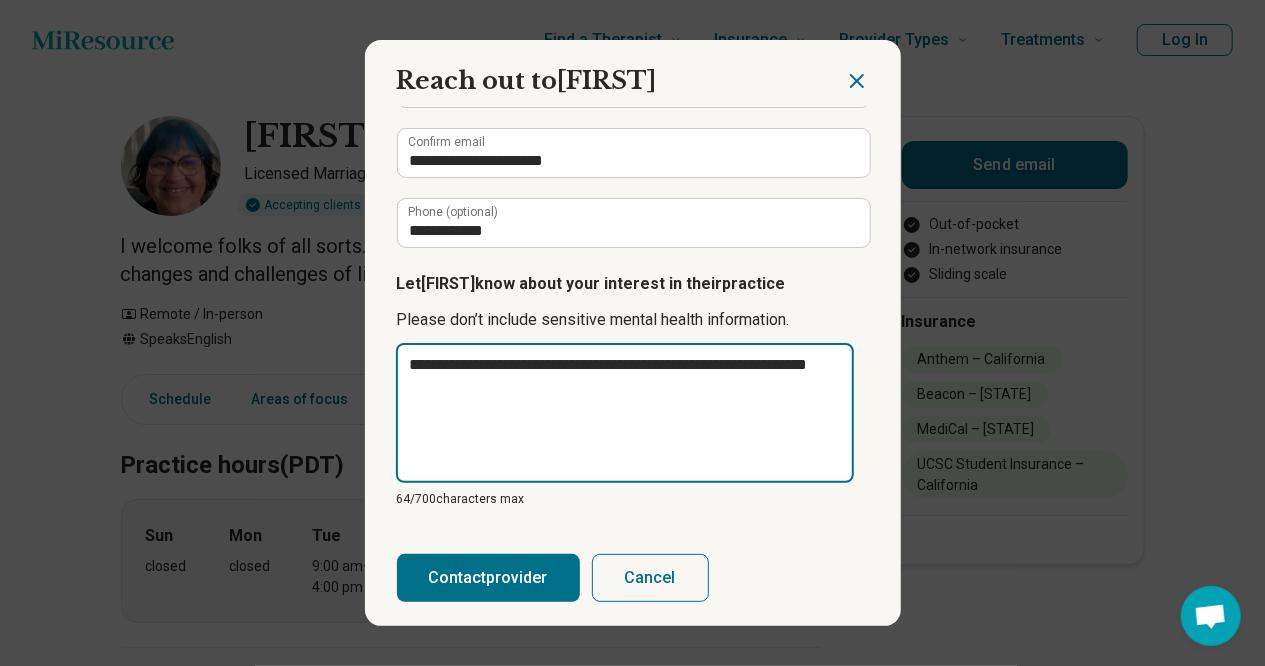 type on "**********" 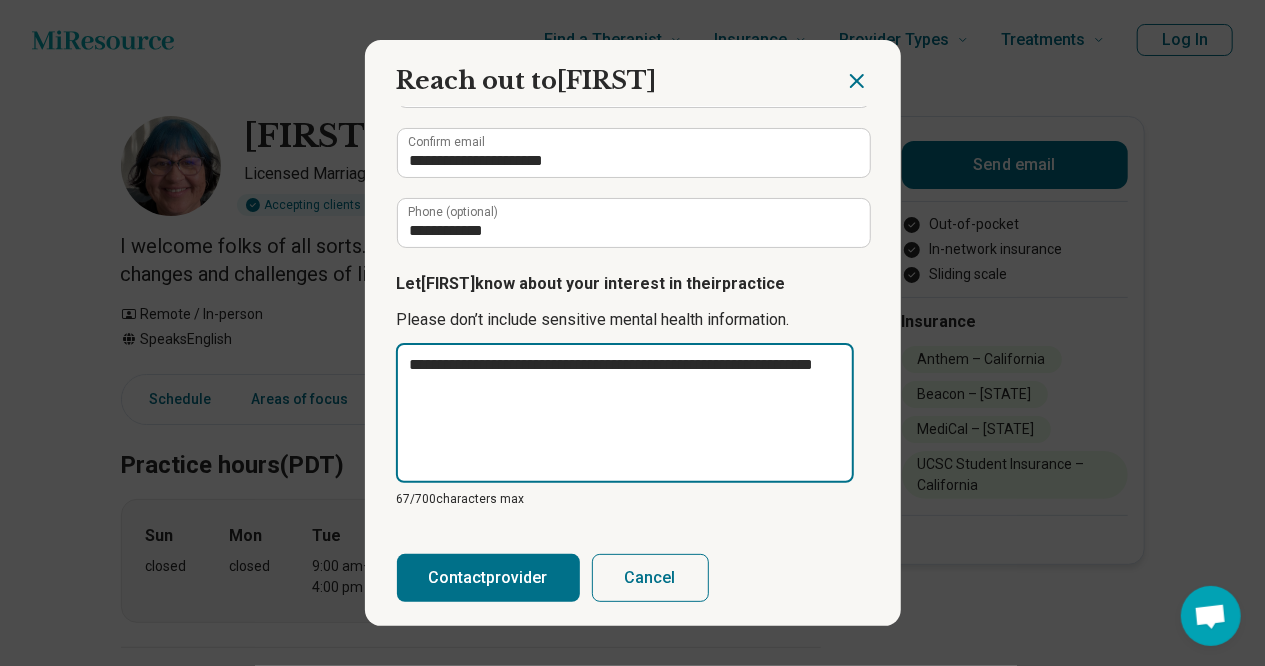 type on "**********" 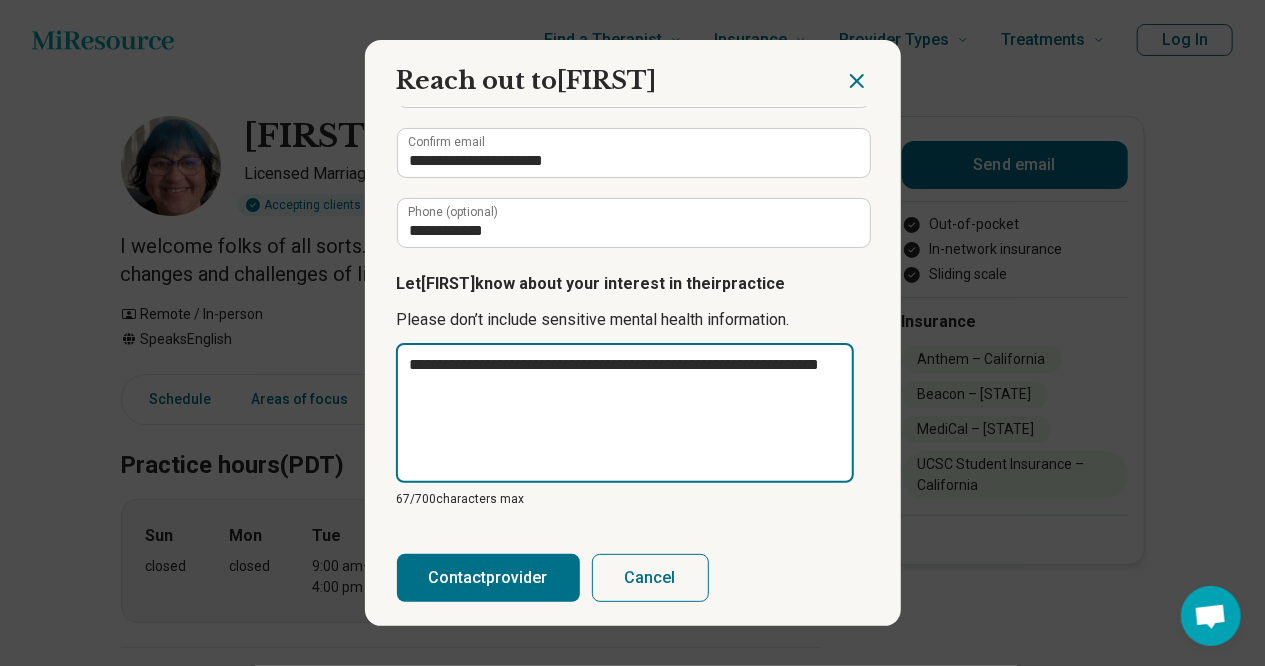 type on "**********" 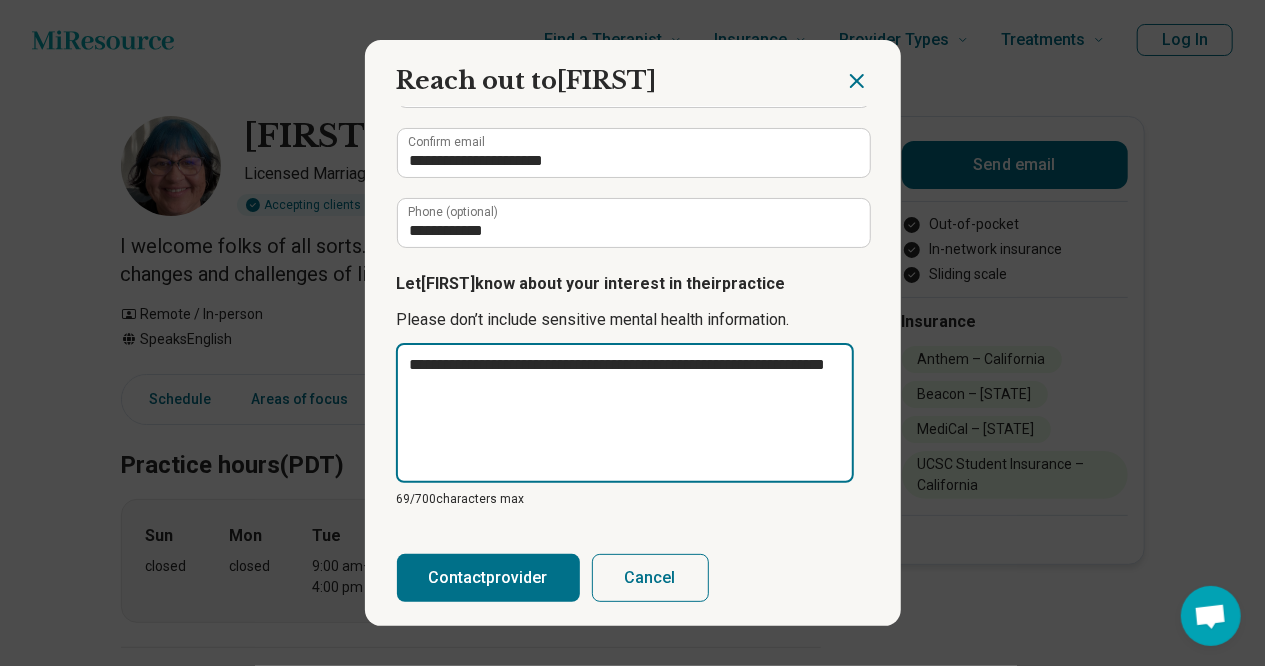 type on "**********" 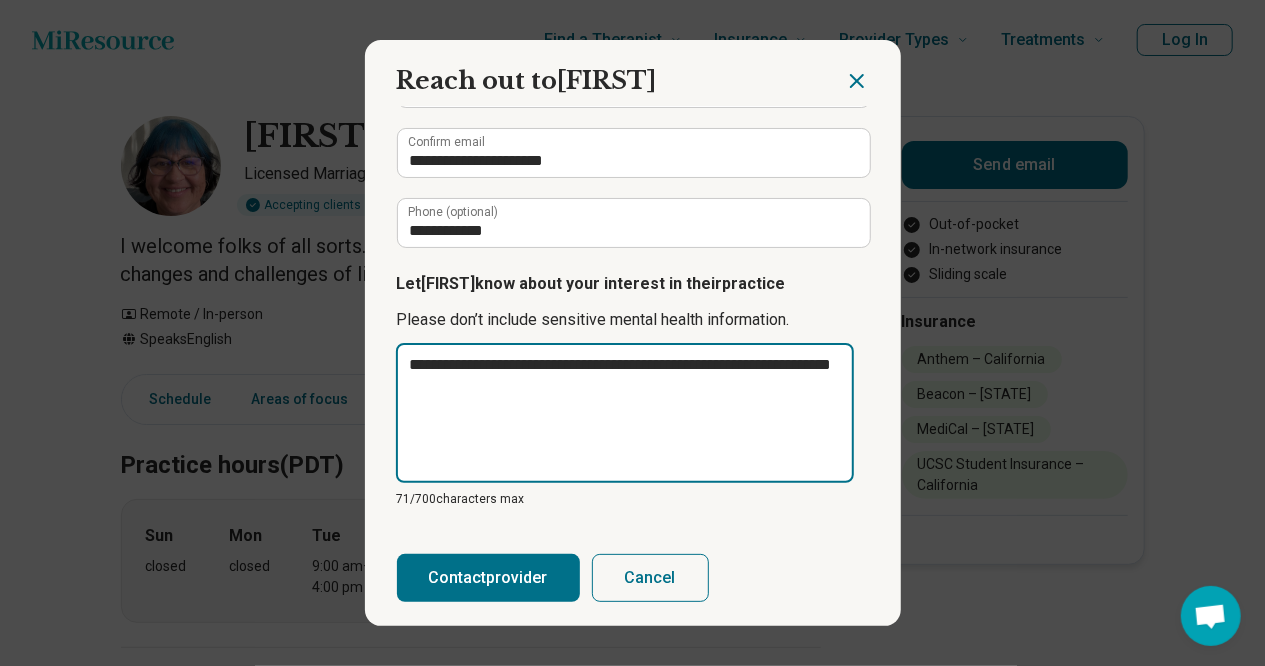 type on "**********" 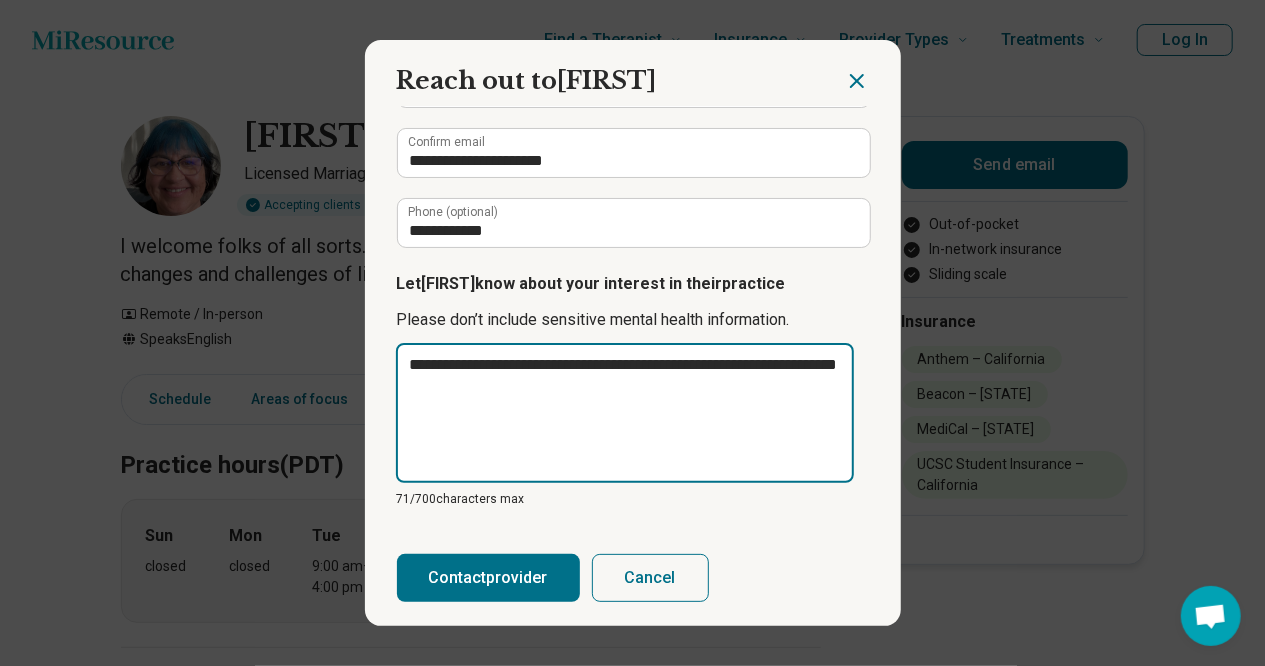 type on "**********" 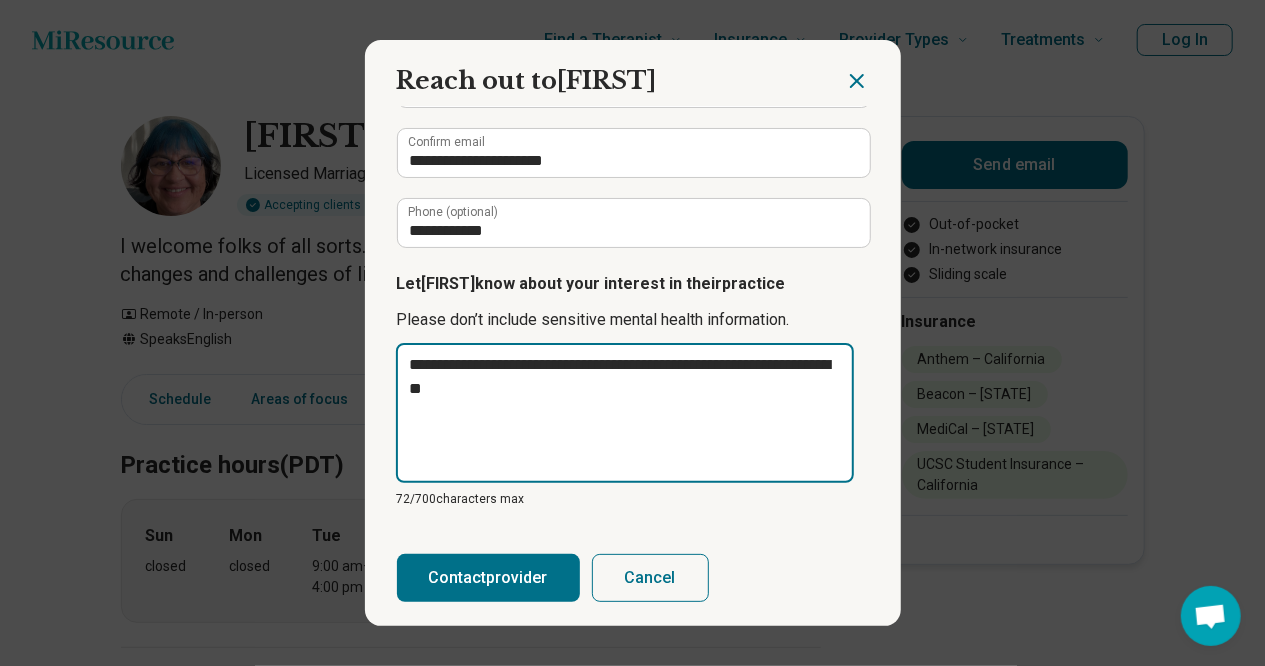 type on "**********" 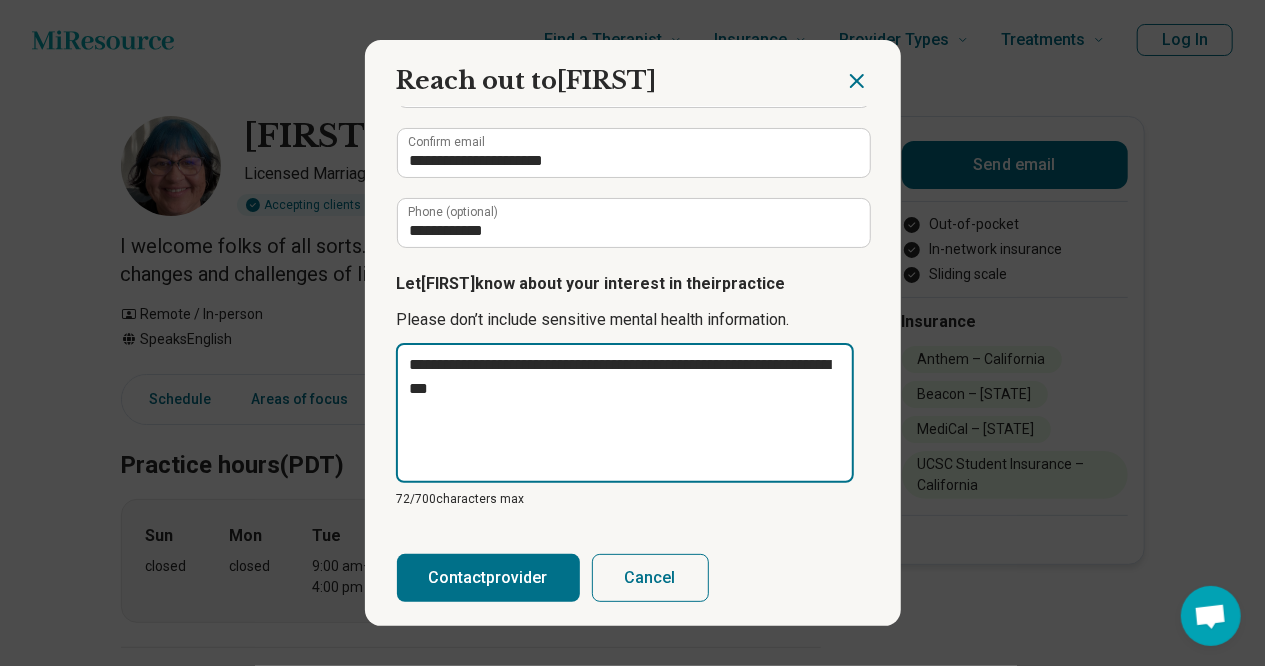 type on "**********" 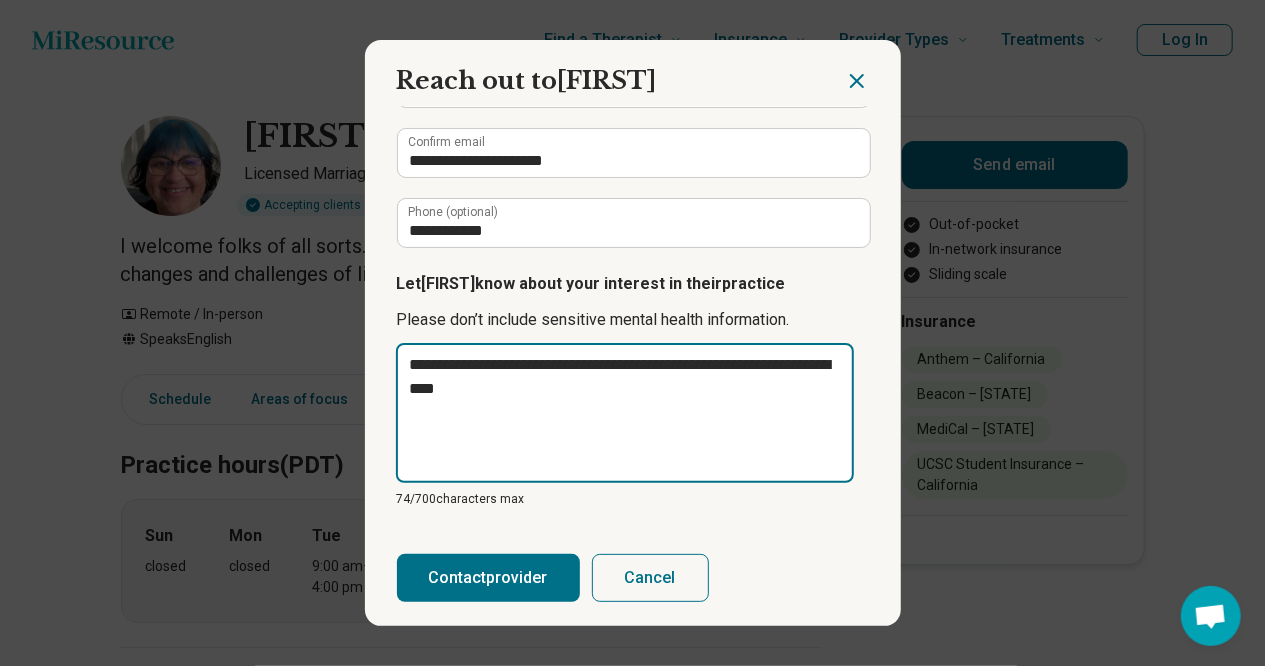 type on "**********" 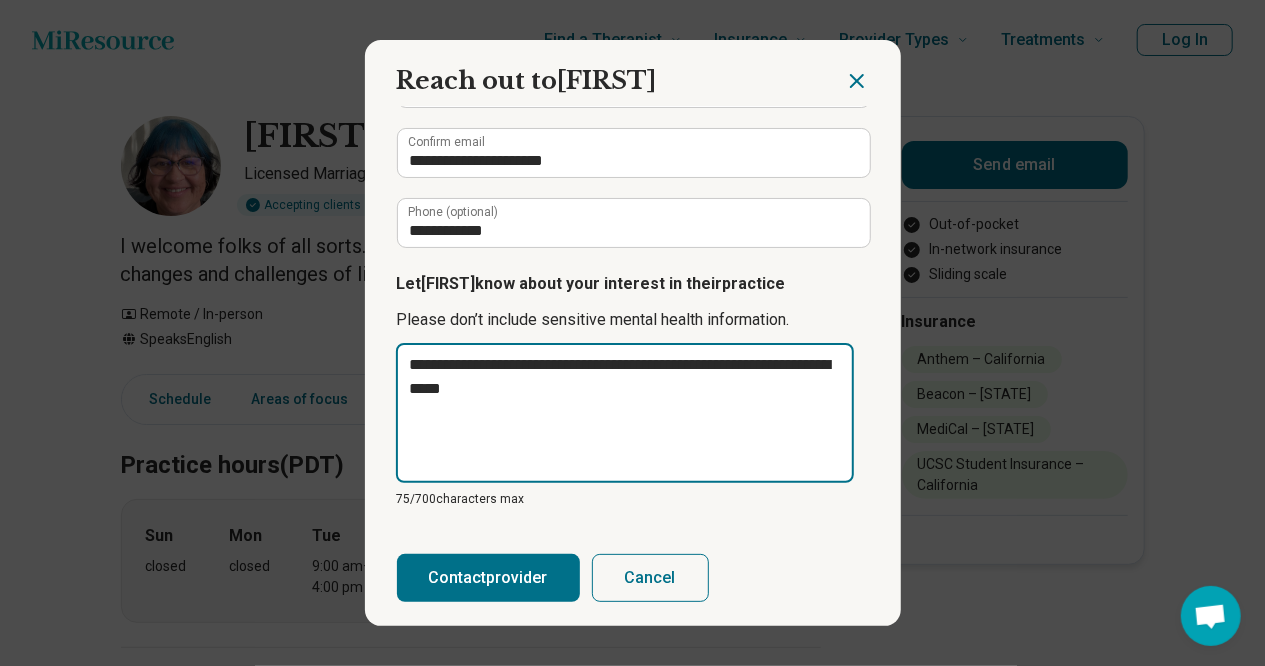 type on "**********" 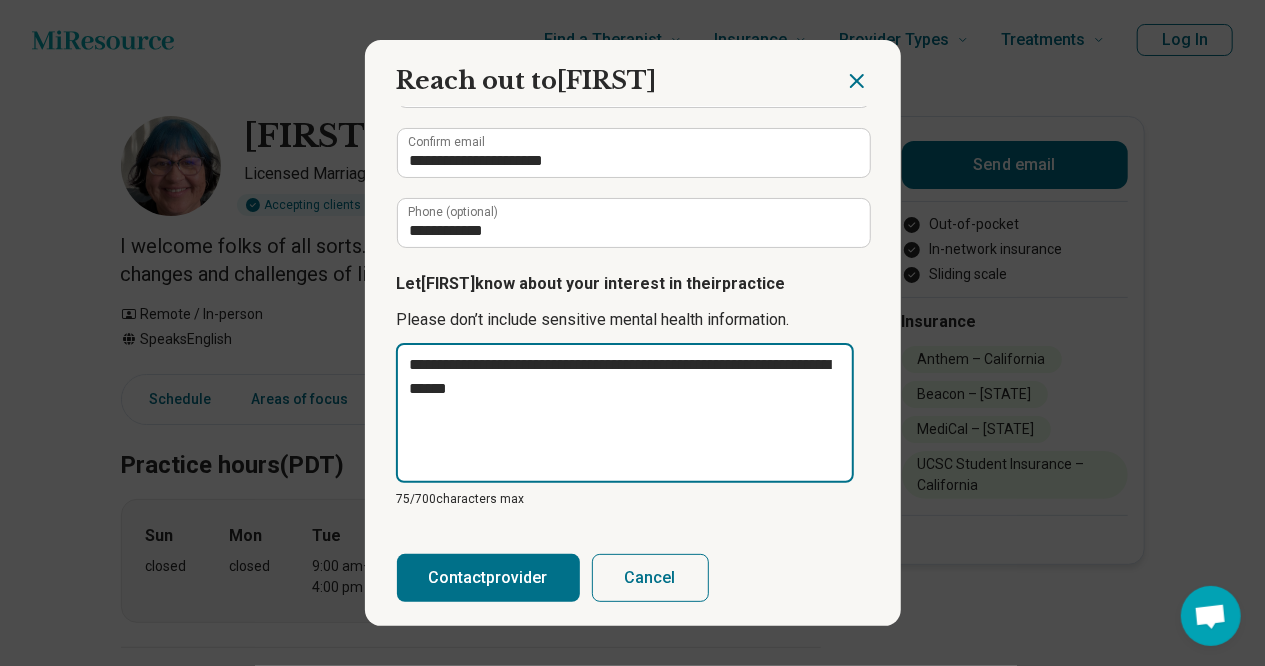 type on "**********" 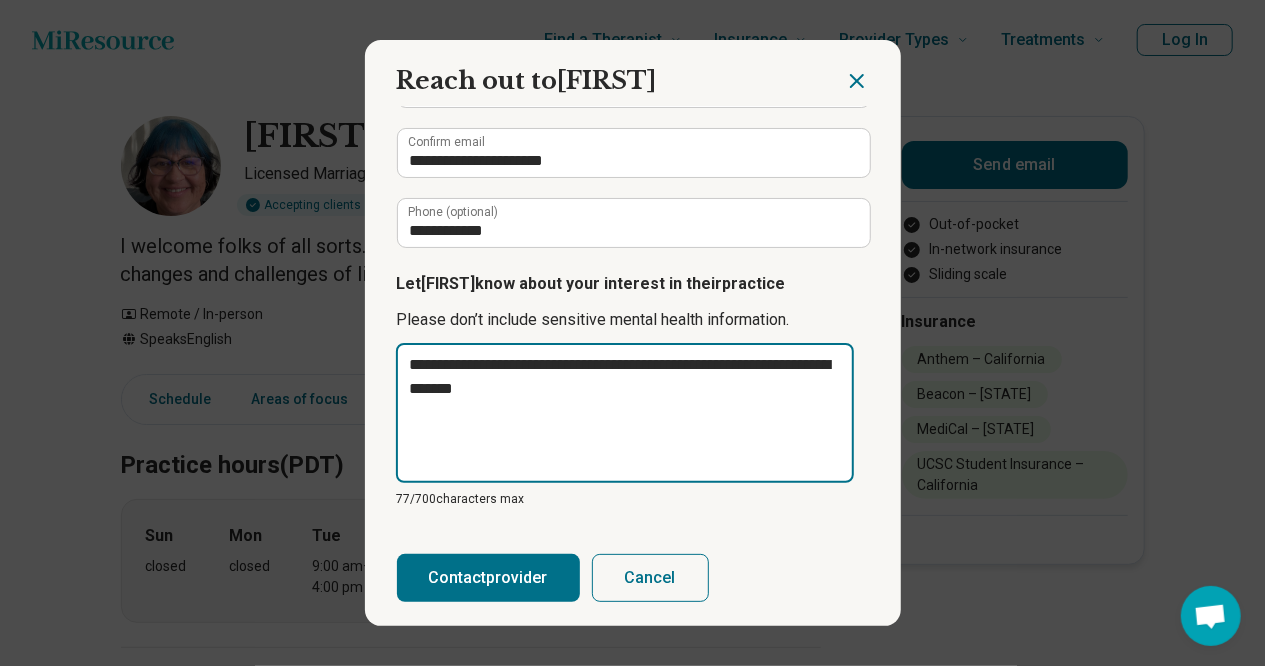 type on "**********" 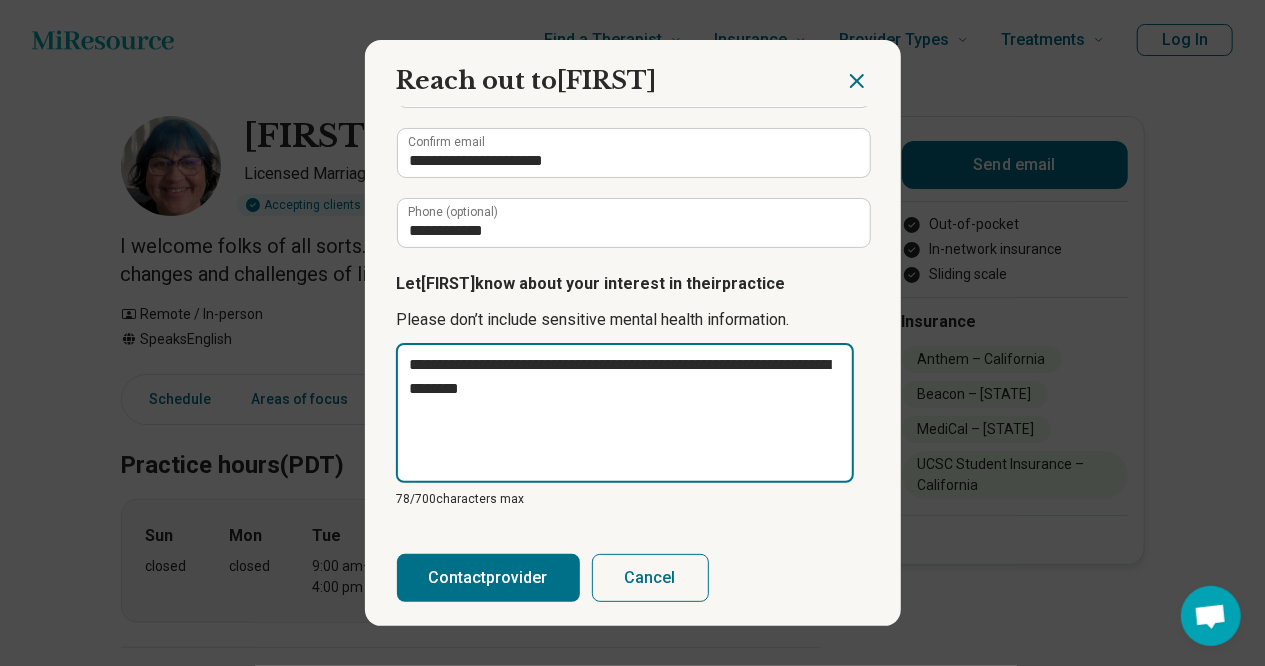 type on "**********" 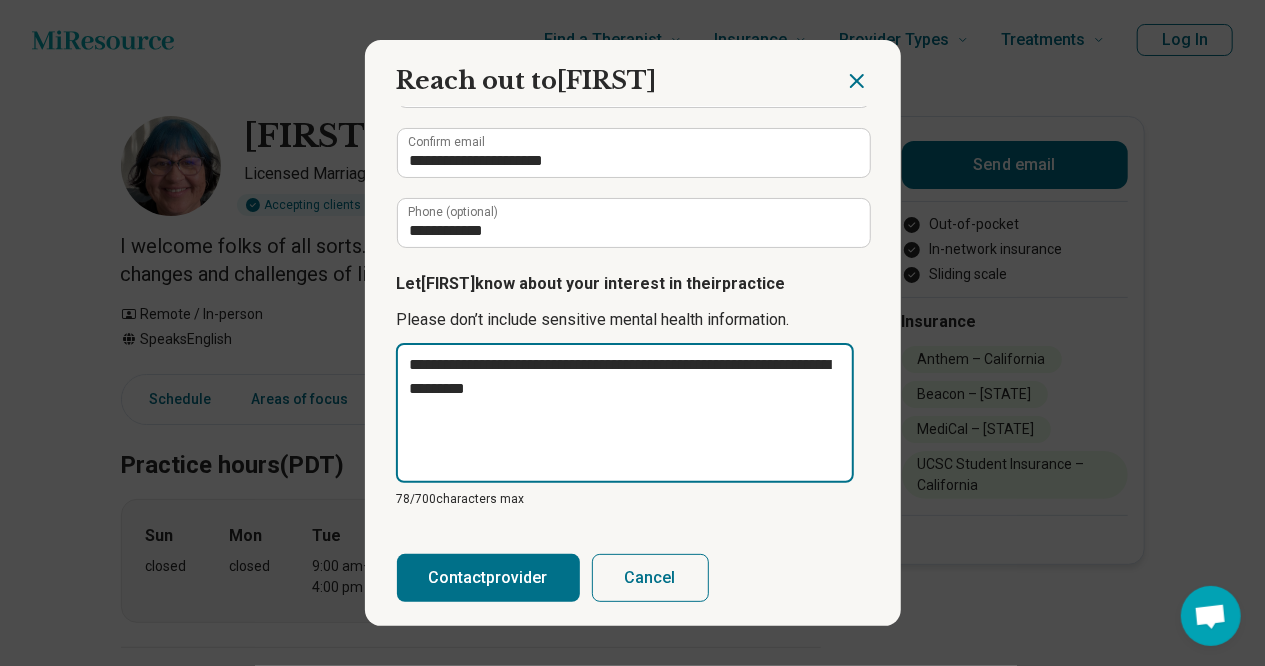type on "**********" 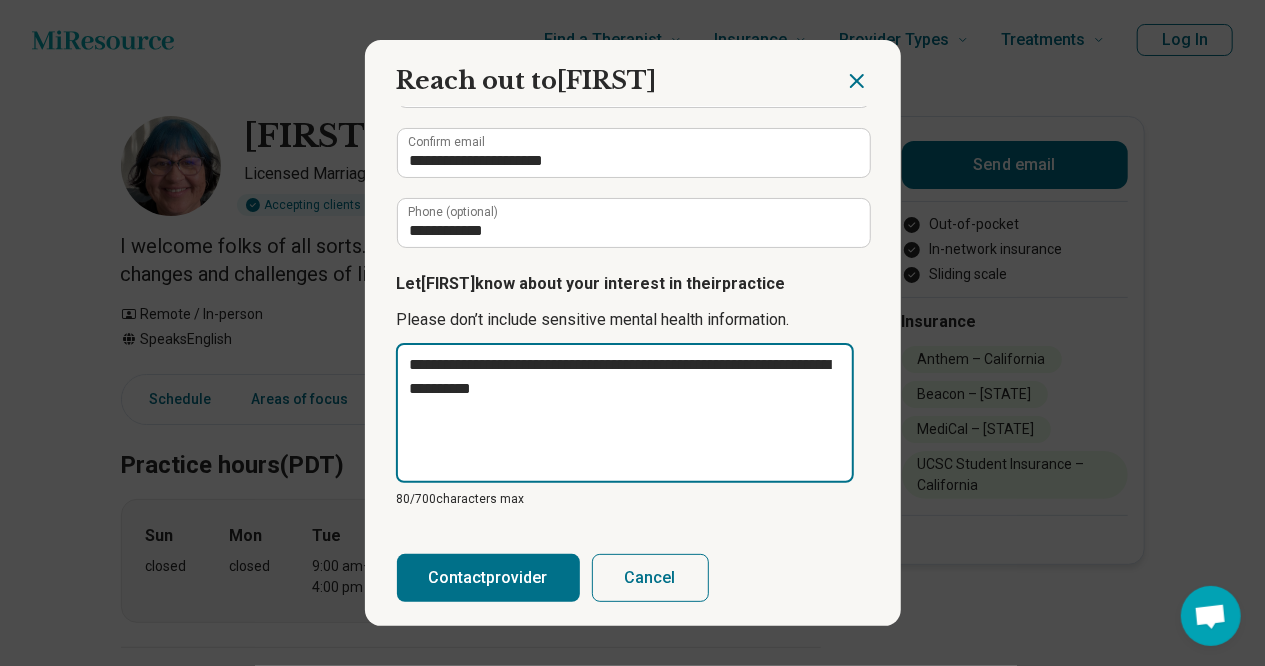type on "**********" 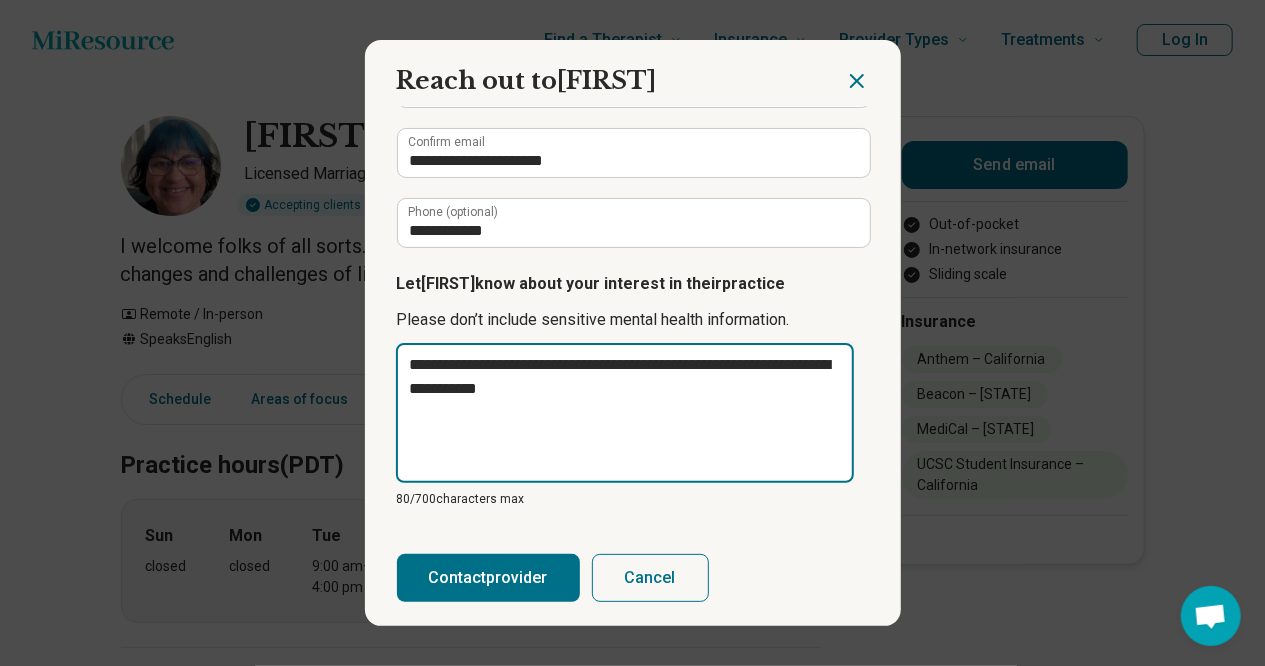 type on "**********" 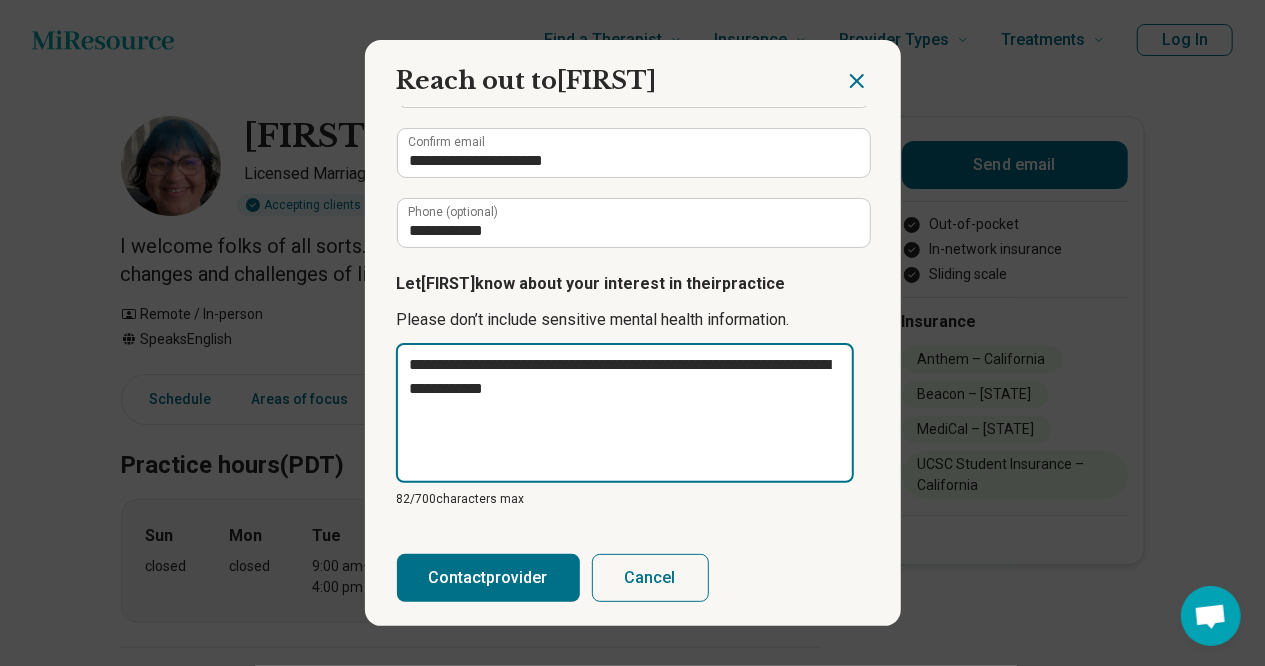 type on "**********" 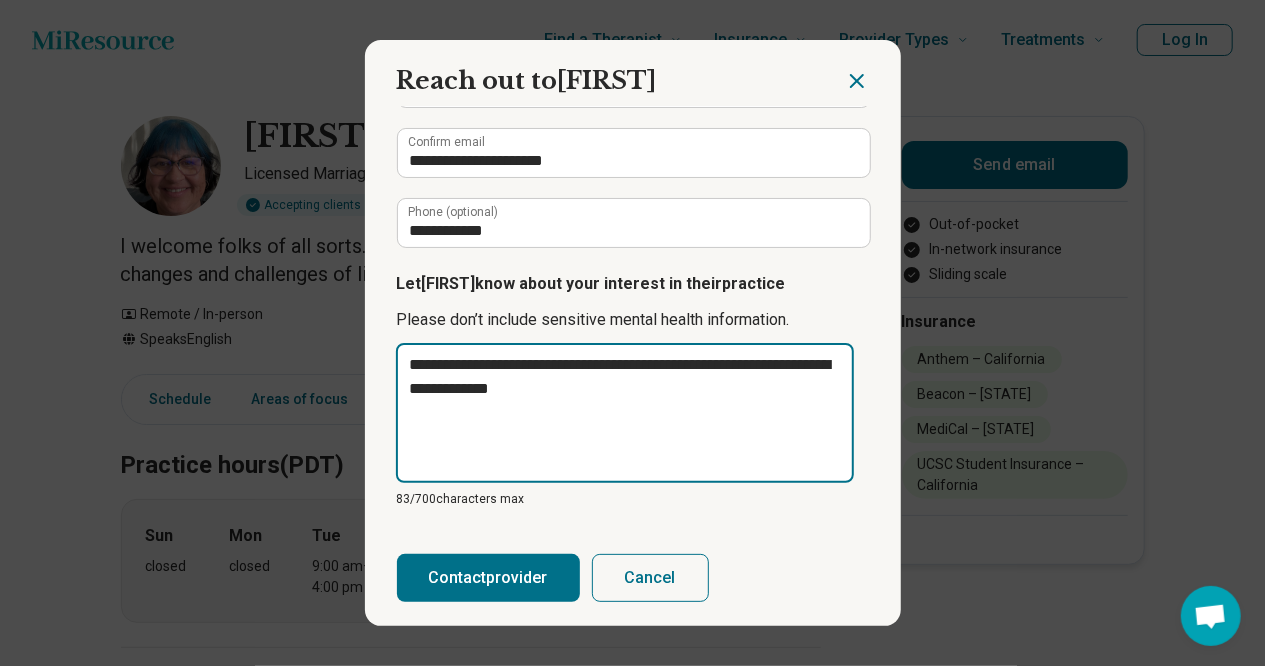 type on "**********" 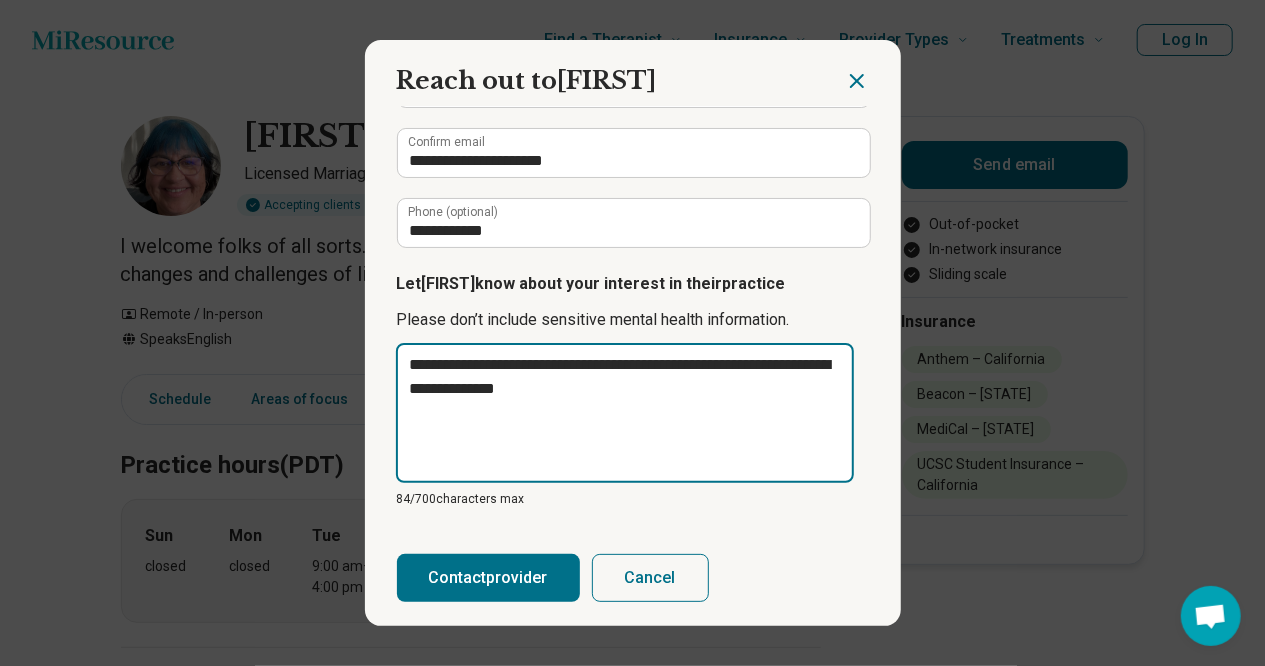 type on "**********" 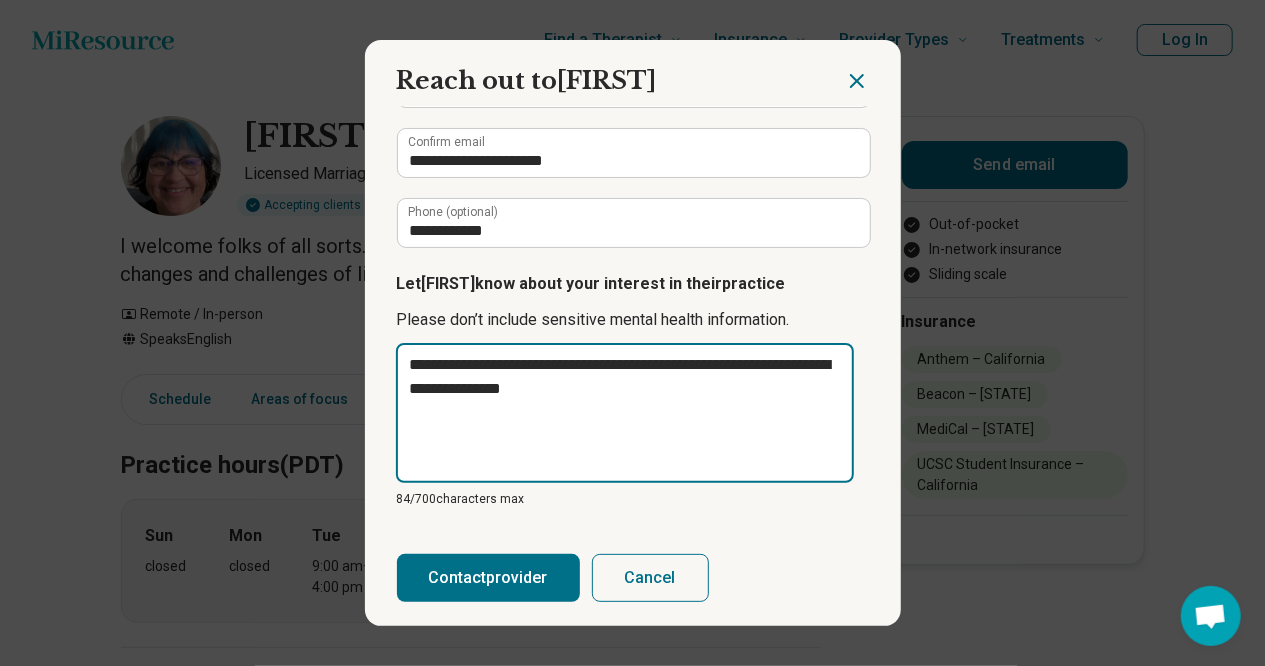 type on "**********" 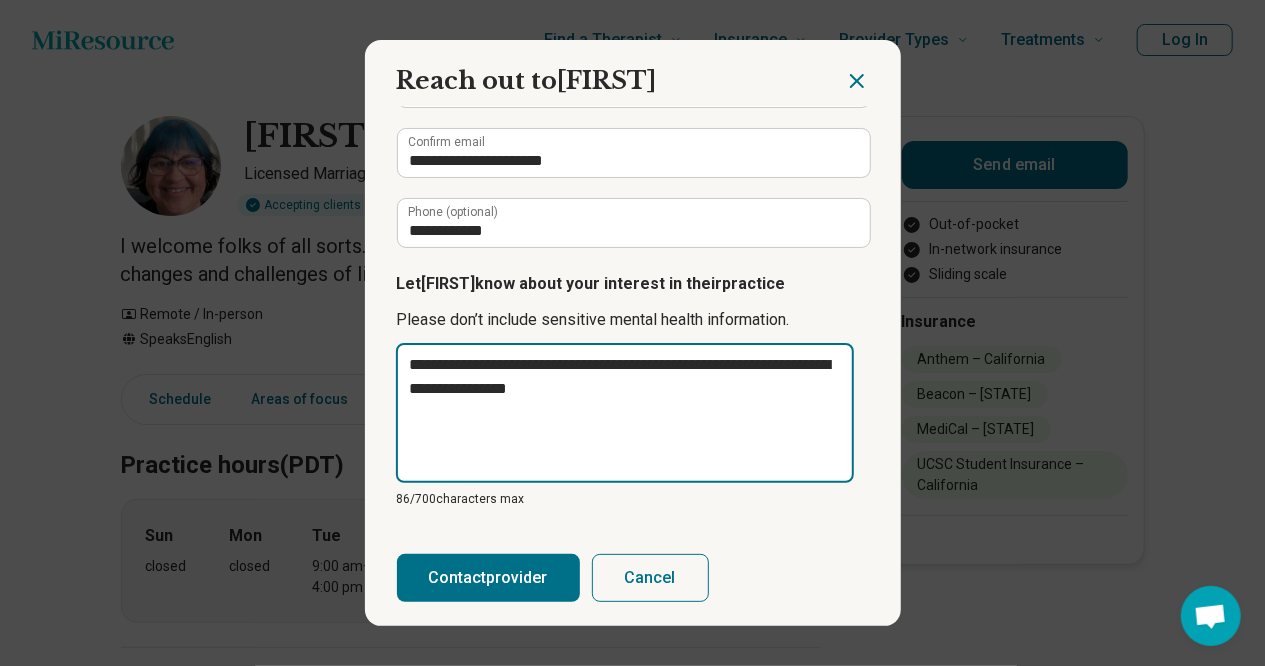 type on "**********" 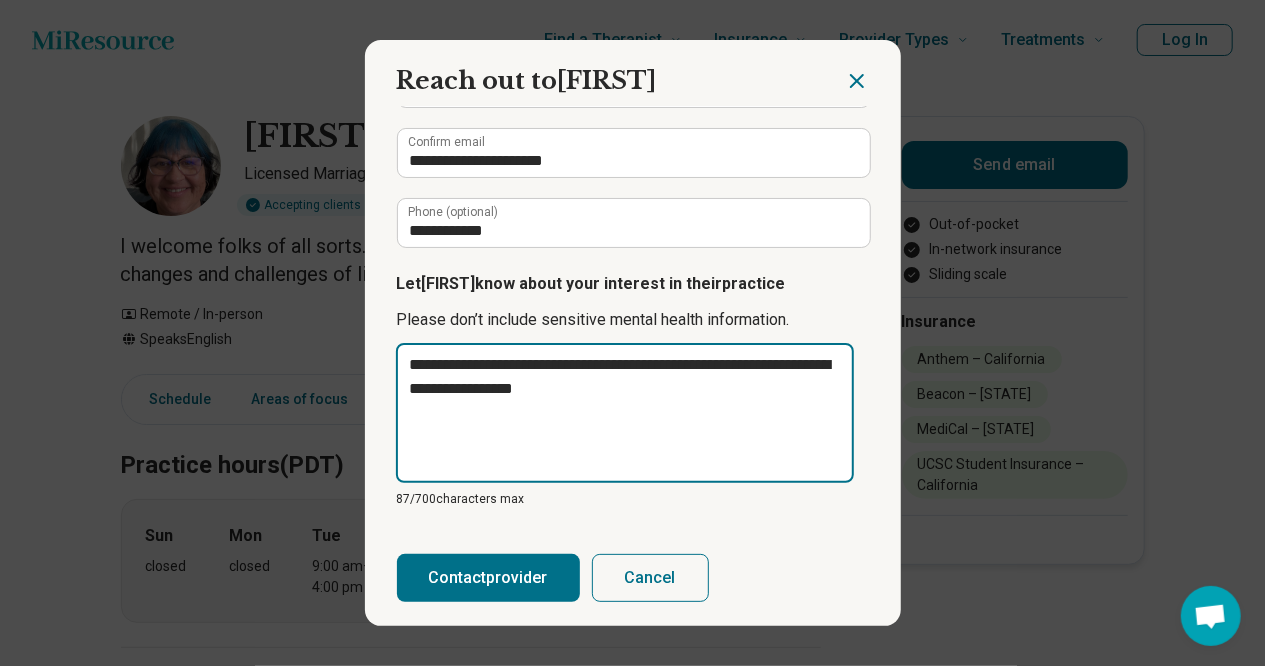 type on "**********" 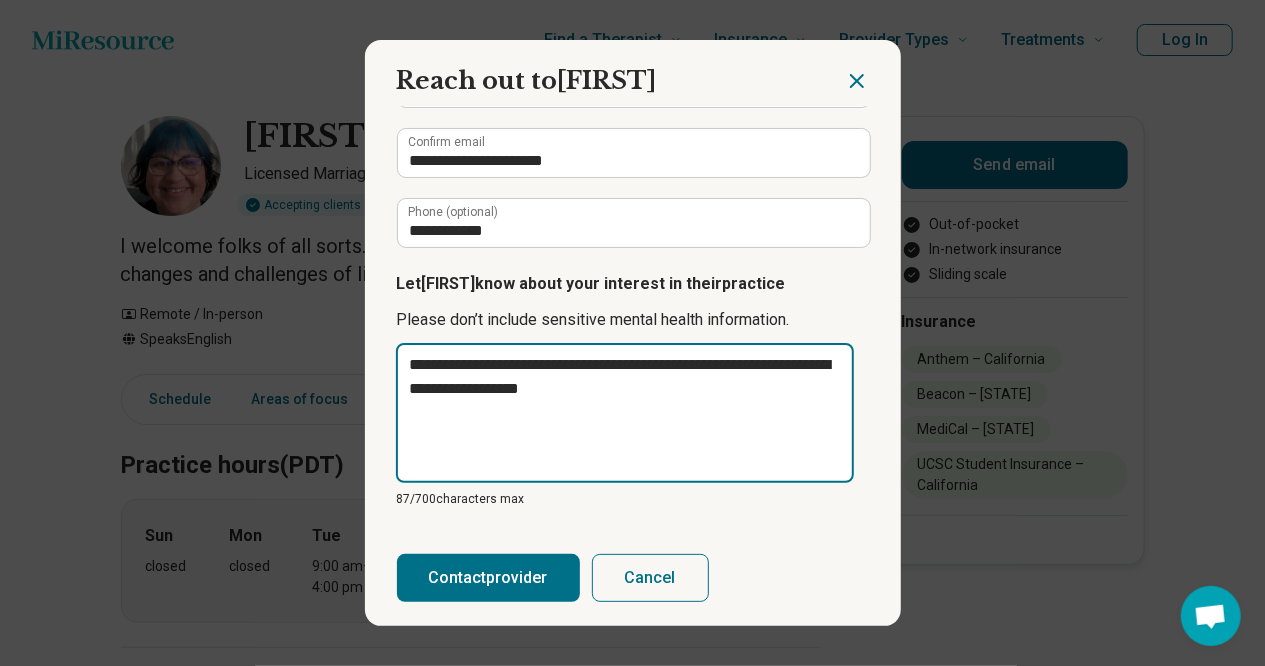 type on "**********" 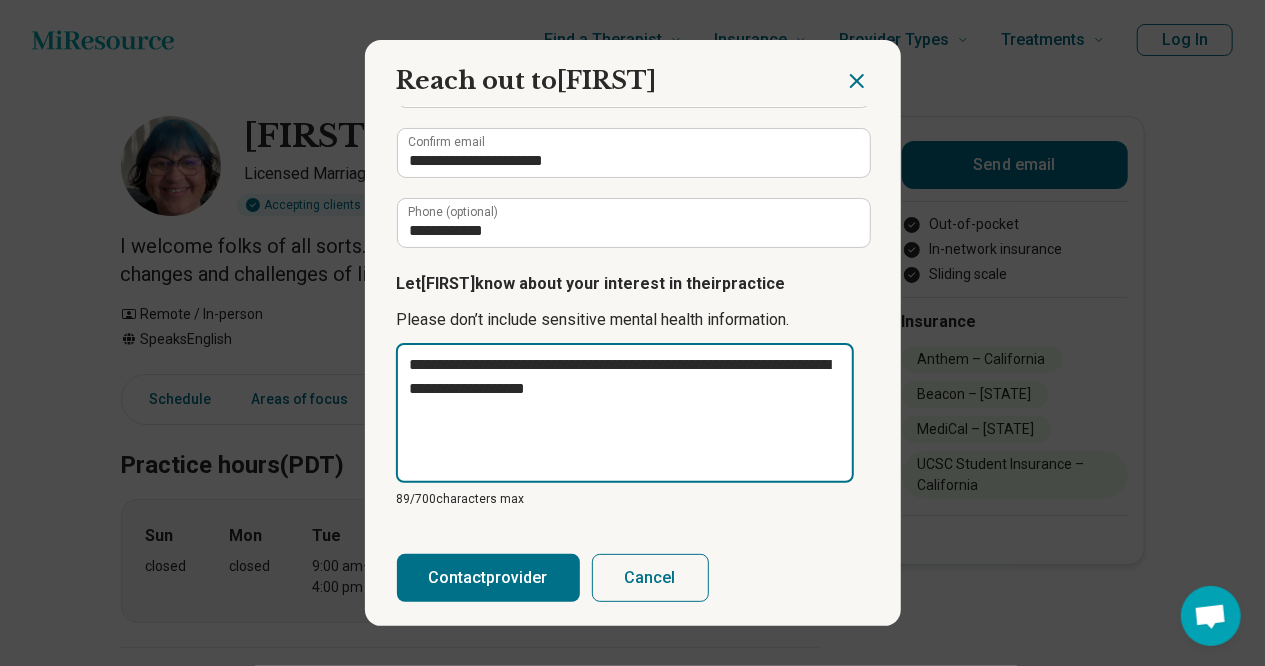 type on "**********" 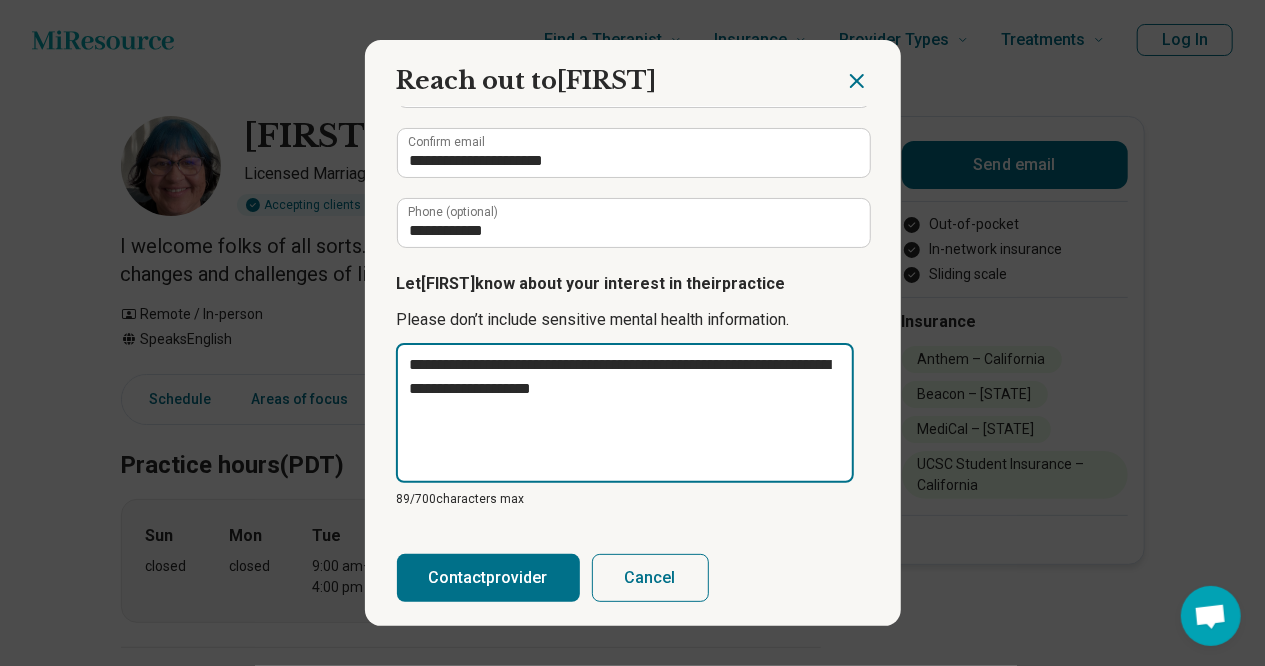 type on "**********" 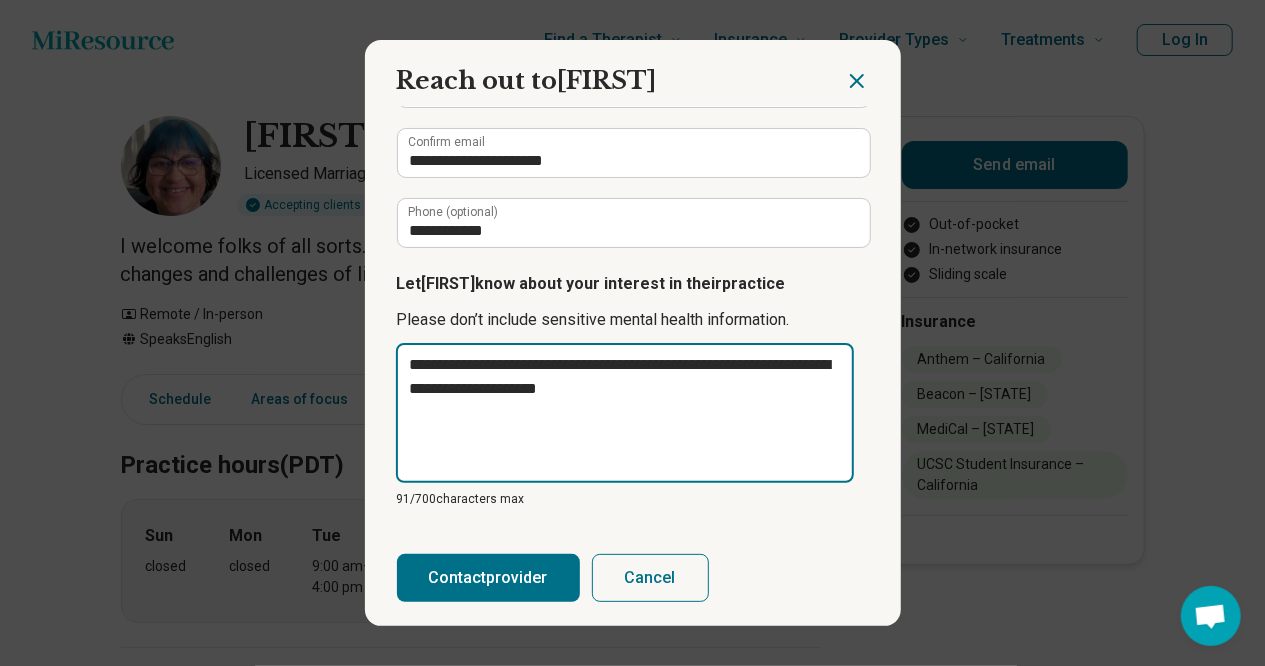 type on "**********" 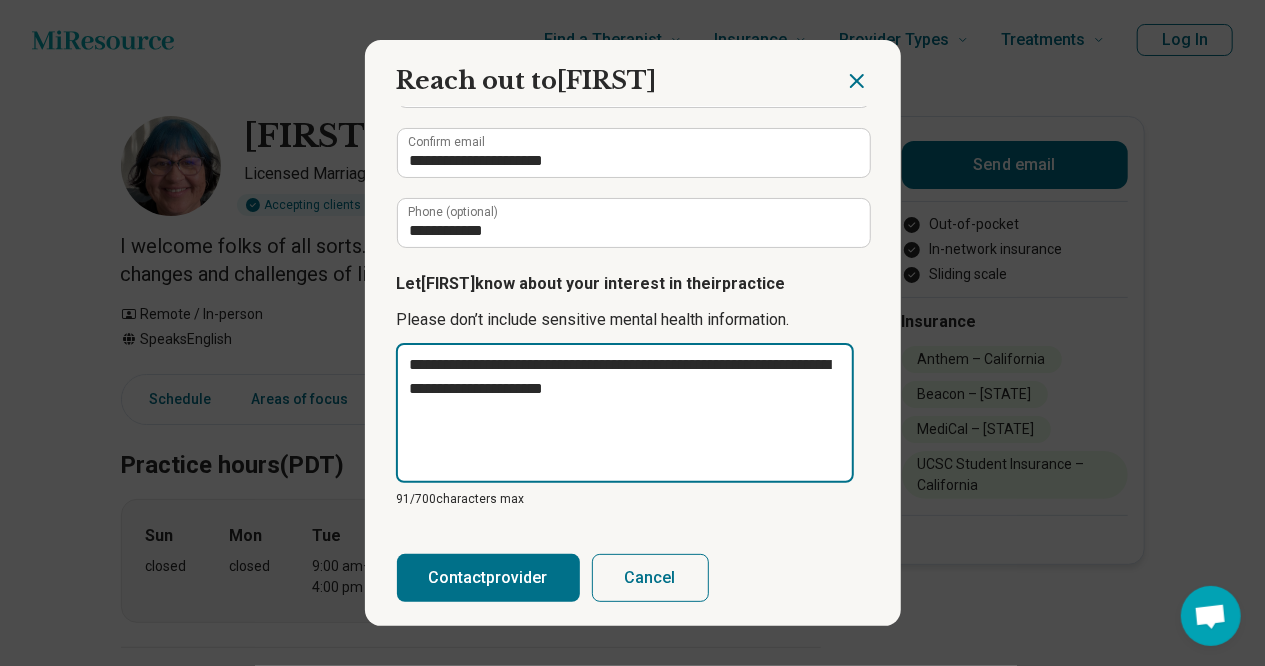 type on "**********" 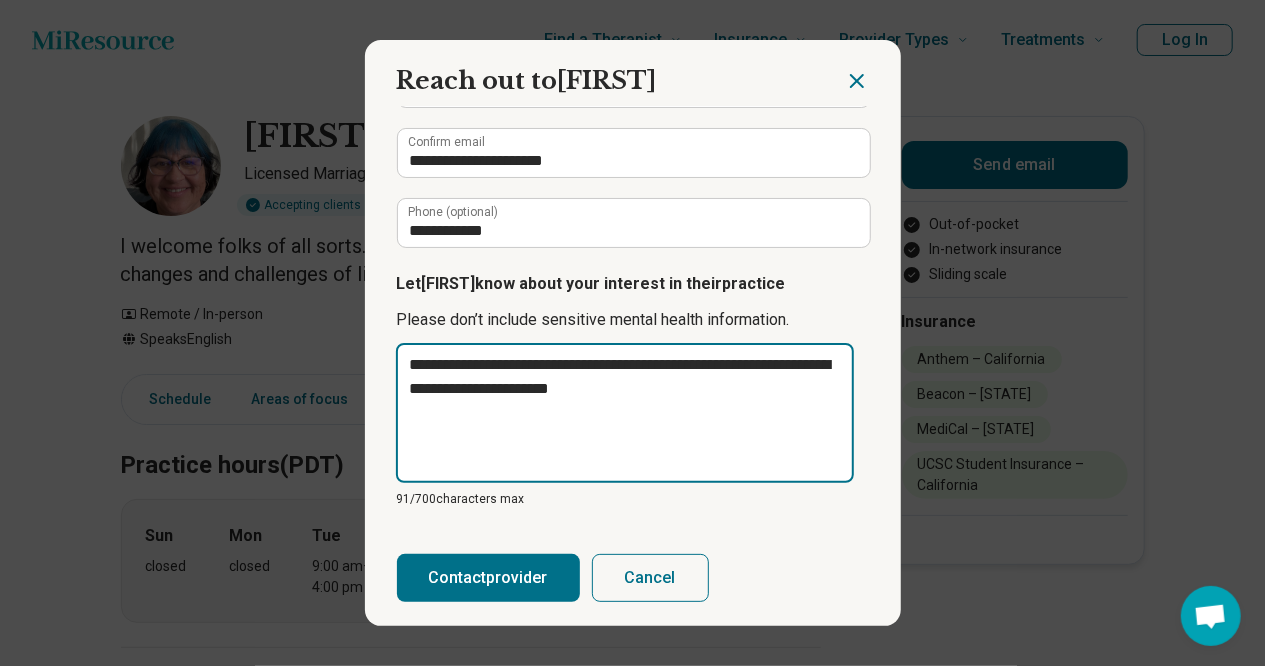 type on "*" 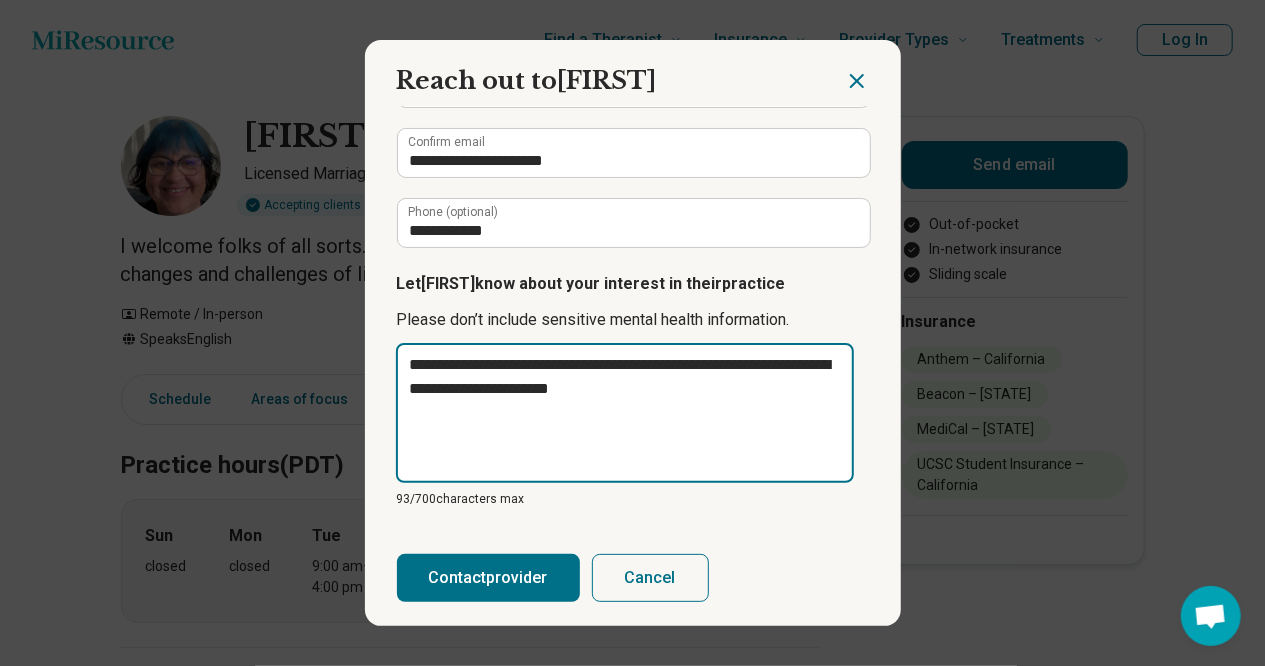 type on "**********" 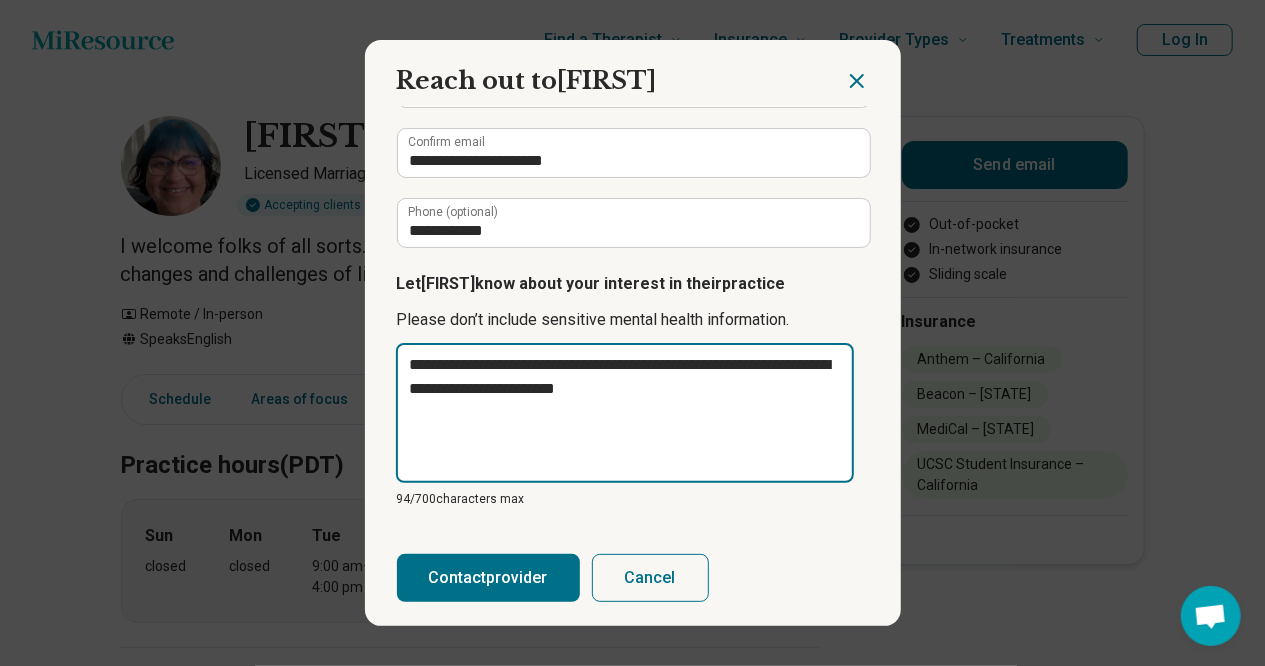 type 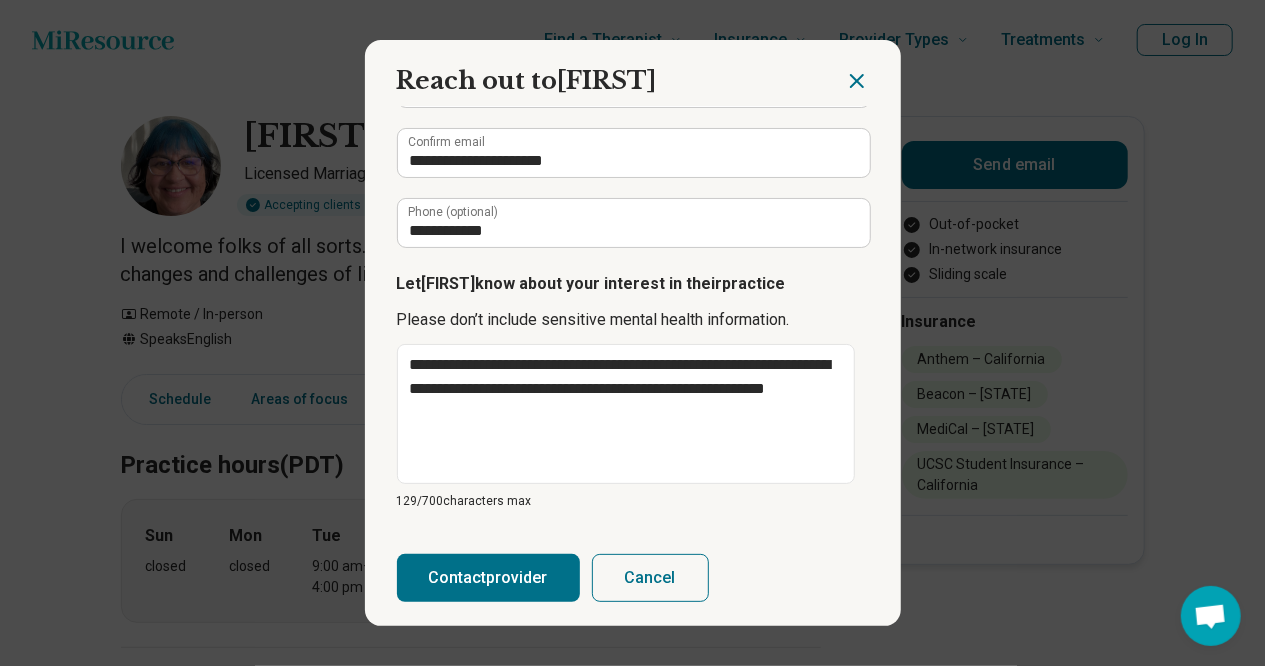 click on "Contact  provider" at bounding box center (488, 578) 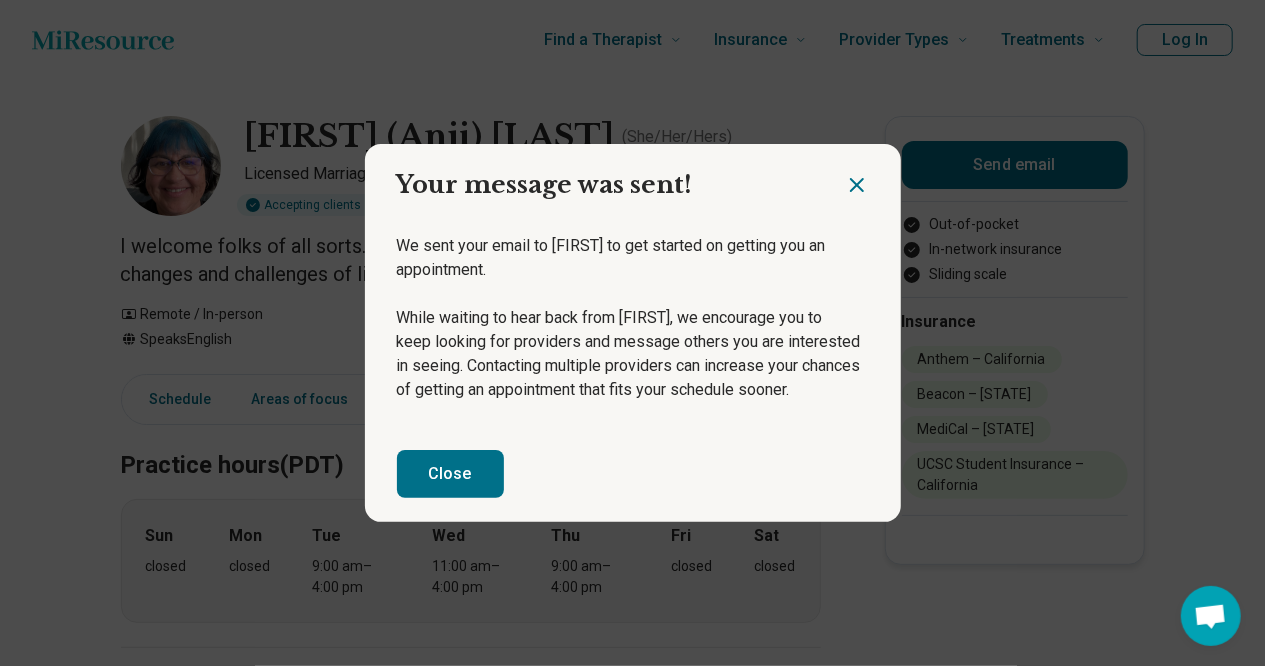 click on "Close" at bounding box center (450, 474) 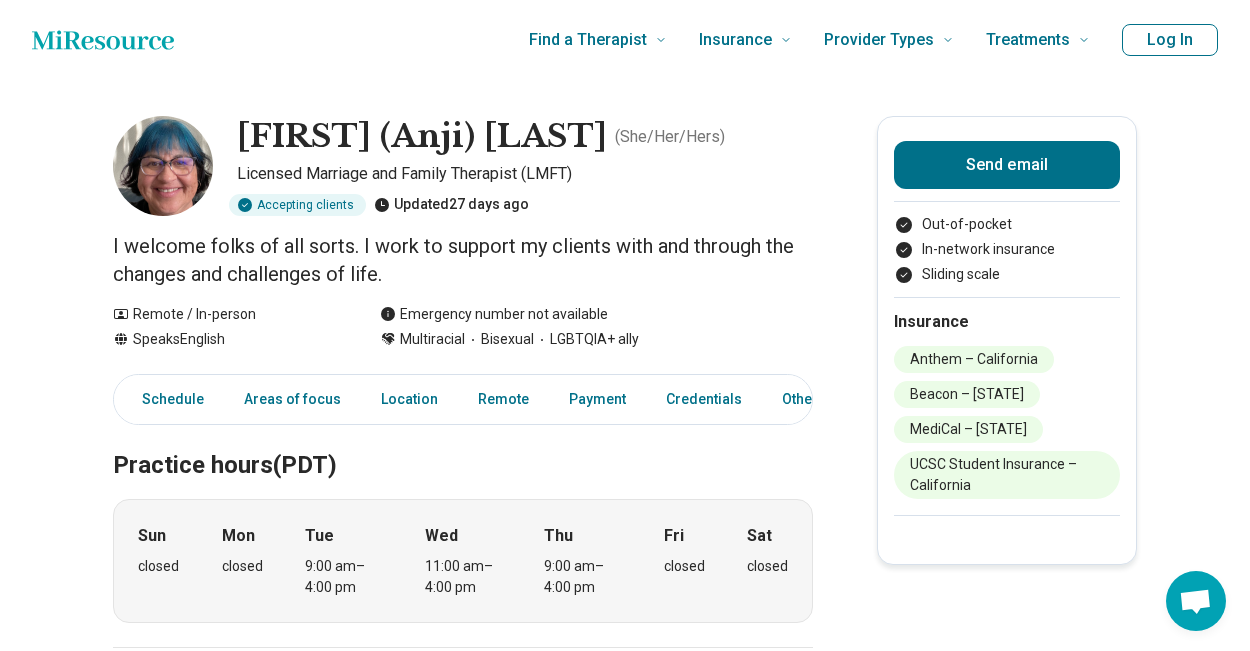 click on "[FIRST] (Anji) [LAST] ( She/Her/Hers ) Licensed Marriage and Family Therapist (LMFT) Accepting clients Updated  27 days ago I welcome folks of all sorts. I work to support my clients with and through the changes and challenges of life. Remote / In-person Speaks  English Emergency number not available Multiracial Bisexual LGBTQIA+ ally Send email Out-of-pocket In-network insurance Sliding scale Insurance Anthem – [STATE] Beacon – [STATE] MediCal – [STATE] UCSC Student Insurance – [STATE] Schedule Areas of focus Location Remote Payment Credentials Other Practice hours  (PDT) Sun closed Mon closed Tue 9:00 am  –   4:00 pm Wed 11:00 am  –   4:00 pm Thu 9:00 am  –   4:00 pm Fri closed Sat closed Areas of focus Areas of expertise Anxiety Divorce Eating Concerns Gender Identity Grief and Loss Life Transitions Men's Issues Panic Parenting Concerns Posttraumatic Stress Disorder (PTSD) Racial/Cultural Oppression or Trauma Relationship(s) with Friends/Roommates School Concerns Self-Esteem Trauma" at bounding box center (625, 1191) 